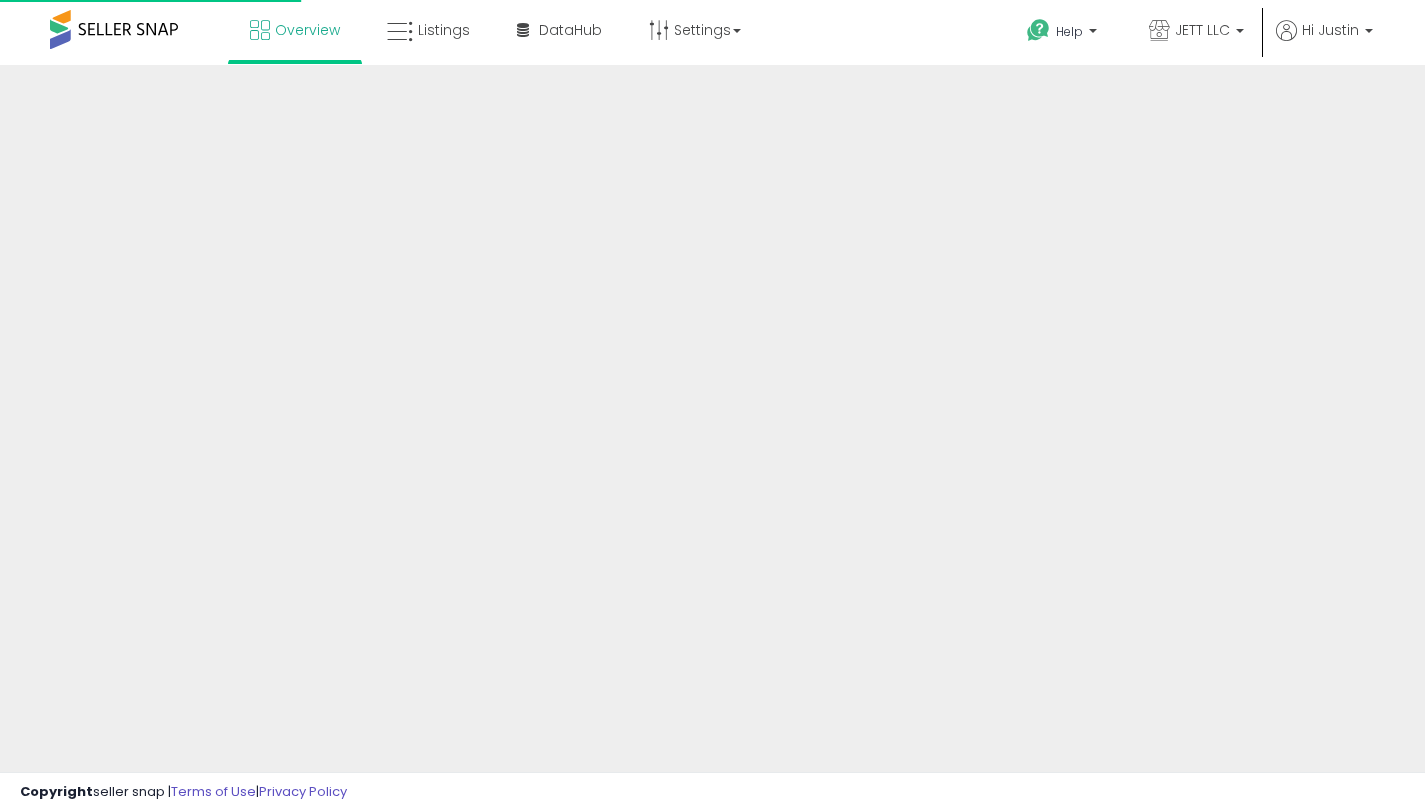 scroll, scrollTop: 0, scrollLeft: 0, axis: both 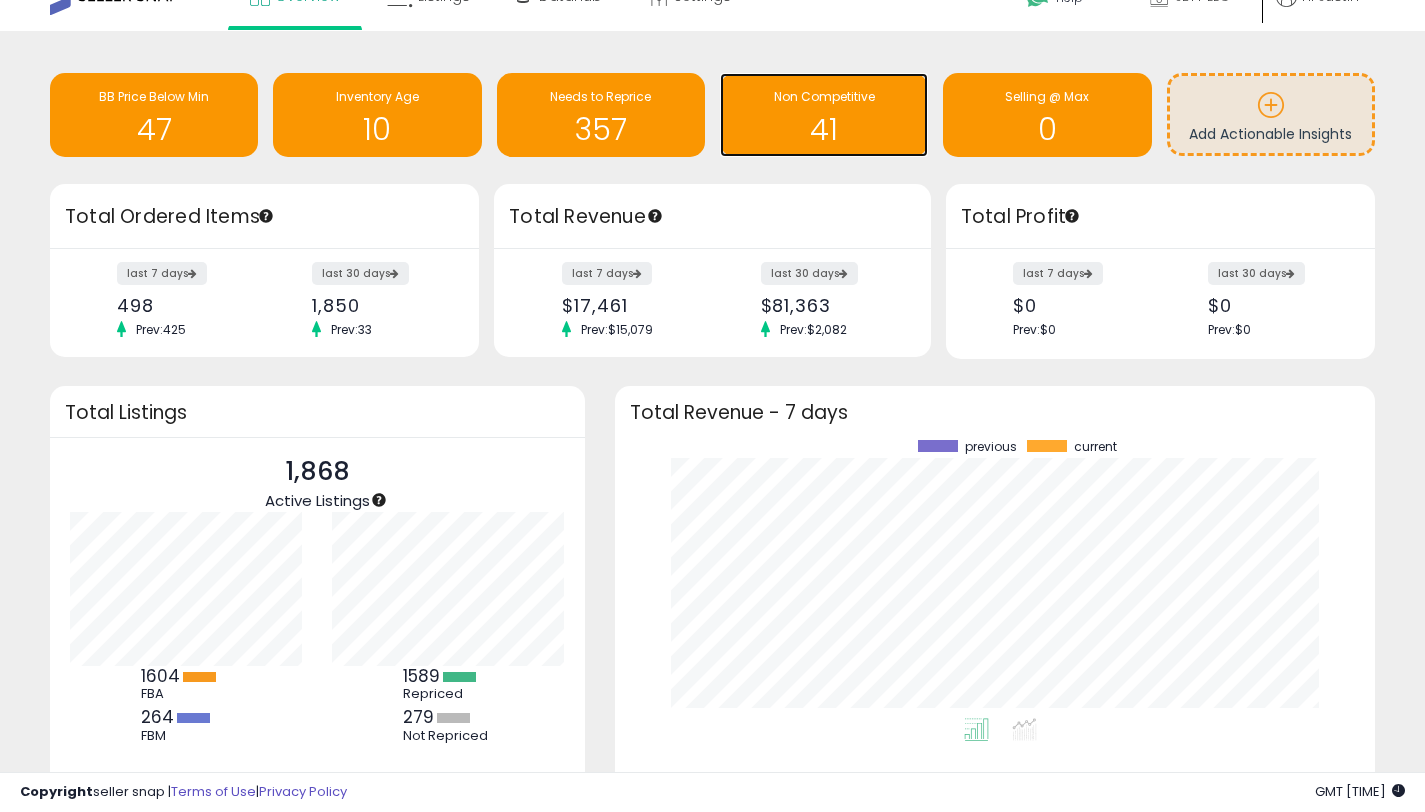 click on "Non Competitive" at bounding box center (824, 96) 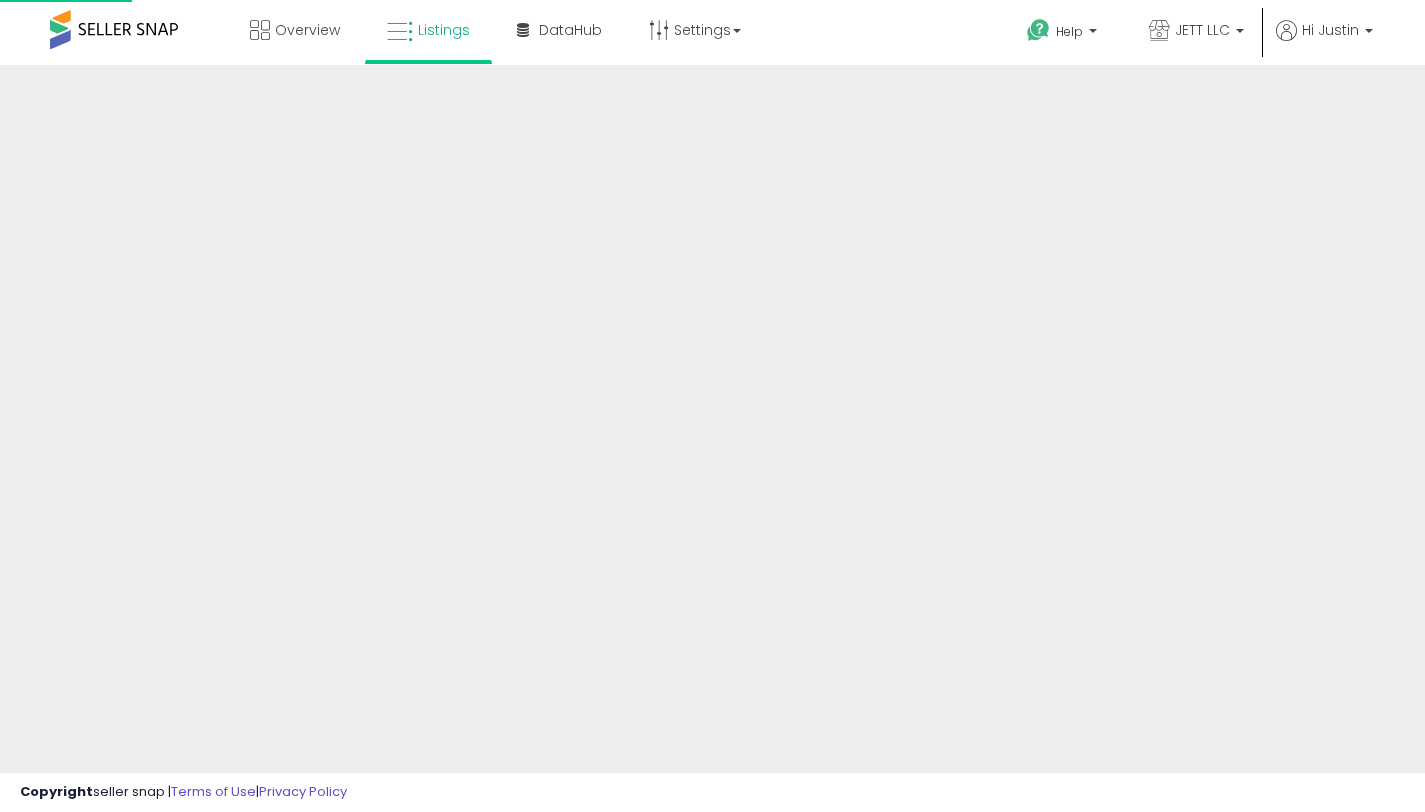 scroll, scrollTop: 0, scrollLeft: 0, axis: both 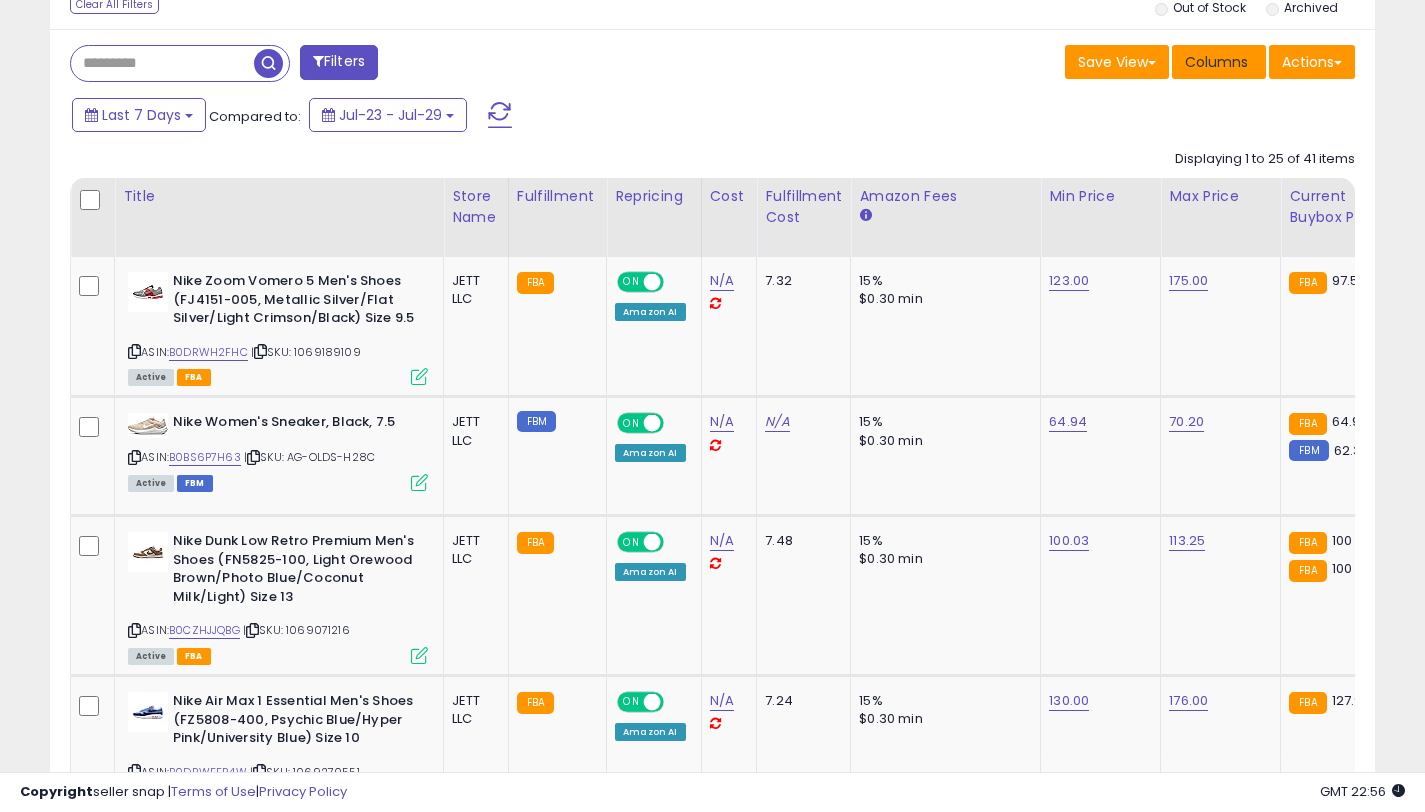 click on "Columns" at bounding box center (1216, 62) 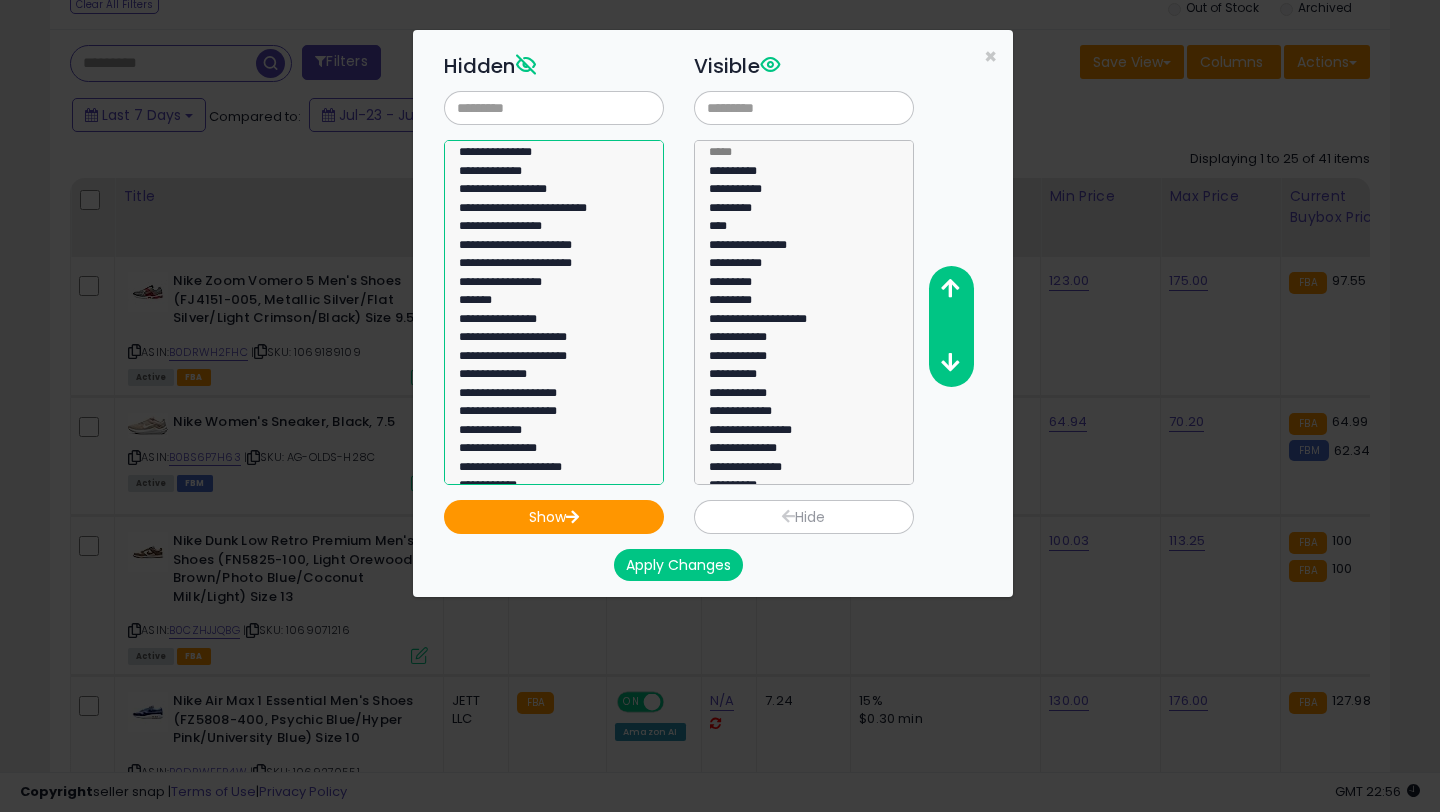 click on "**********" 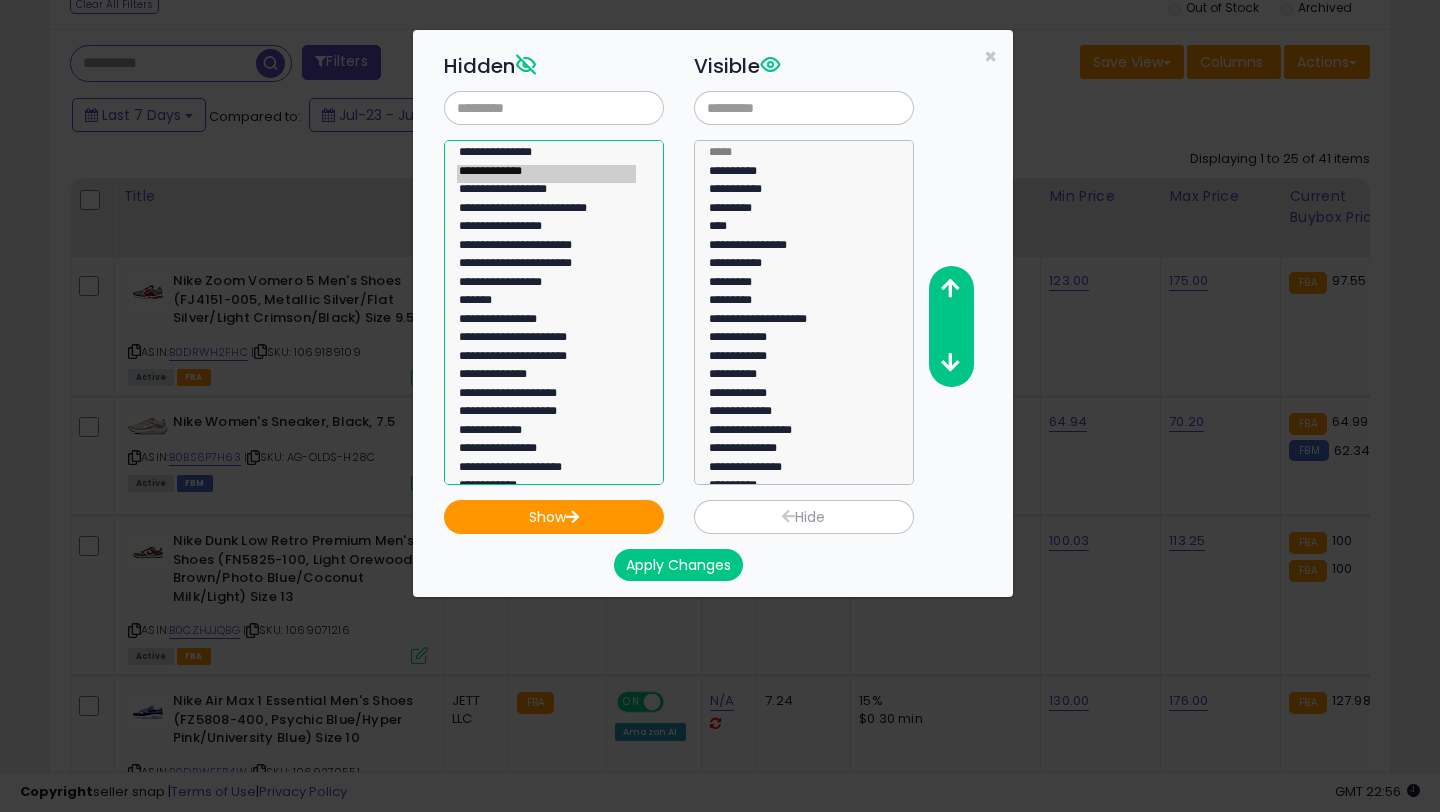 click on "**********" 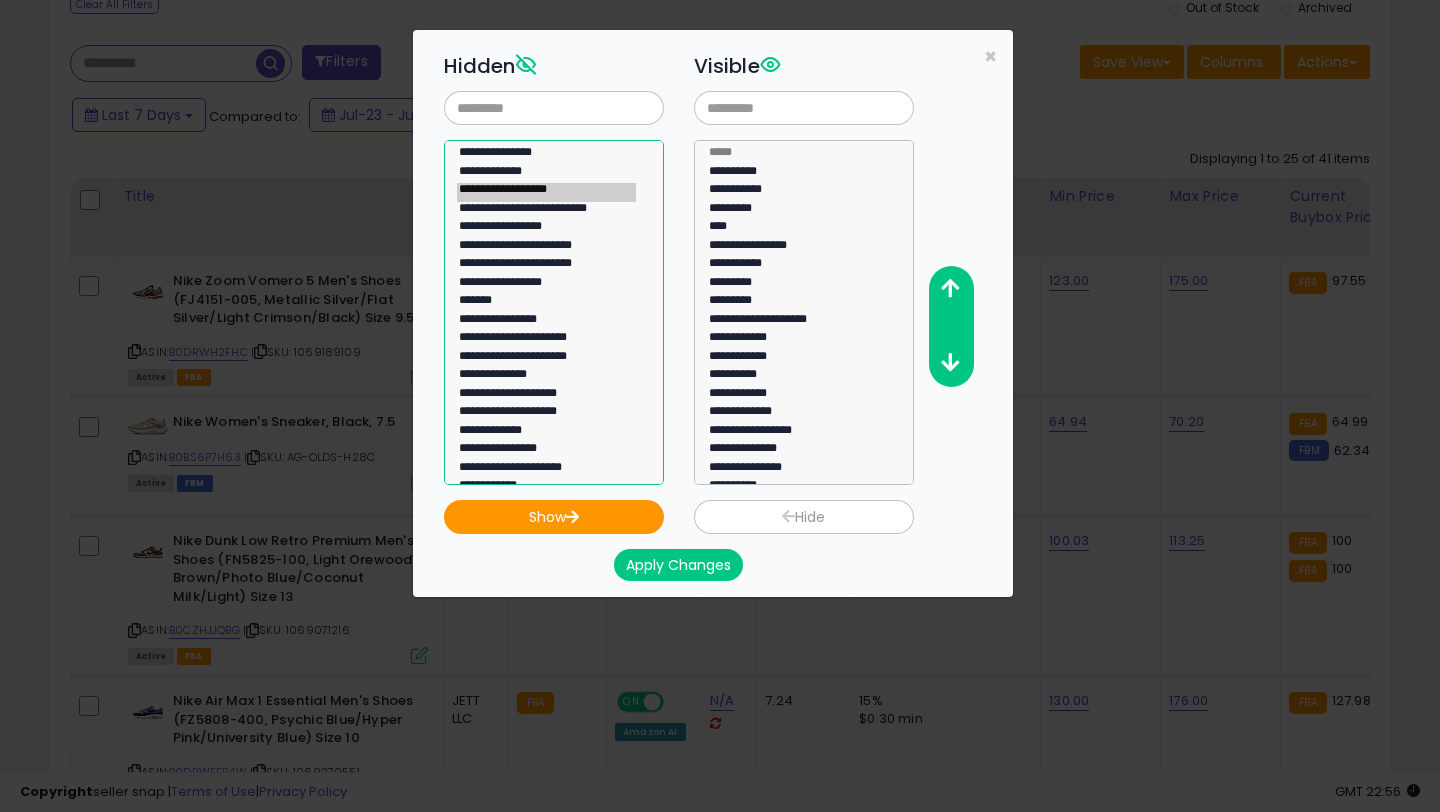 select on "**********" 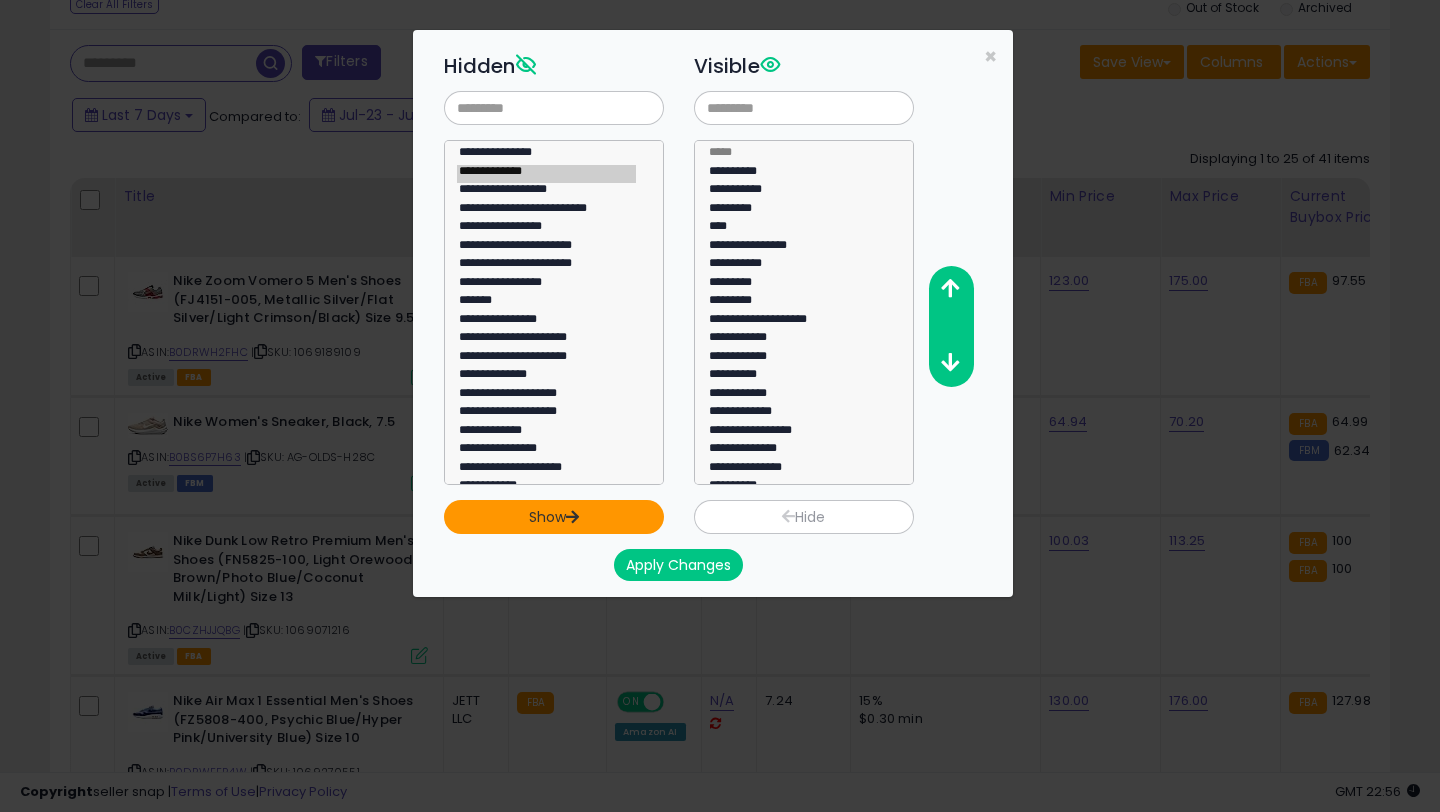 click on "Show" at bounding box center (554, 517) 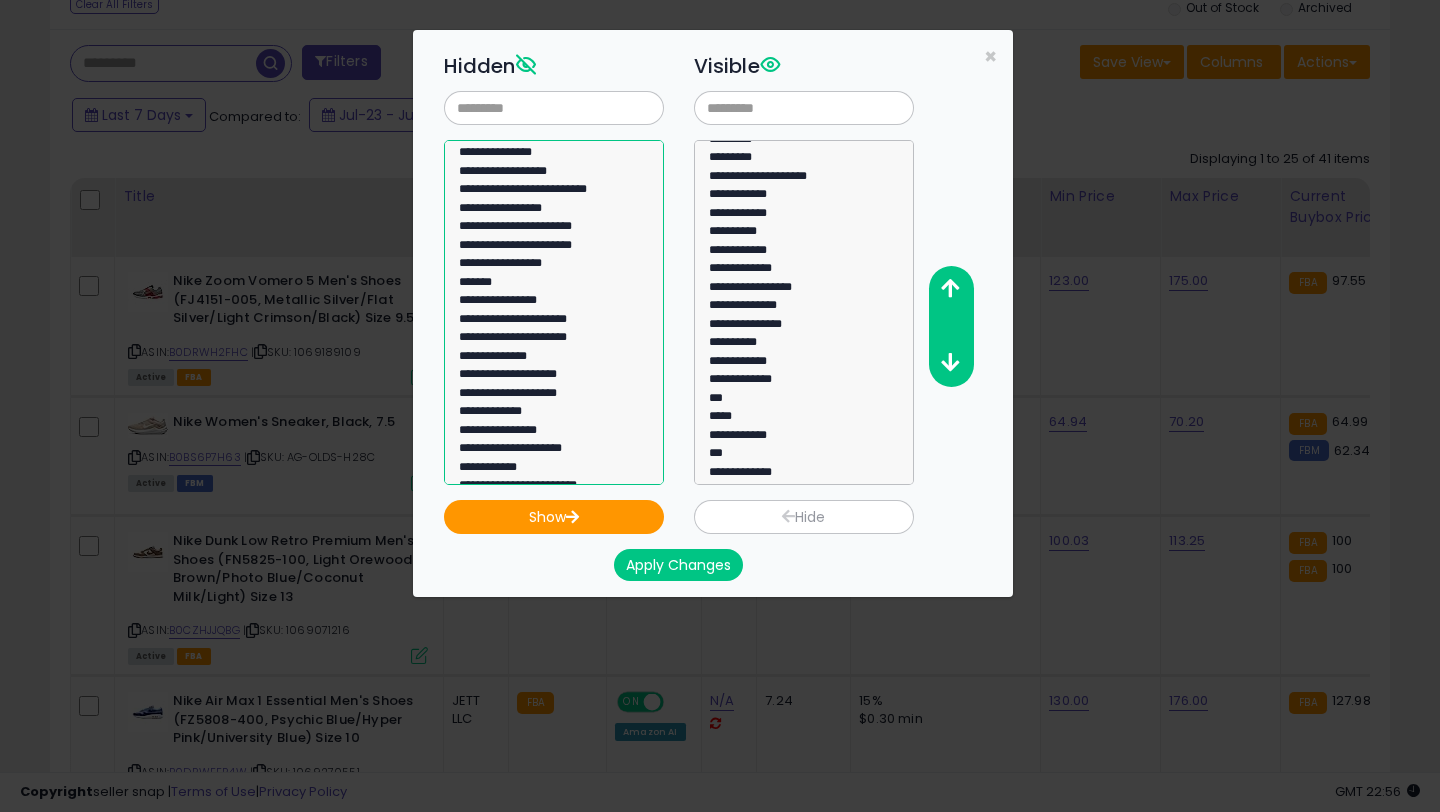 select on "**********" 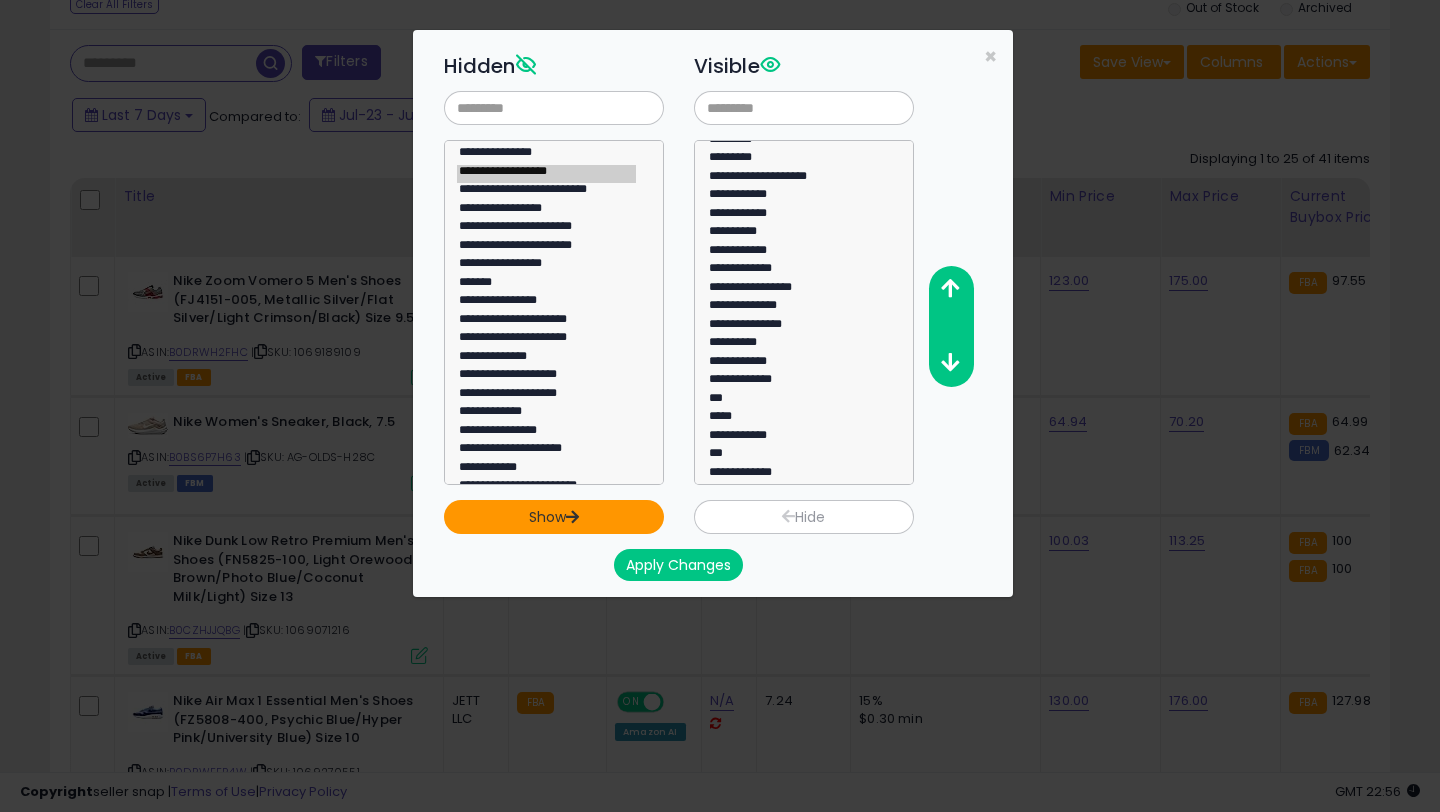 click on "Show" at bounding box center (554, 517) 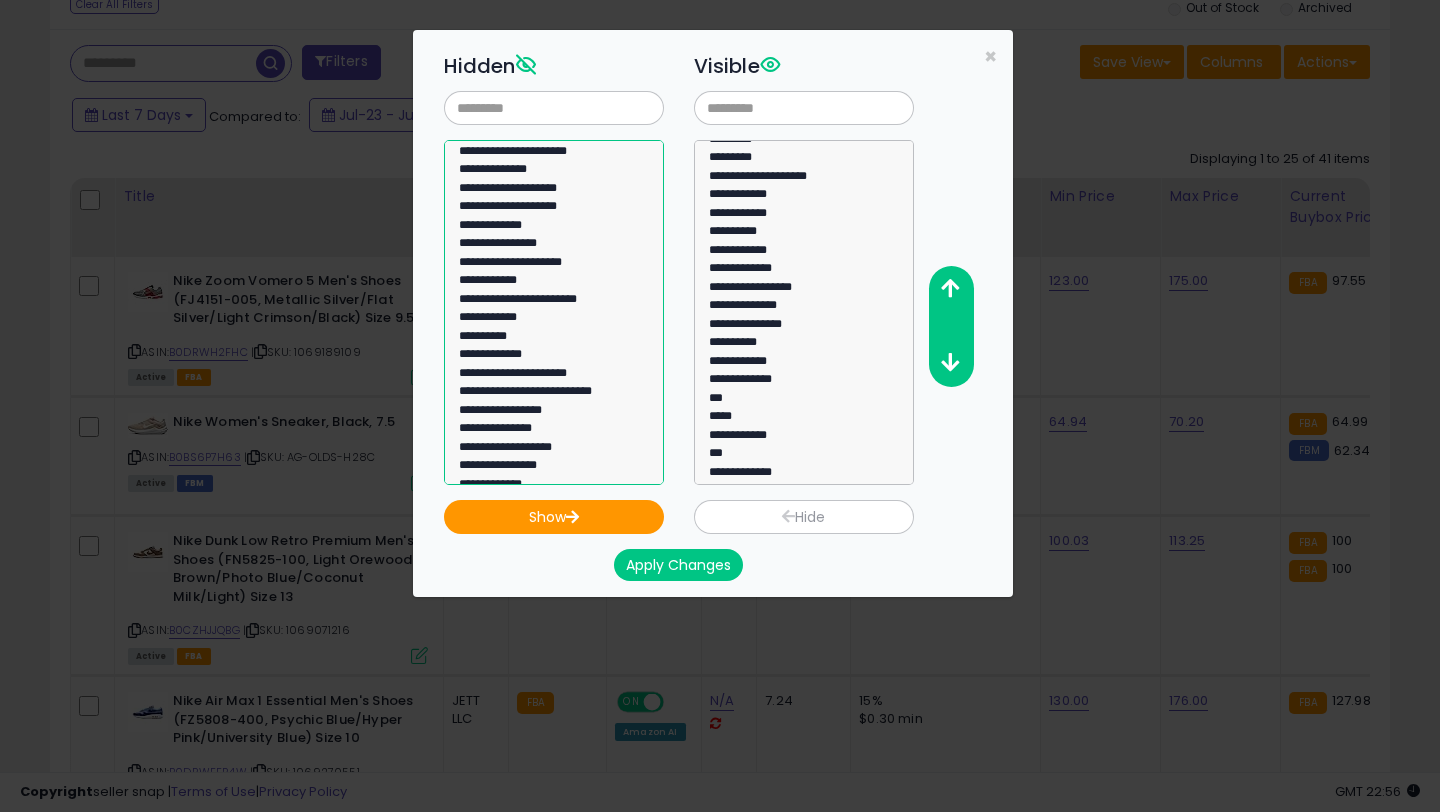 select on "**********" 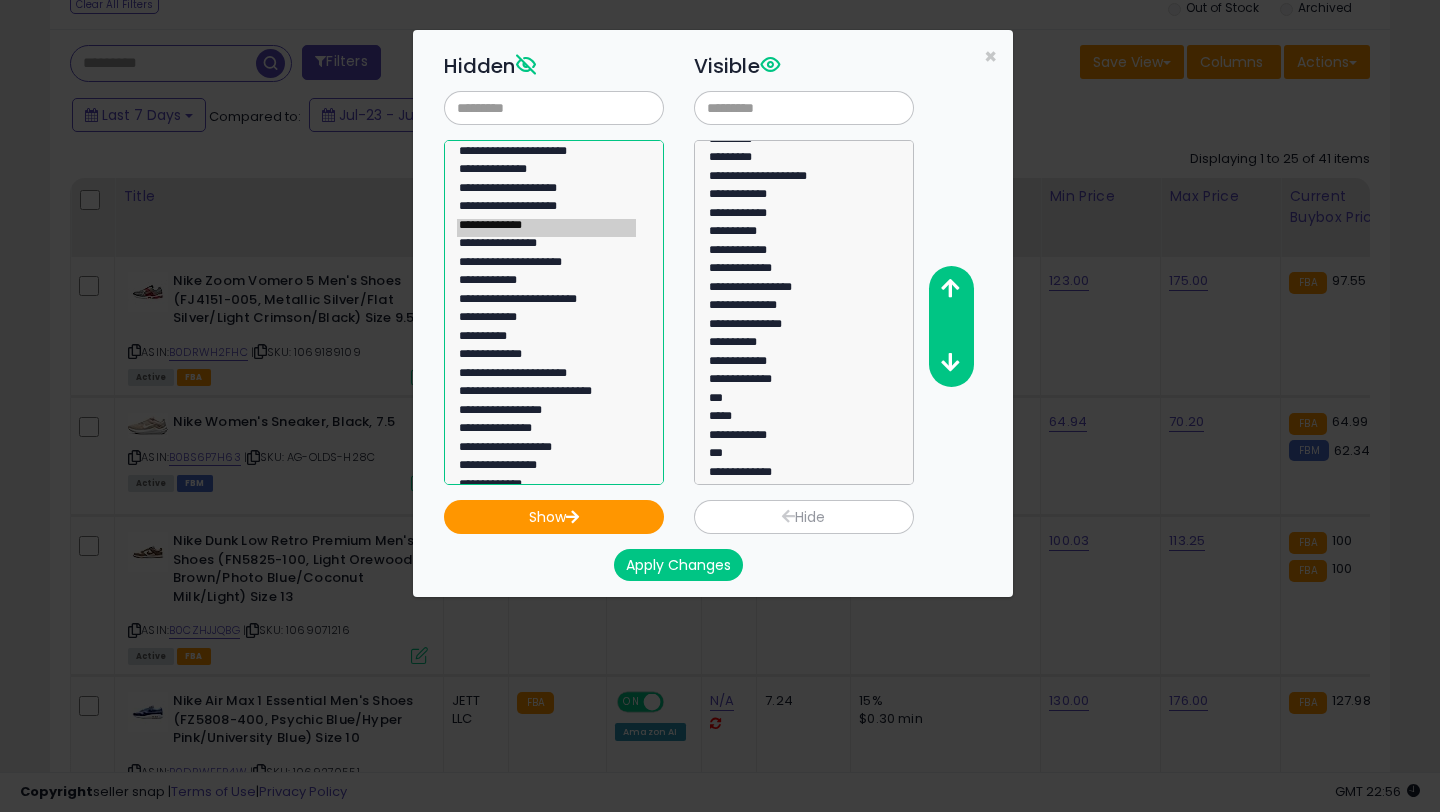 click on "**********" 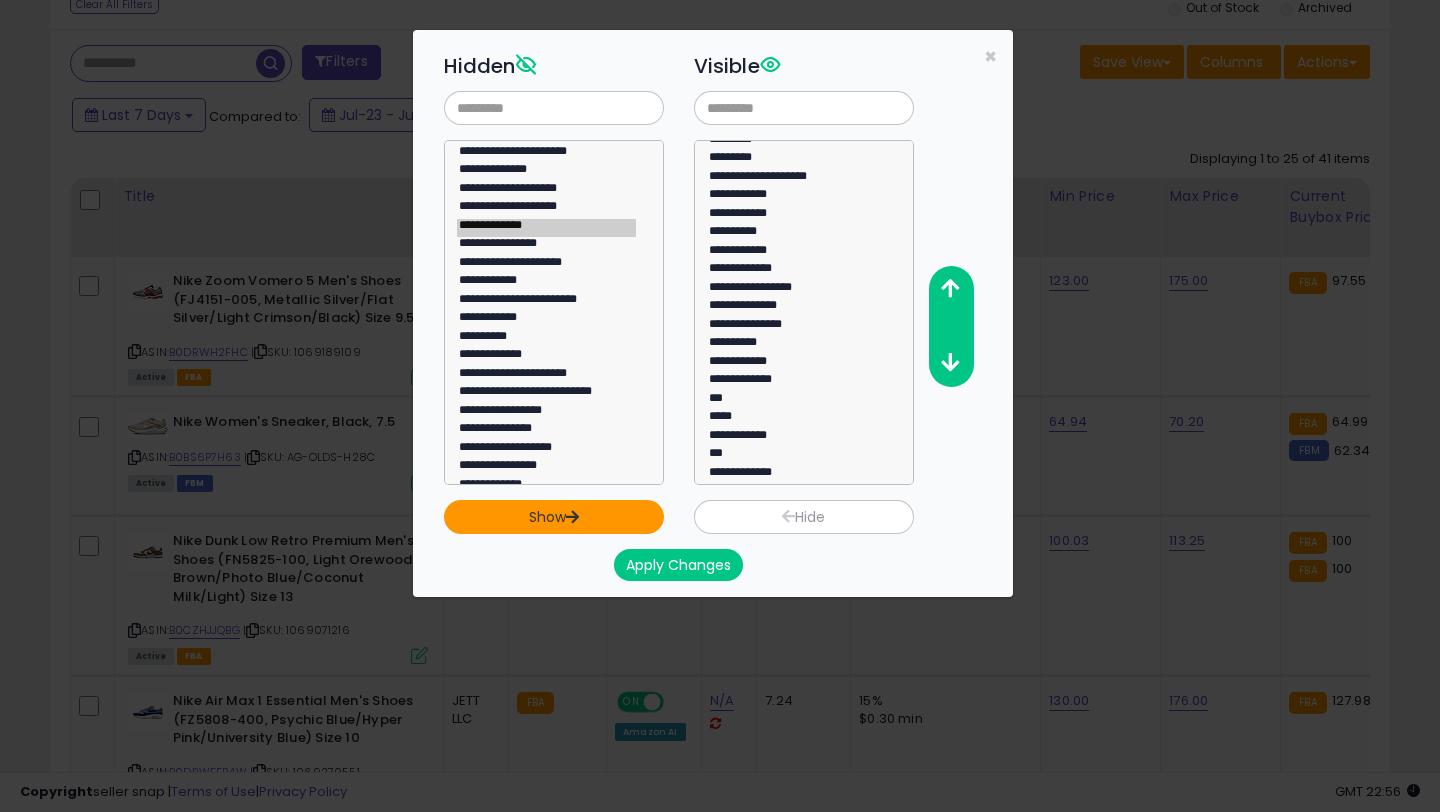 click on "Show" at bounding box center (554, 517) 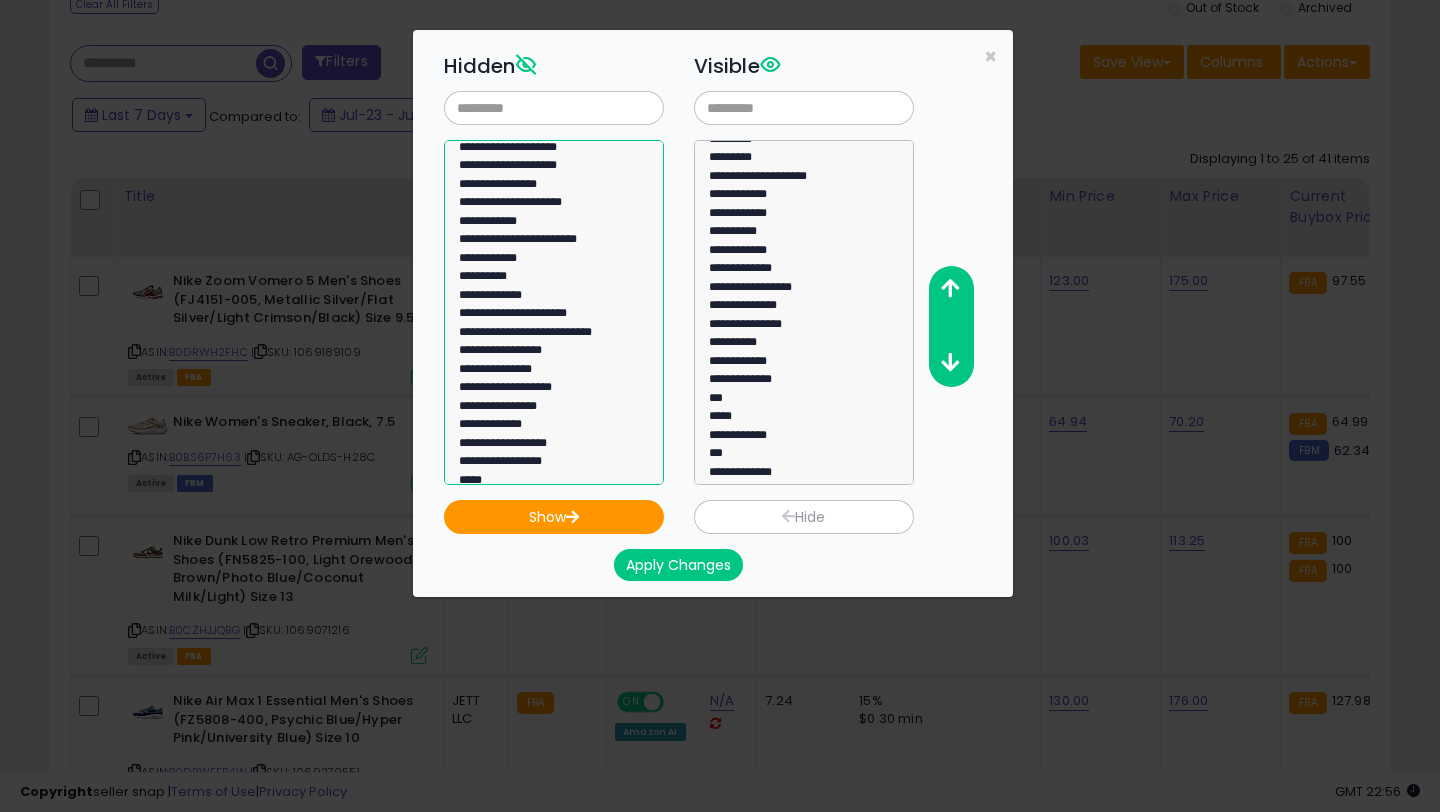select on "**********" 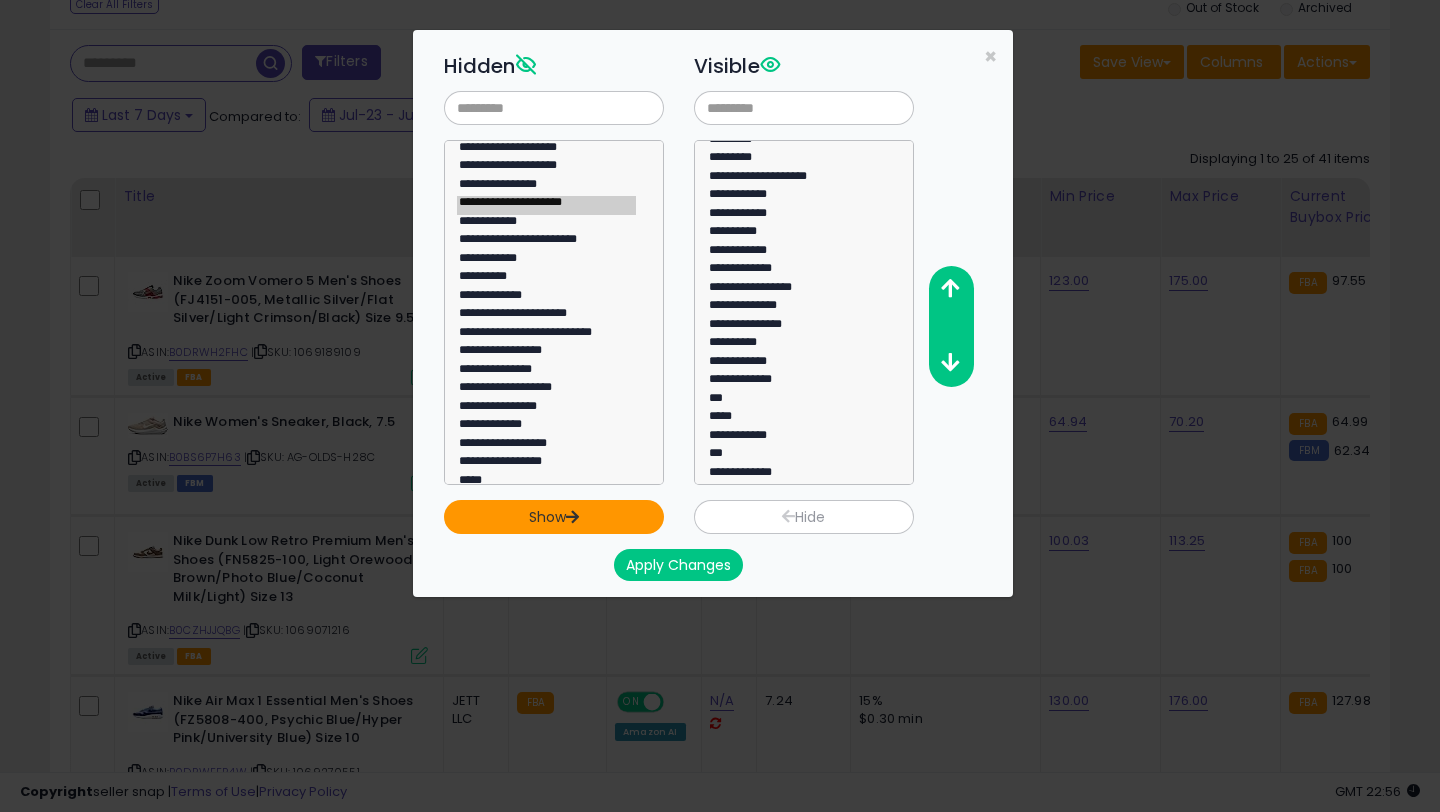 click on "Show" at bounding box center (554, 517) 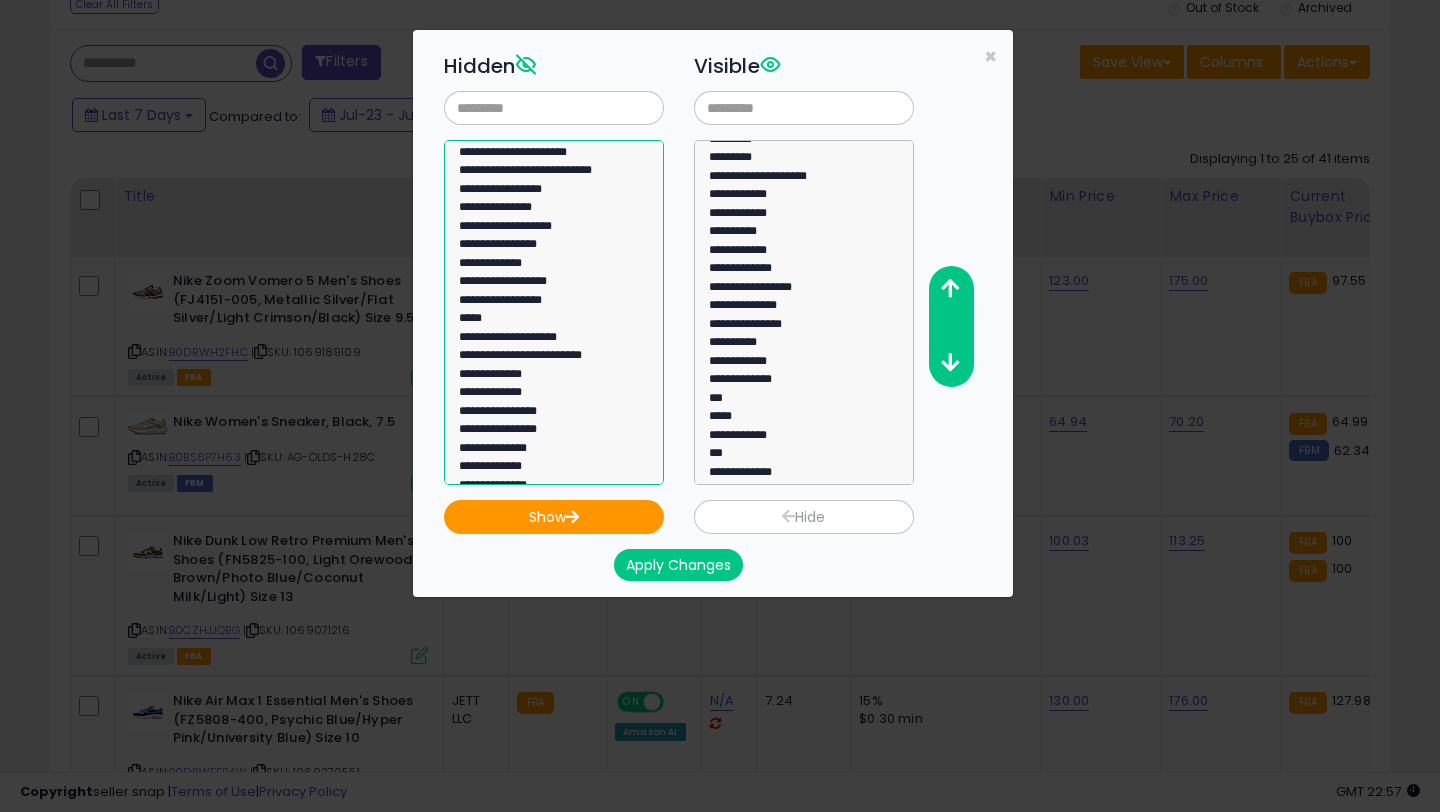 select on "**********" 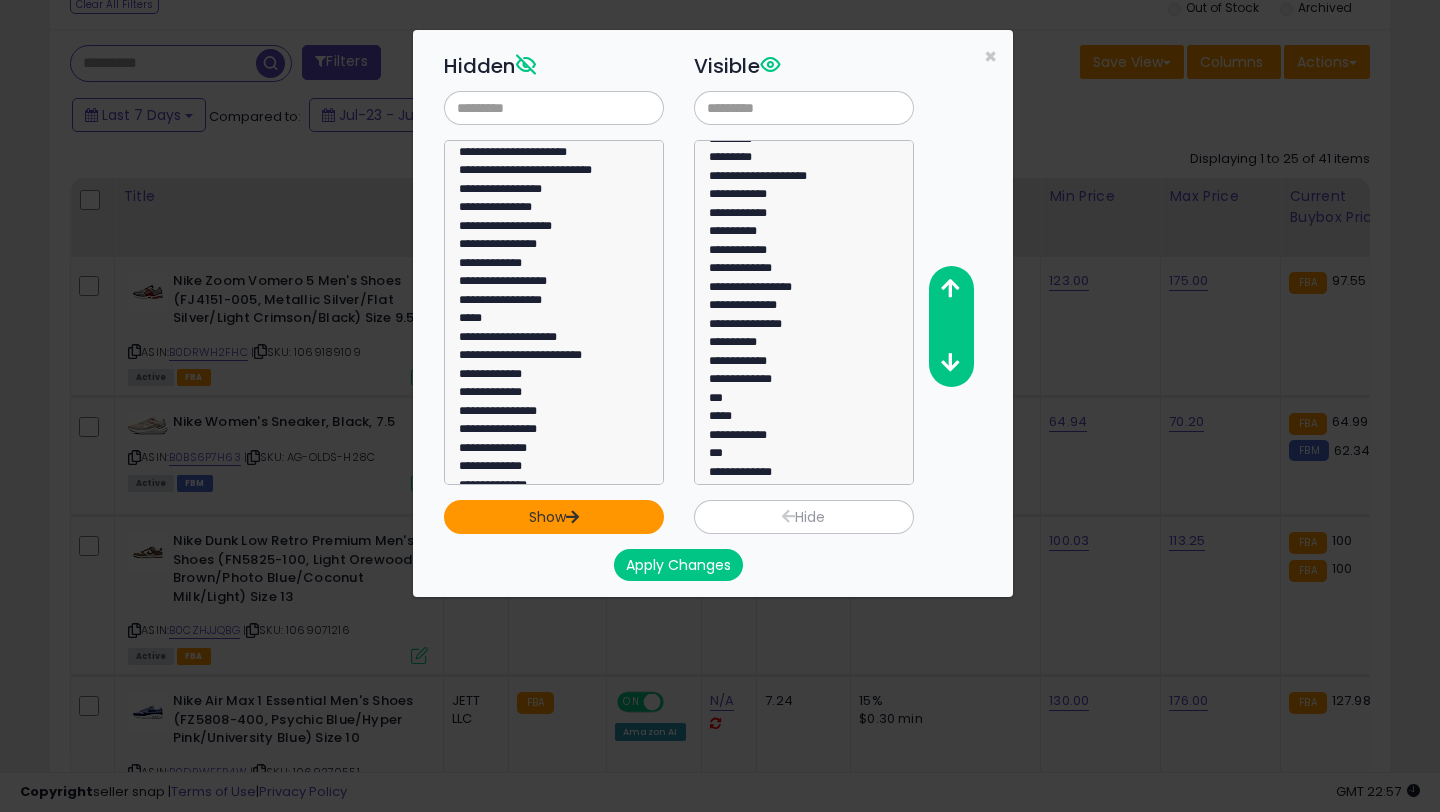 click on "Show" at bounding box center (554, 517) 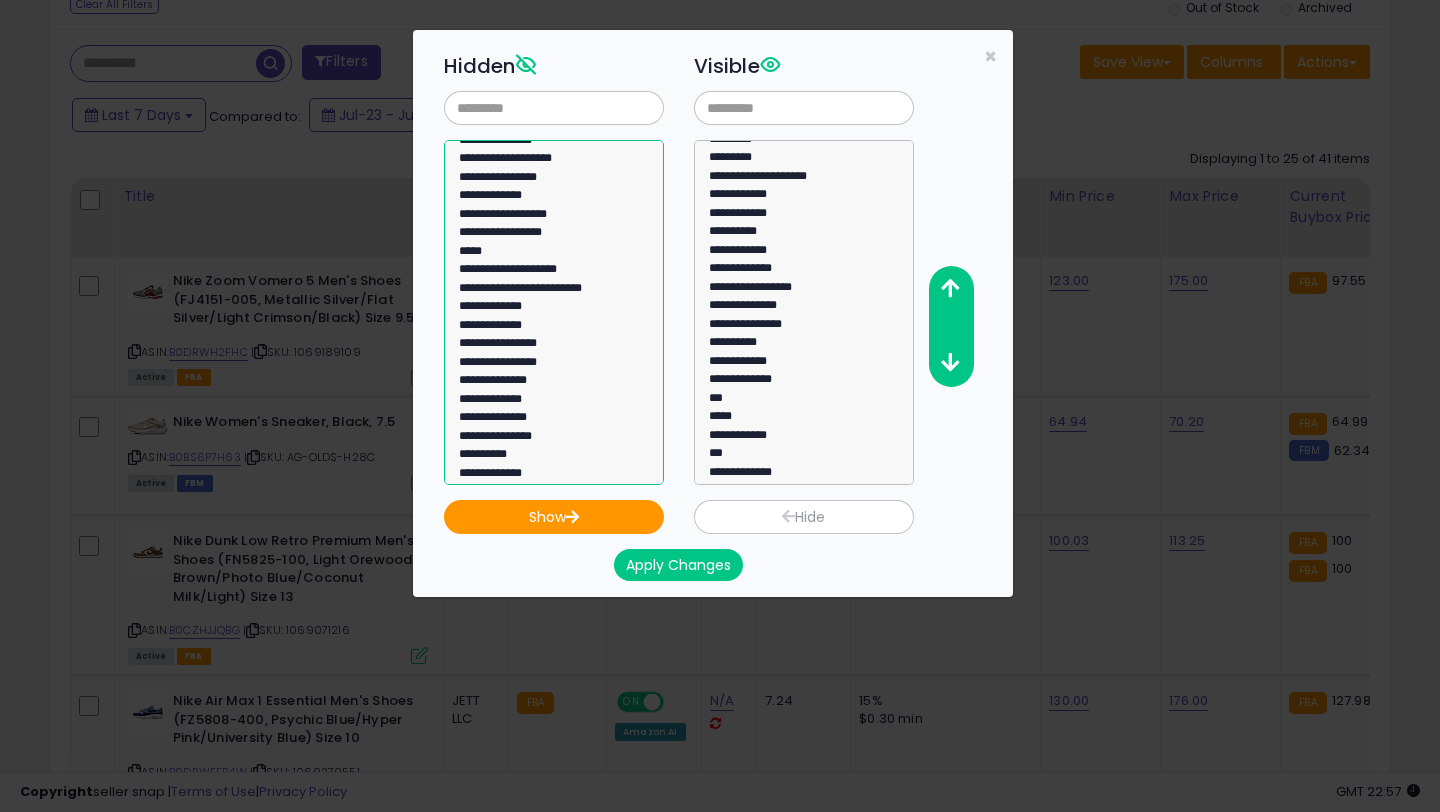 select on "**********" 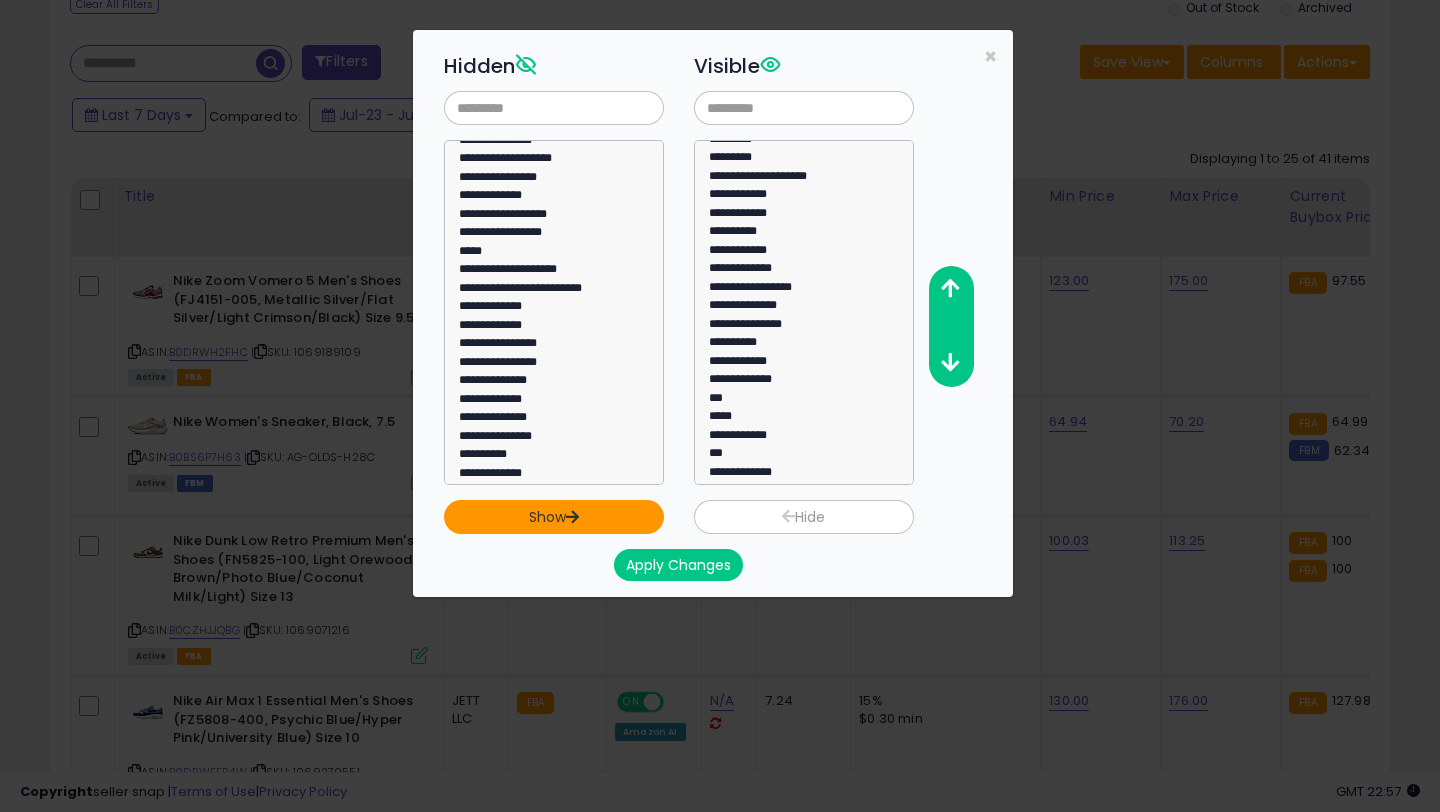 click on "Show" at bounding box center (554, 517) 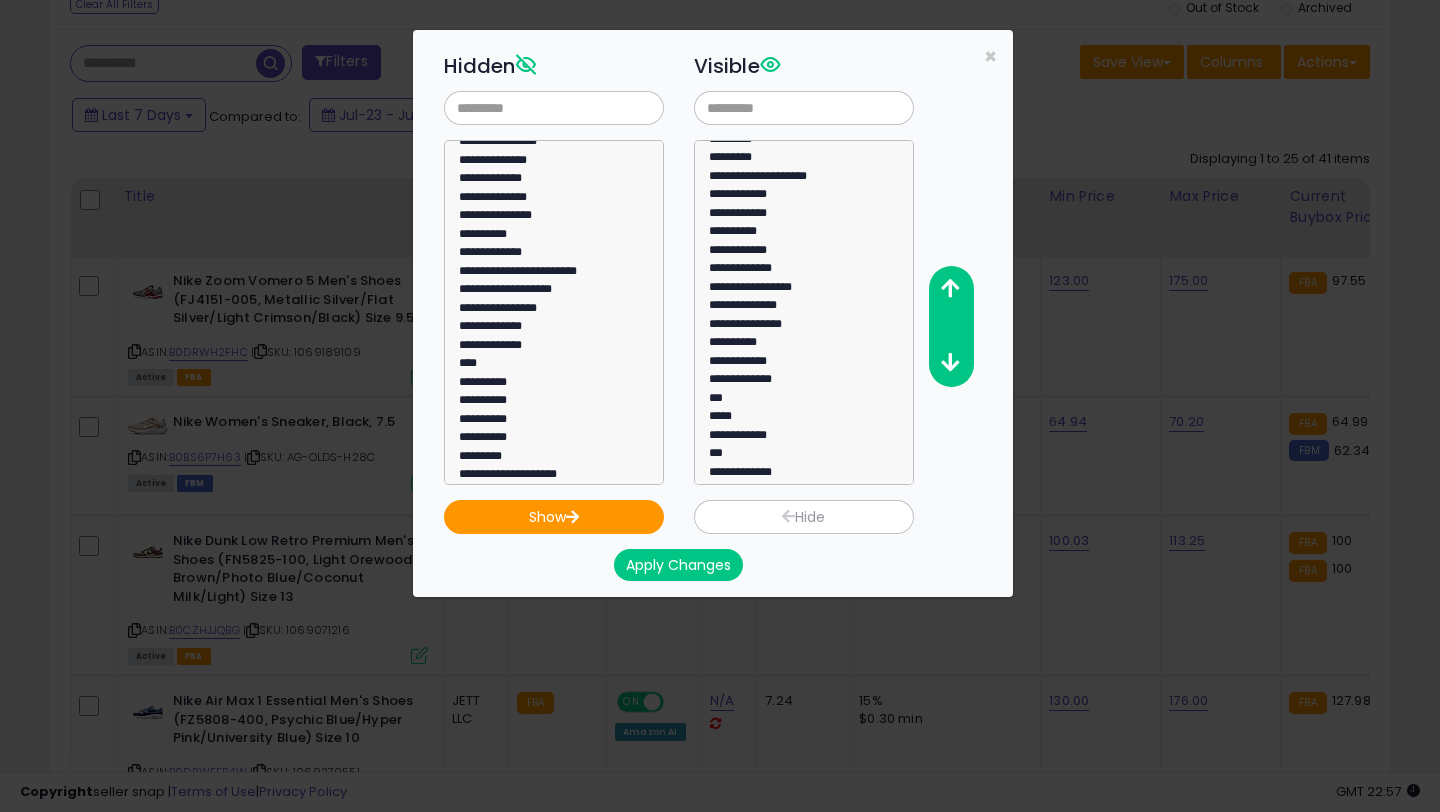 scroll, scrollTop: 605, scrollLeft: 0, axis: vertical 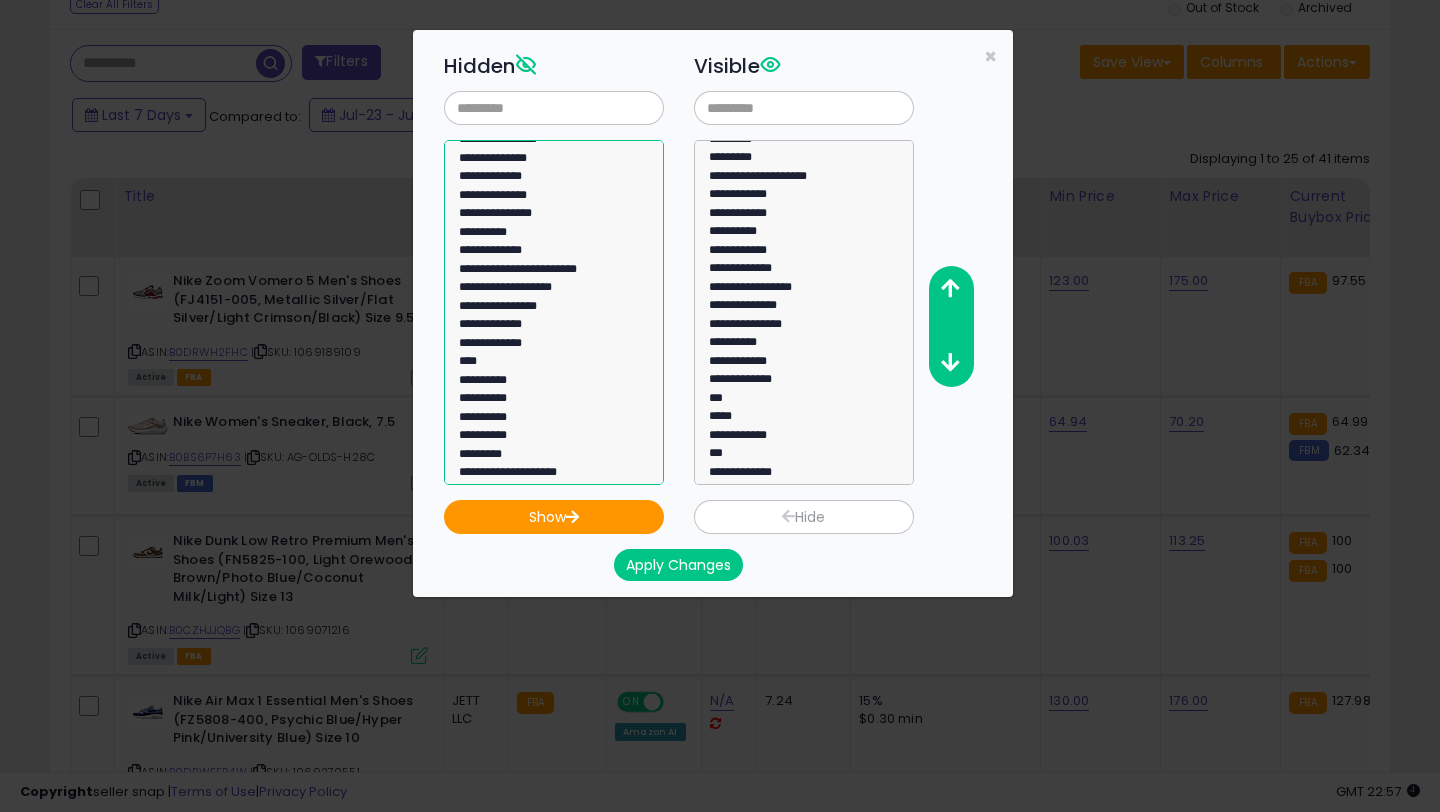 click on "**********" 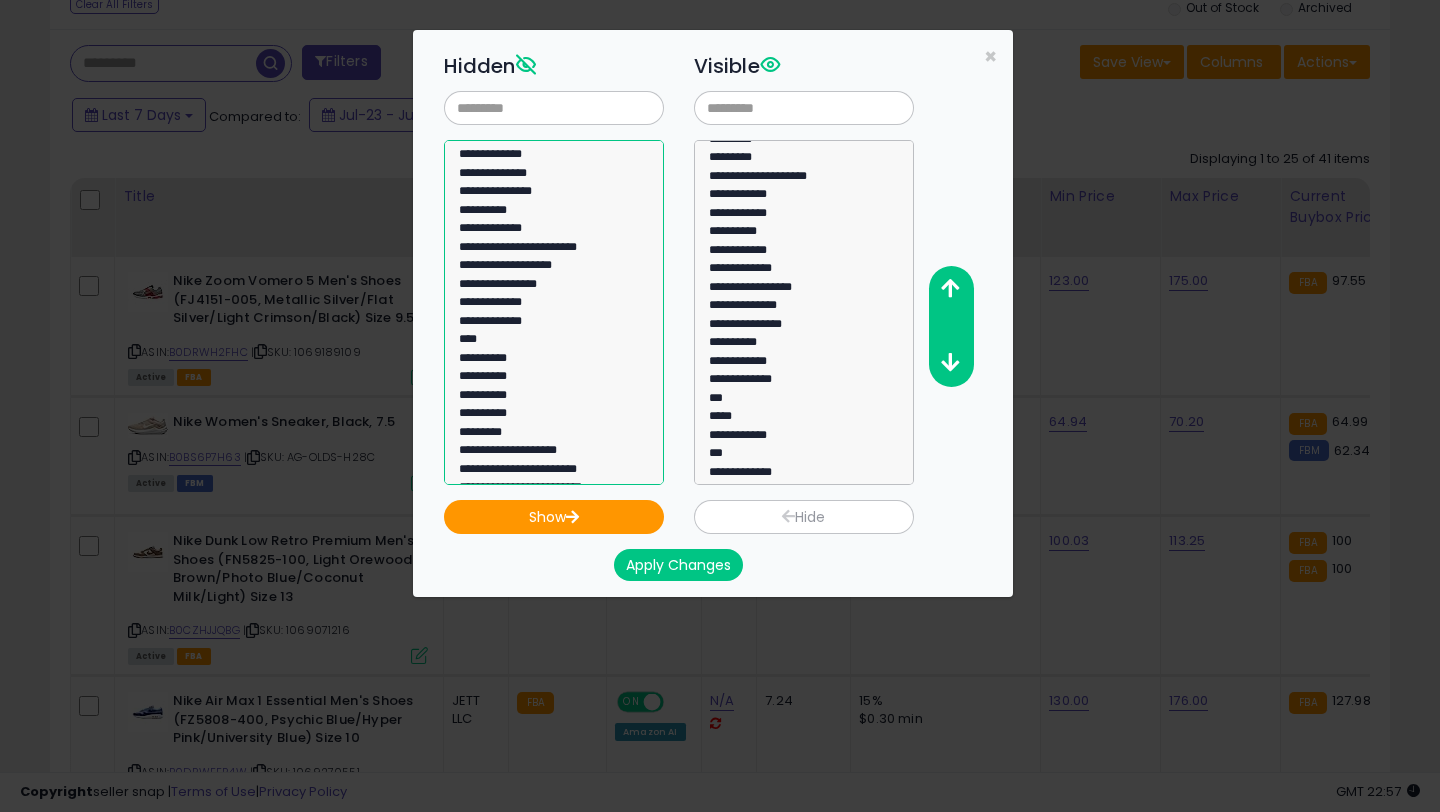 scroll, scrollTop: 629, scrollLeft: 0, axis: vertical 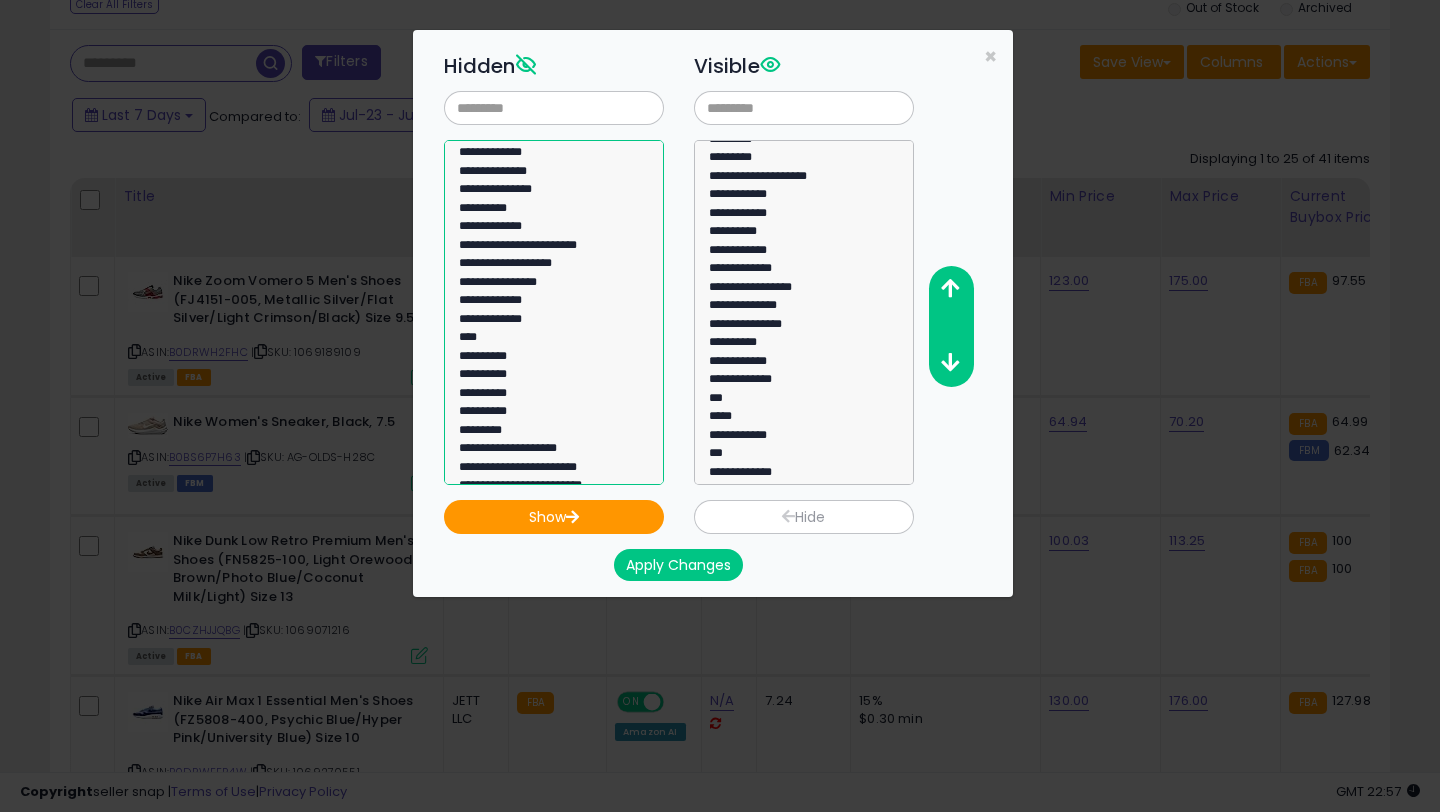 click on "**********" 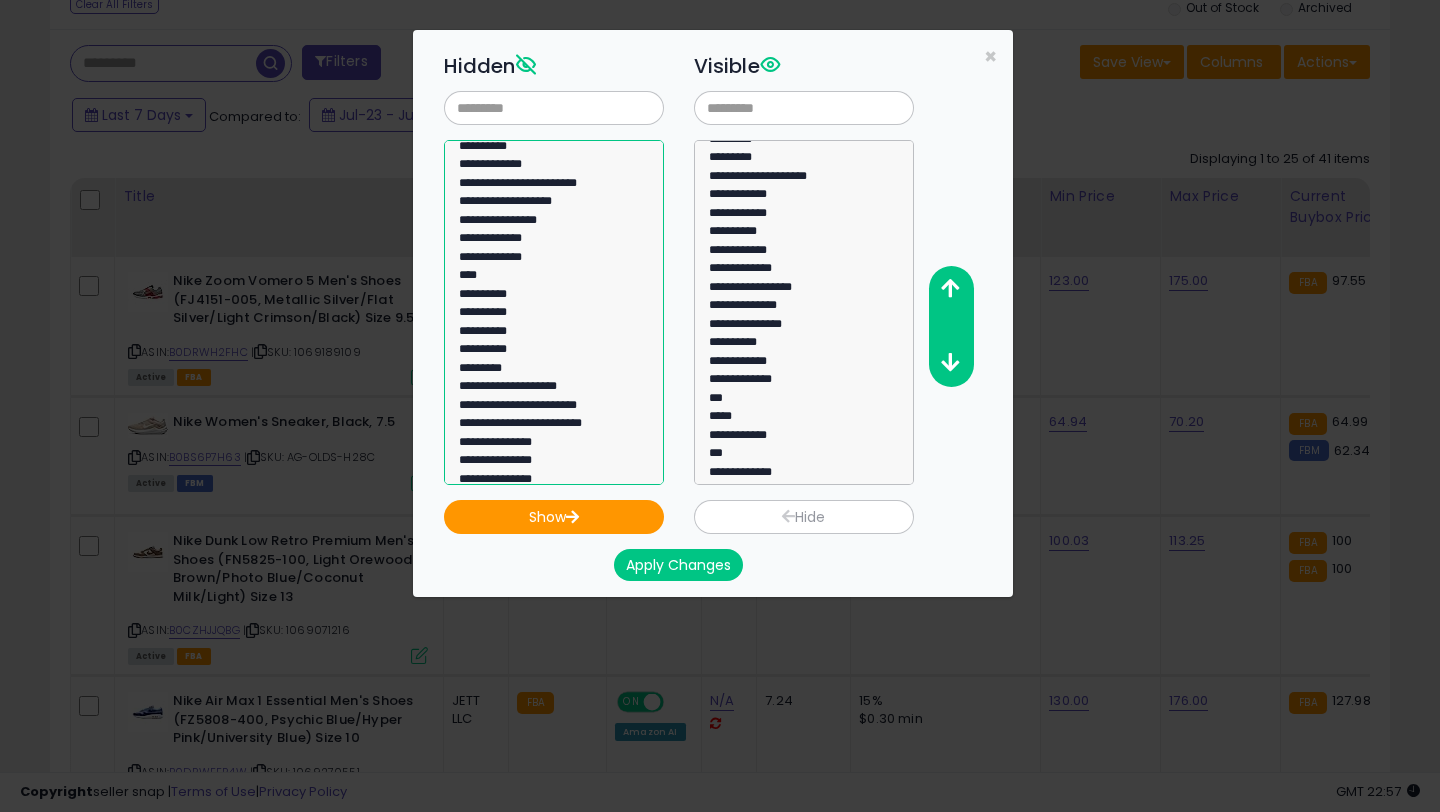click on "**********" 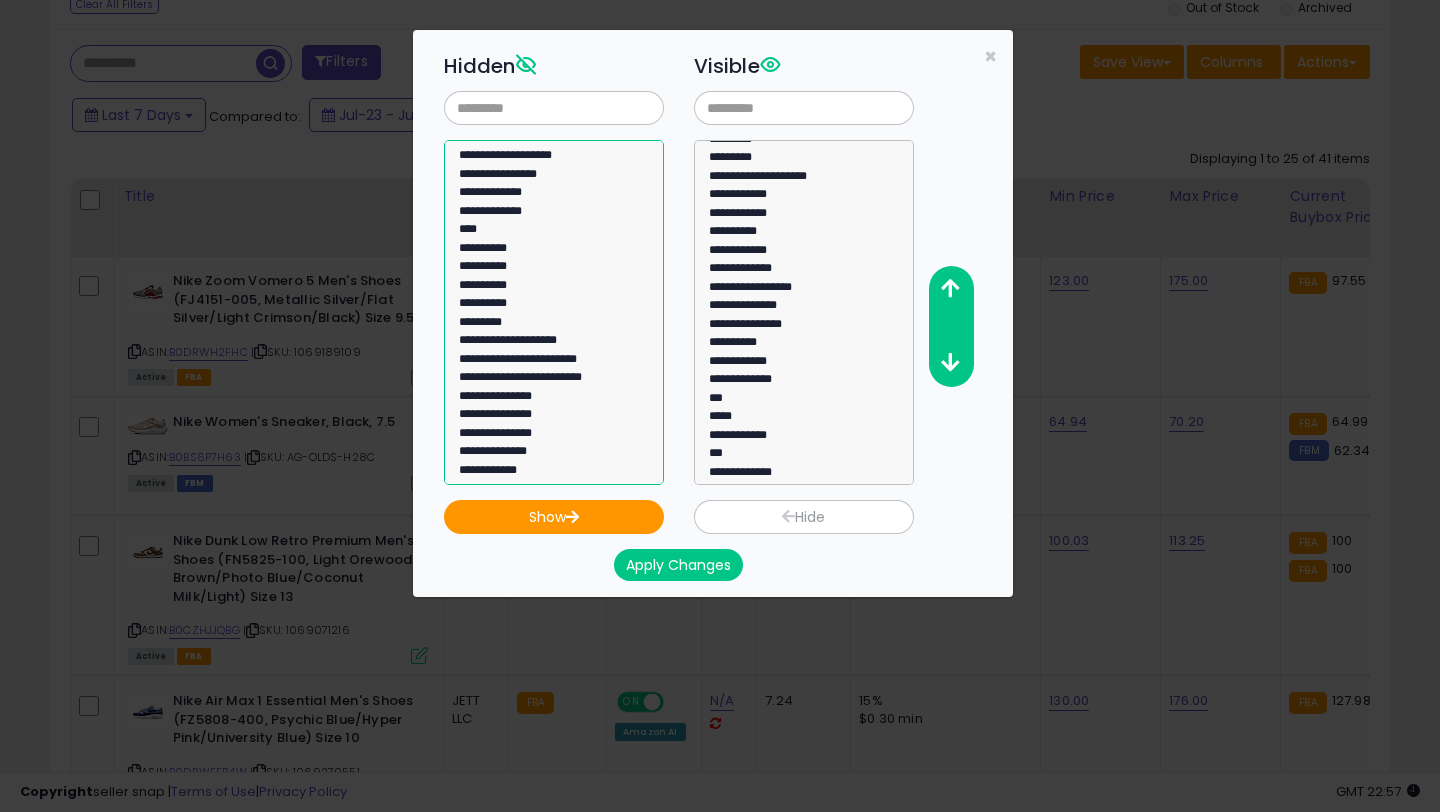 scroll, scrollTop: 742, scrollLeft: 0, axis: vertical 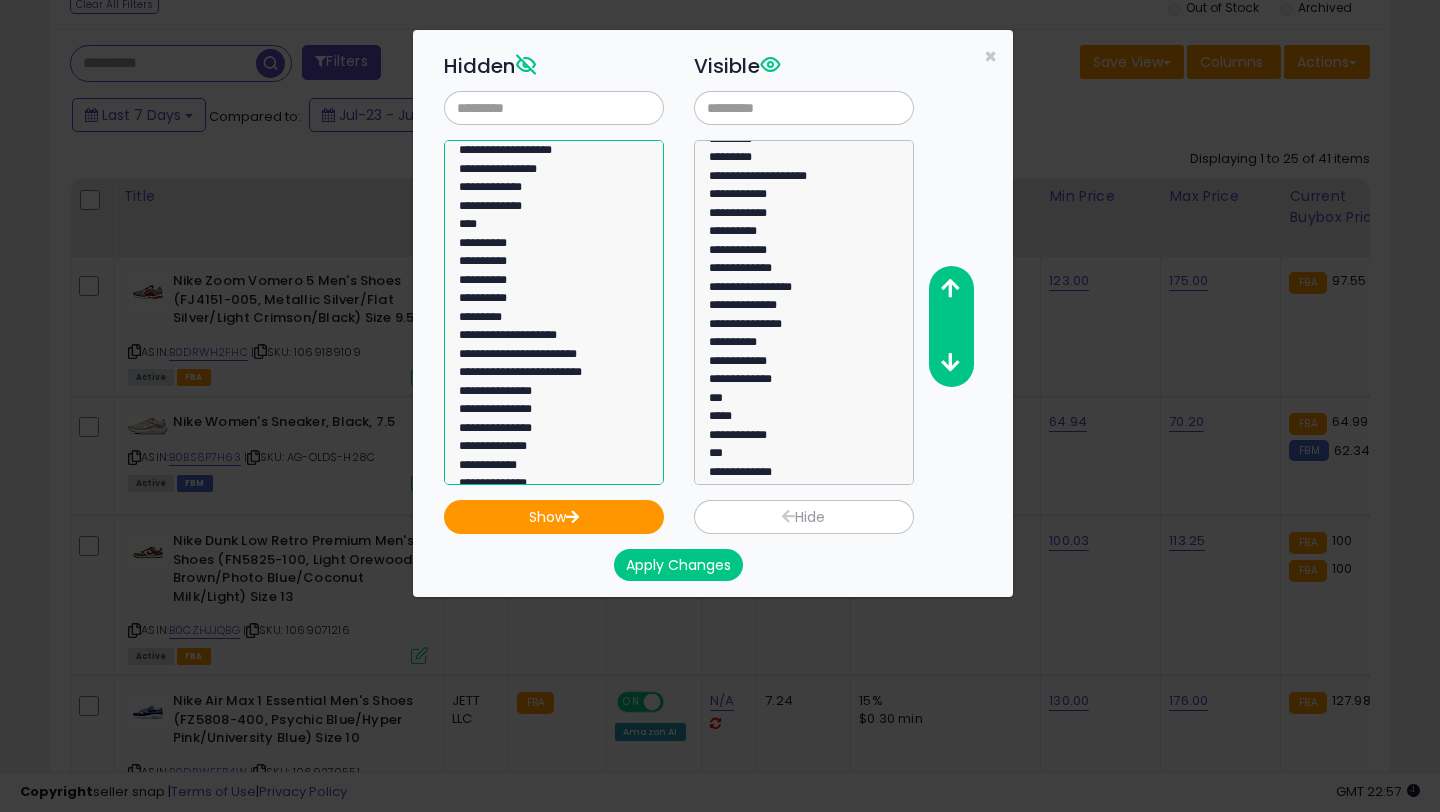 click on "**********" 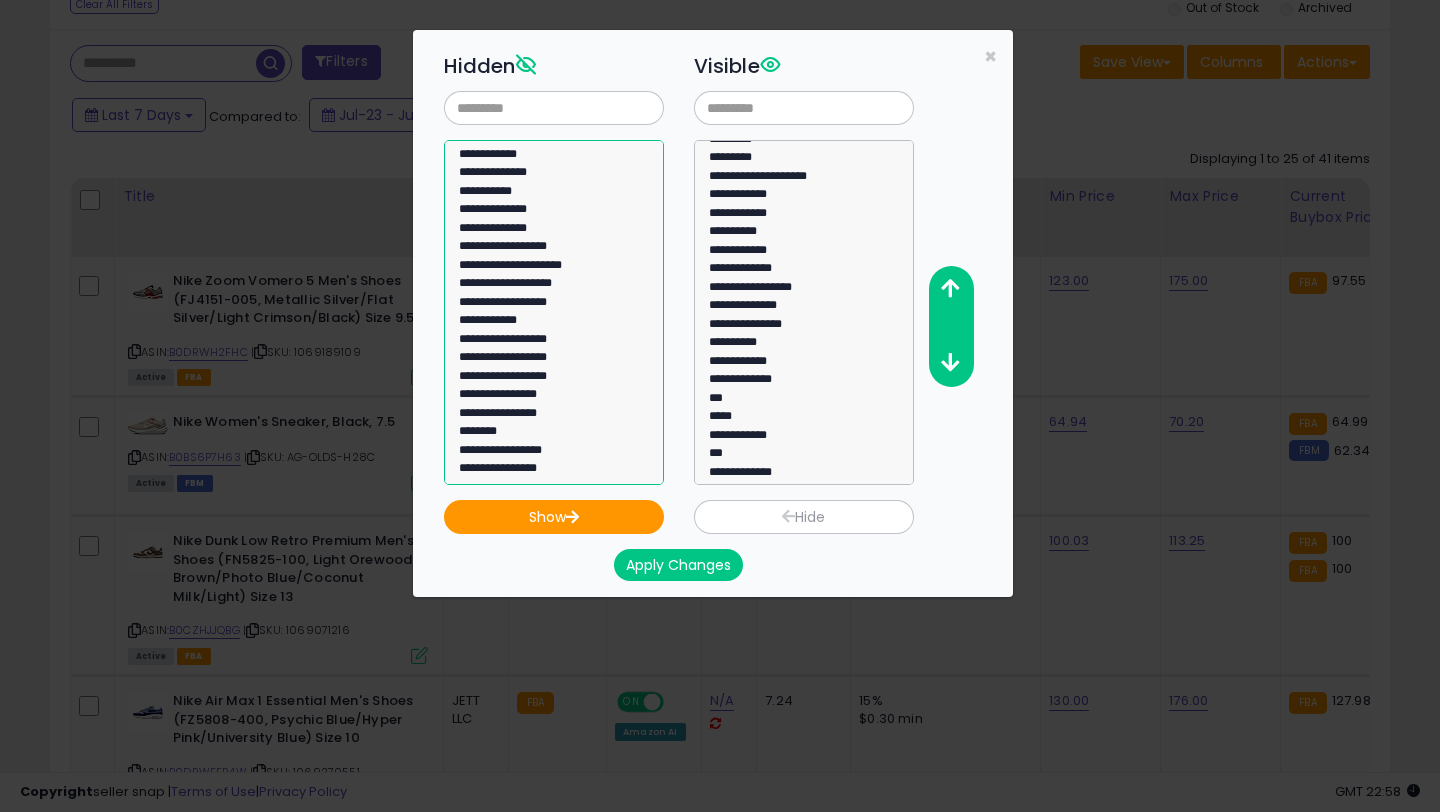 scroll, scrollTop: 1054, scrollLeft: 0, axis: vertical 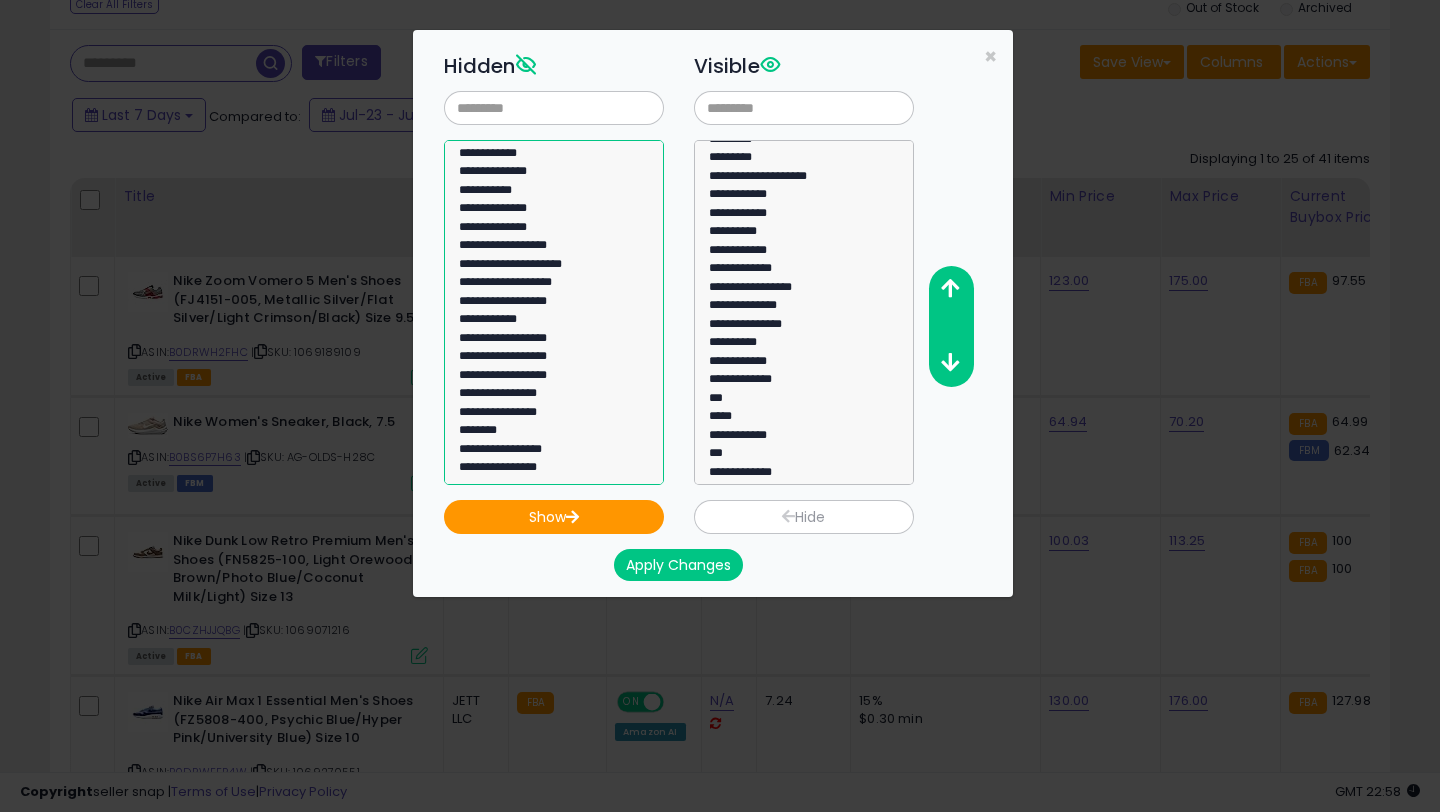 select on "********" 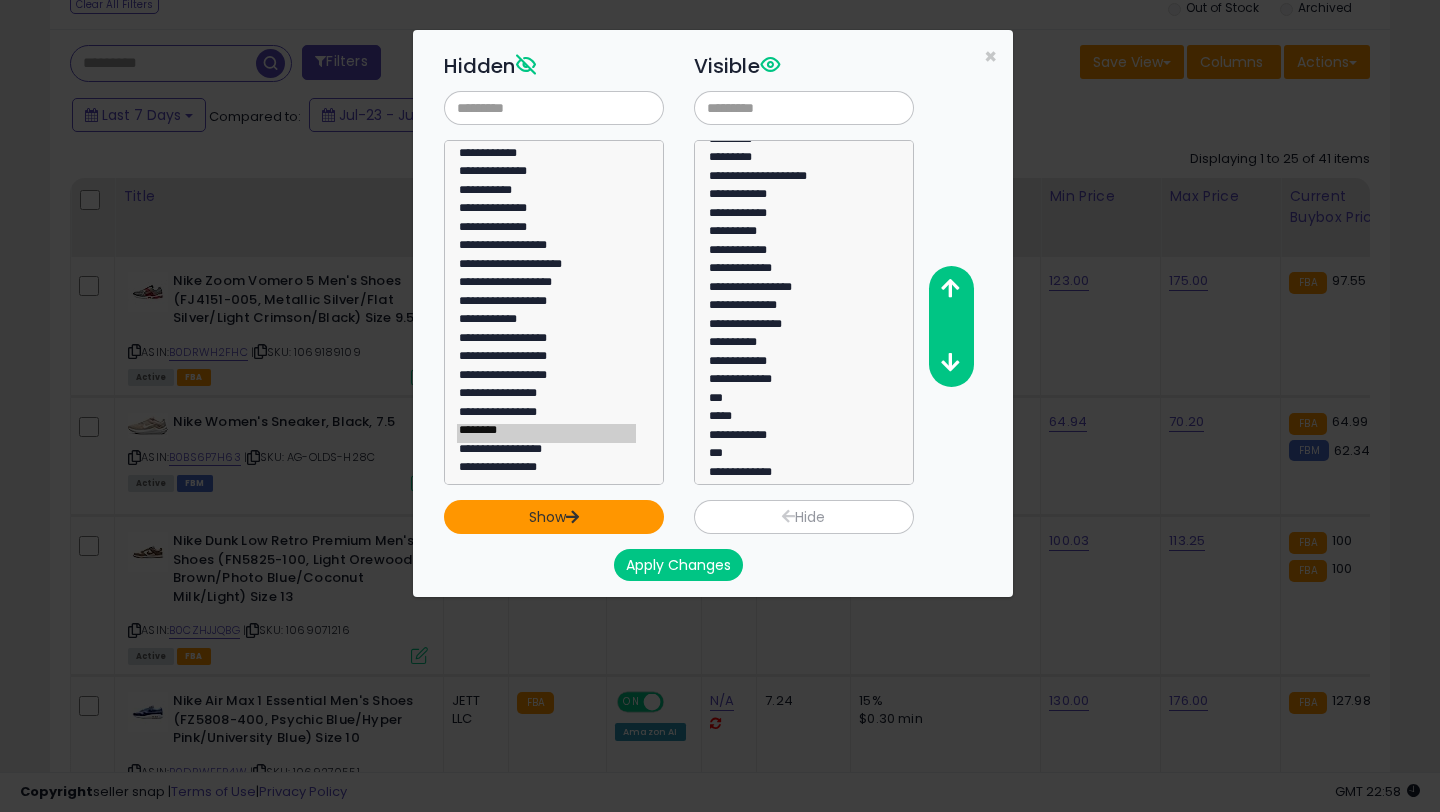 click on "Show" at bounding box center (554, 517) 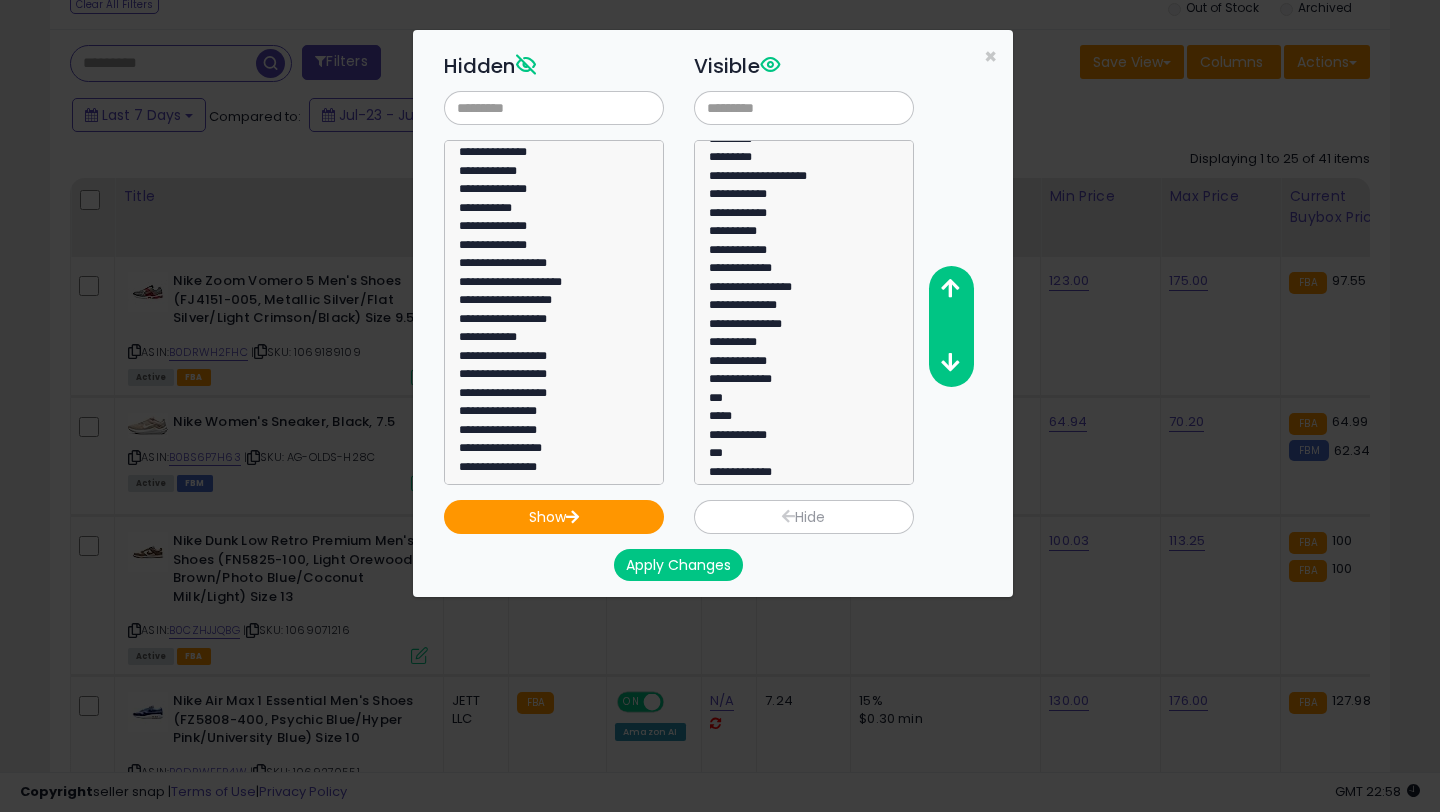 click on "Apply Changes" at bounding box center [678, 565] 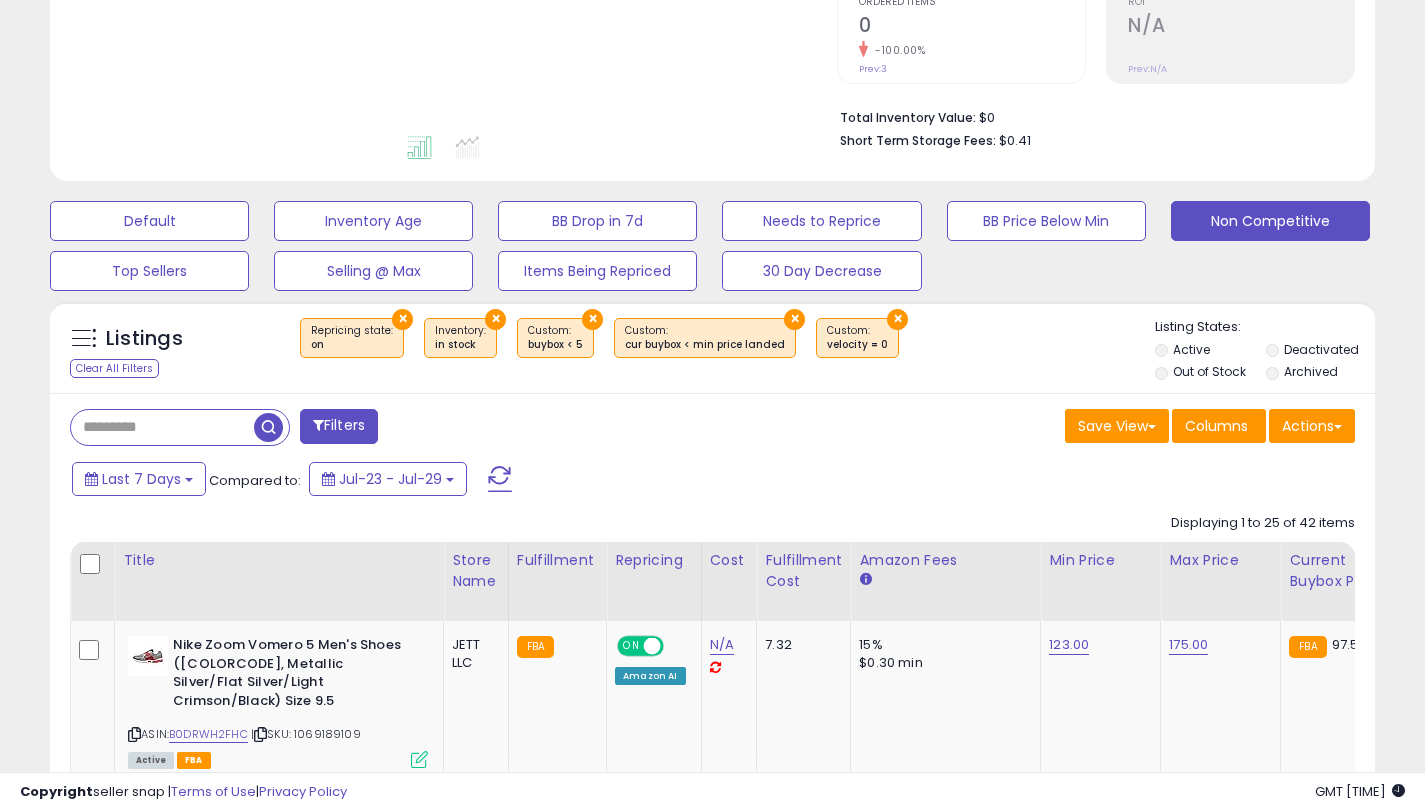 scroll, scrollTop: 701, scrollLeft: 0, axis: vertical 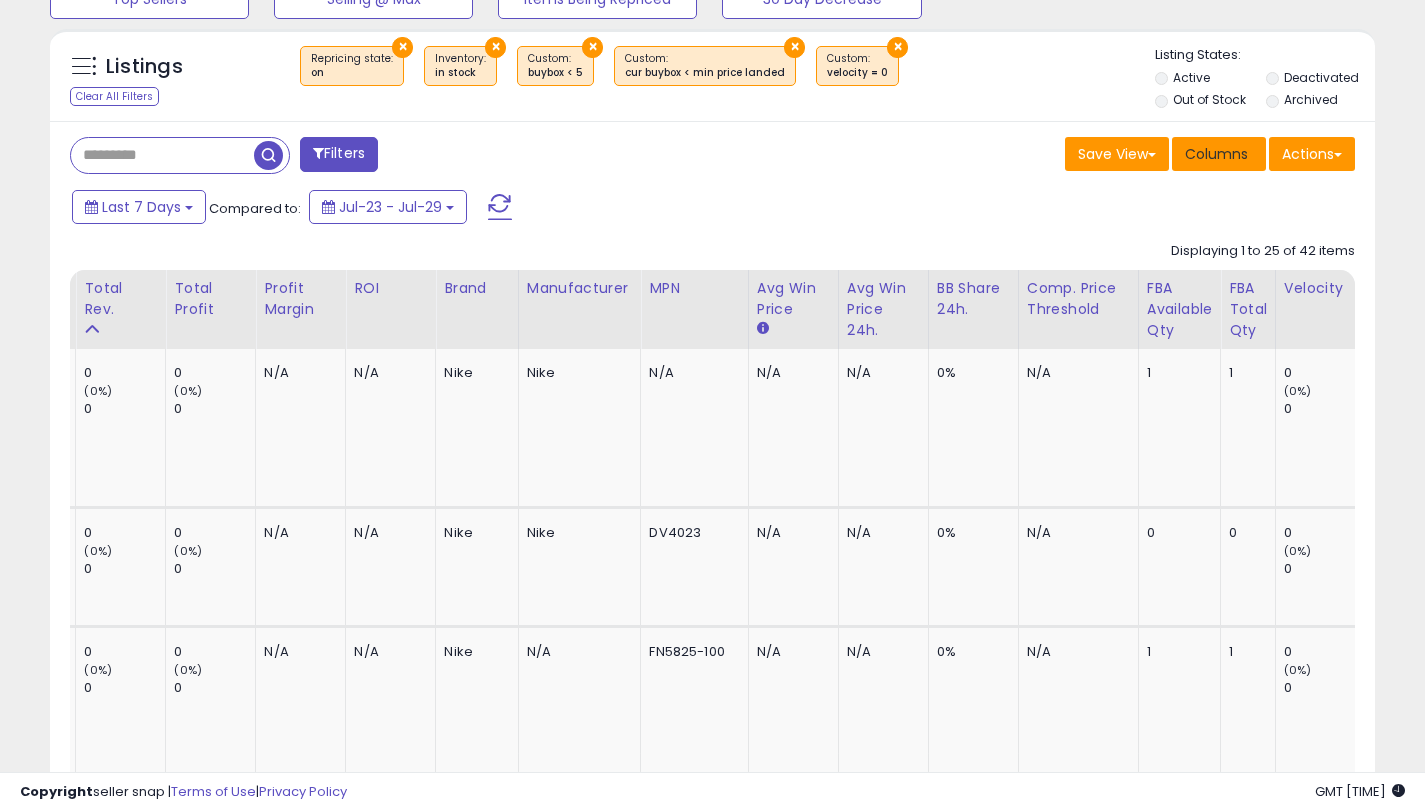 click on "Columns" at bounding box center (1216, 154) 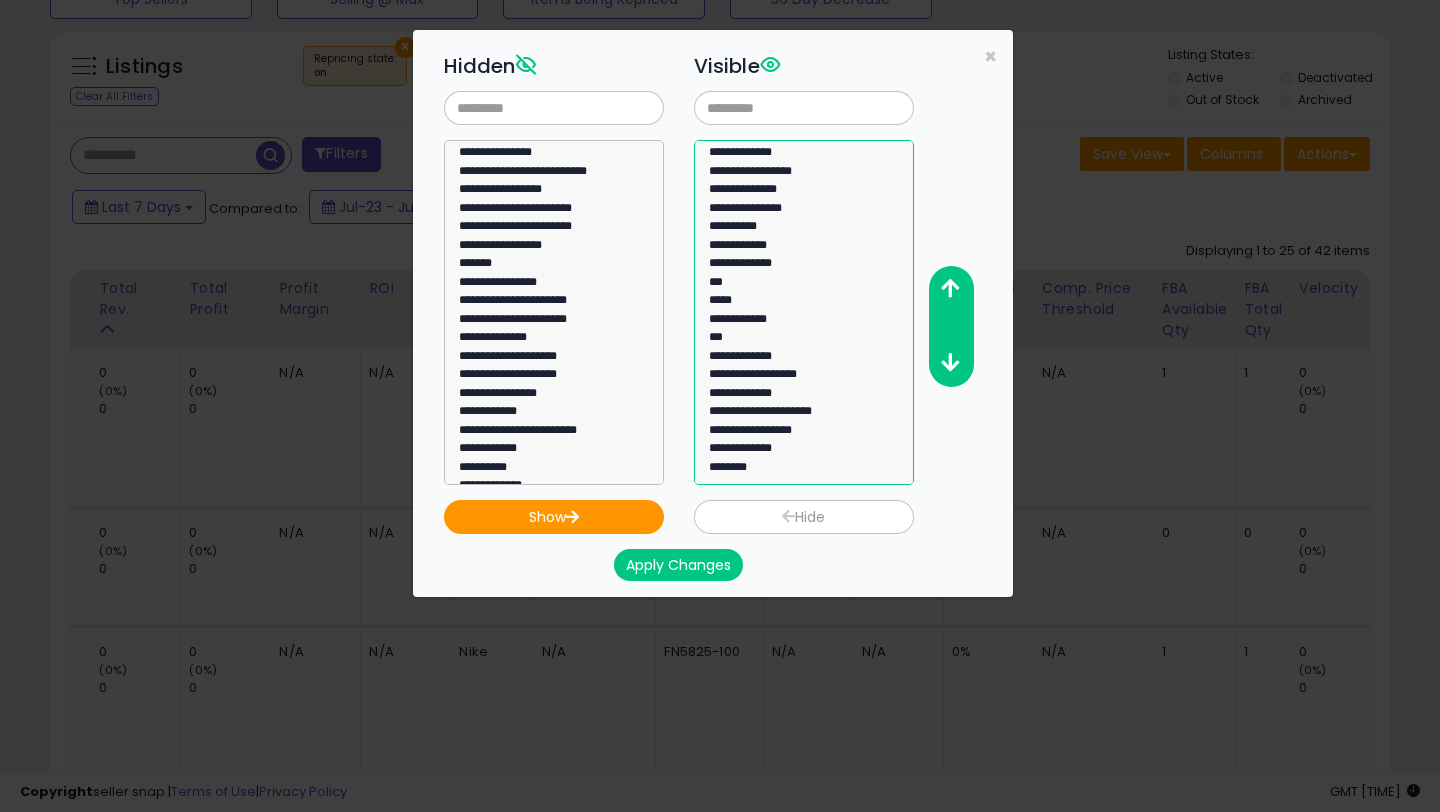 click on "**********" at bounding box center [804, 312] 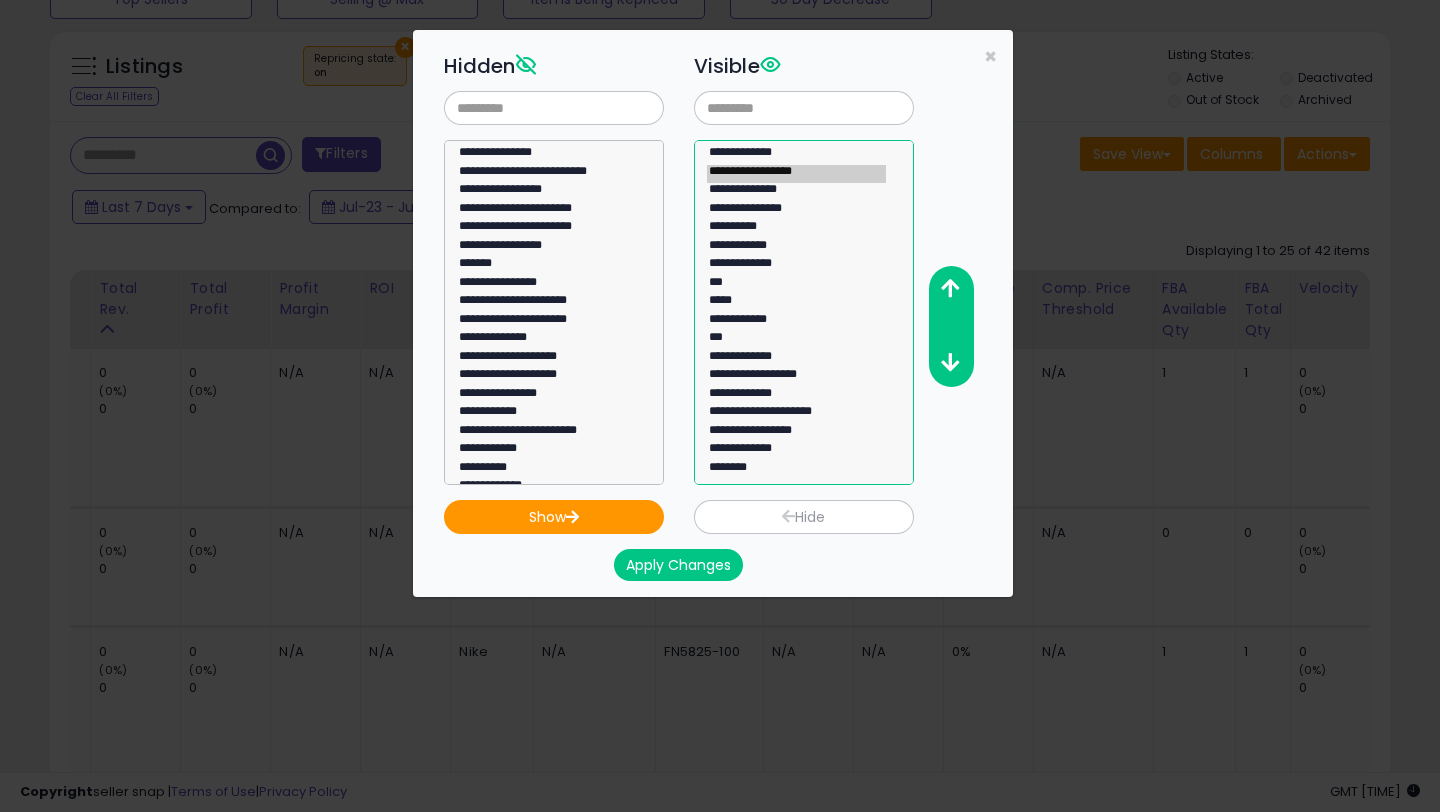 click on "**********" 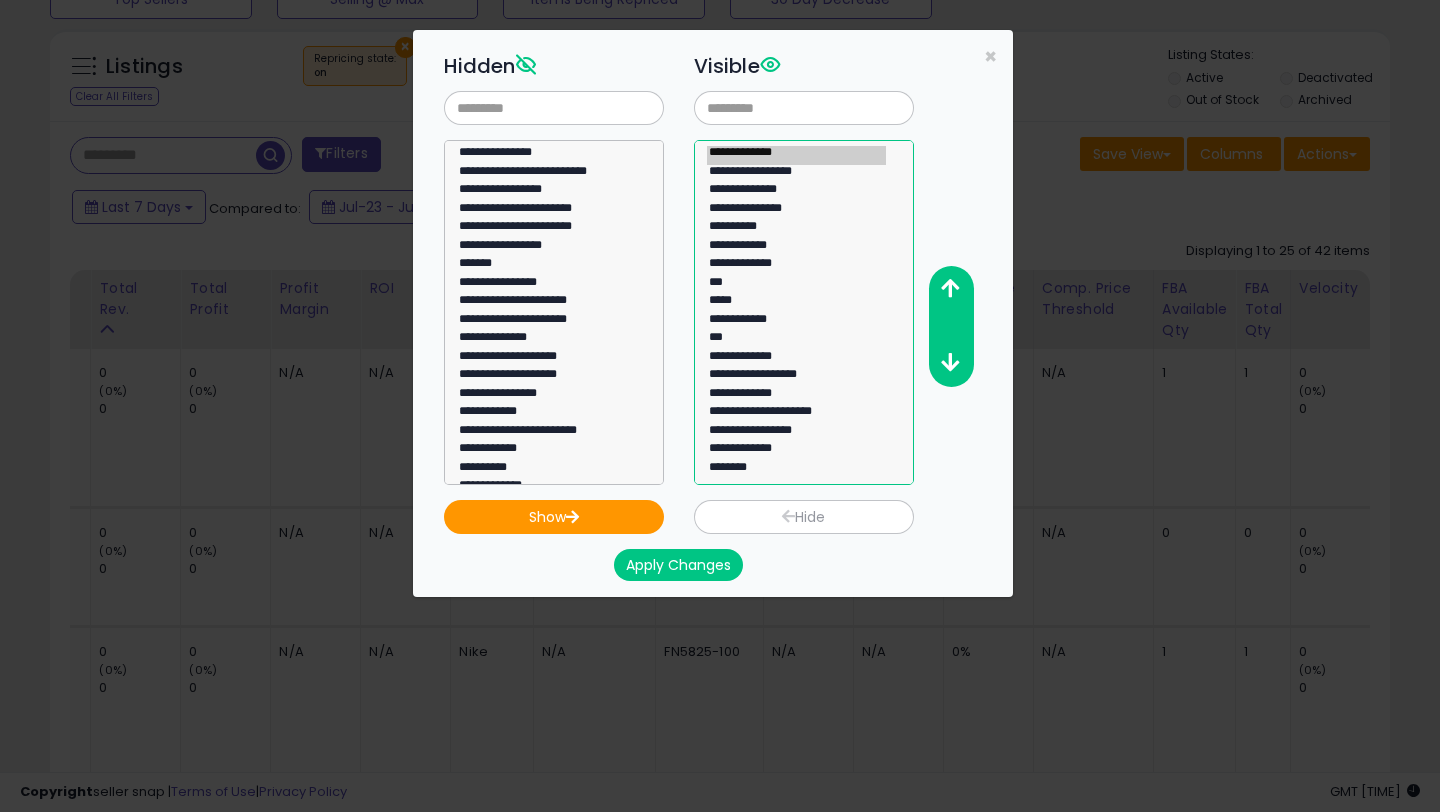 click on "**********" 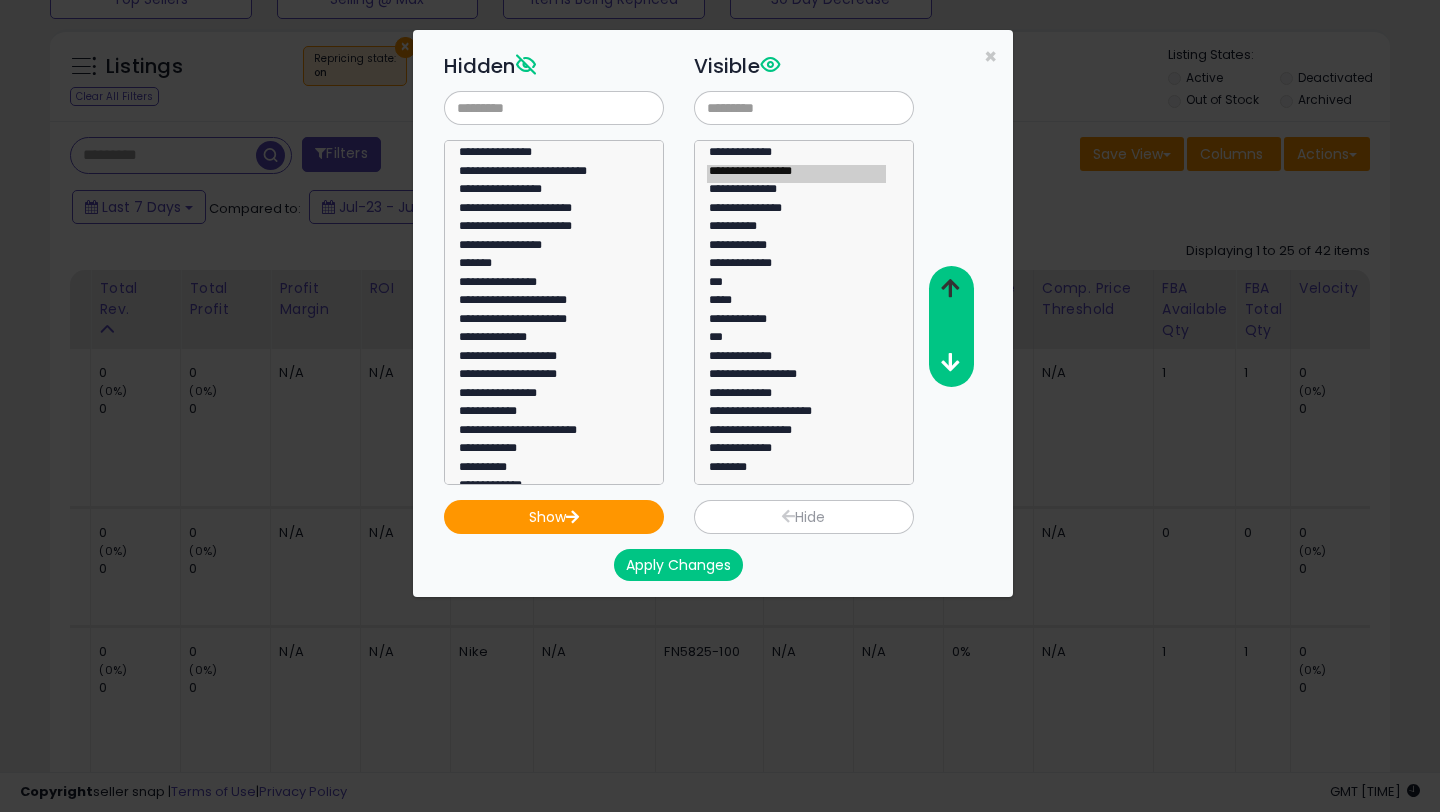 click at bounding box center [950, 288] 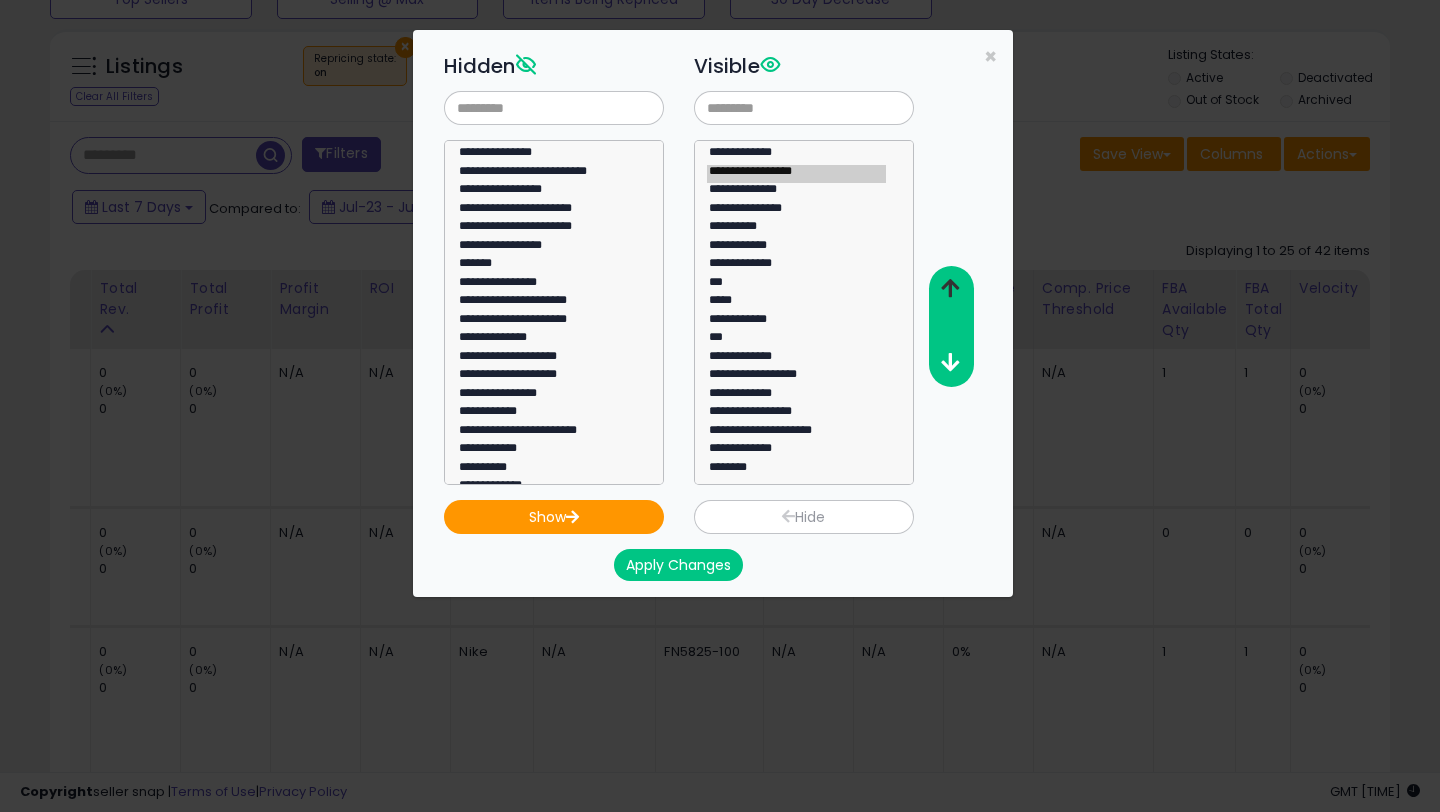 click at bounding box center (950, 288) 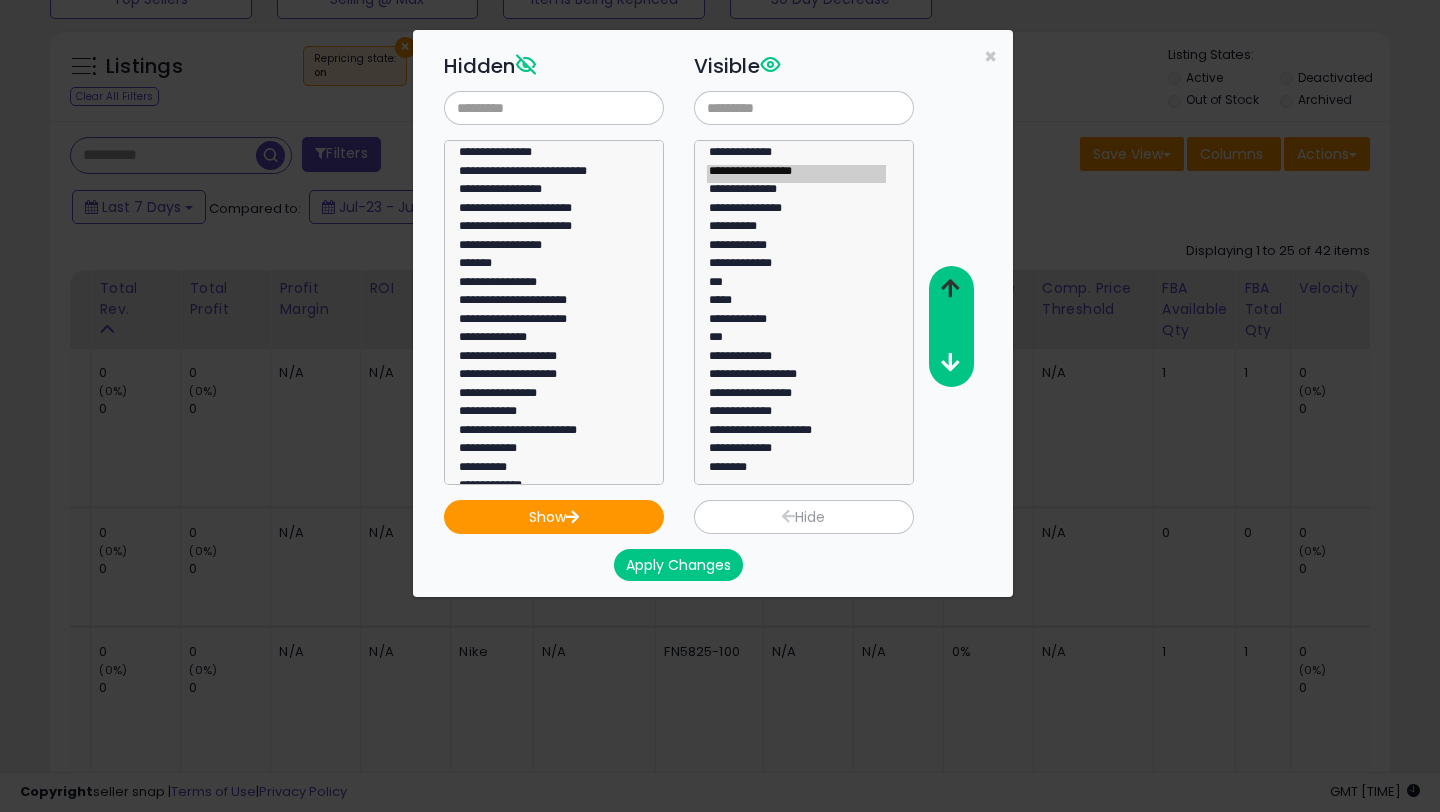 click at bounding box center [950, 288] 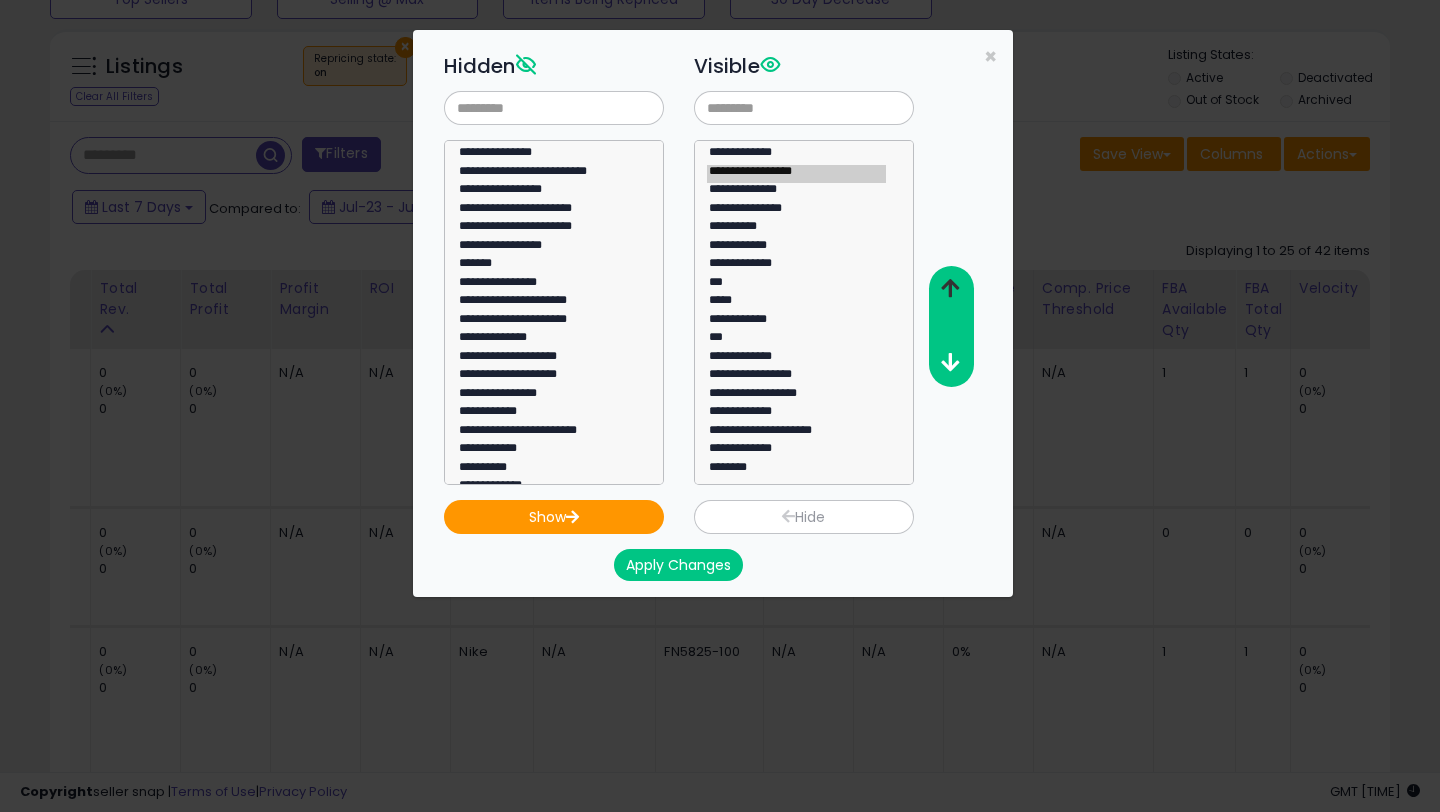 click at bounding box center [950, 288] 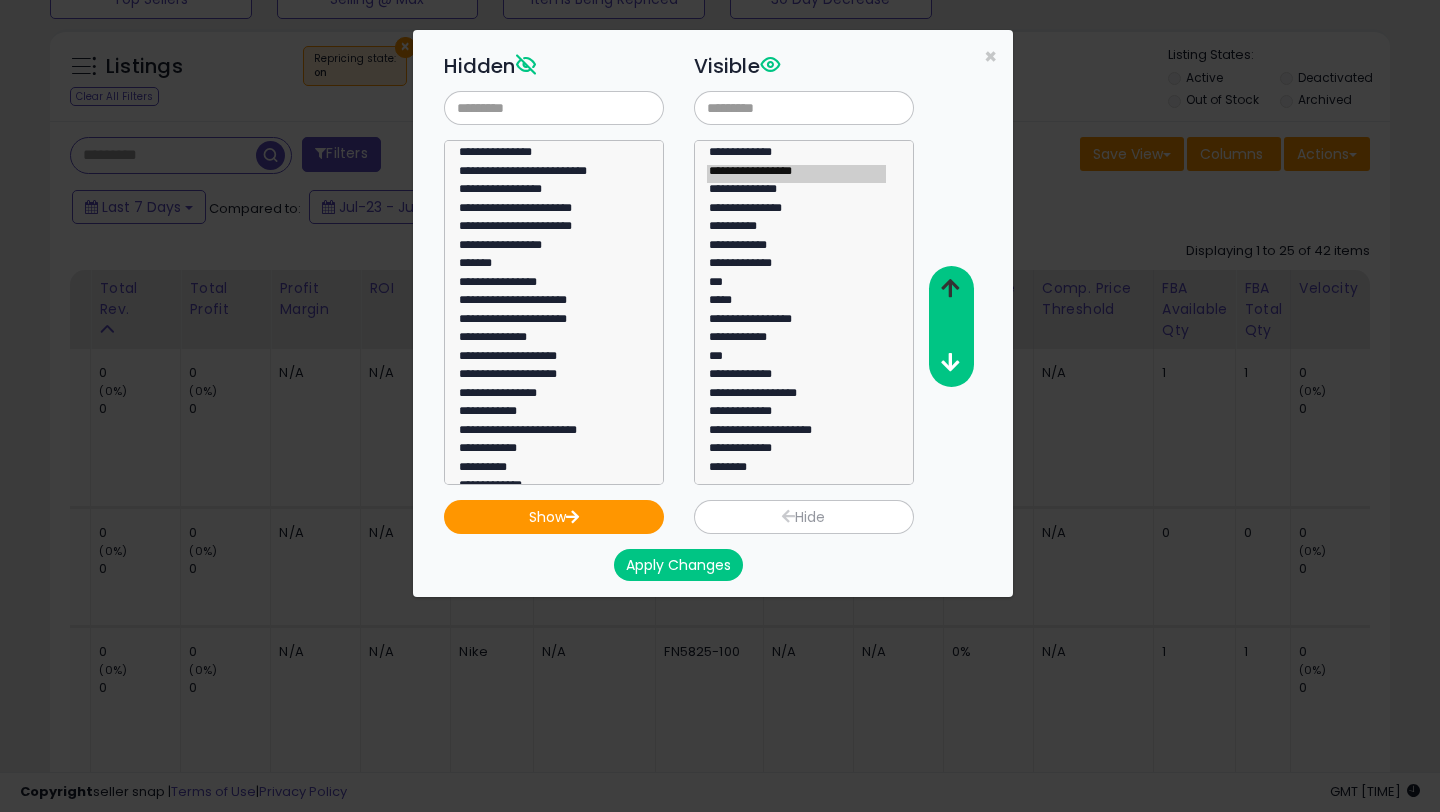 click at bounding box center (950, 288) 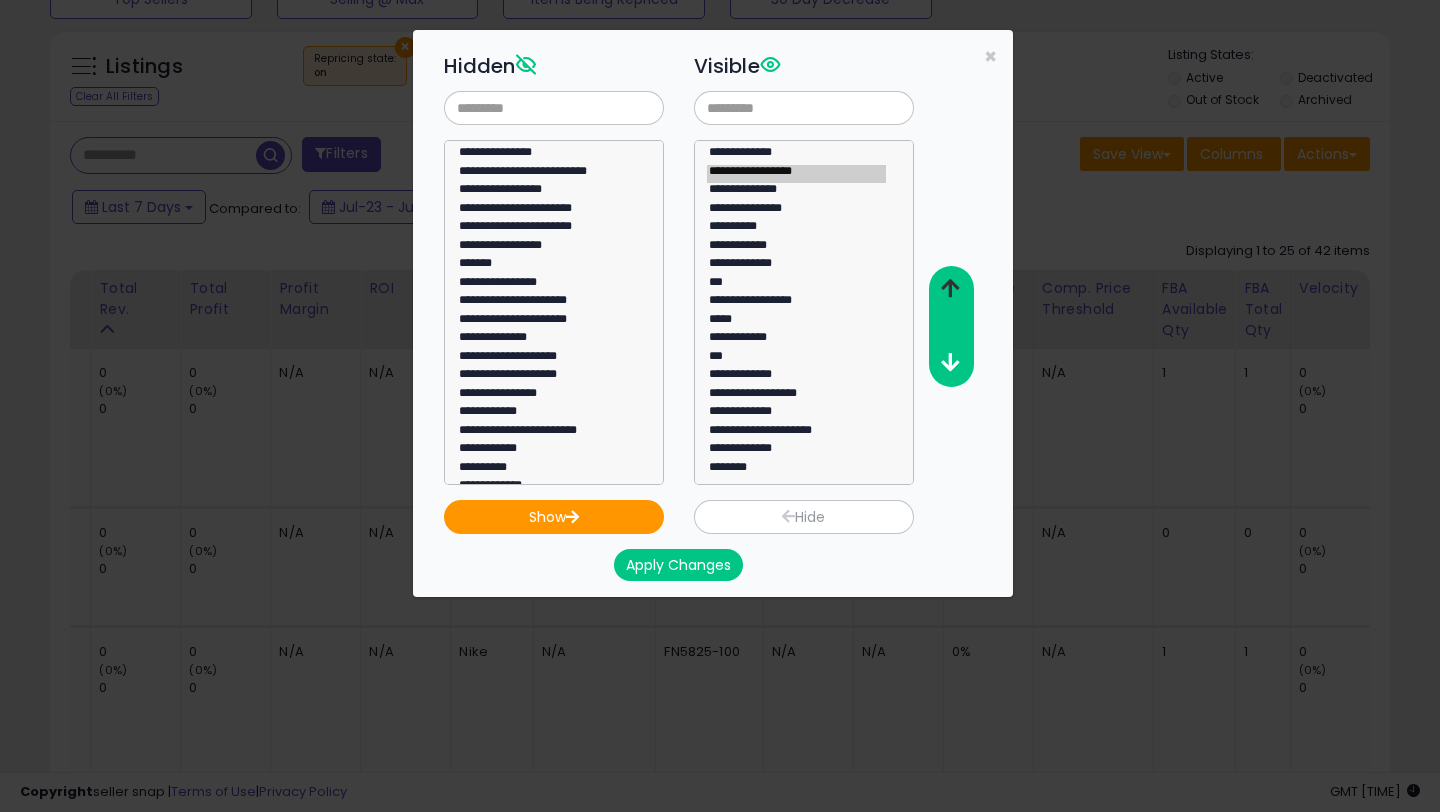 click at bounding box center [950, 288] 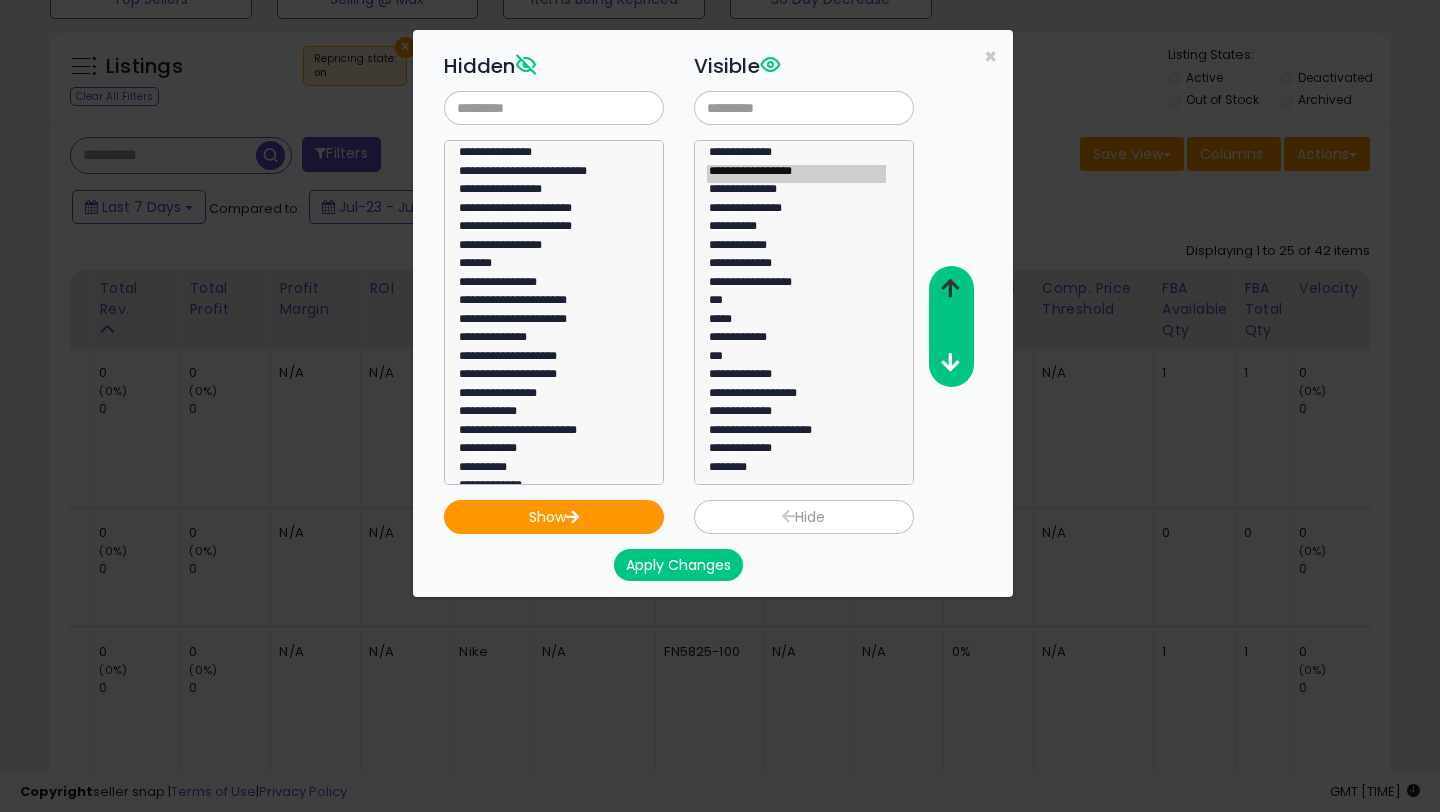 click at bounding box center (950, 288) 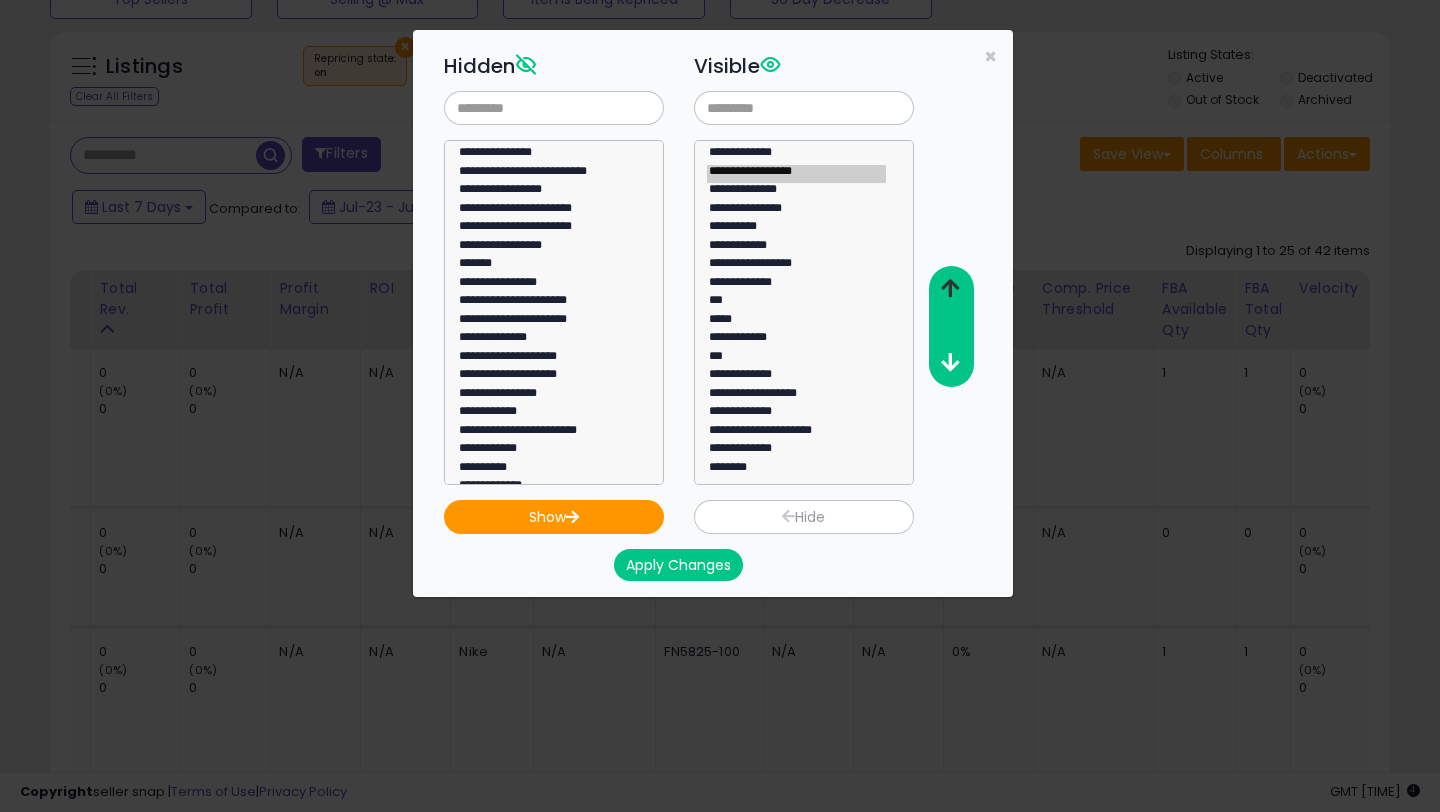 click at bounding box center [950, 288] 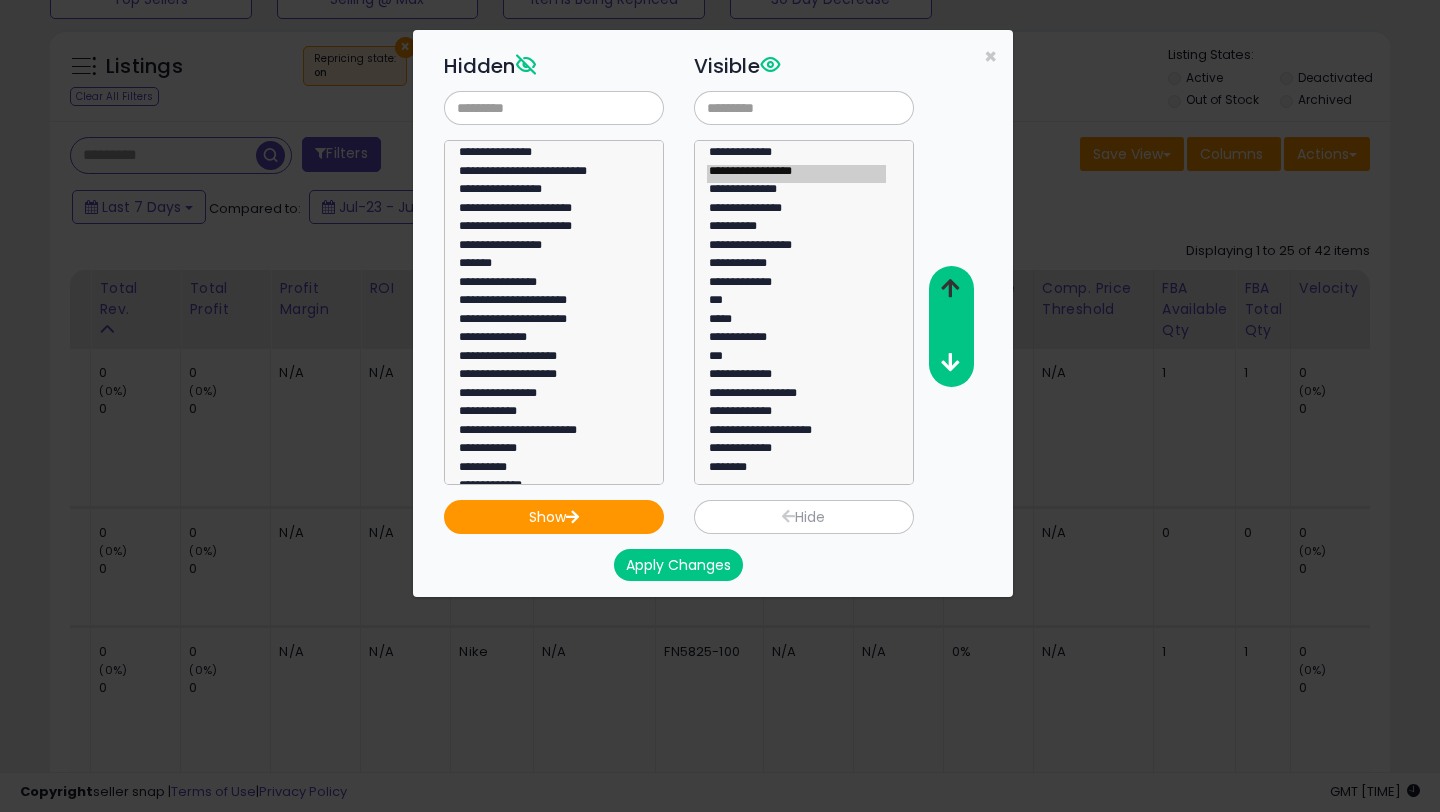 click at bounding box center (950, 288) 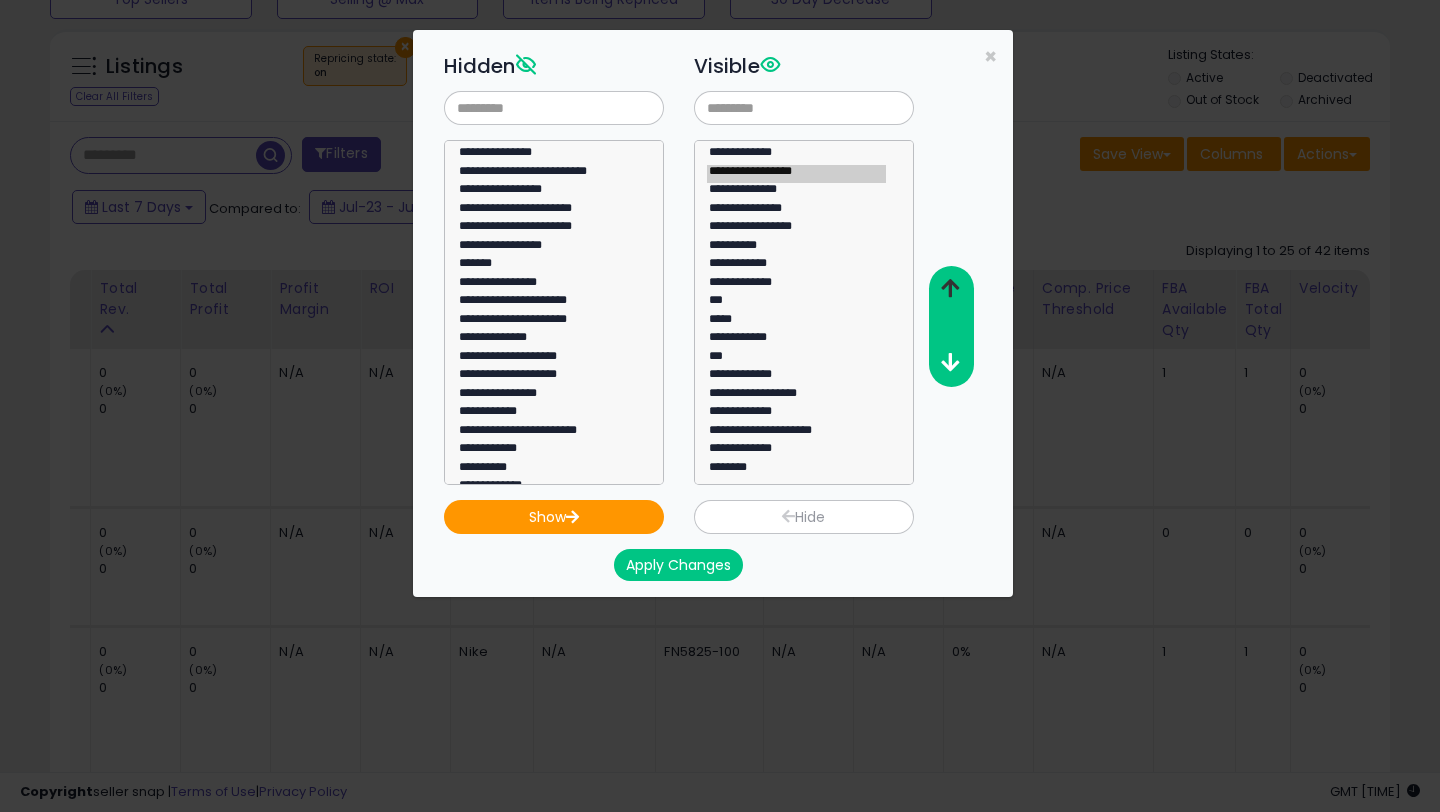 click at bounding box center [950, 288] 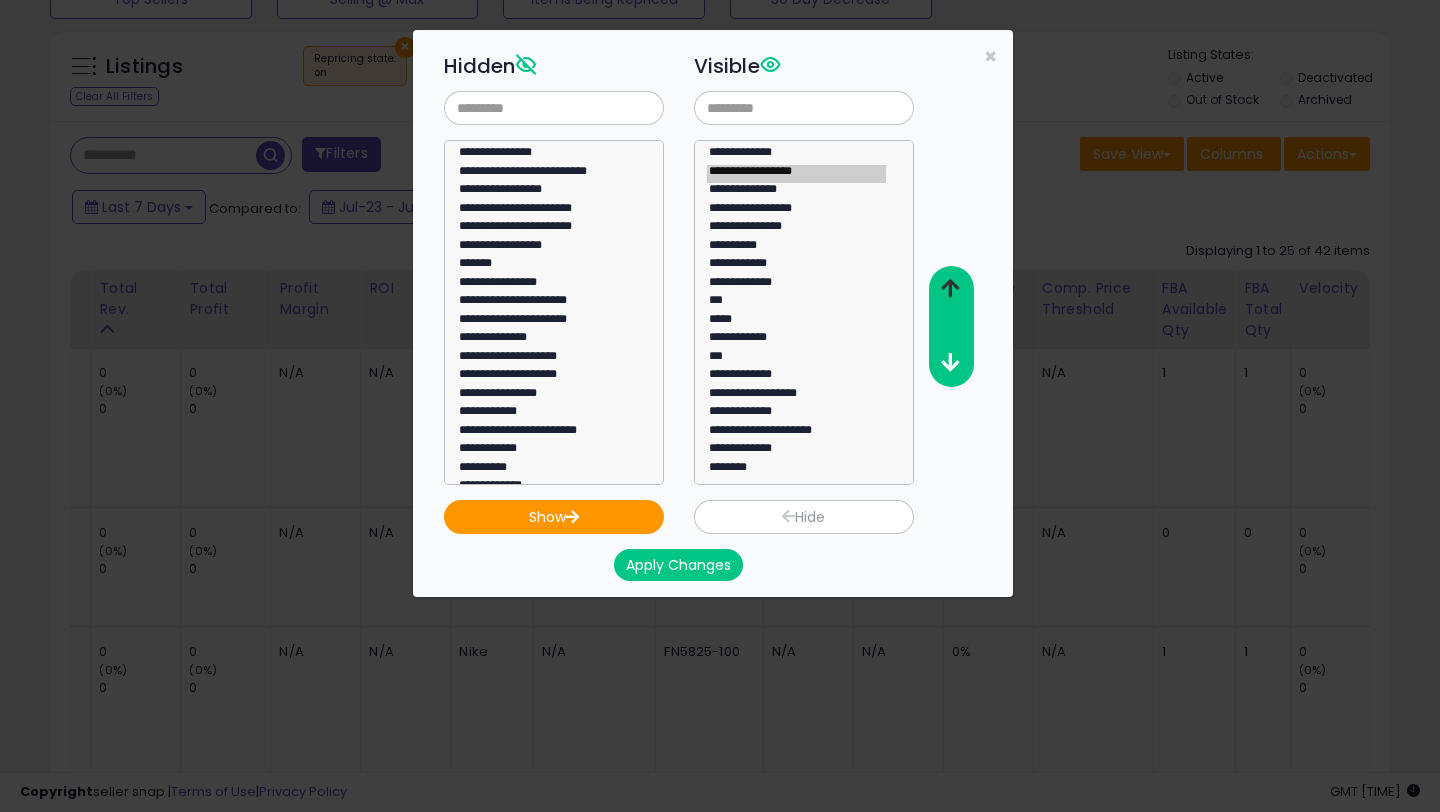 click at bounding box center (950, 288) 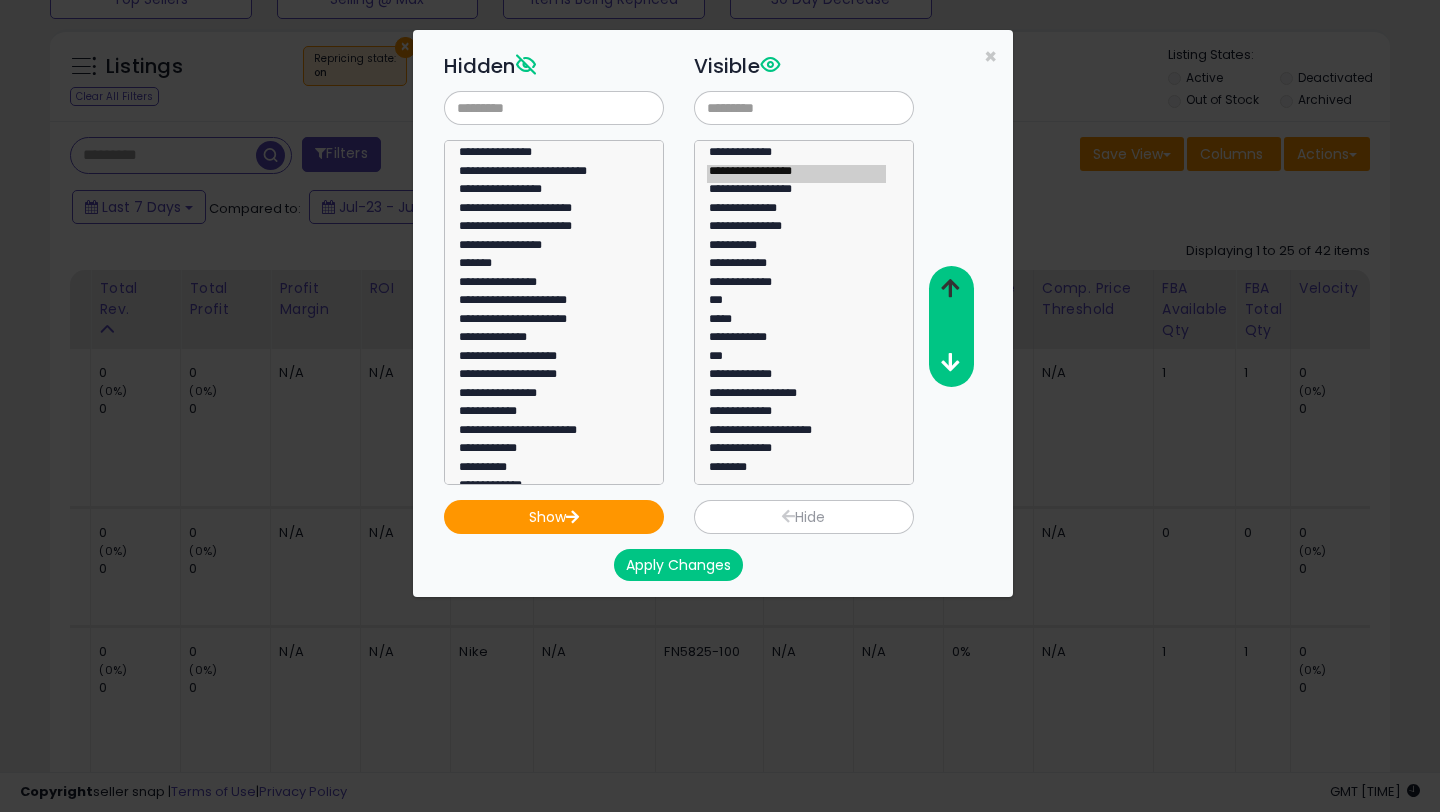 click at bounding box center [950, 288] 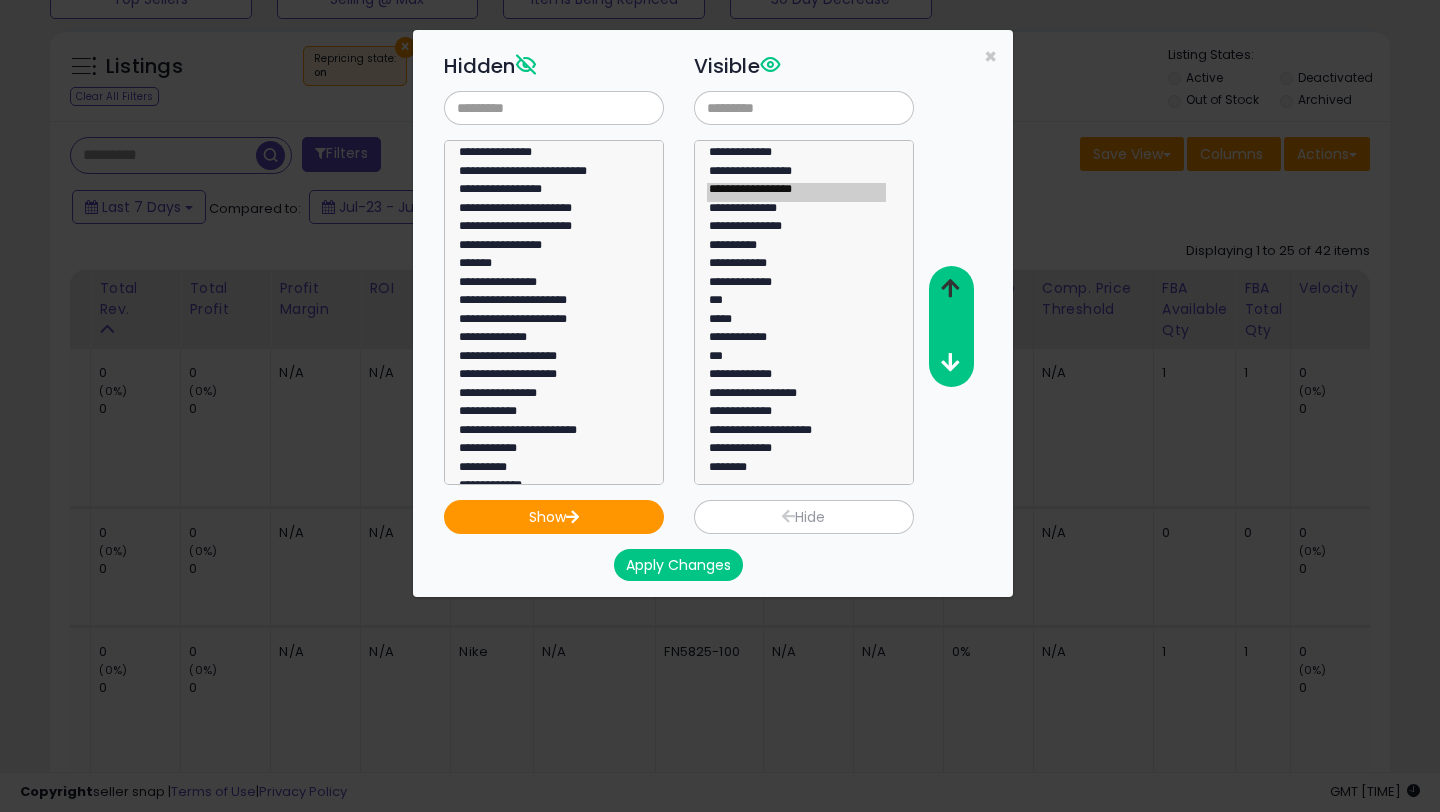 click at bounding box center [950, 288] 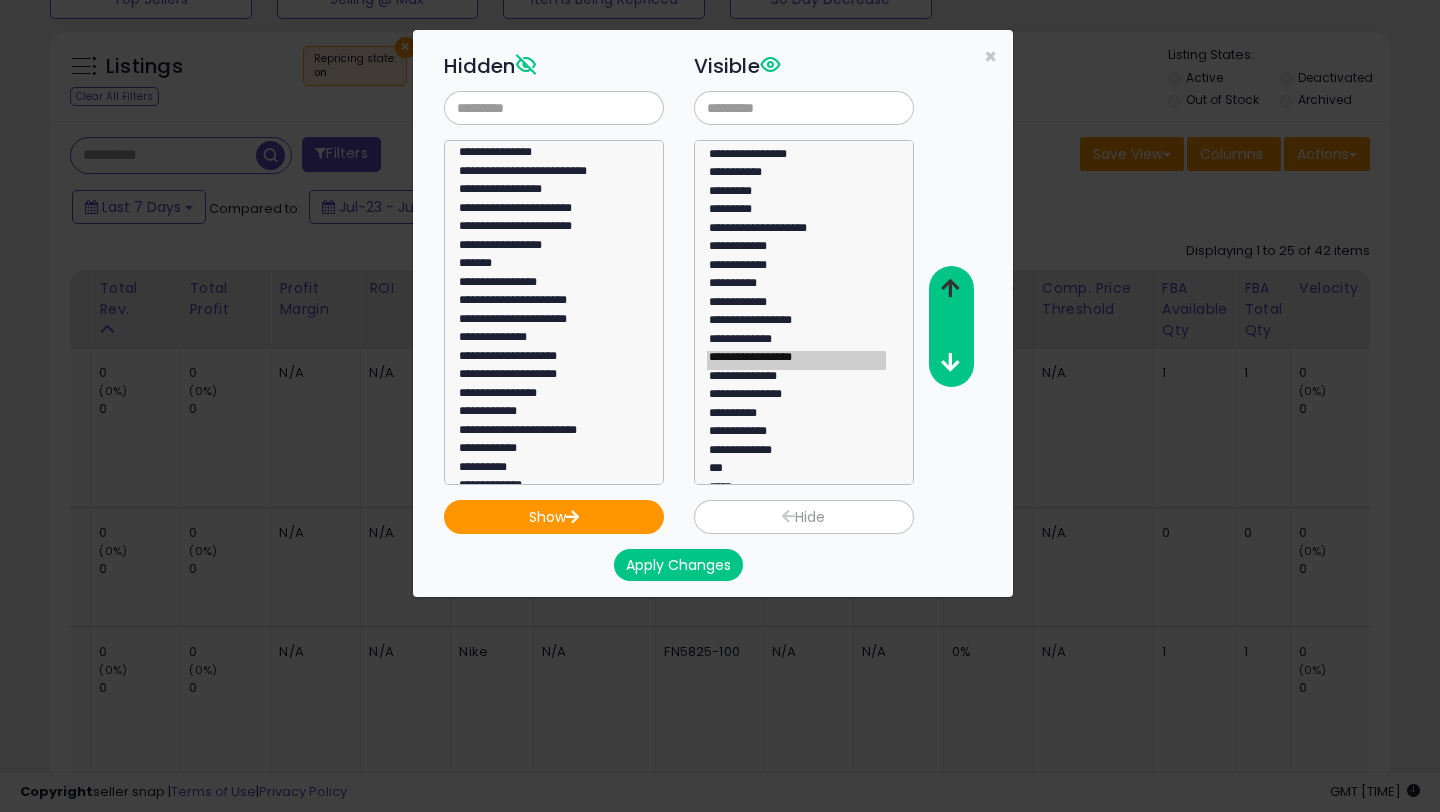 click at bounding box center [950, 289] 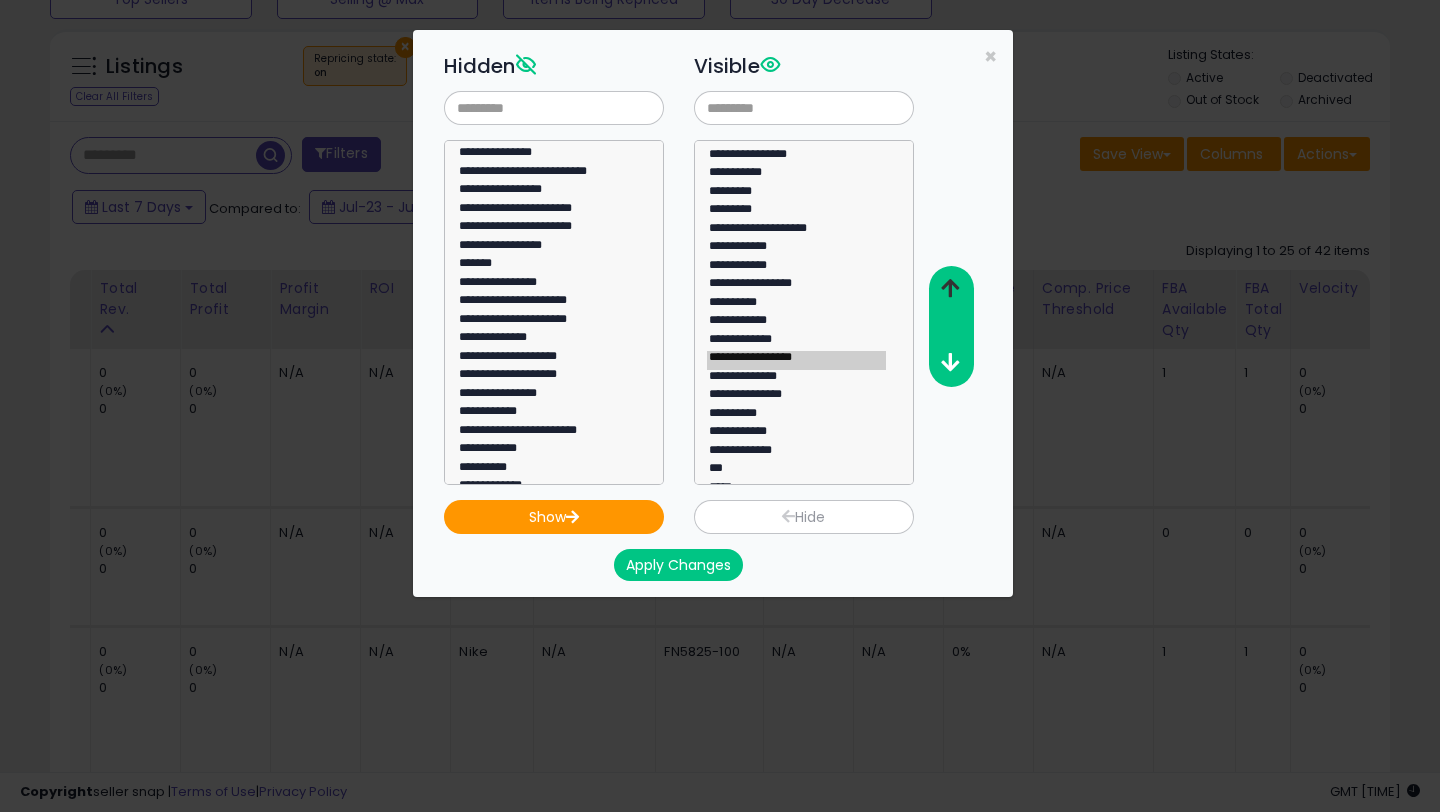 click at bounding box center [950, 289] 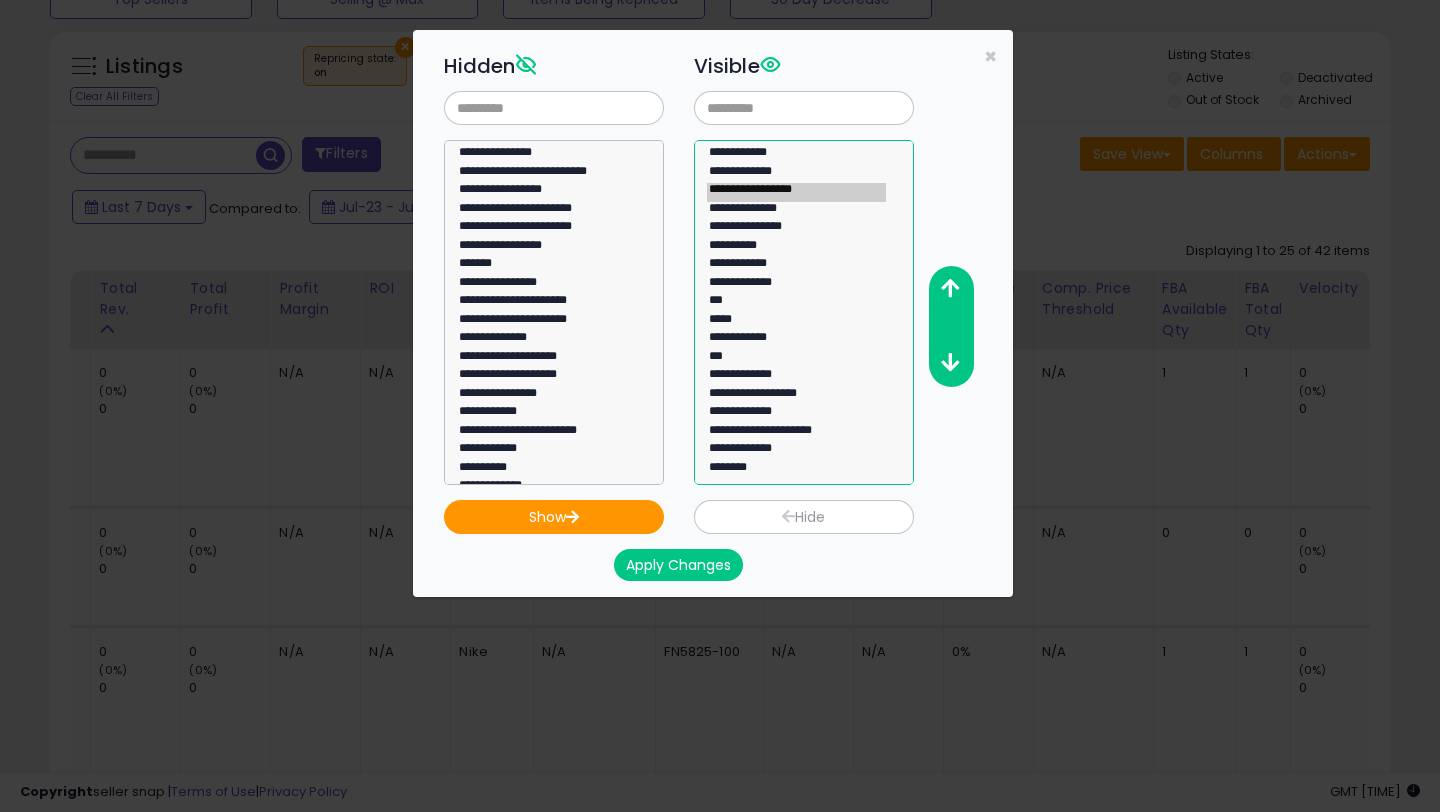 click on "**********" 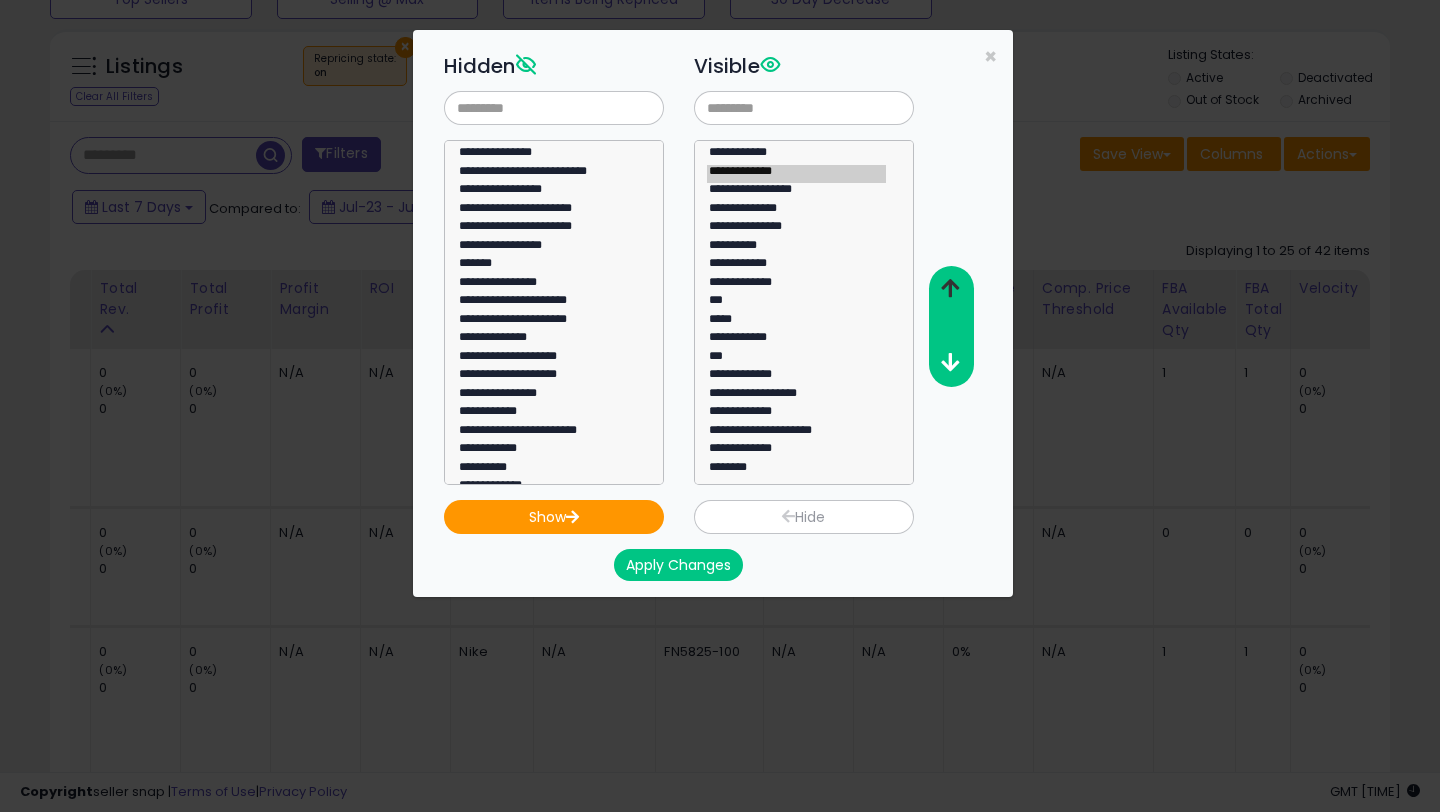 click at bounding box center (950, 288) 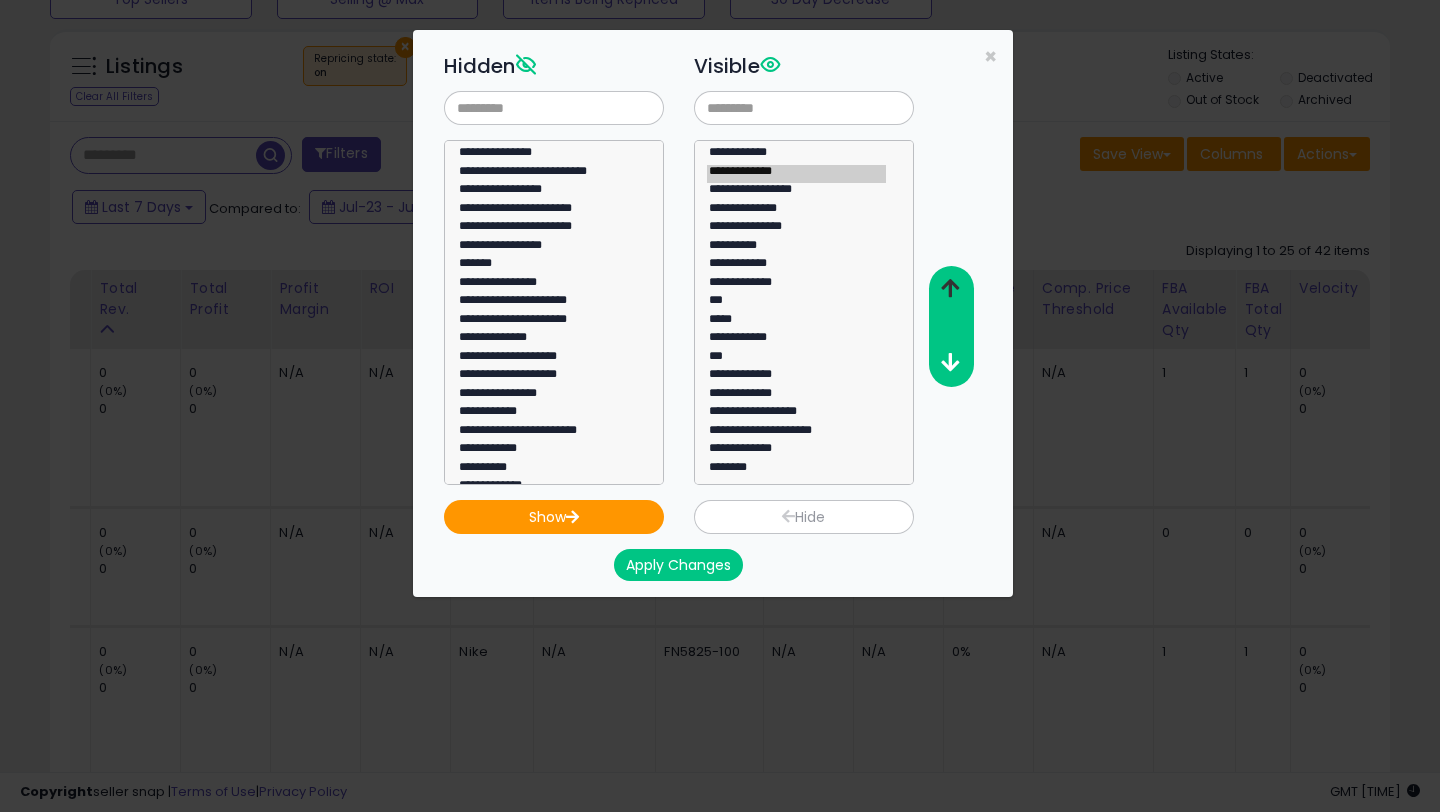 click at bounding box center [950, 288] 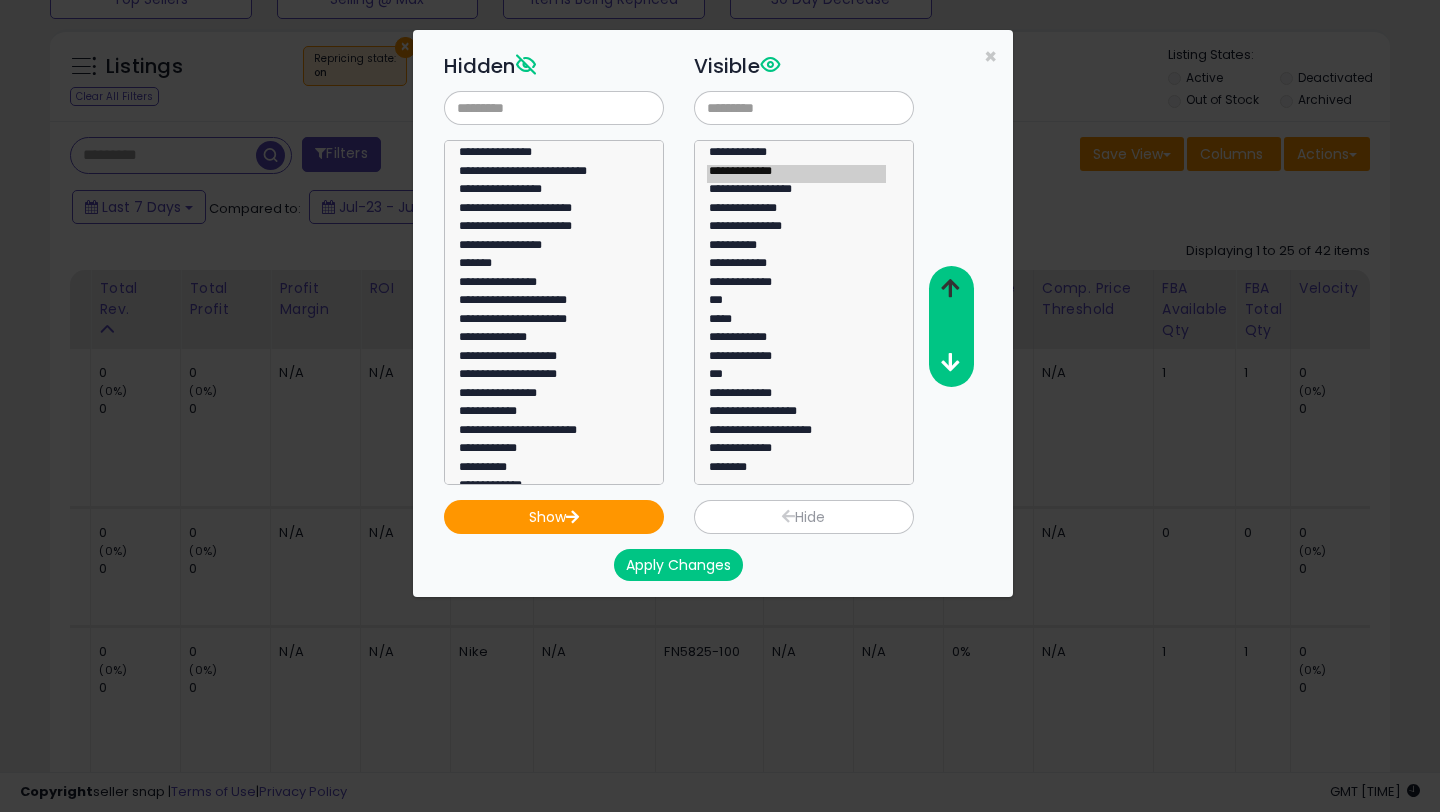 click at bounding box center (950, 288) 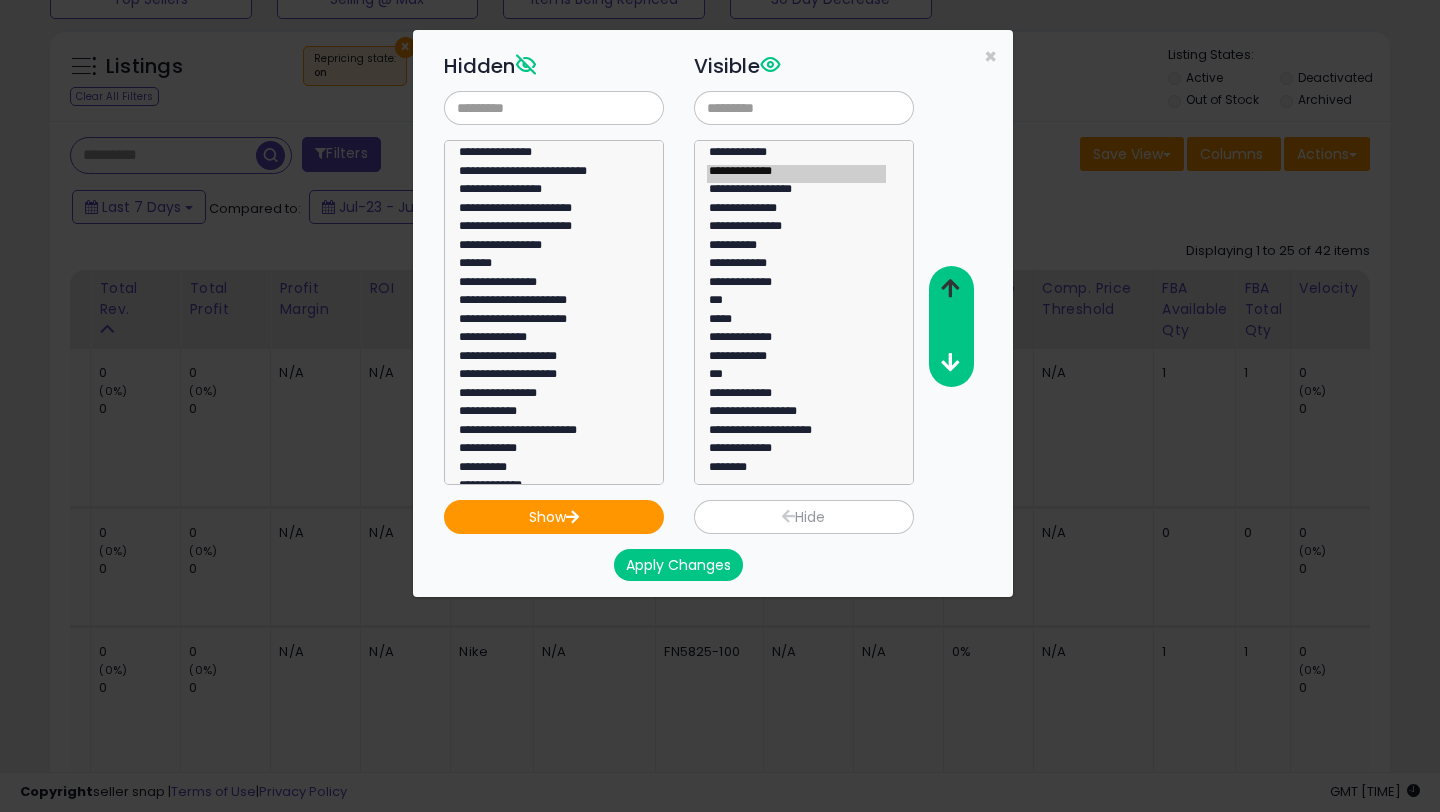click at bounding box center (950, 288) 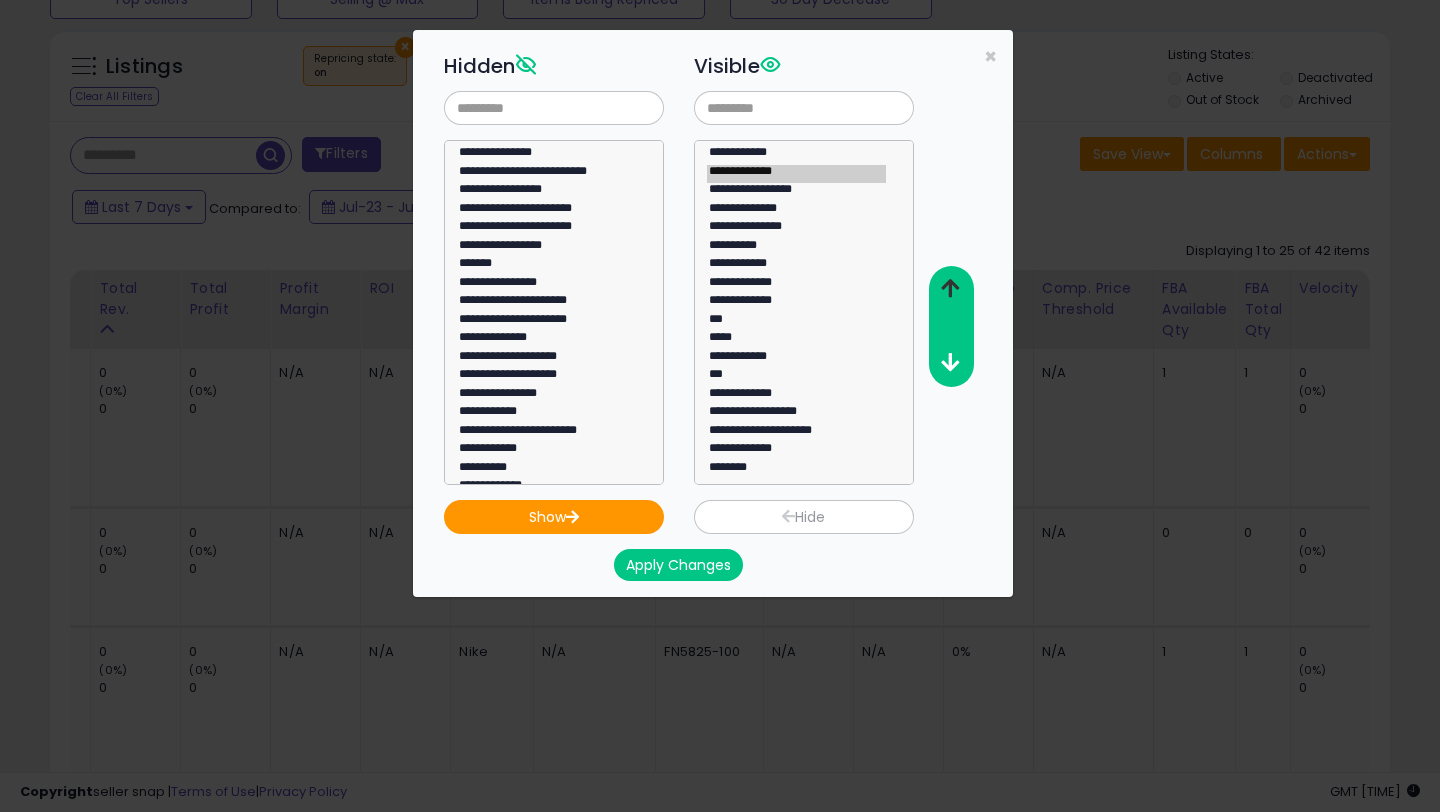 click at bounding box center (950, 288) 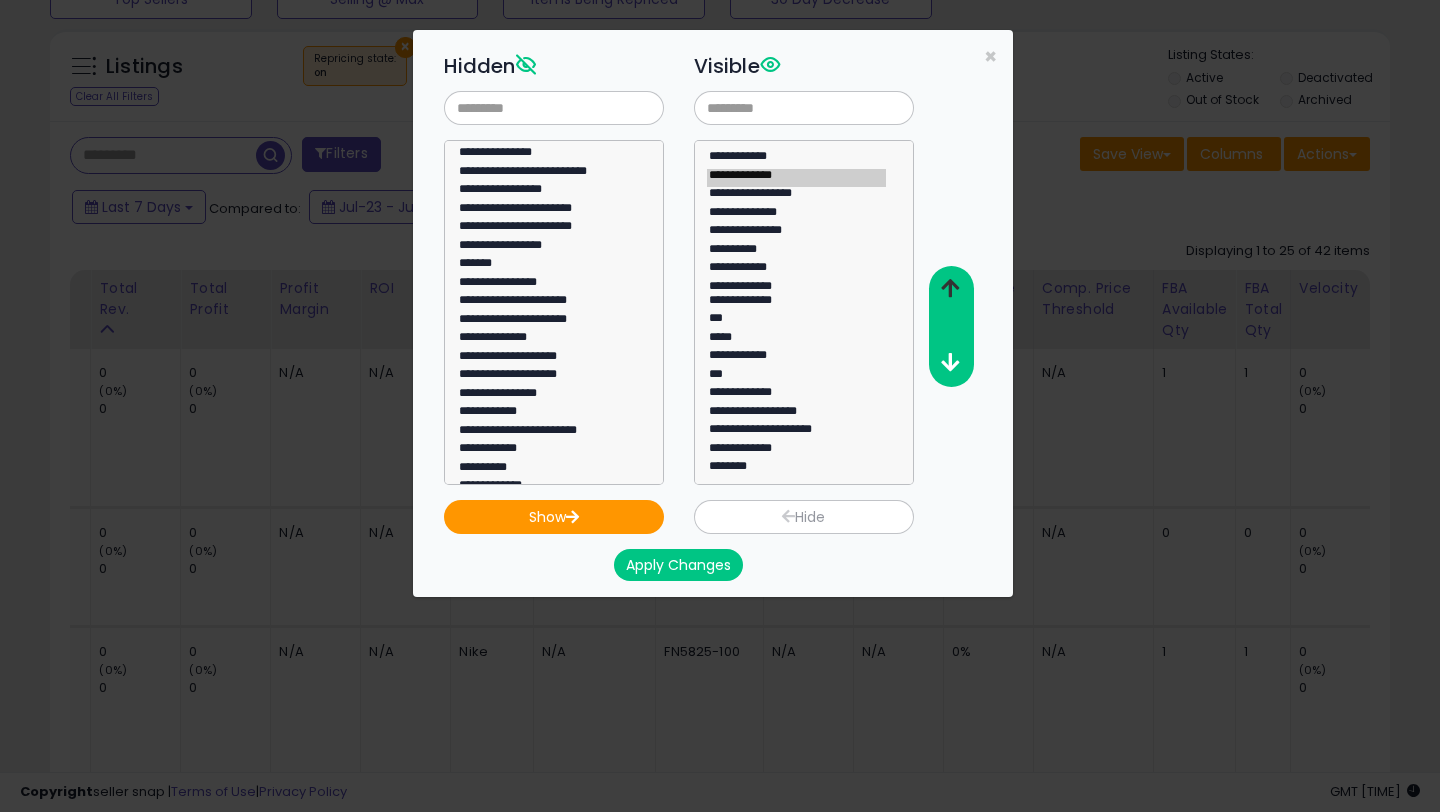 click at bounding box center [950, 288] 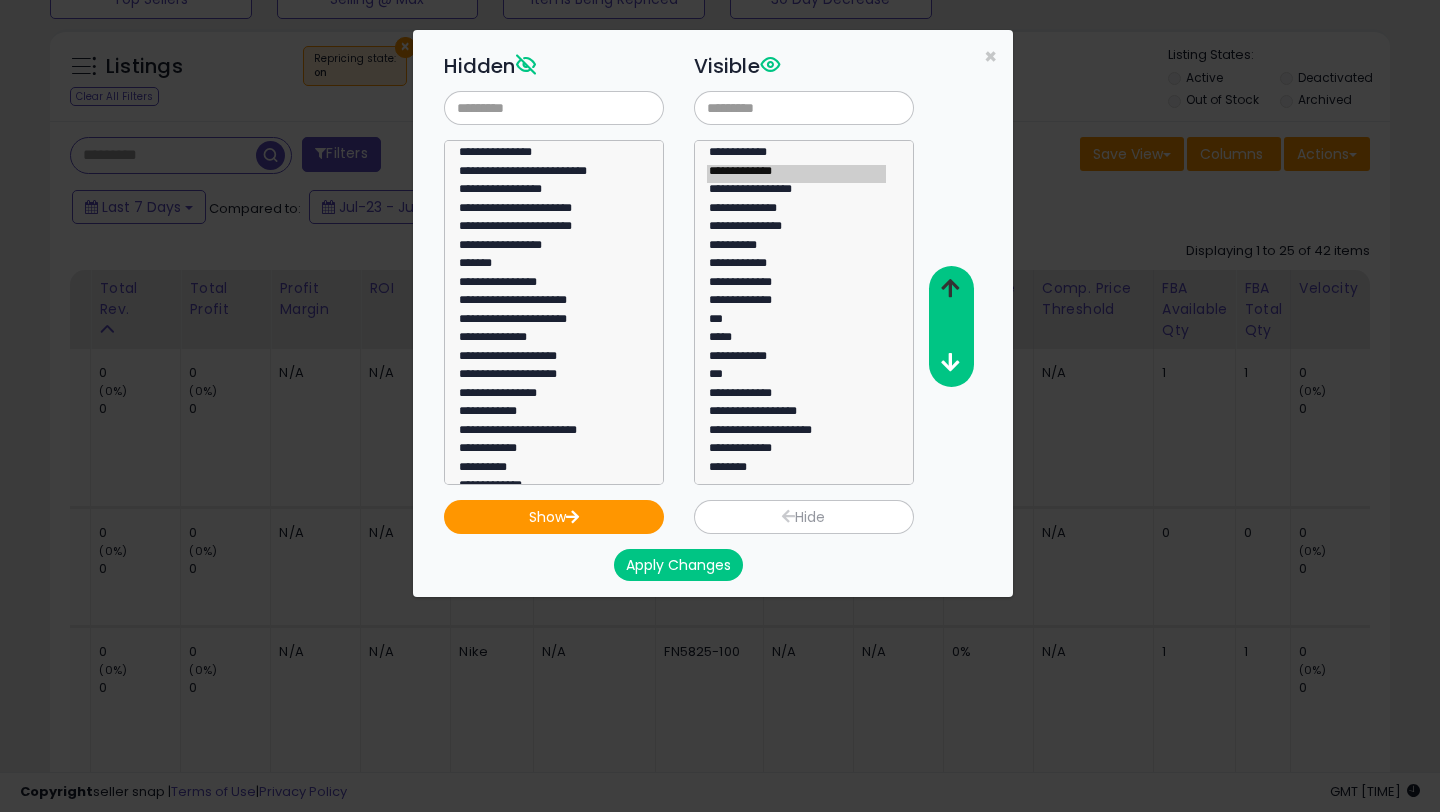 click at bounding box center (950, 288) 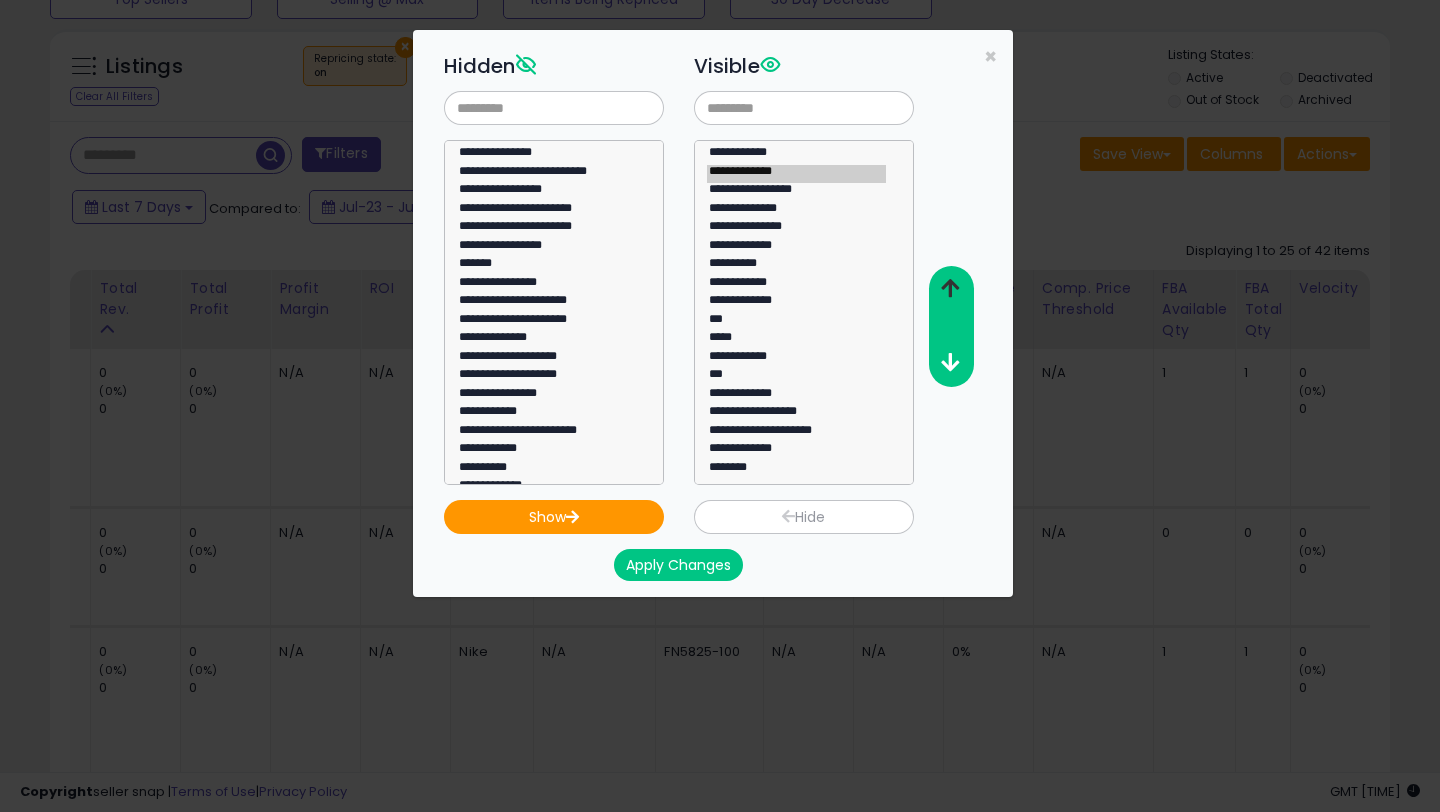 click at bounding box center (950, 288) 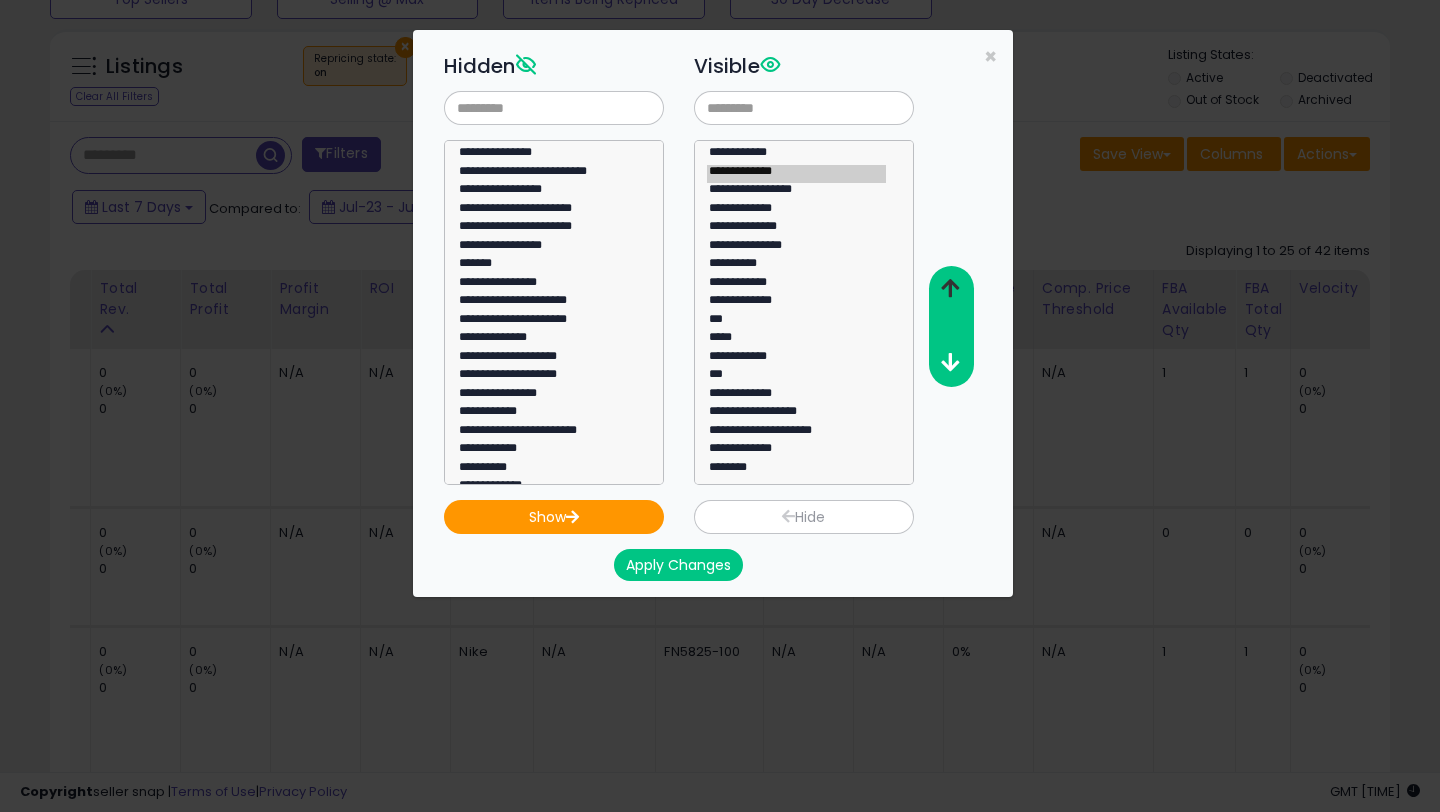 click at bounding box center [950, 288] 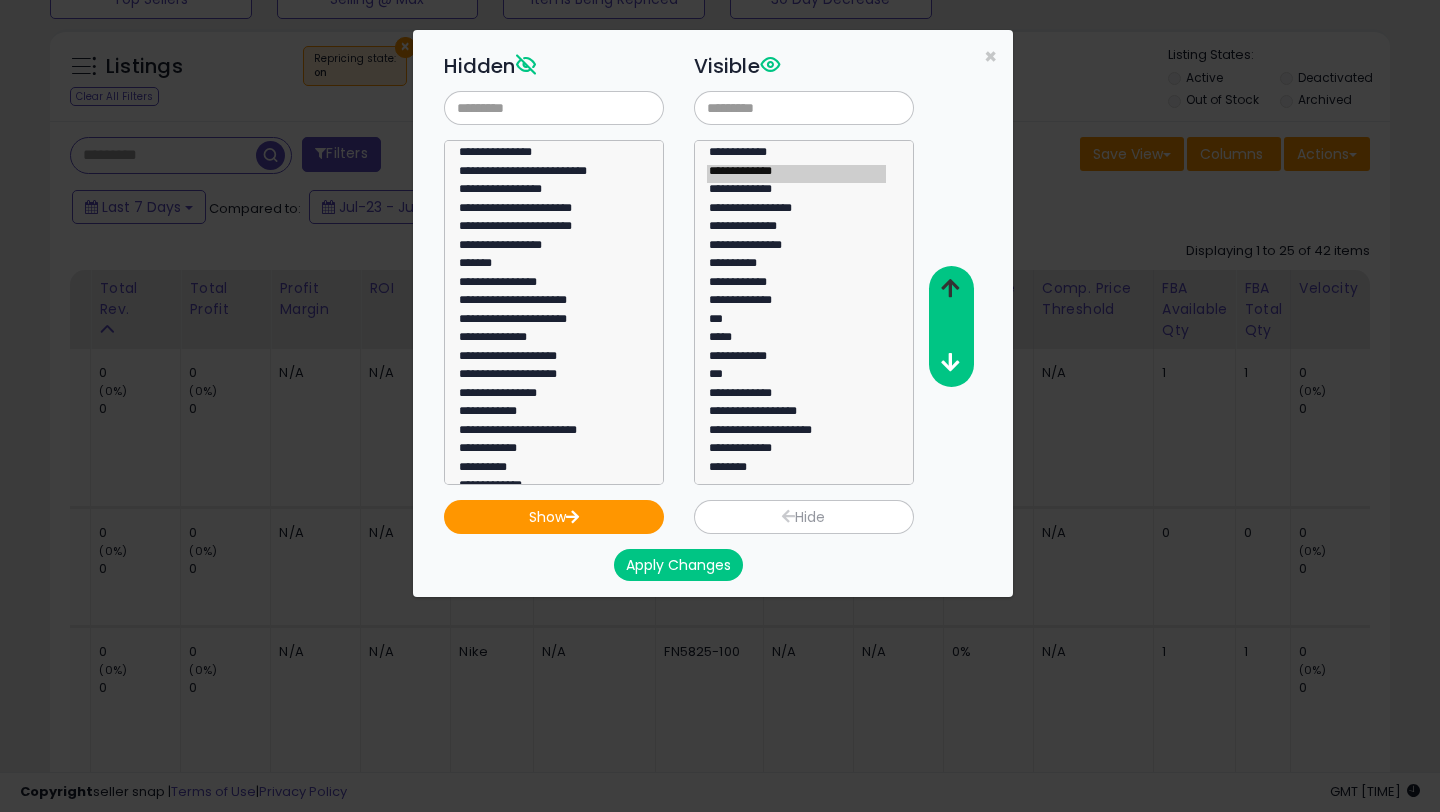 click at bounding box center [950, 288] 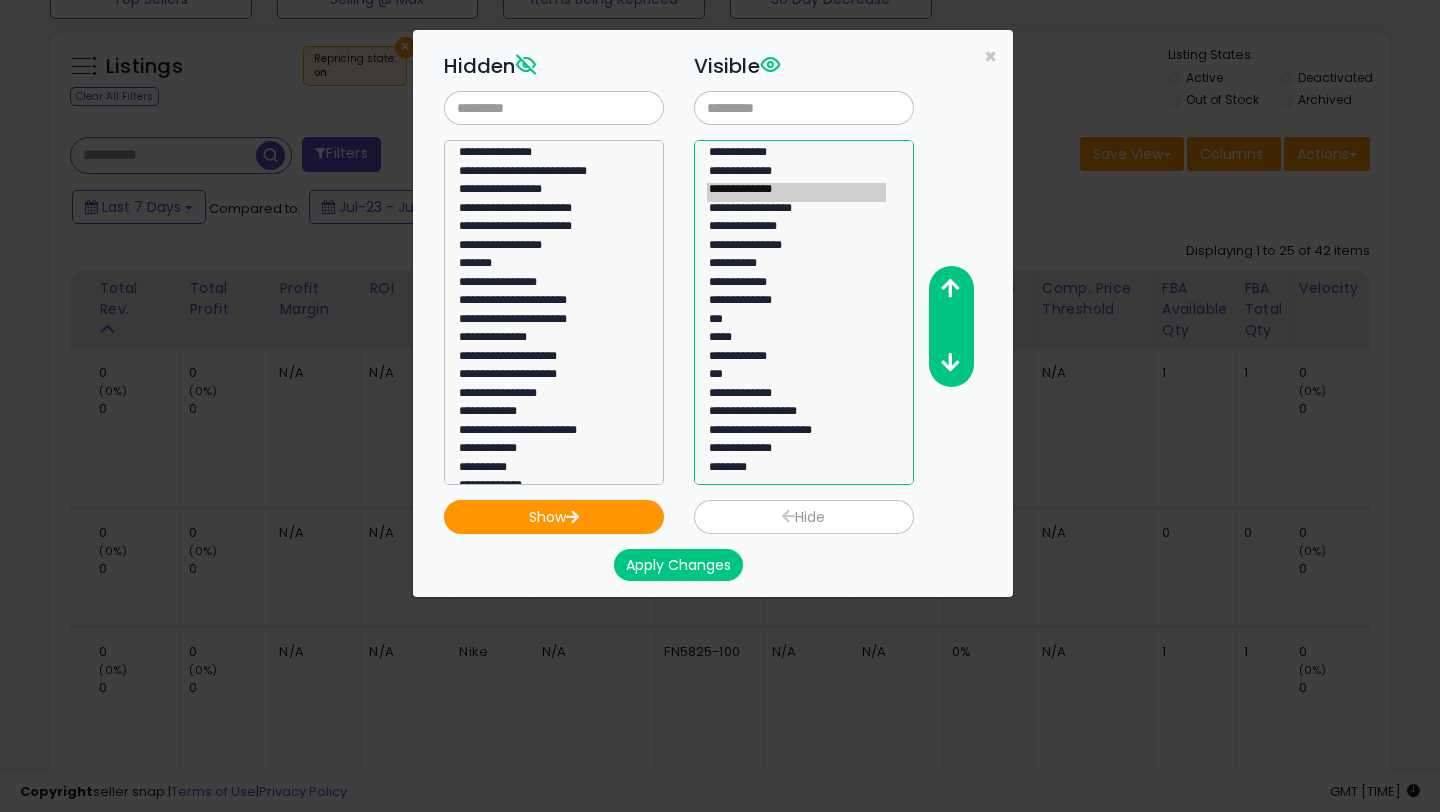 click on "**********" 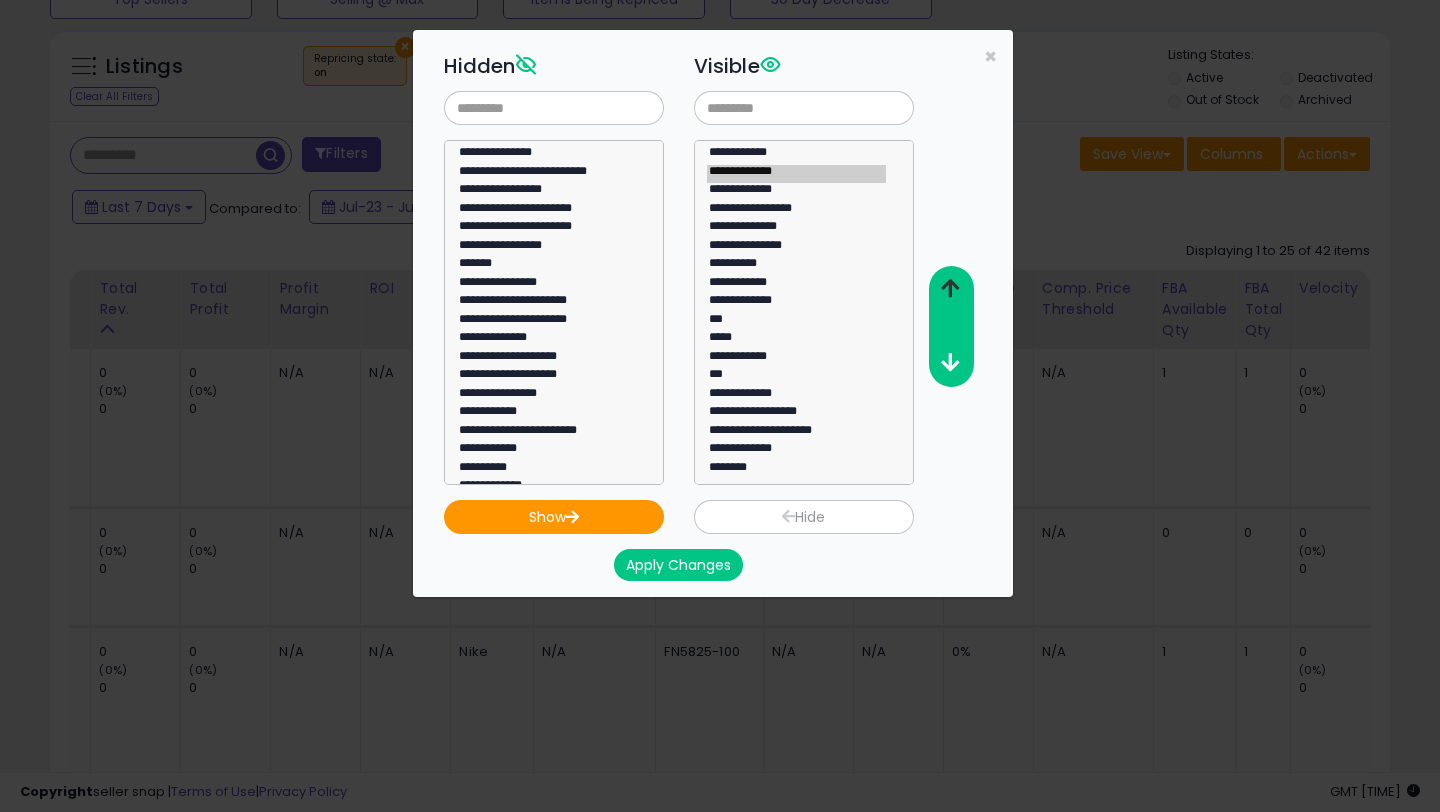 click at bounding box center [950, 288] 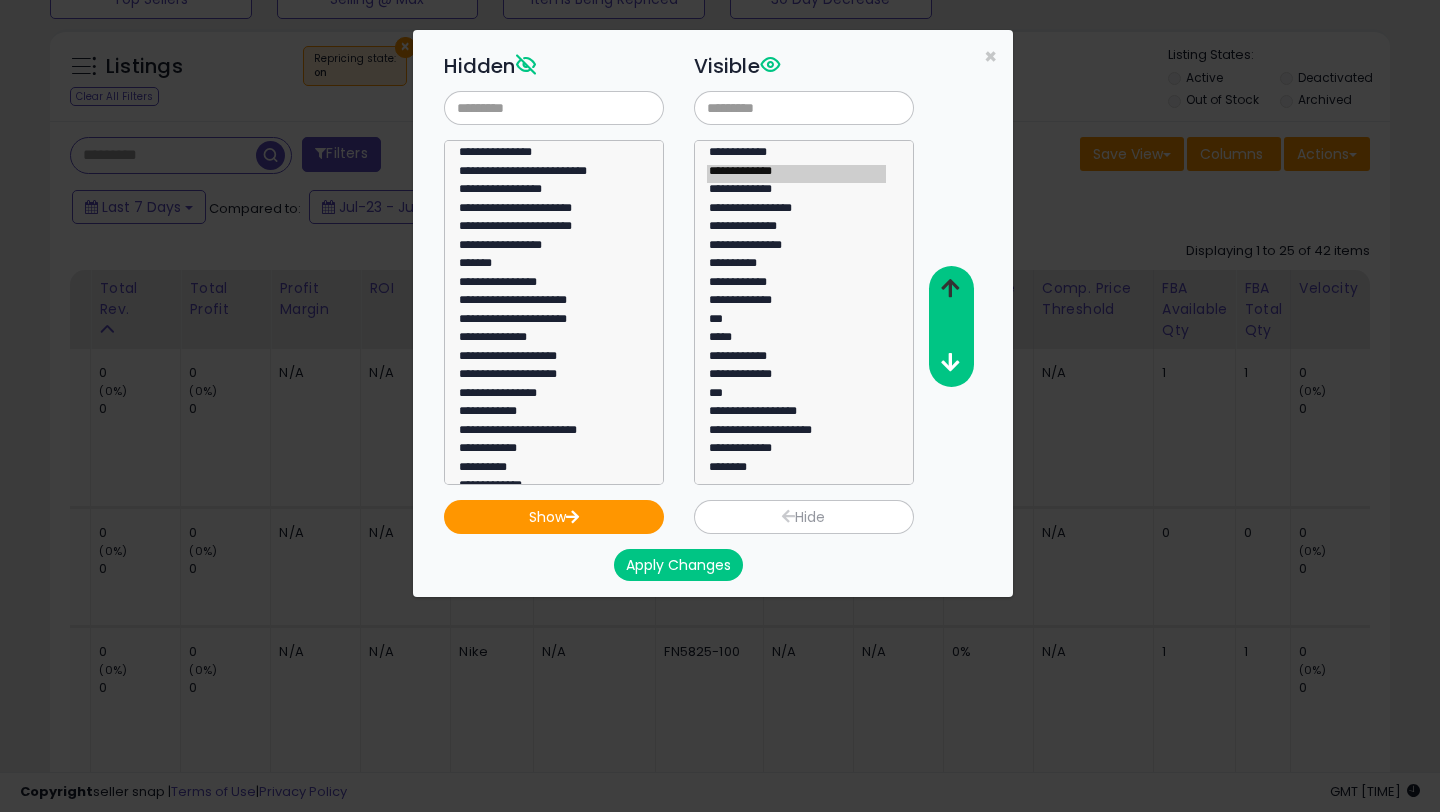 click at bounding box center [950, 288] 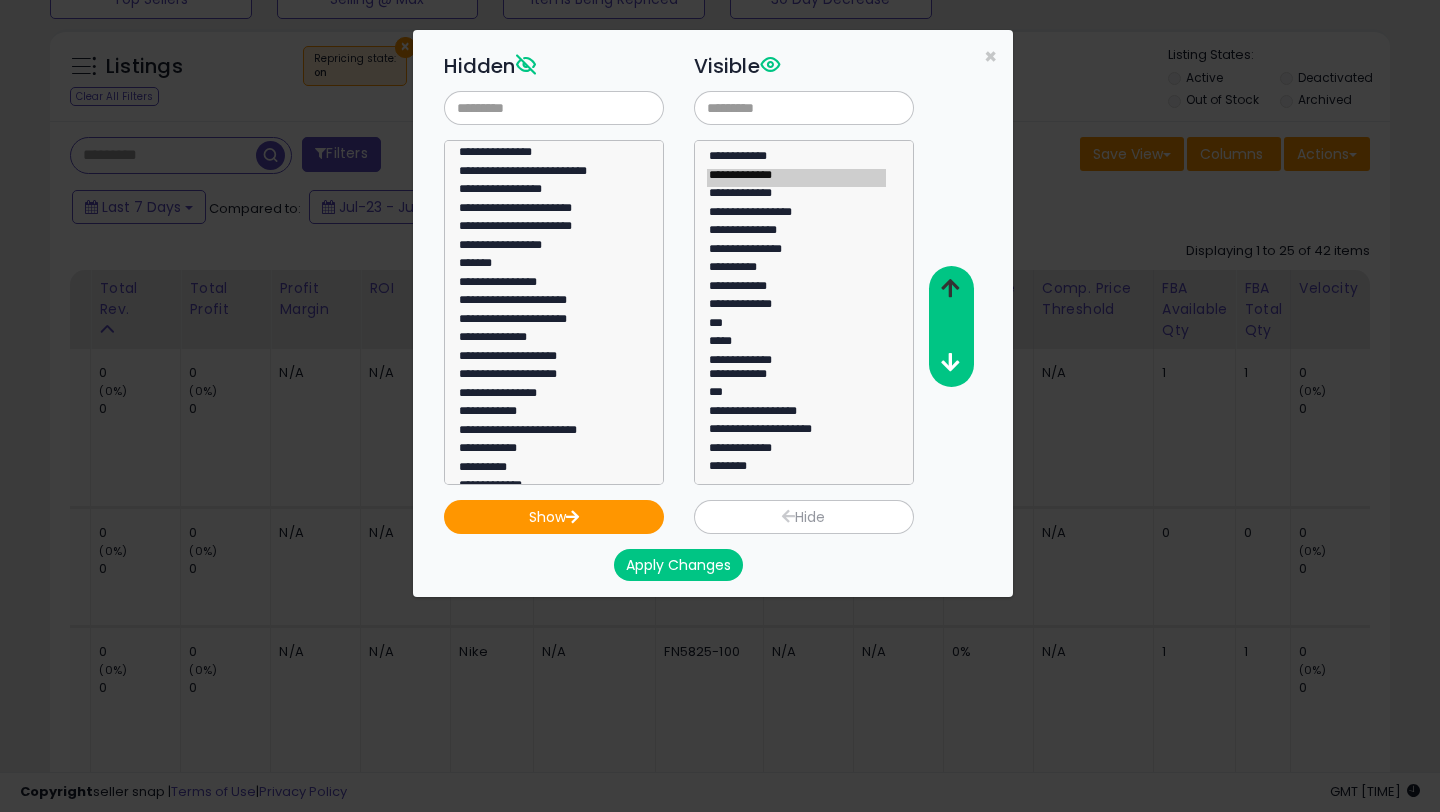 click at bounding box center (950, 288) 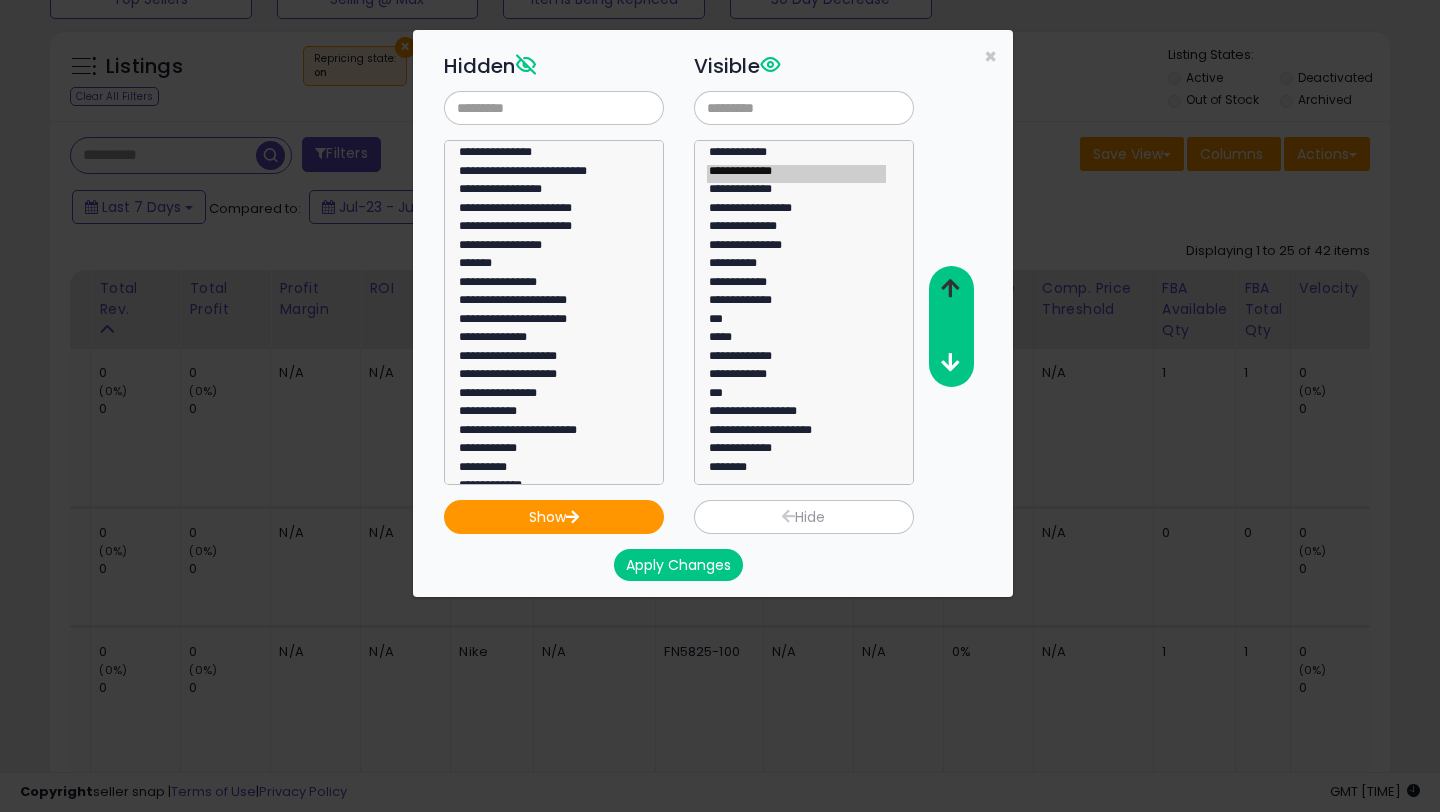 click at bounding box center [950, 288] 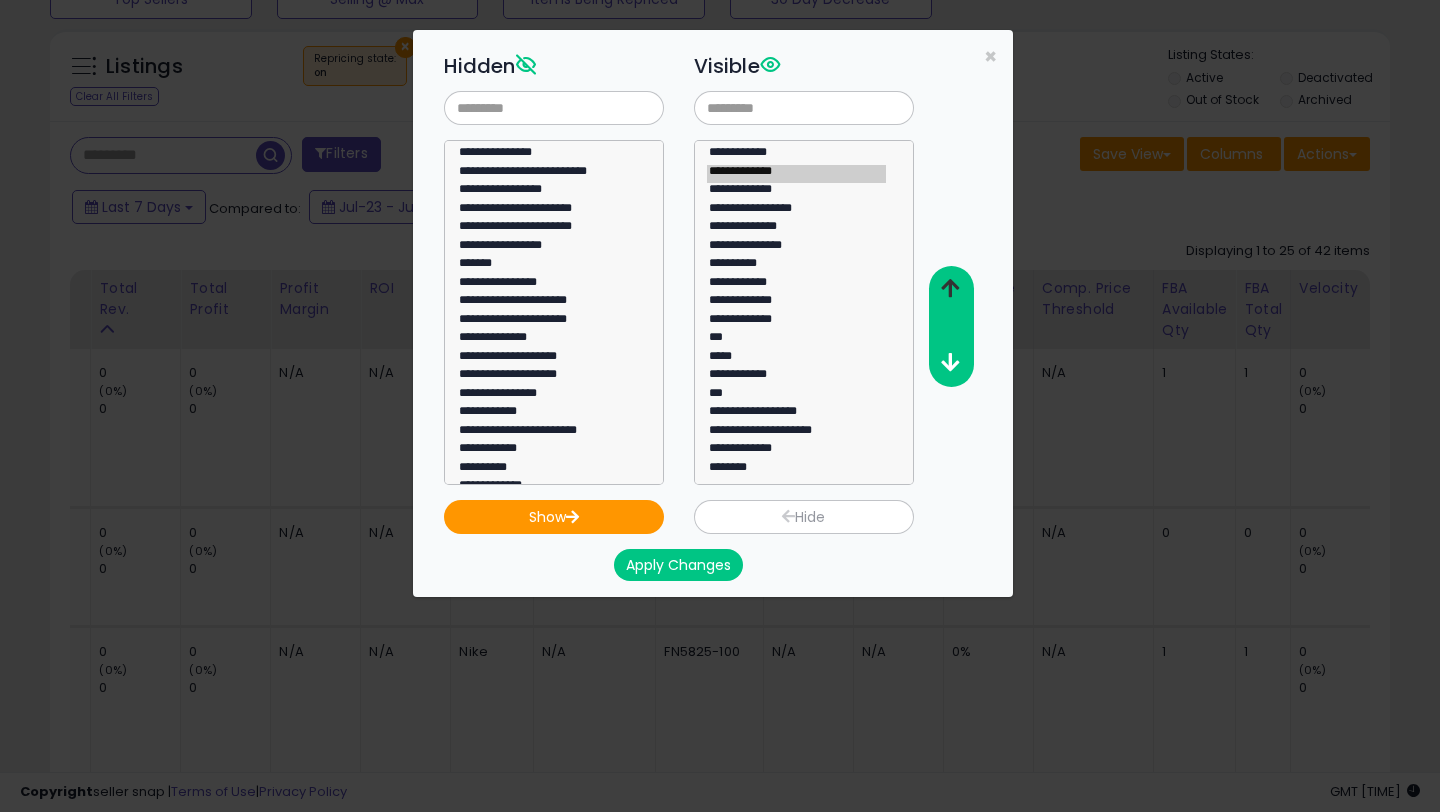 click at bounding box center [950, 288] 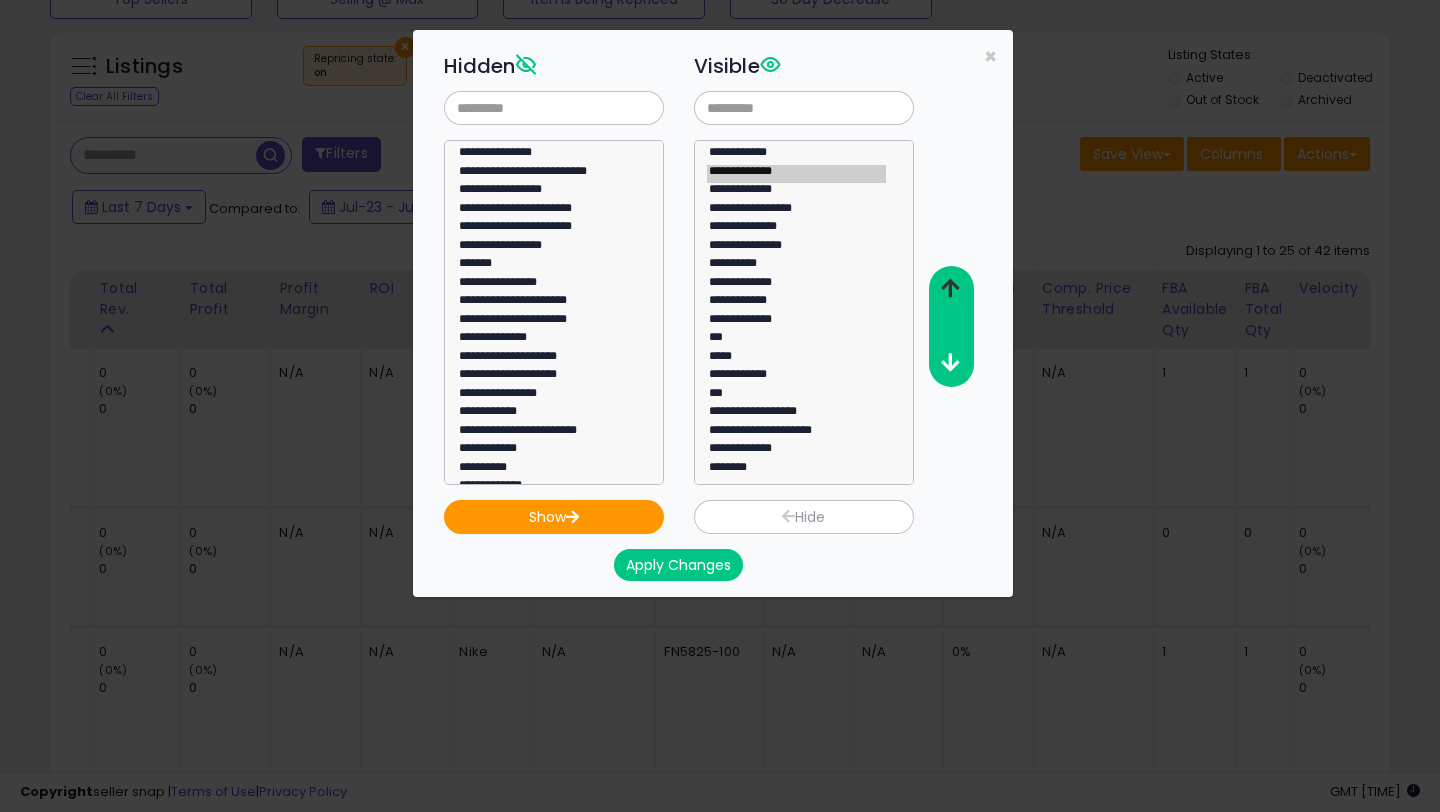 click at bounding box center [950, 288] 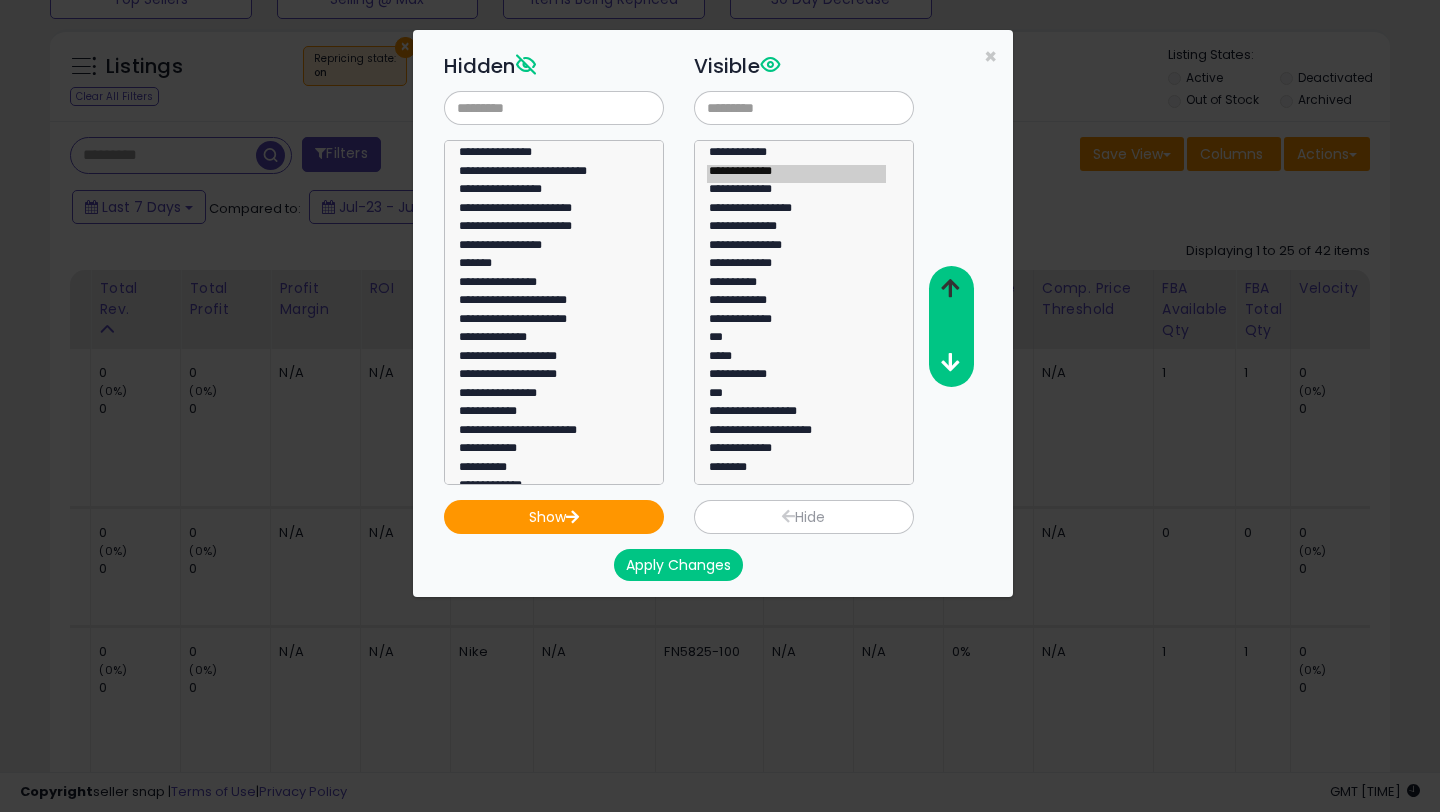 click at bounding box center [950, 288] 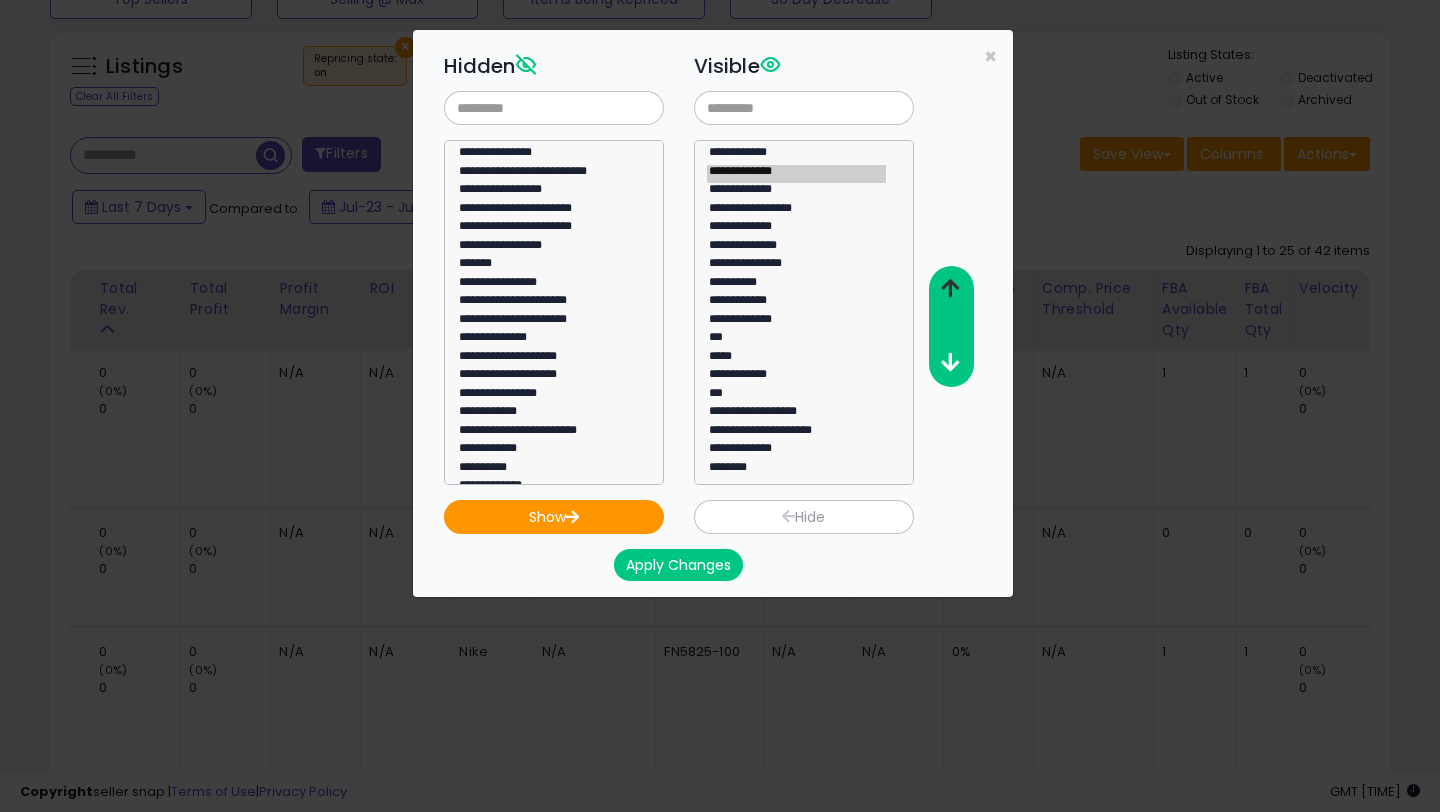 click at bounding box center (950, 288) 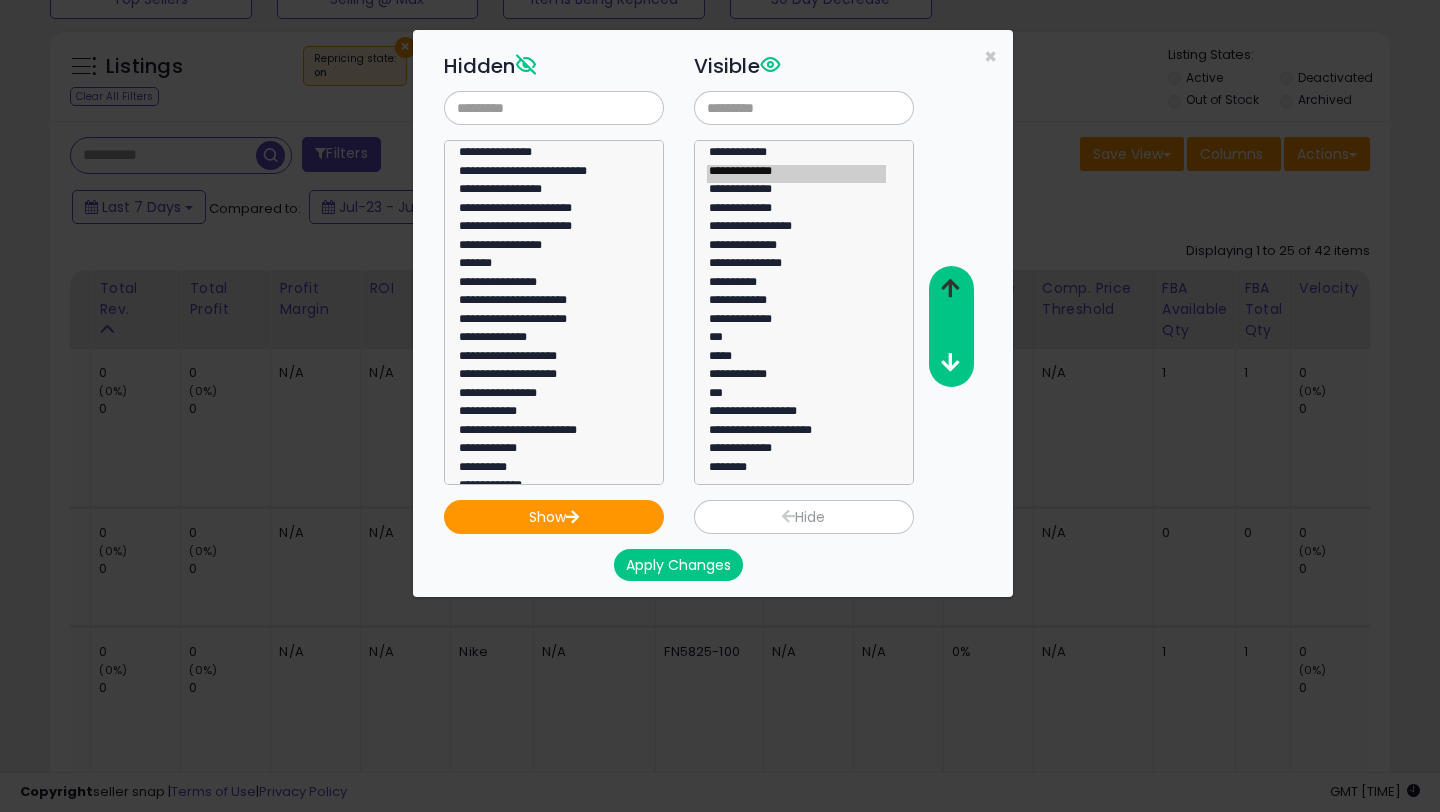 click at bounding box center [950, 288] 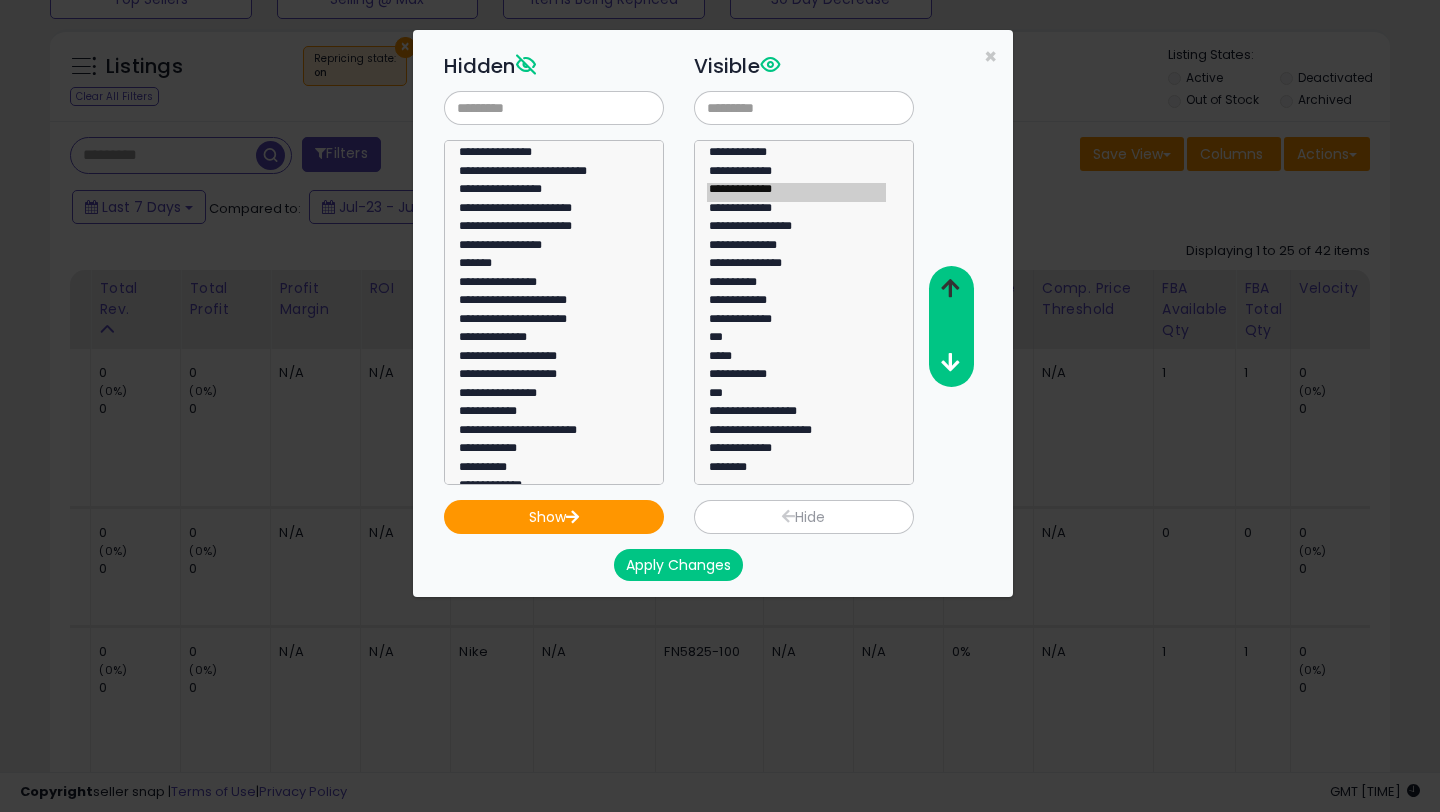 click at bounding box center (950, 288) 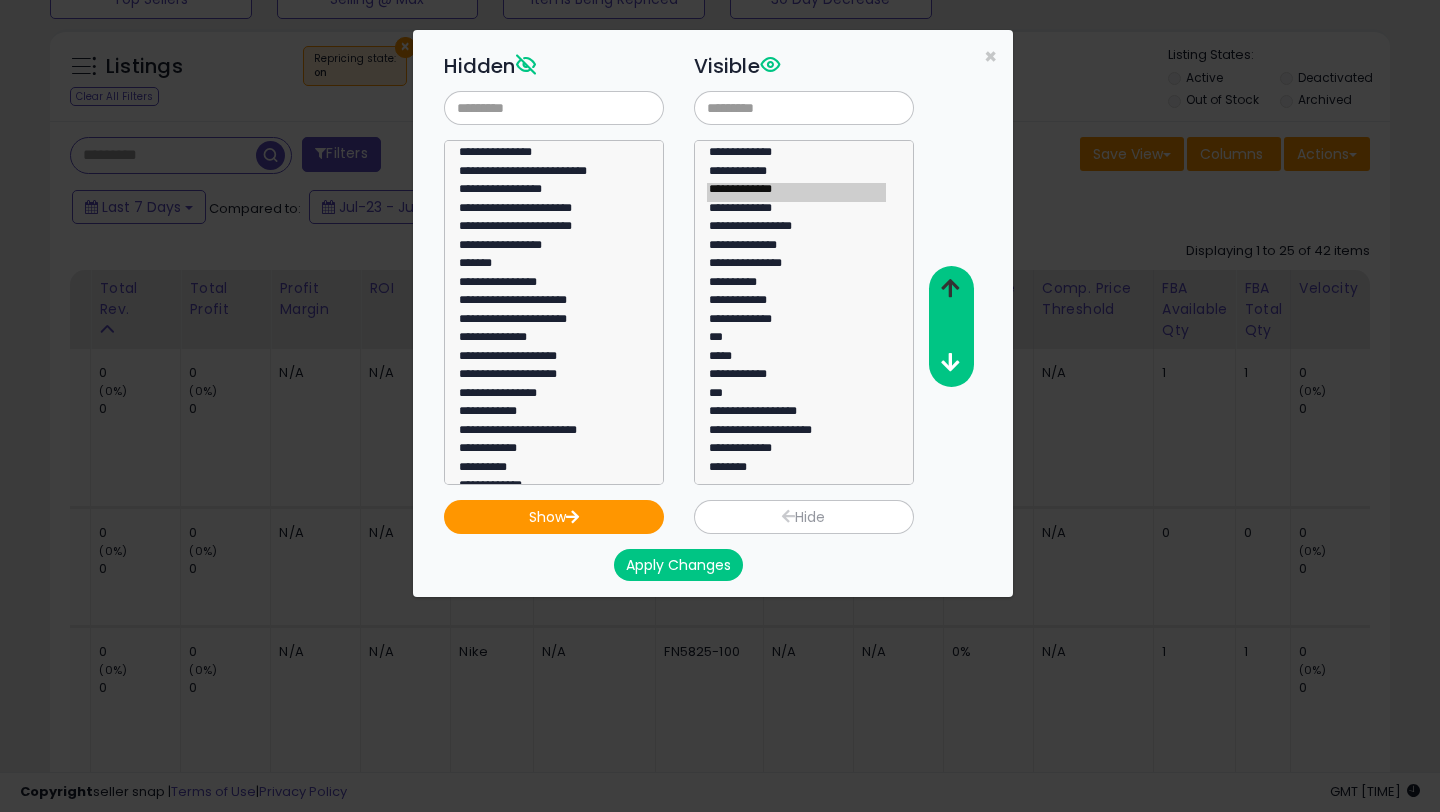 click at bounding box center (950, 288) 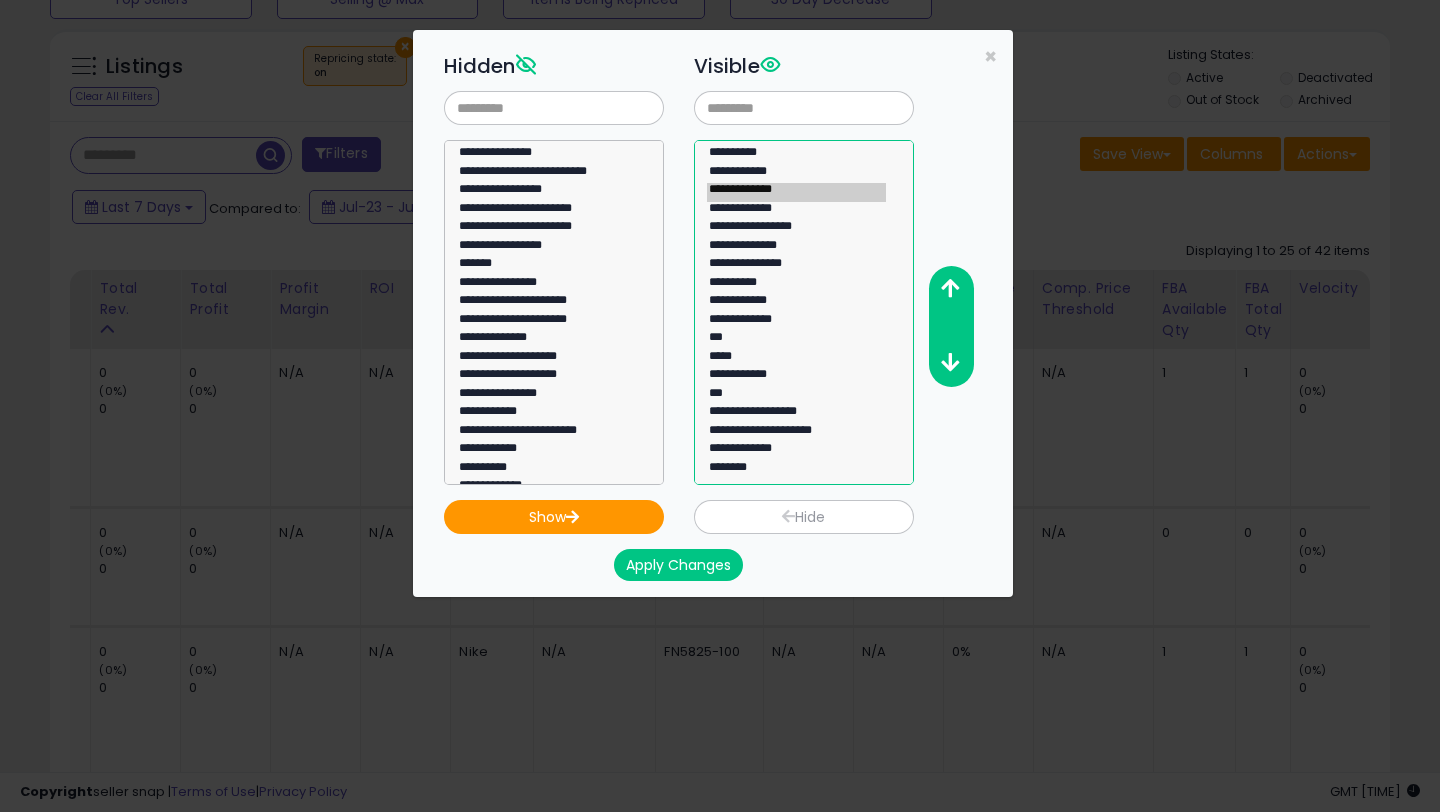 click on "**********" 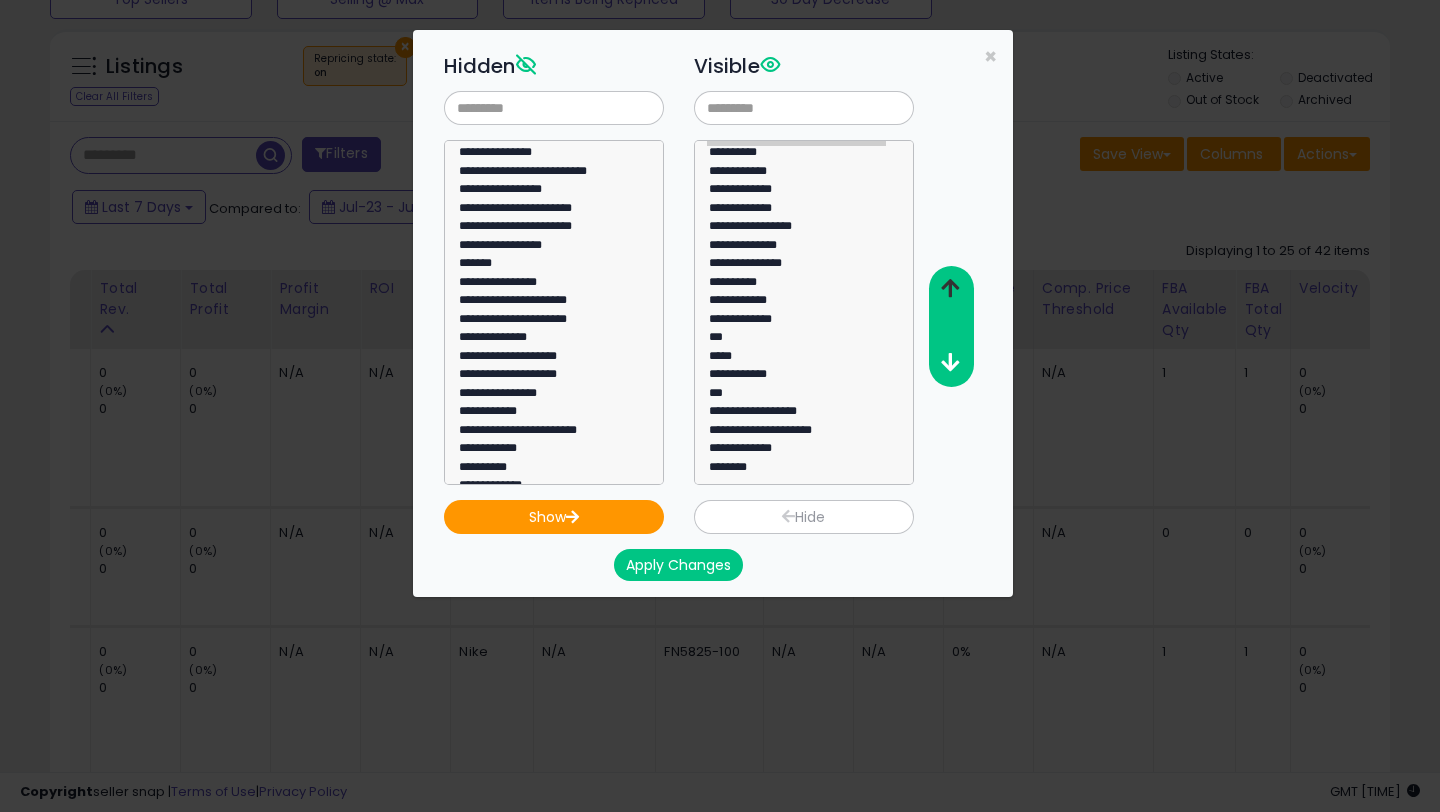 click at bounding box center (950, 288) 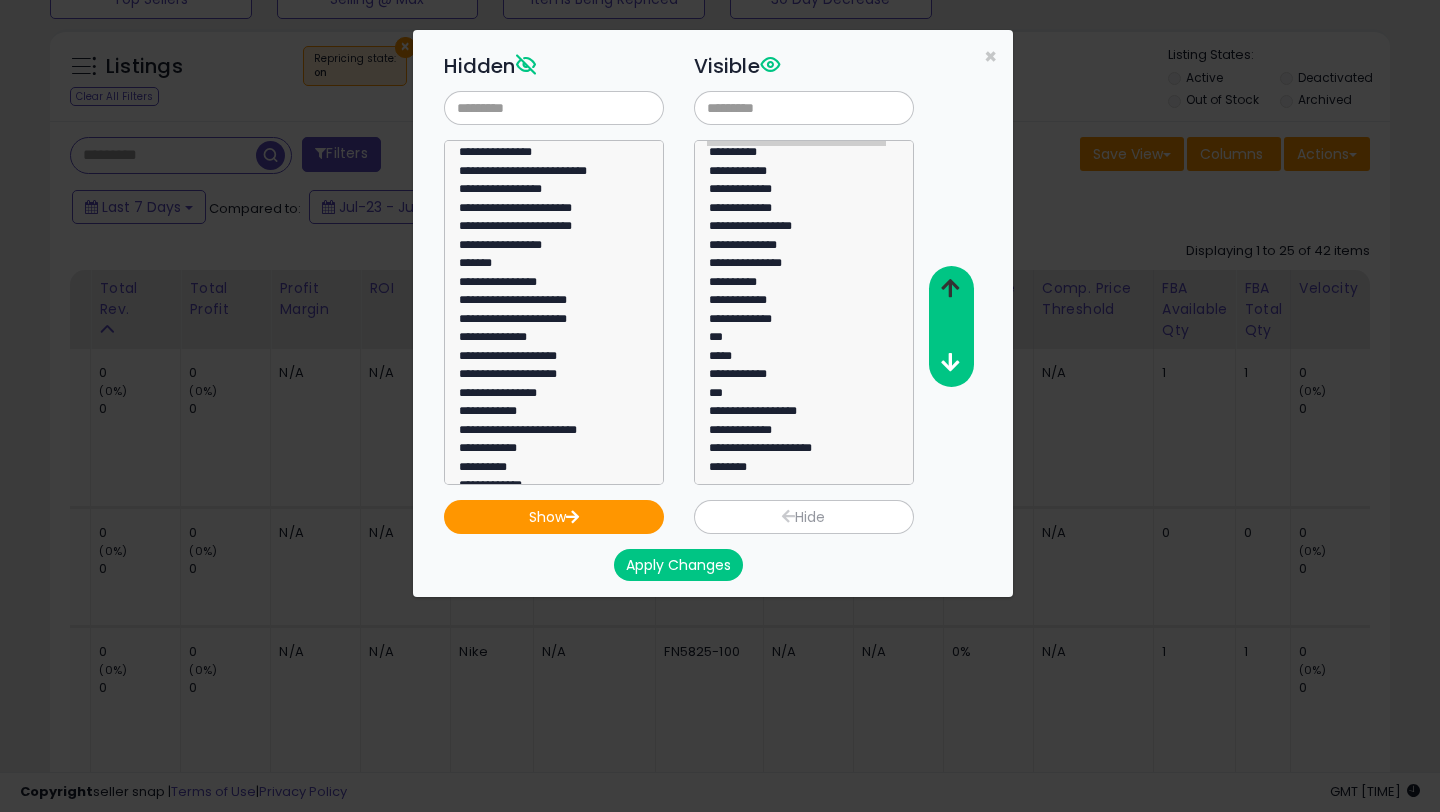 click at bounding box center [950, 288] 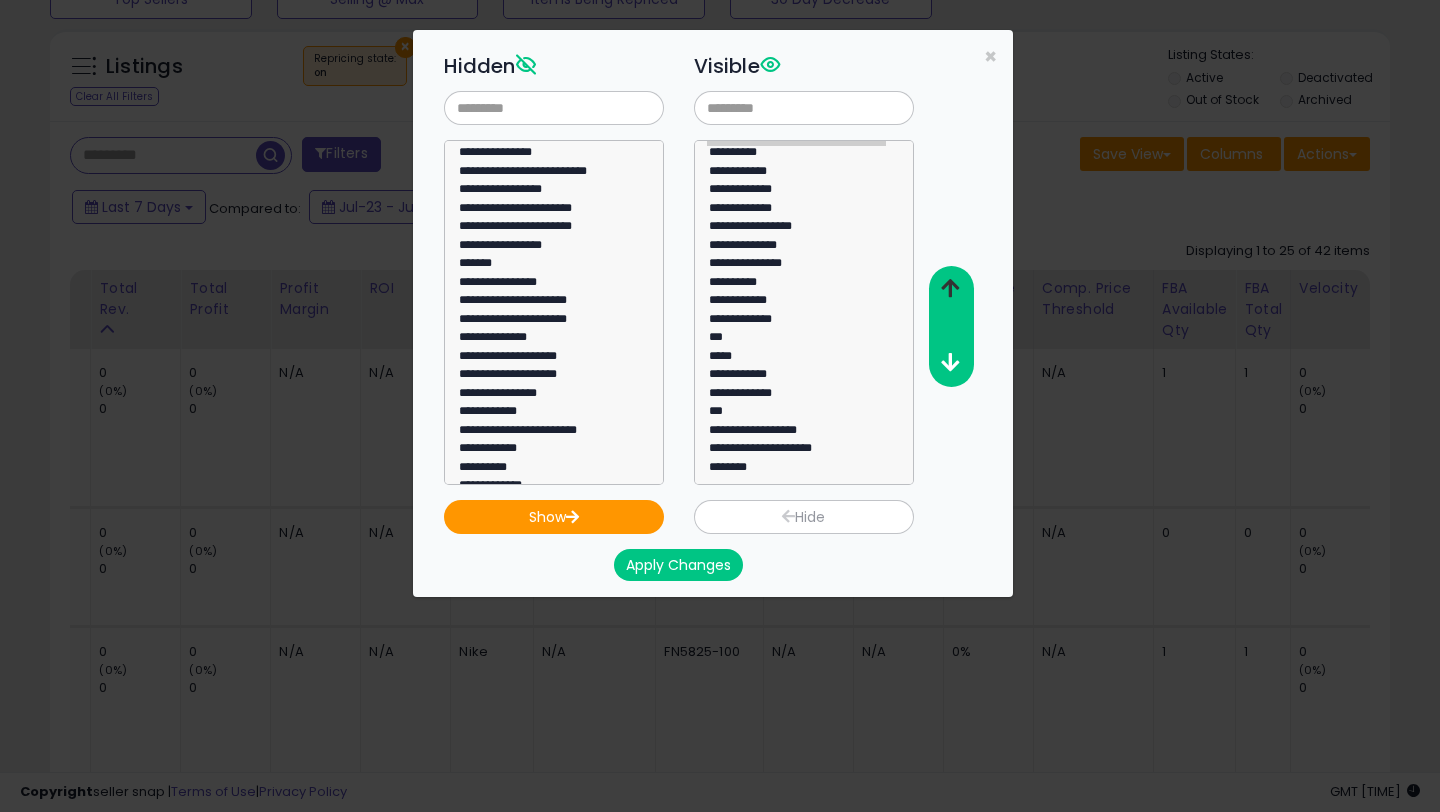 click at bounding box center (950, 288) 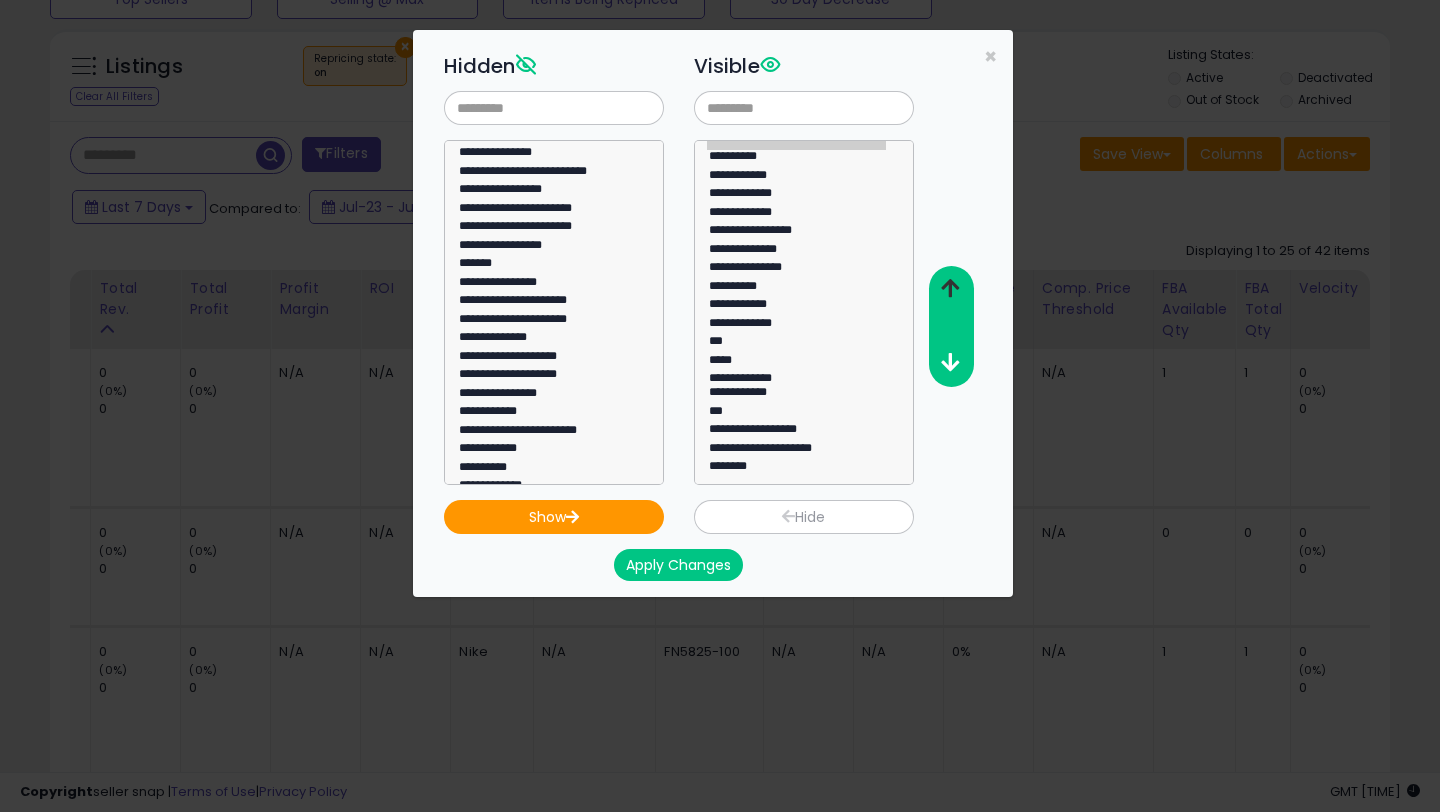 click at bounding box center [950, 288] 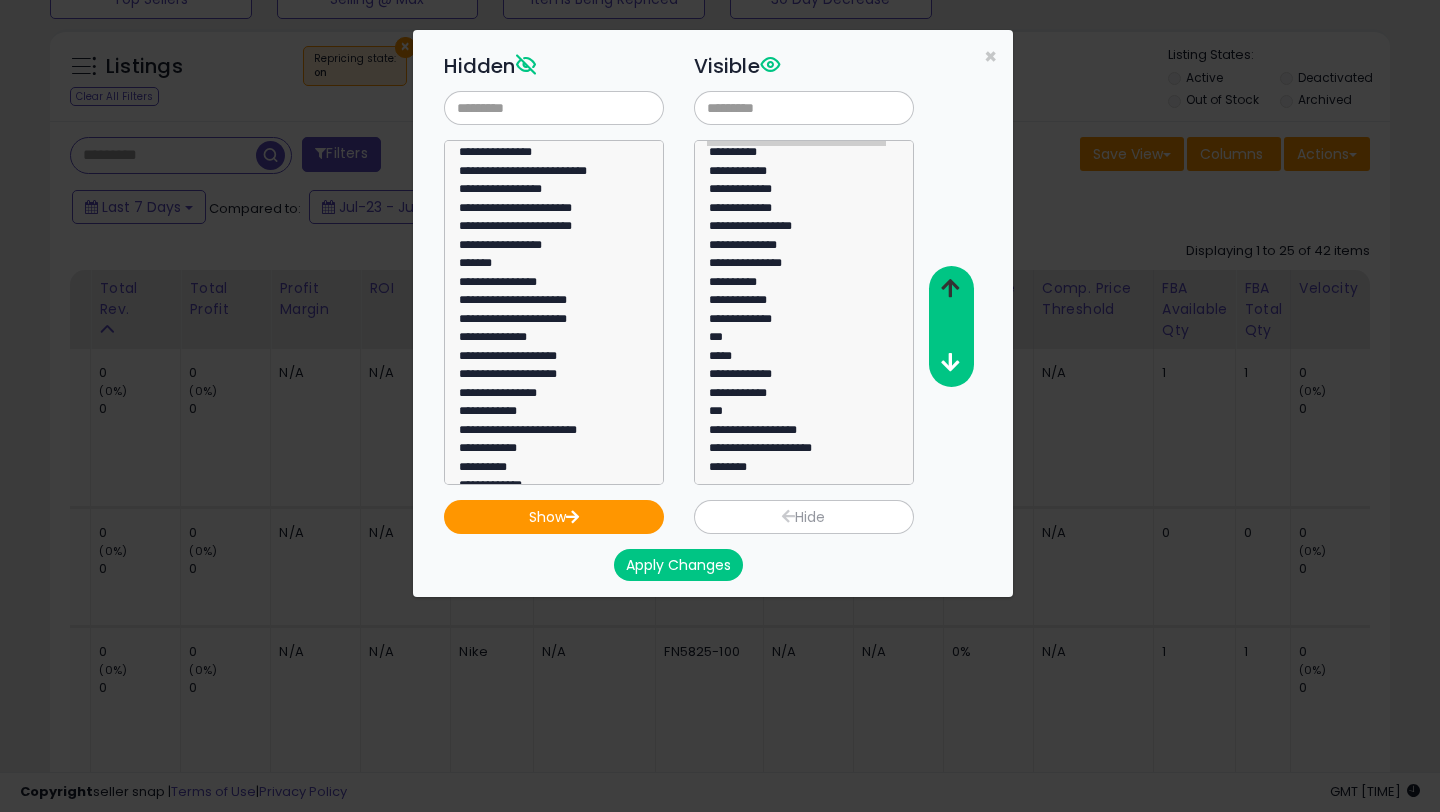 click at bounding box center [950, 288] 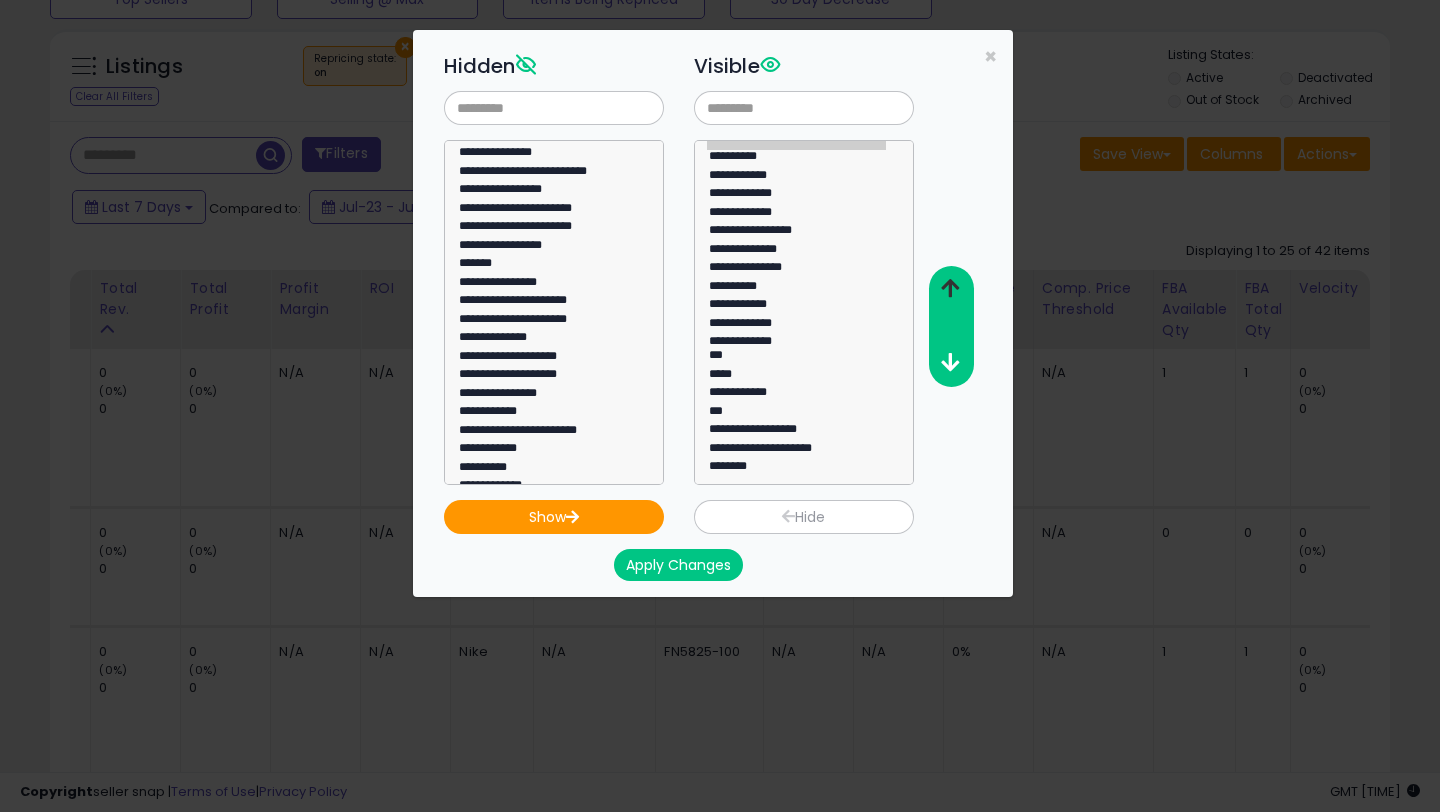 click at bounding box center [950, 288] 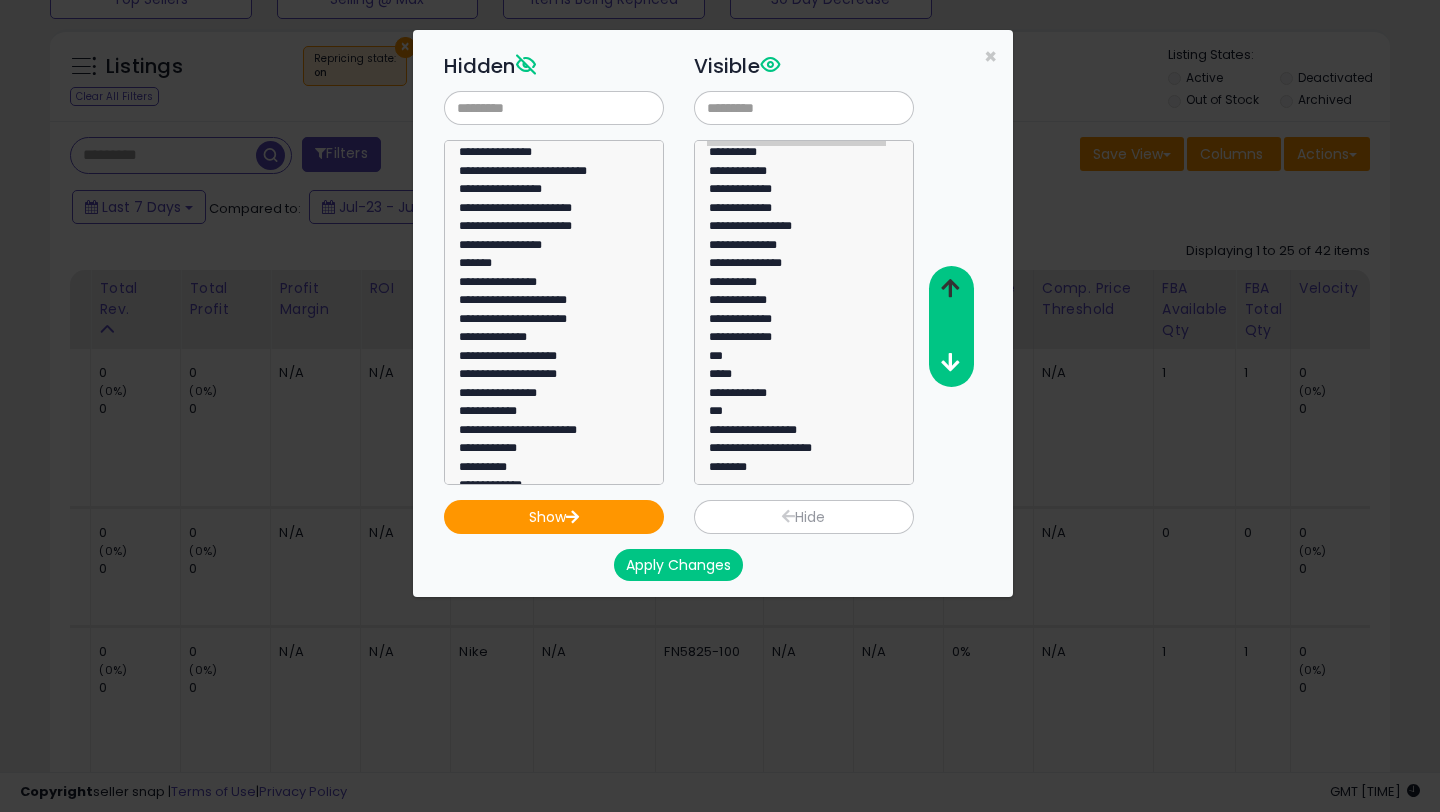 click at bounding box center (950, 288) 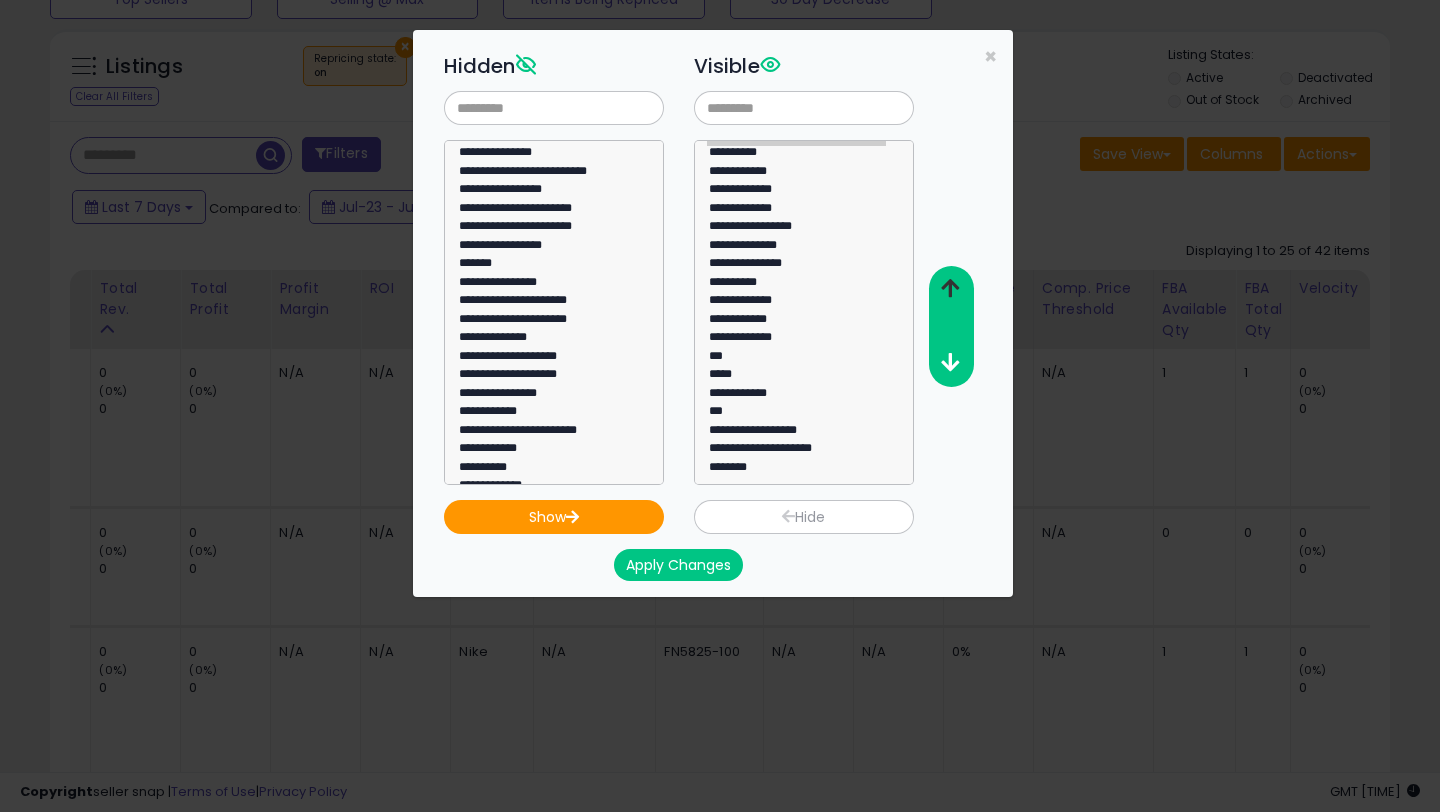 click at bounding box center [950, 288] 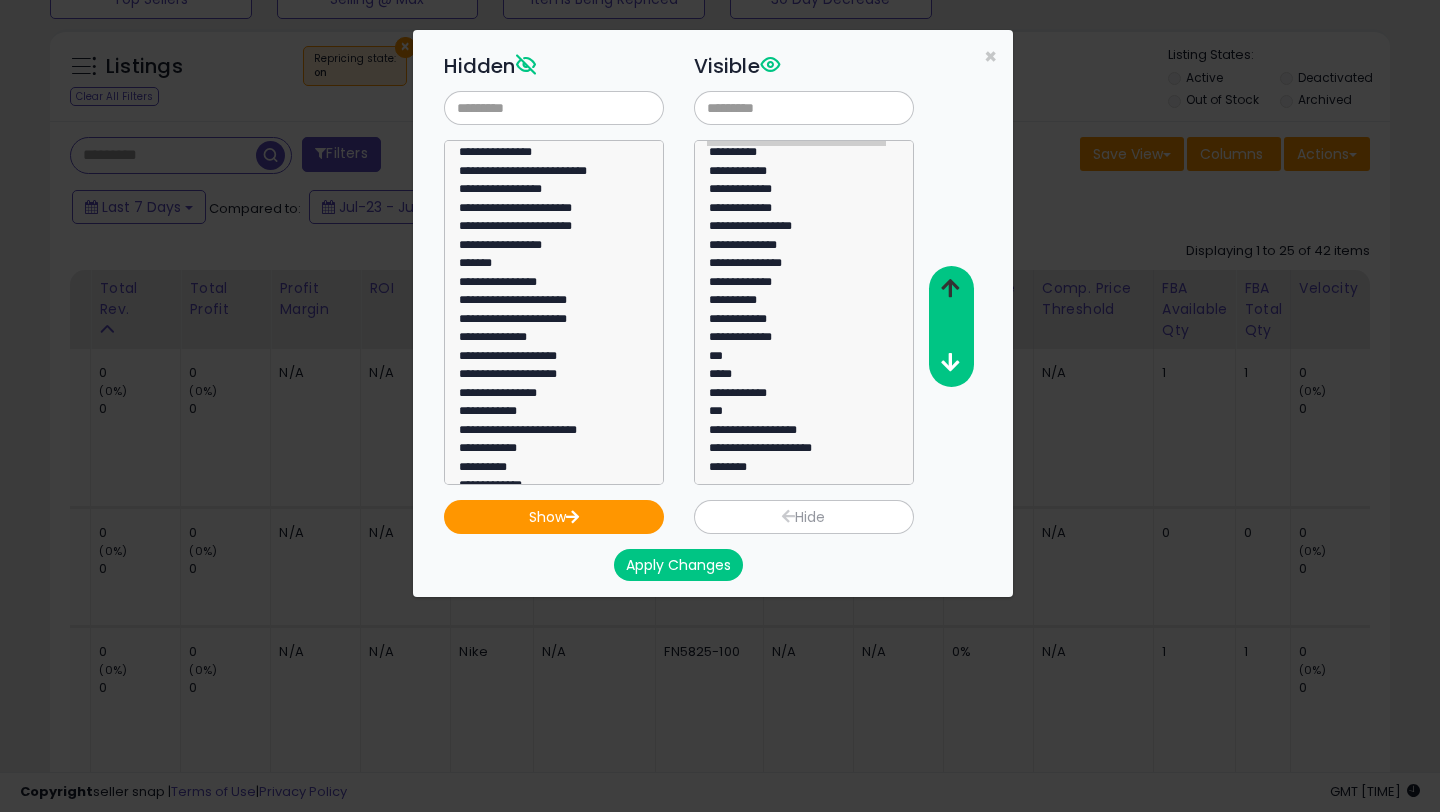 click at bounding box center (950, 288) 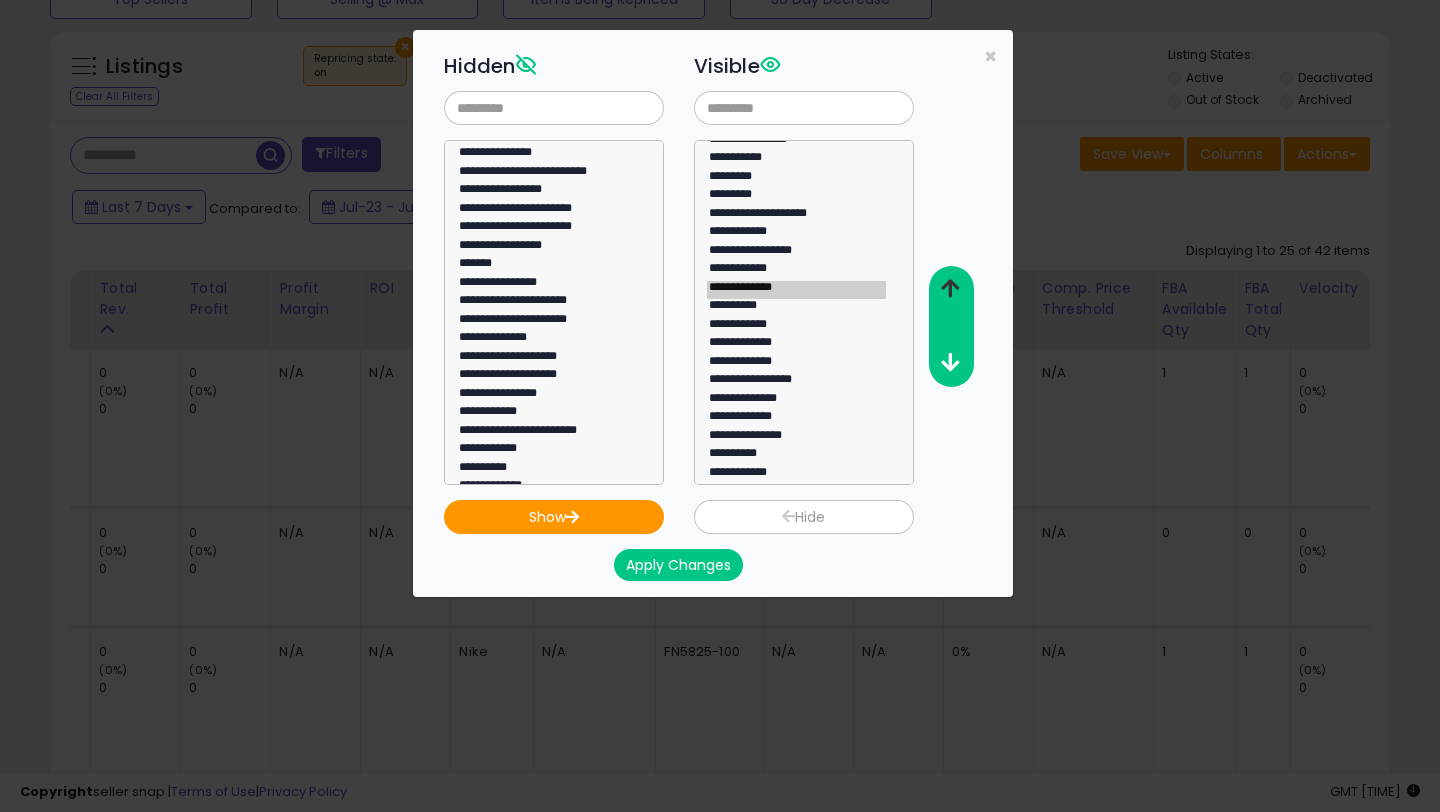 click at bounding box center (950, 289) 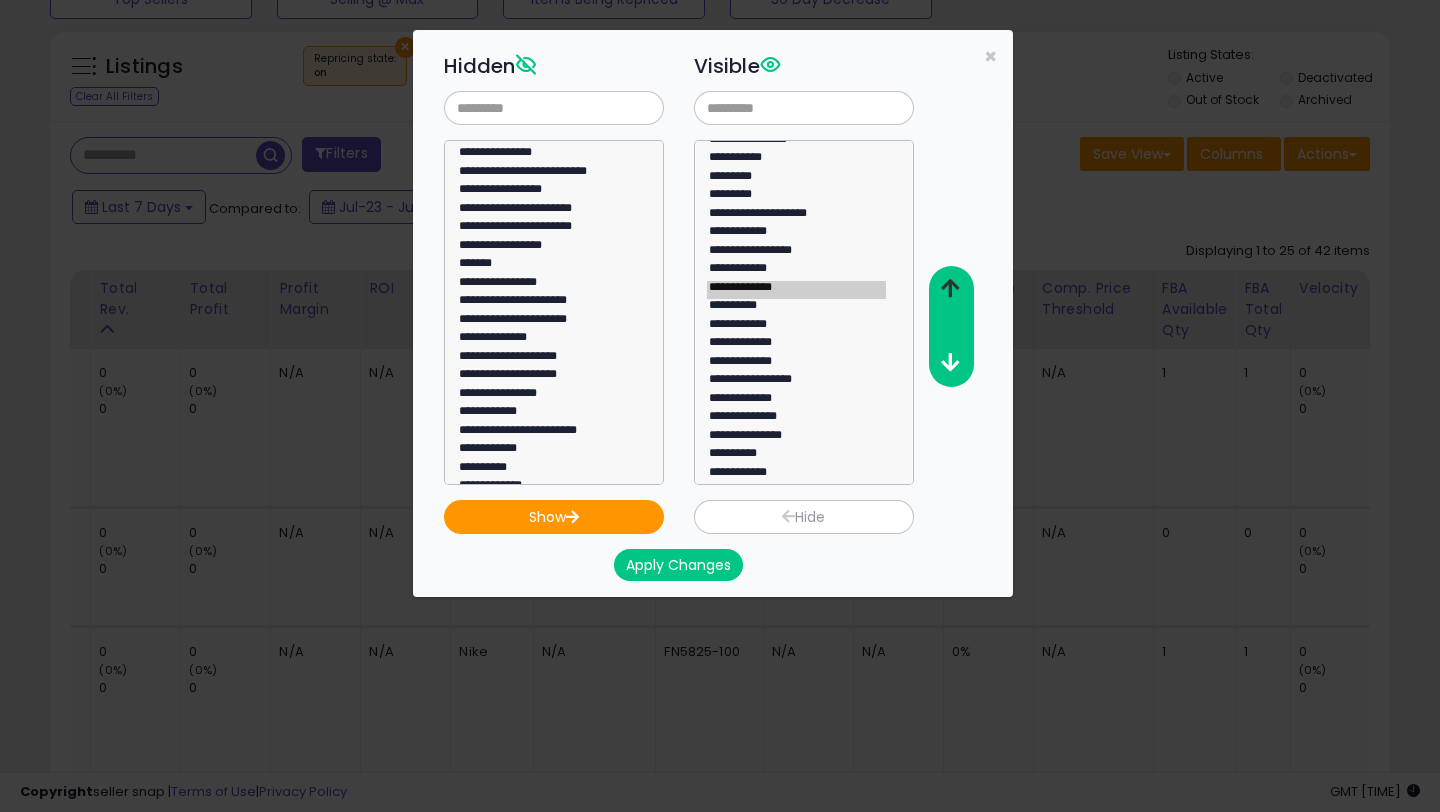 click at bounding box center (950, 289) 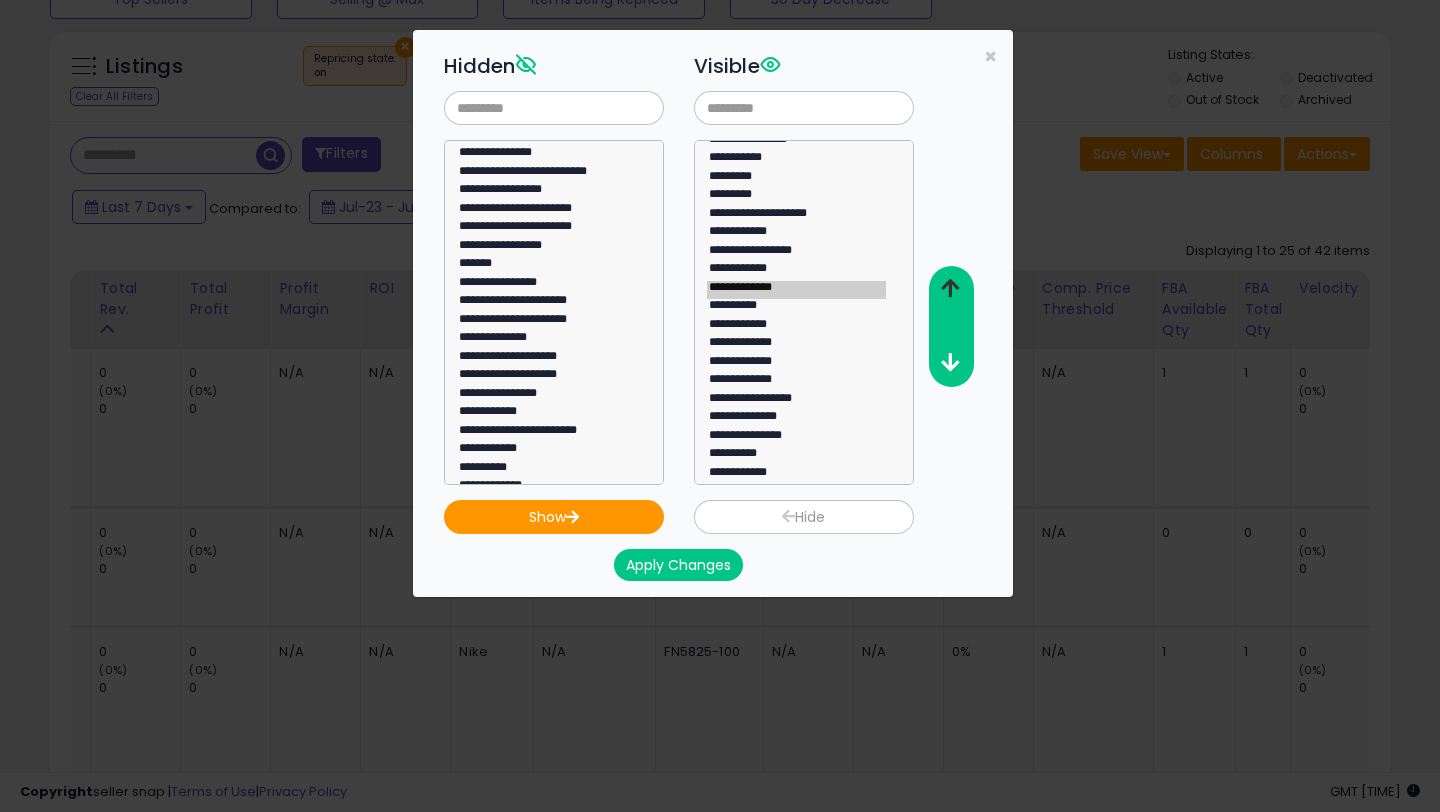 click at bounding box center (950, 289) 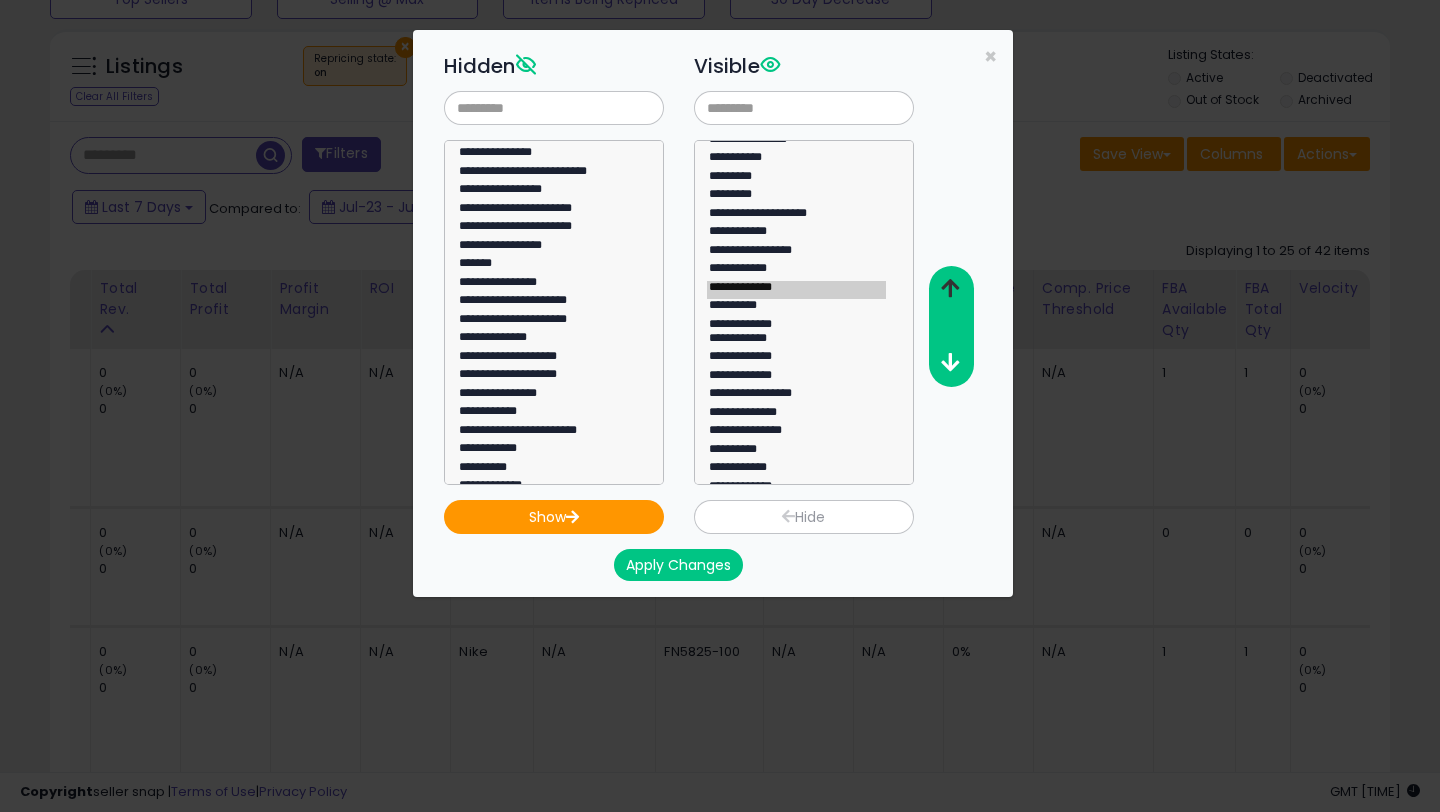 click at bounding box center [950, 289] 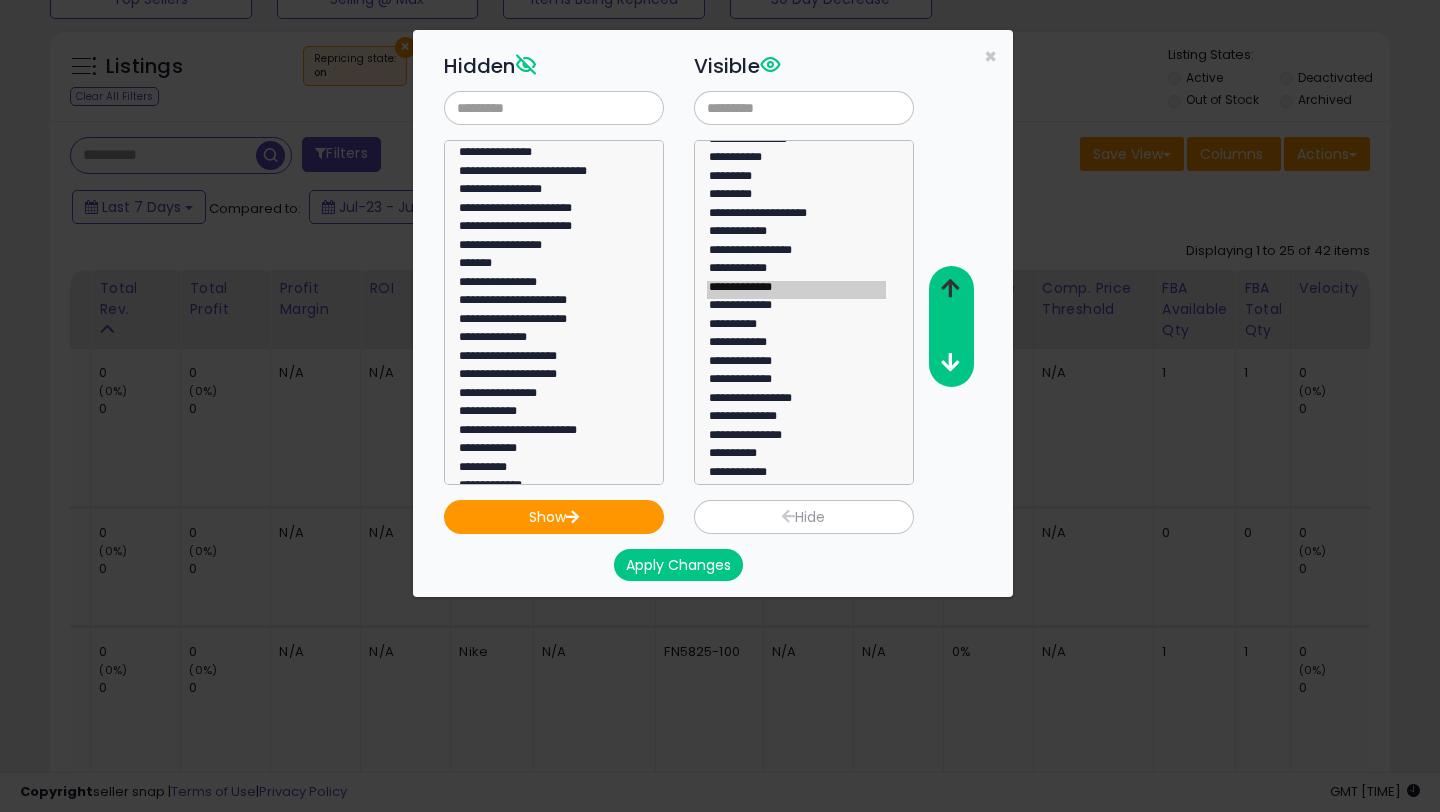 click at bounding box center (950, 289) 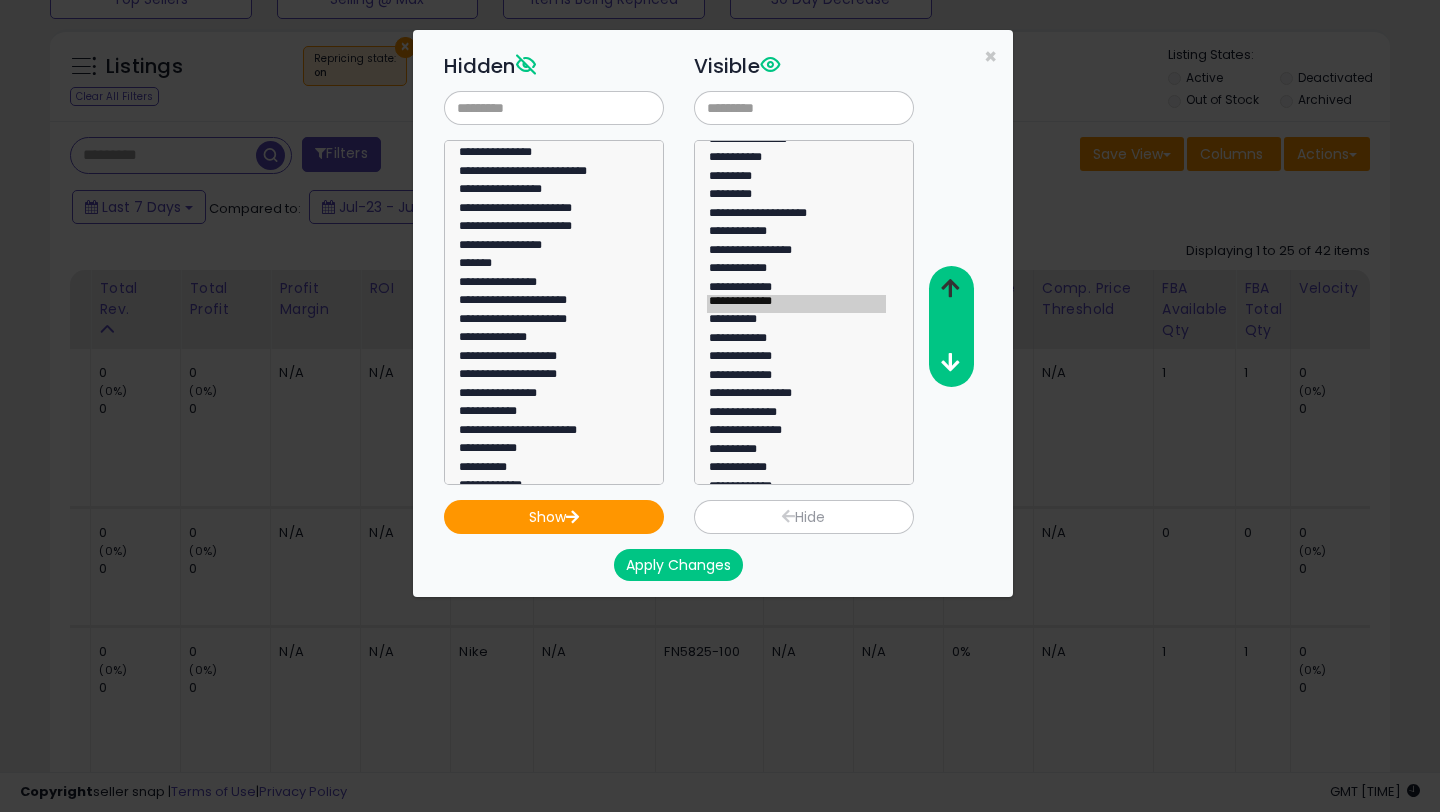 click at bounding box center [950, 289] 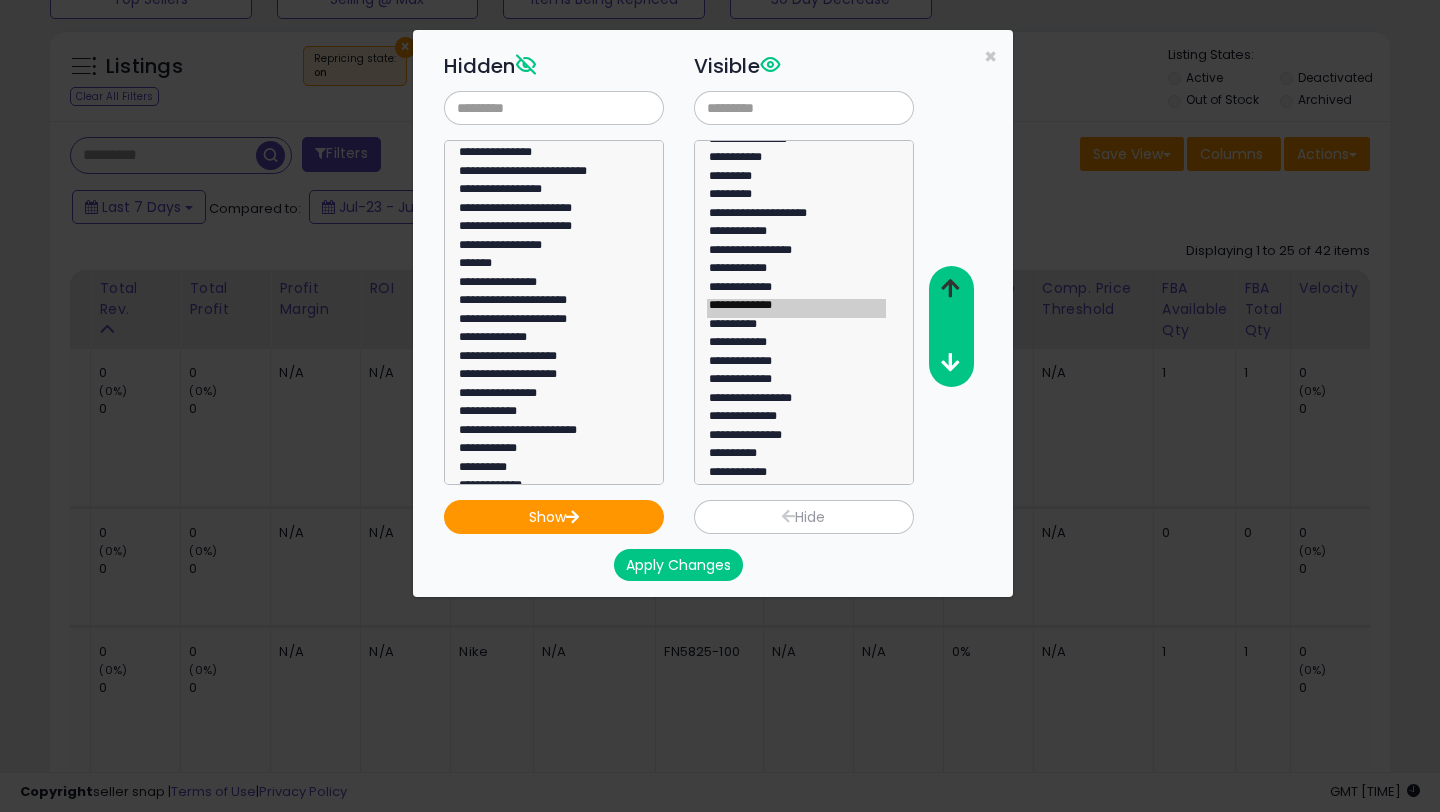 click at bounding box center (950, 289) 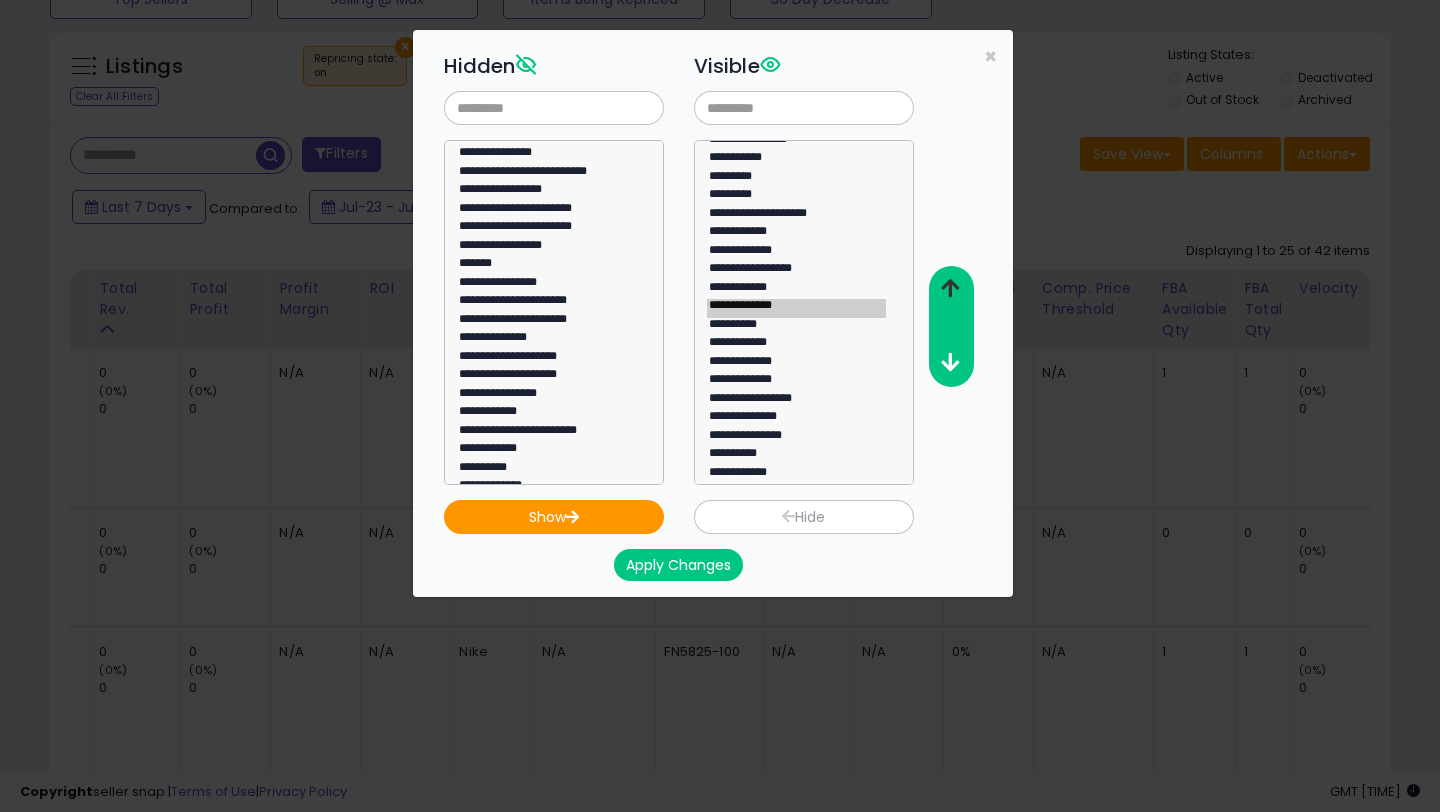 click at bounding box center (950, 289) 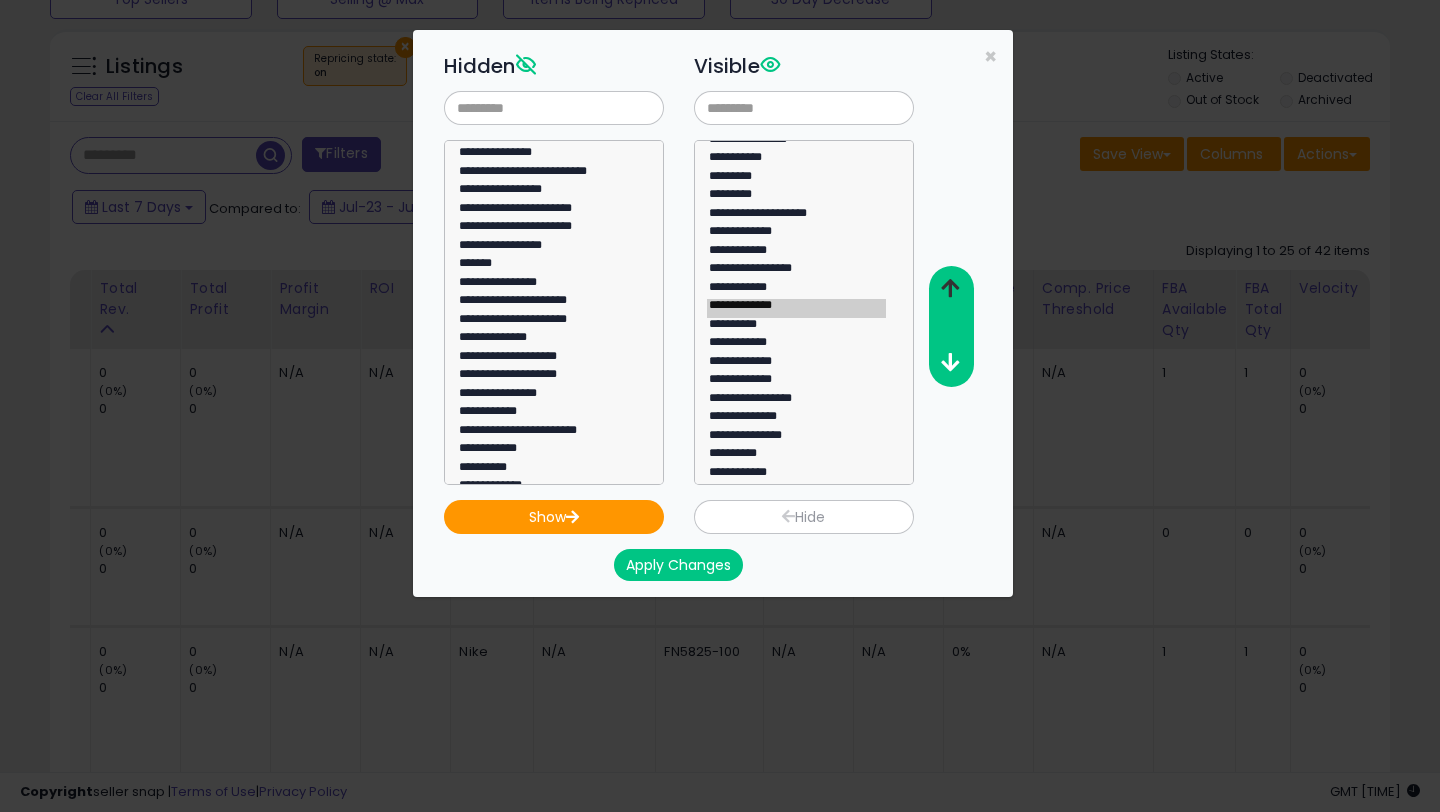 click at bounding box center [950, 289] 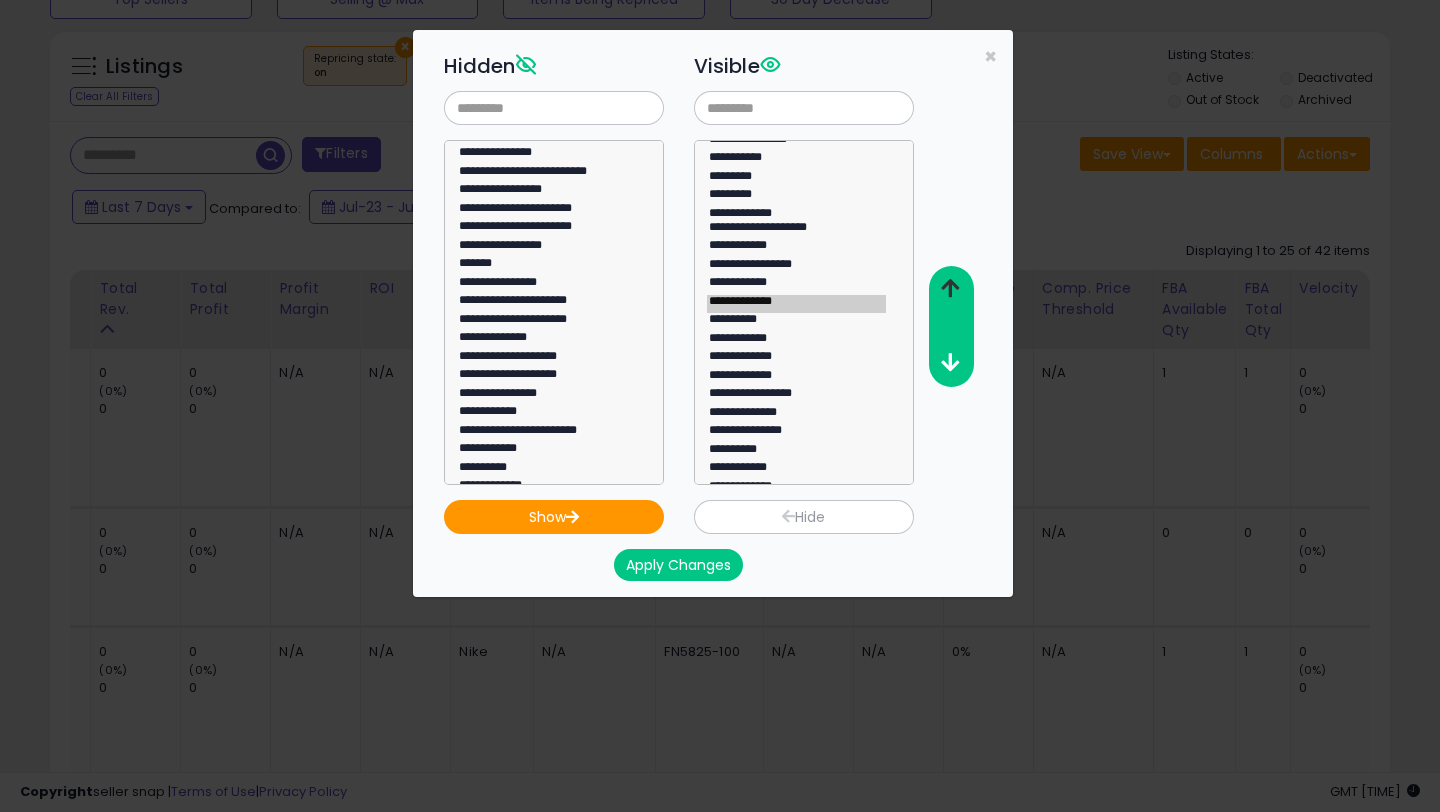 click at bounding box center (950, 289) 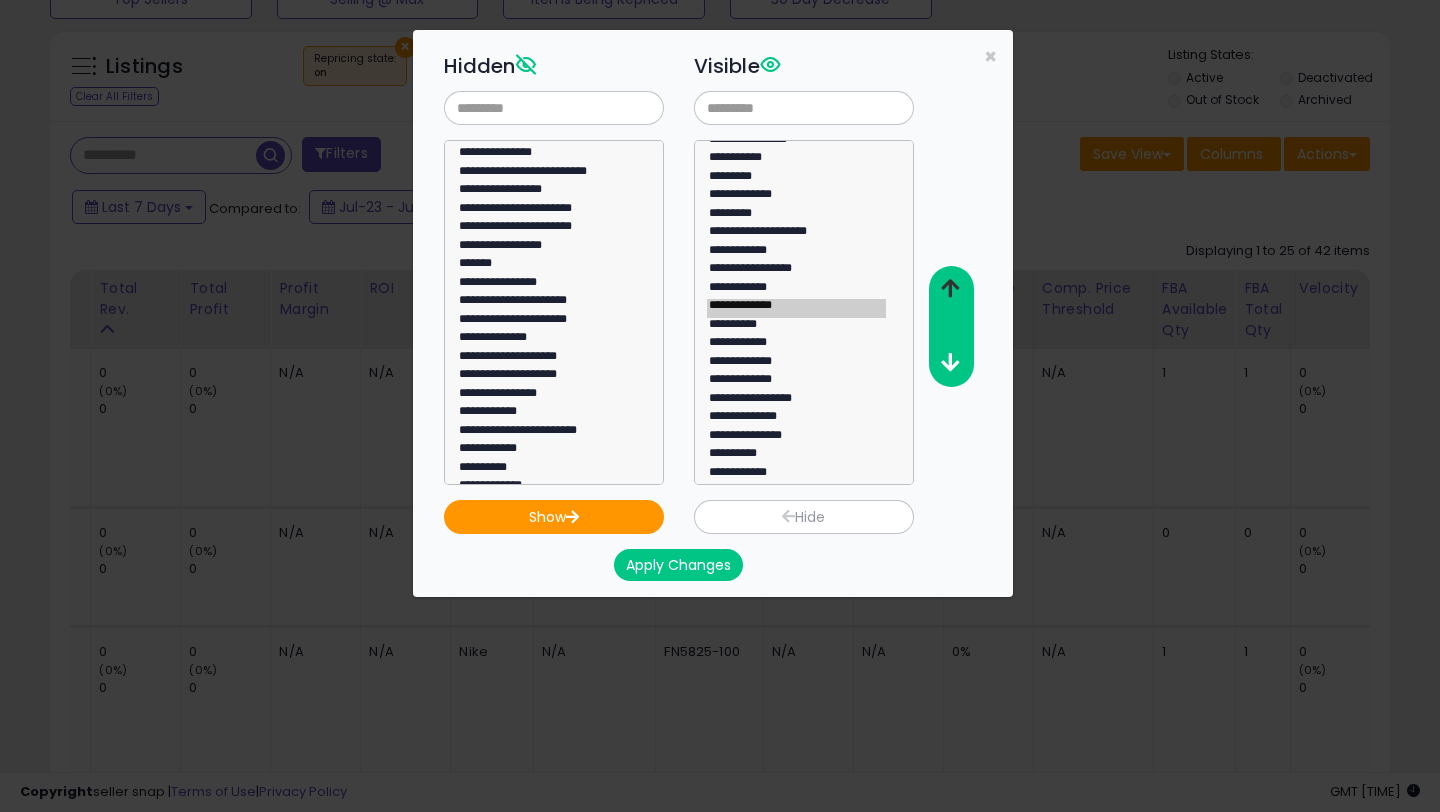 click at bounding box center [950, 289] 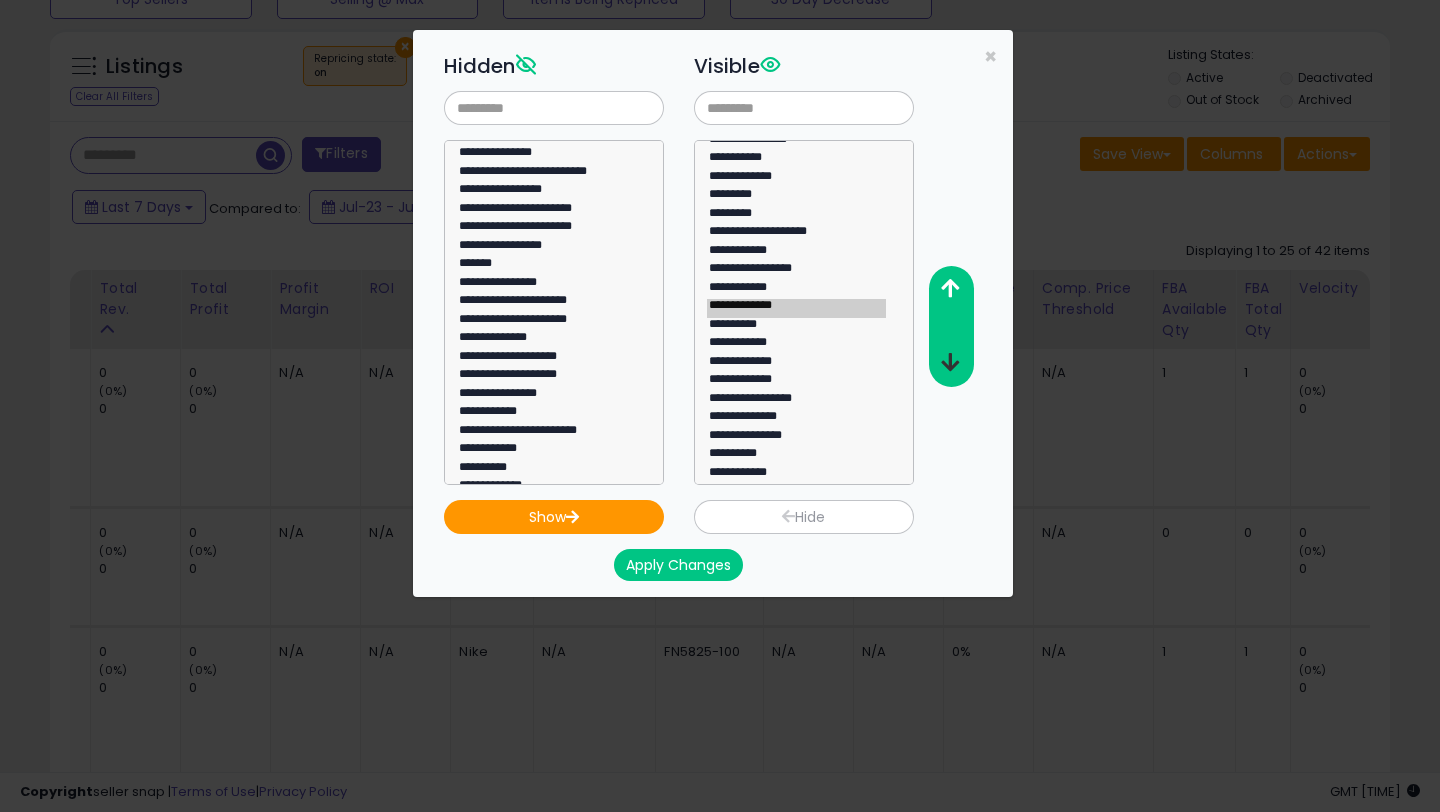 click at bounding box center (950, 362) 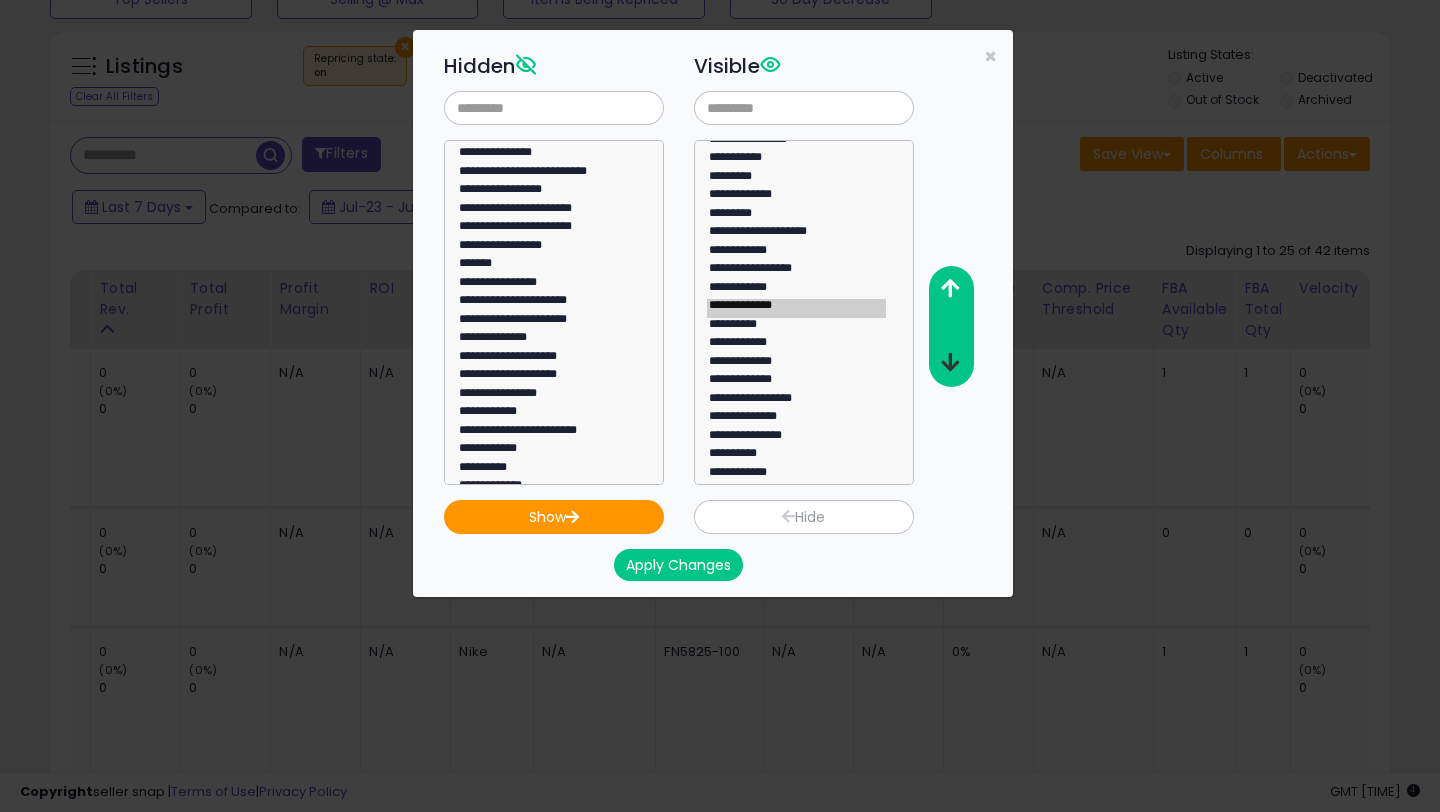 click at bounding box center [950, 362] 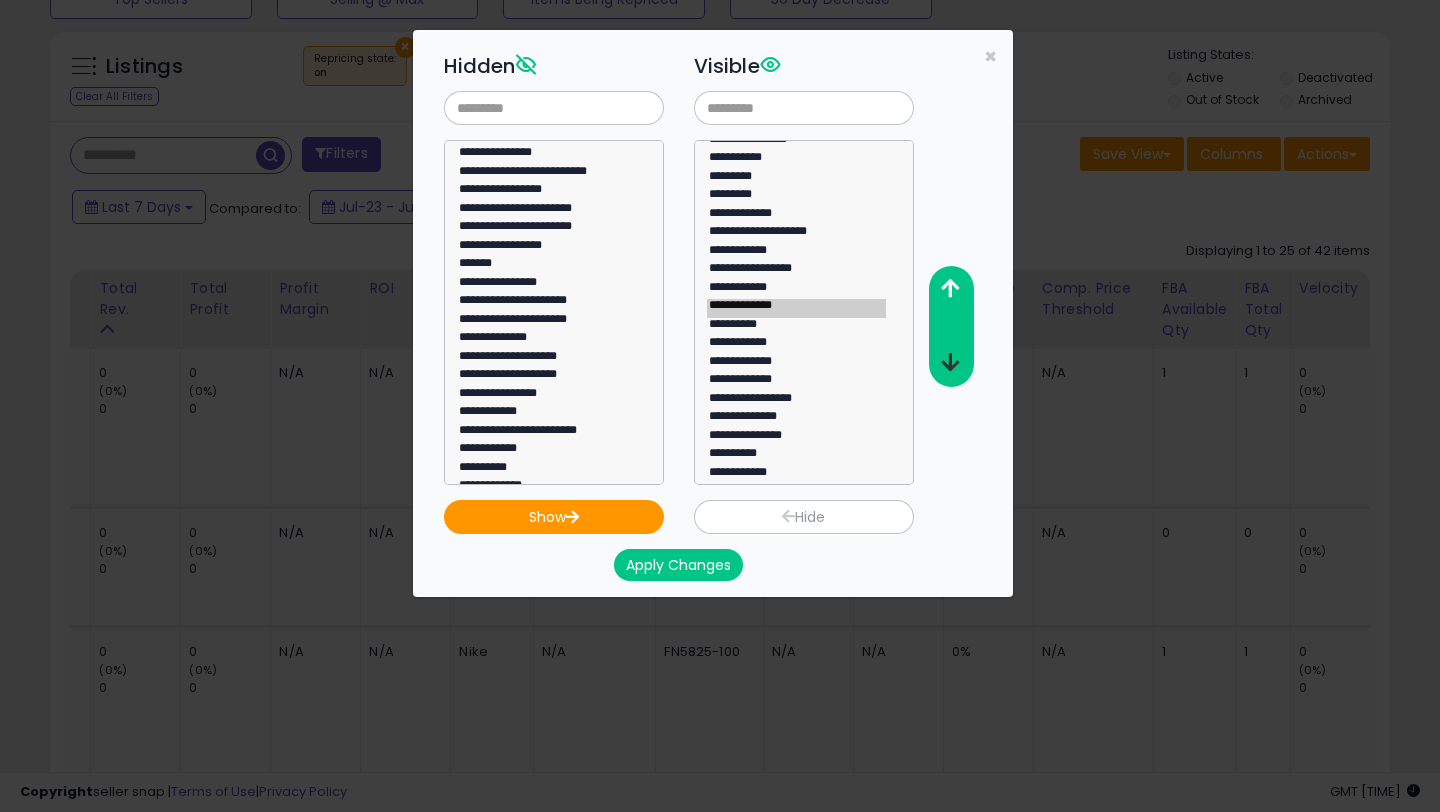 click at bounding box center (950, 362) 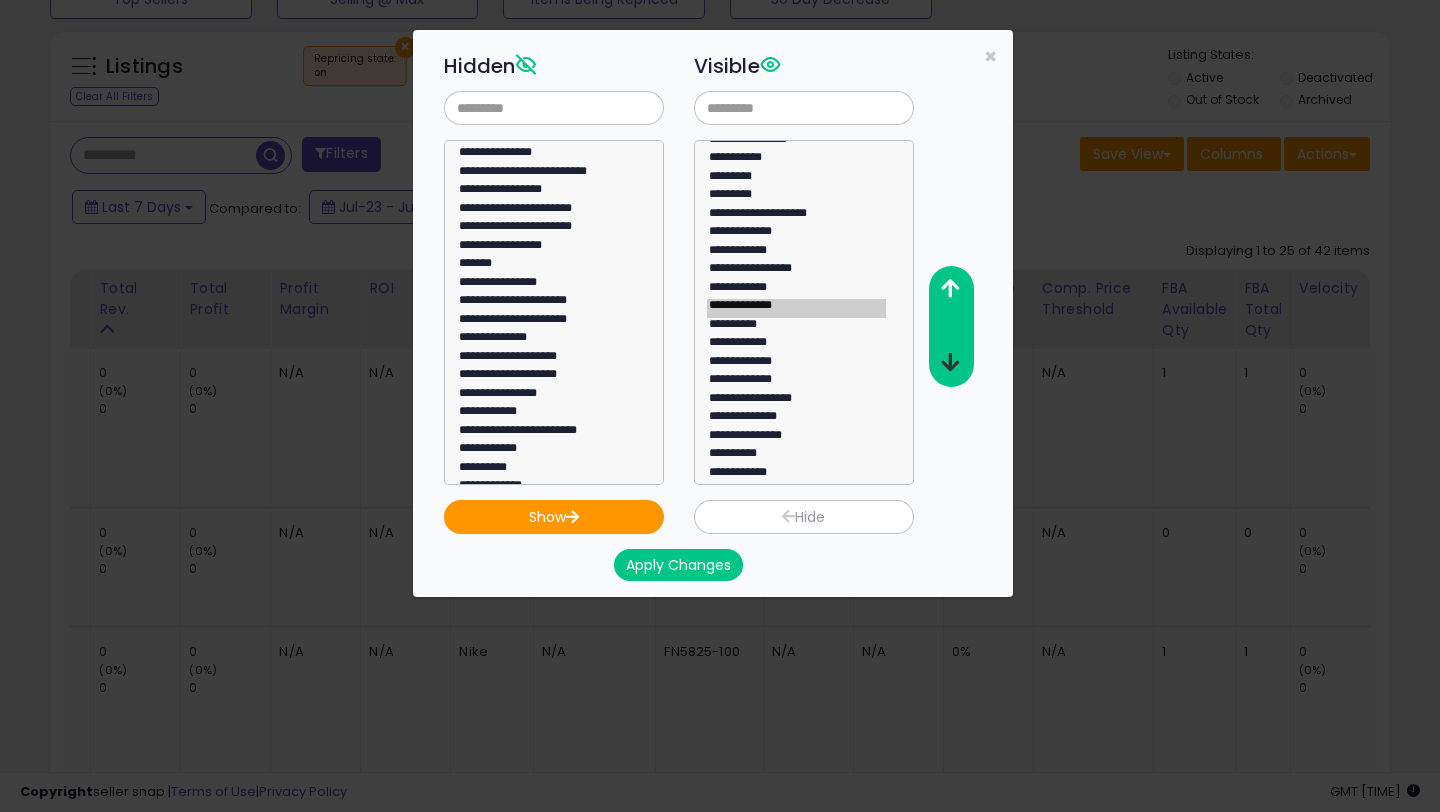 click at bounding box center [950, 362] 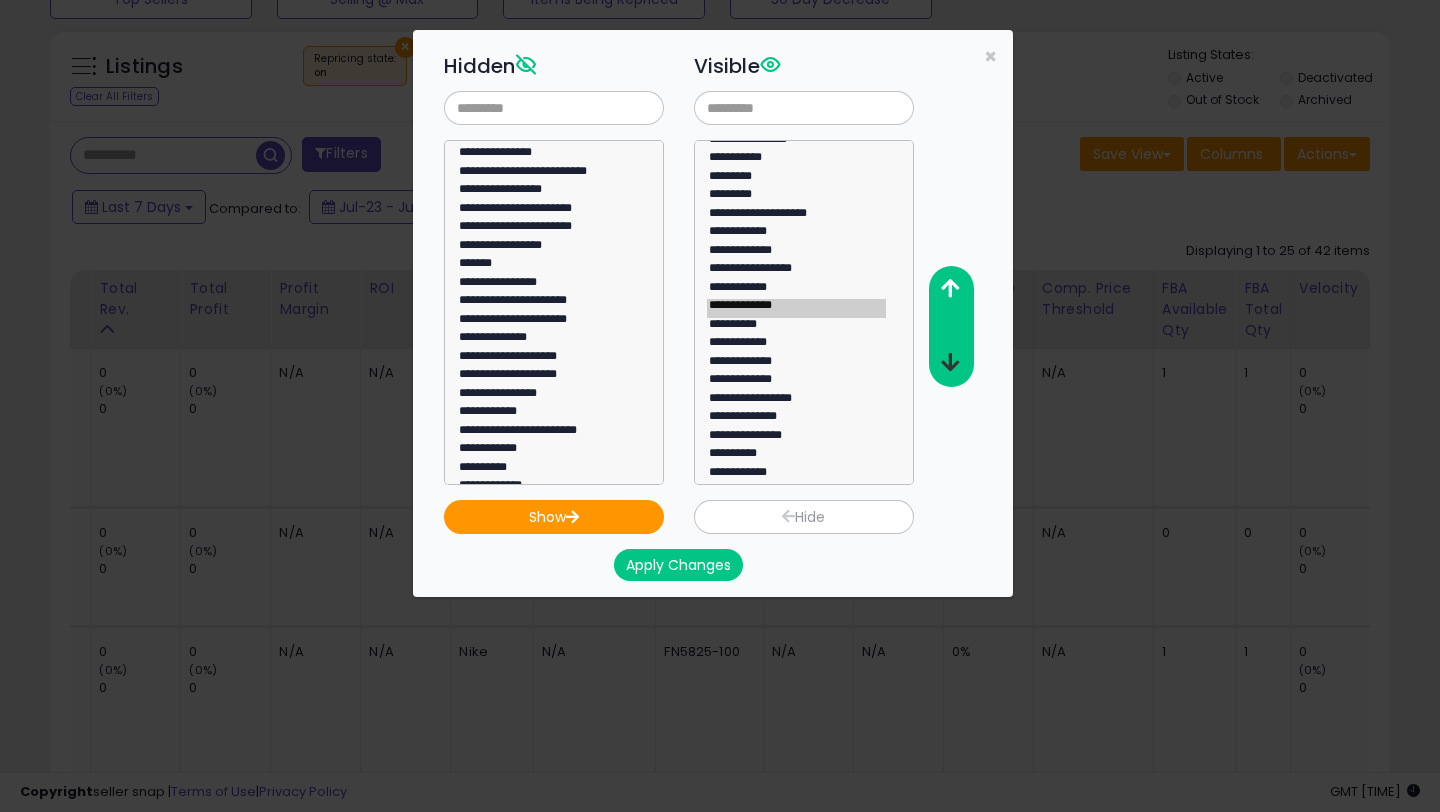 click at bounding box center [950, 362] 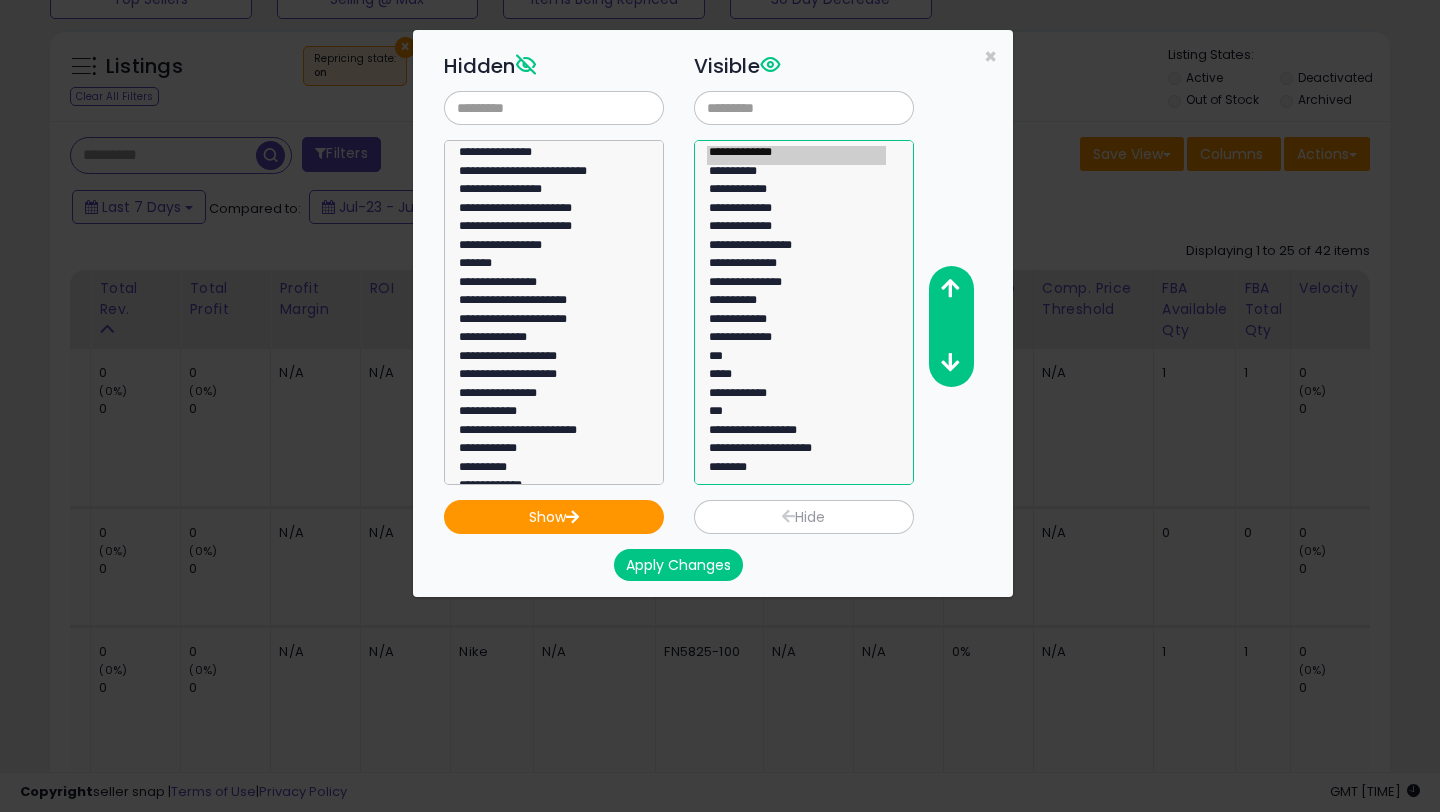 select on "********" 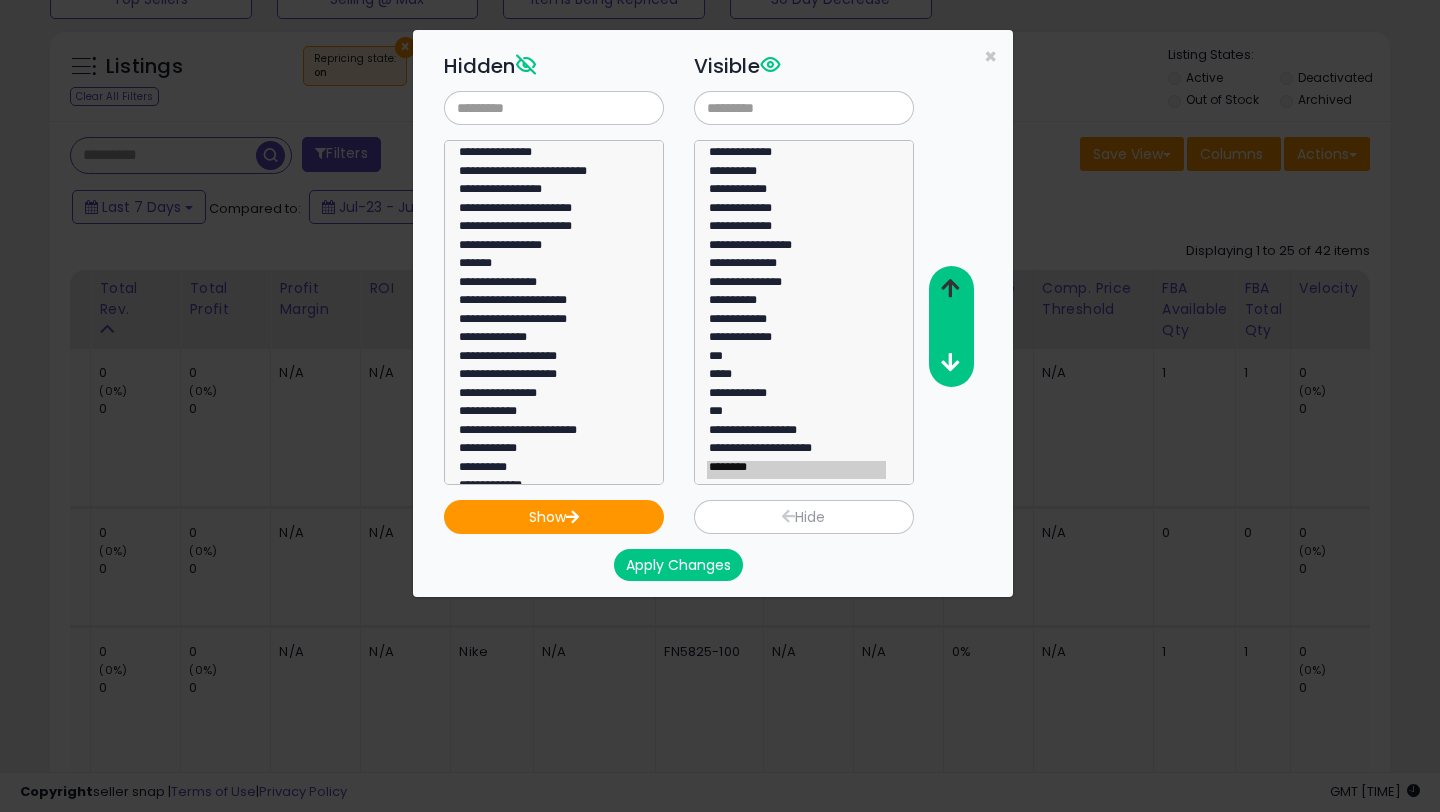 click at bounding box center [950, 288] 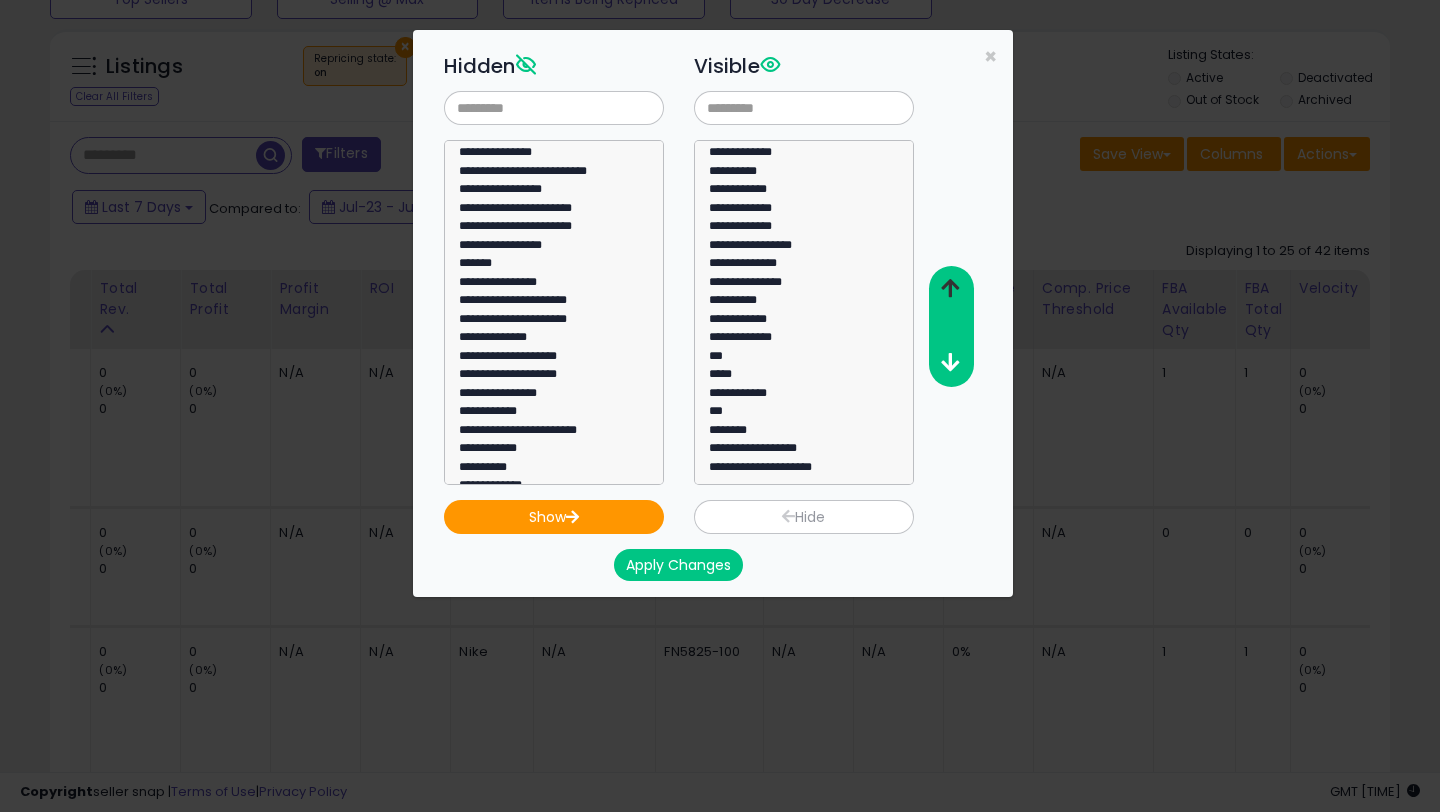 click at bounding box center (950, 288) 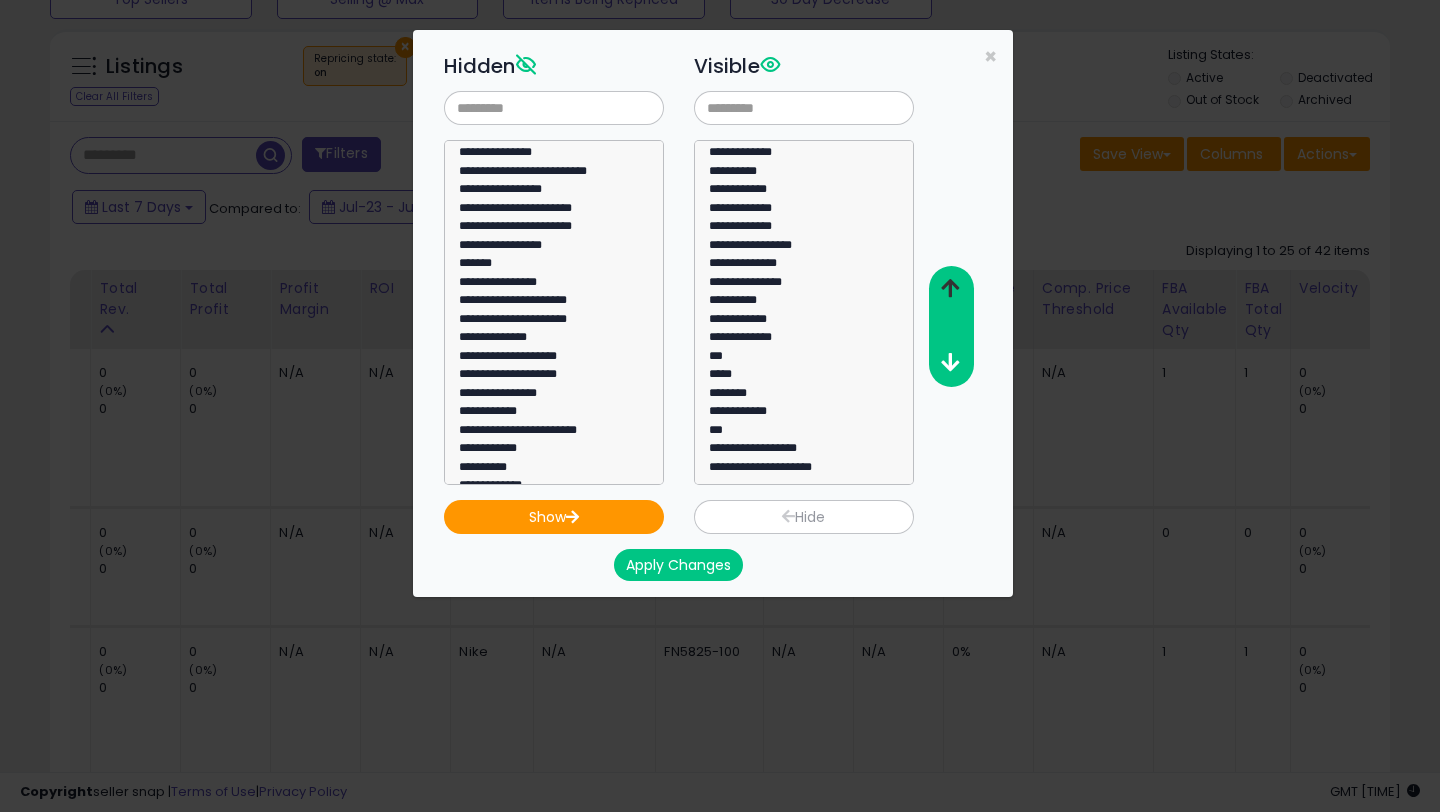 click at bounding box center [950, 288] 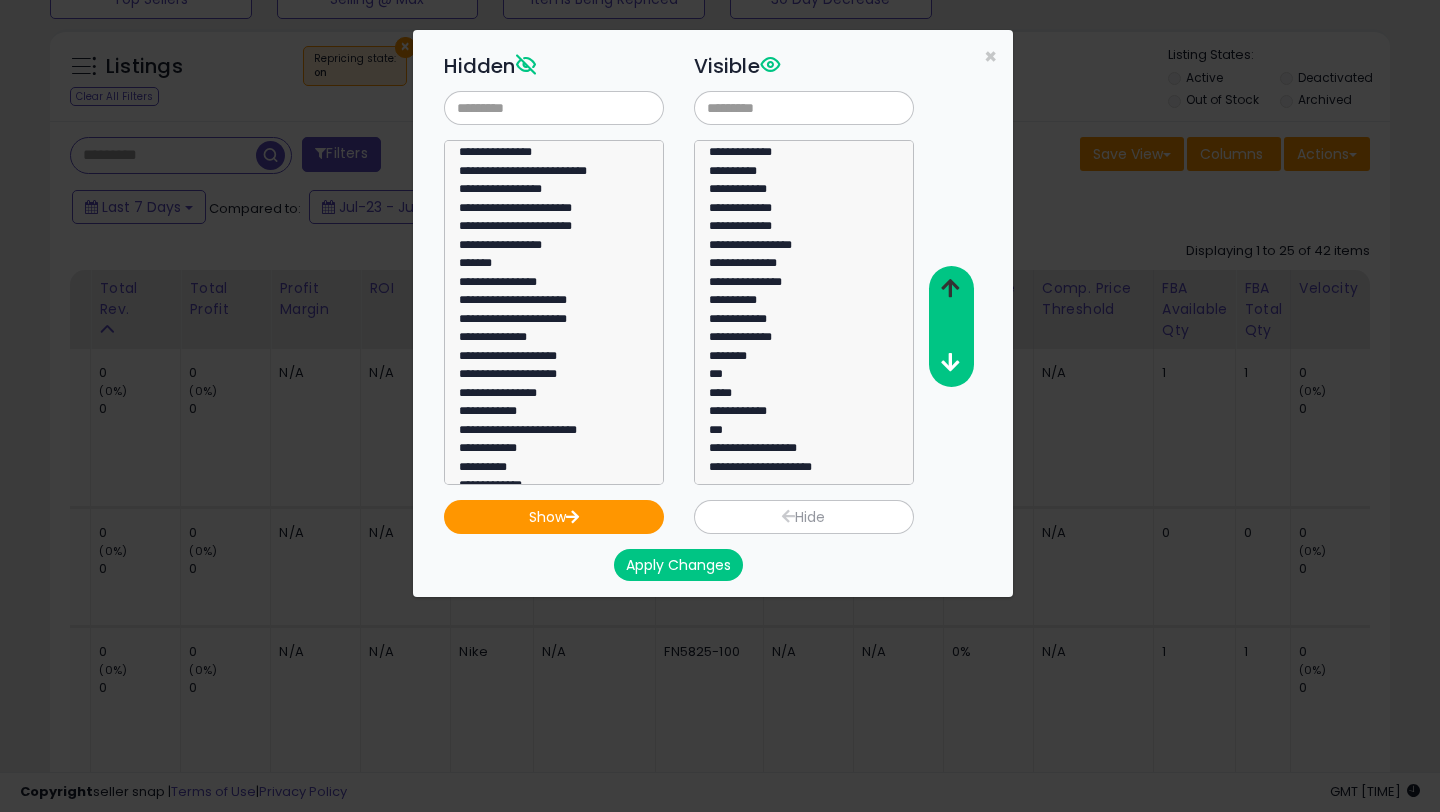 click at bounding box center (950, 288) 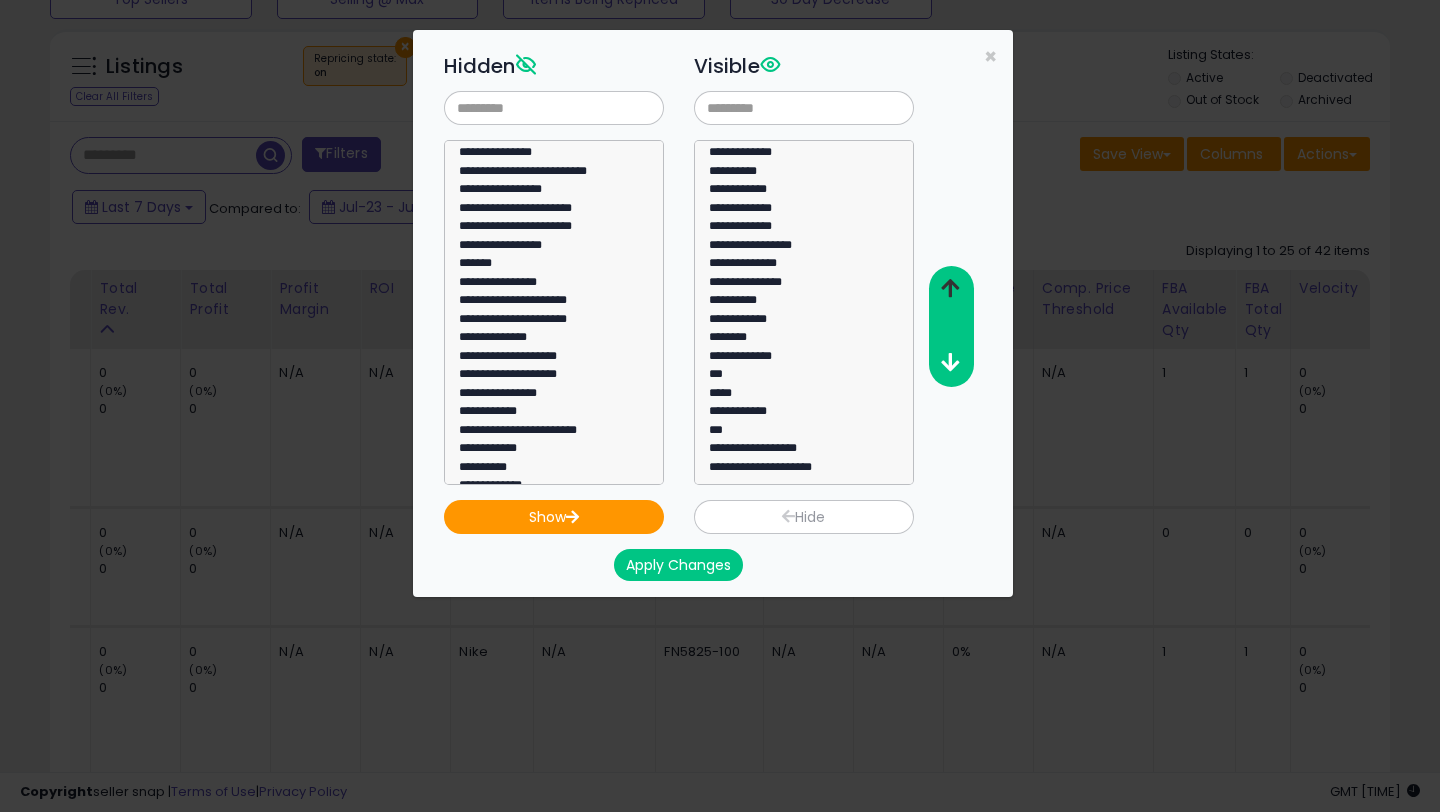 click at bounding box center (950, 288) 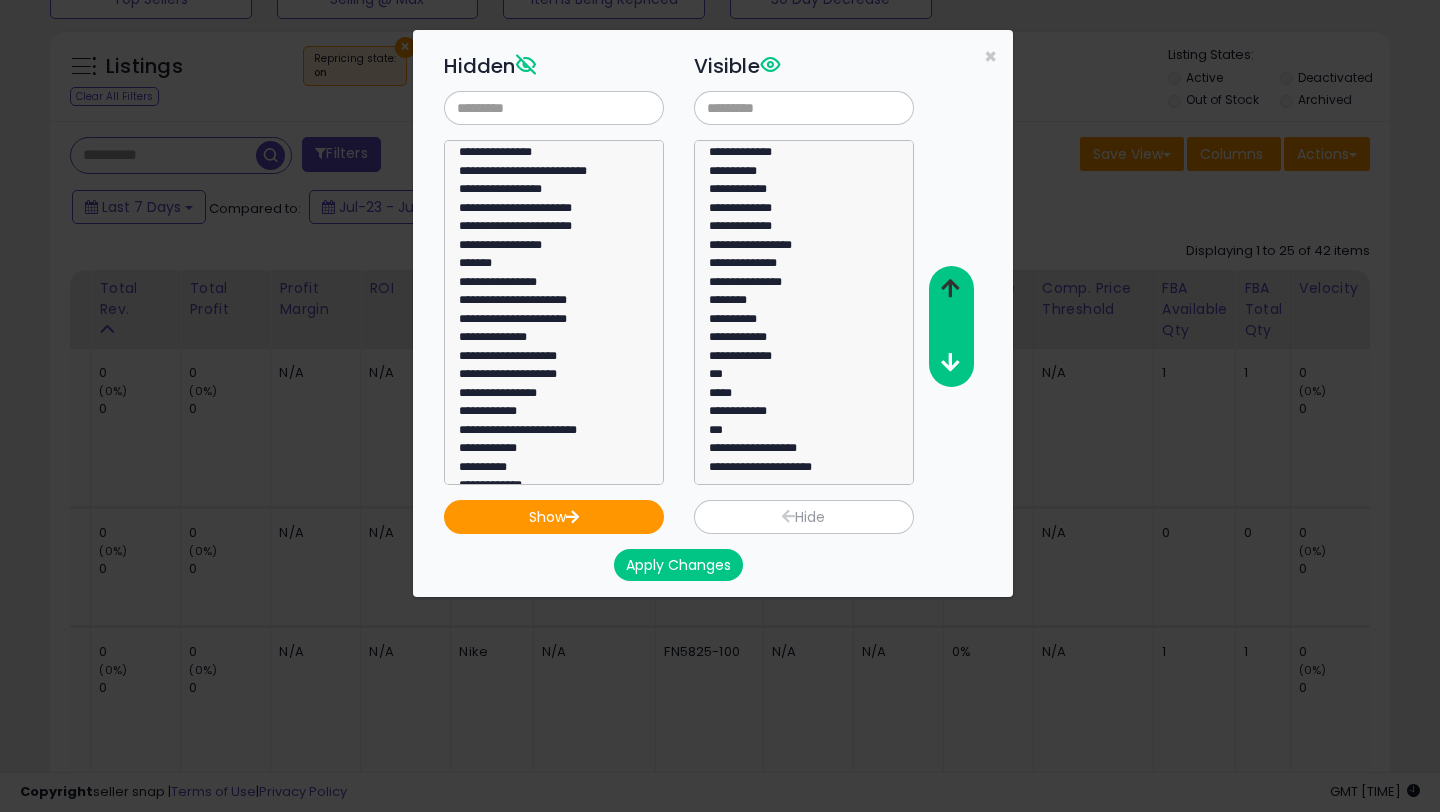 click at bounding box center [950, 288] 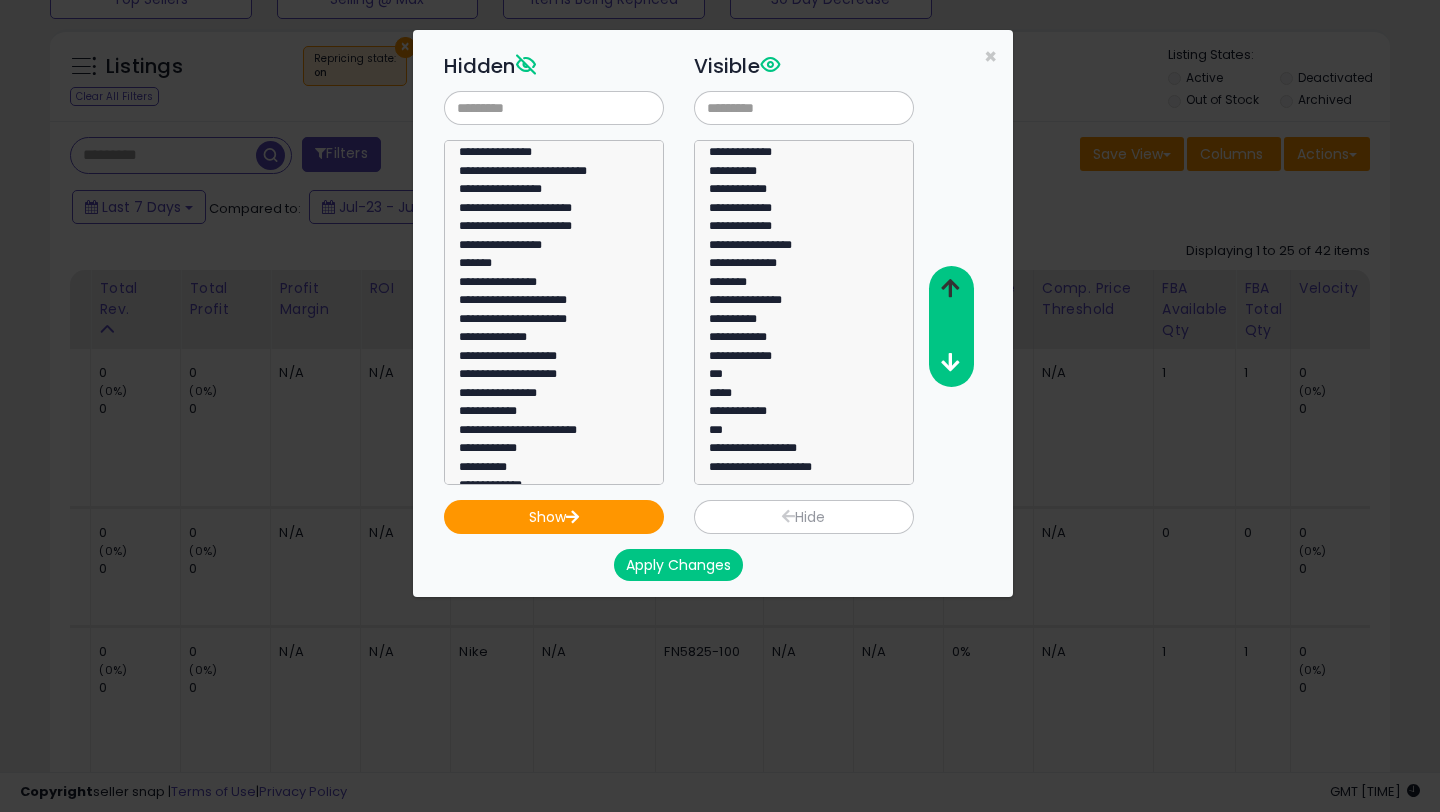 click at bounding box center [950, 288] 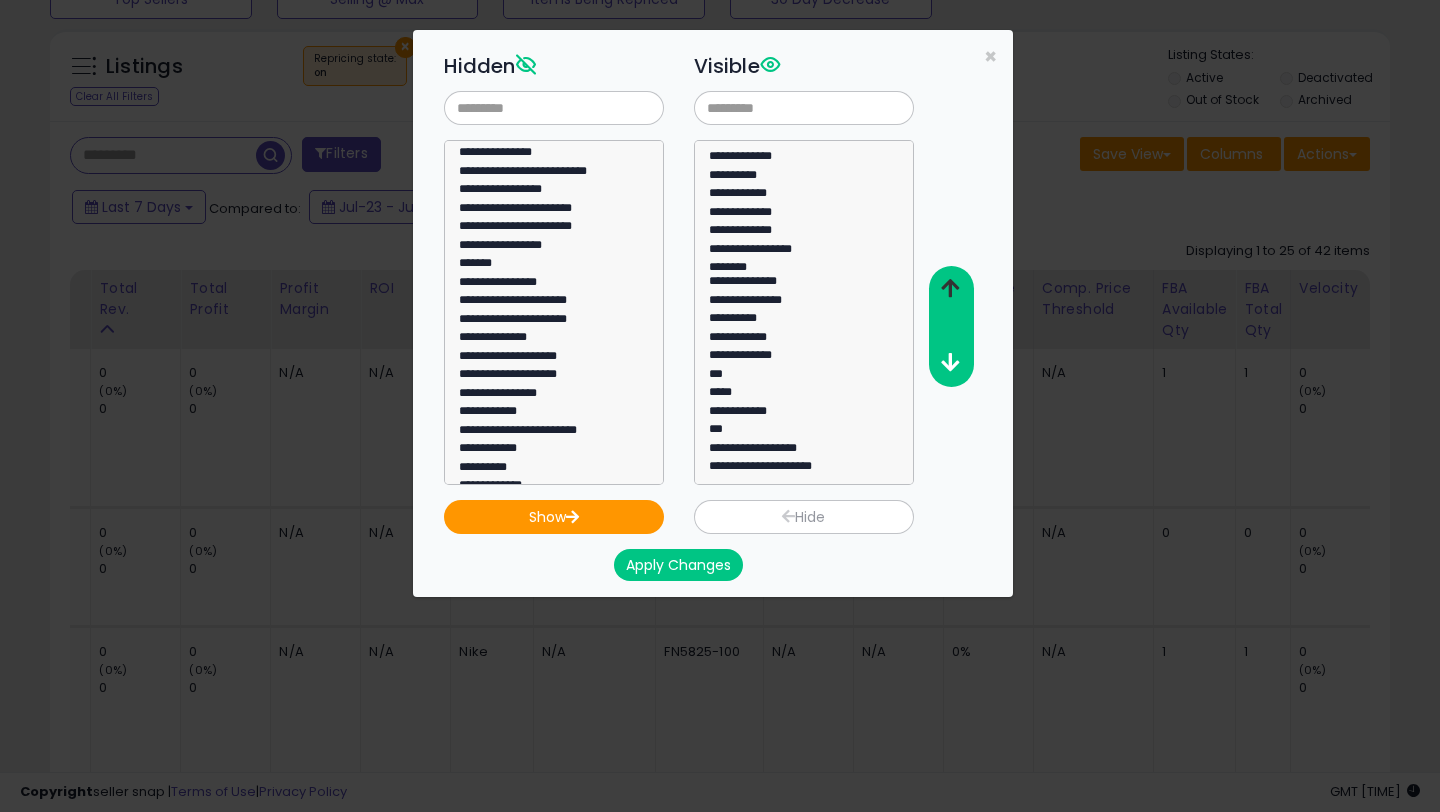 click at bounding box center [950, 288] 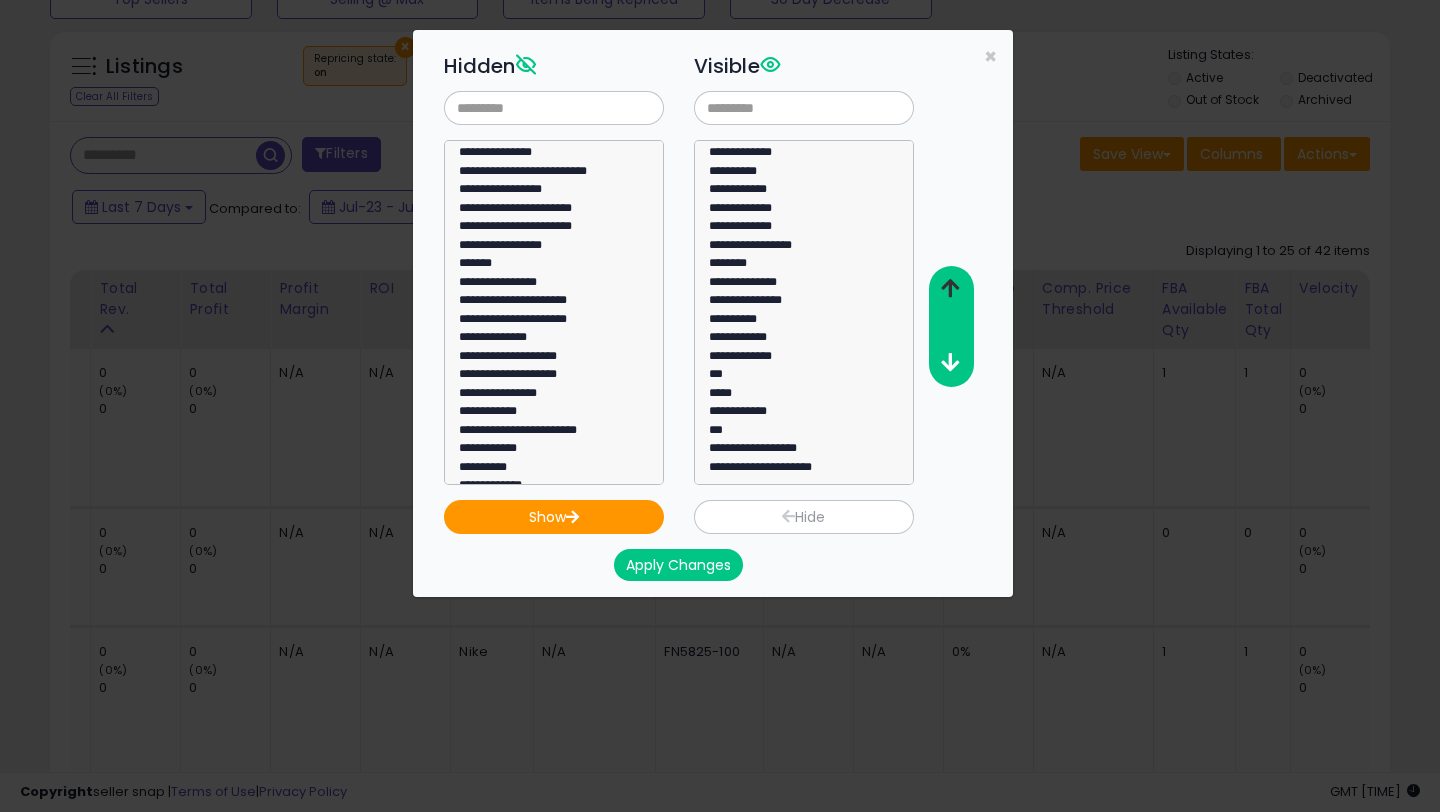 click at bounding box center (950, 288) 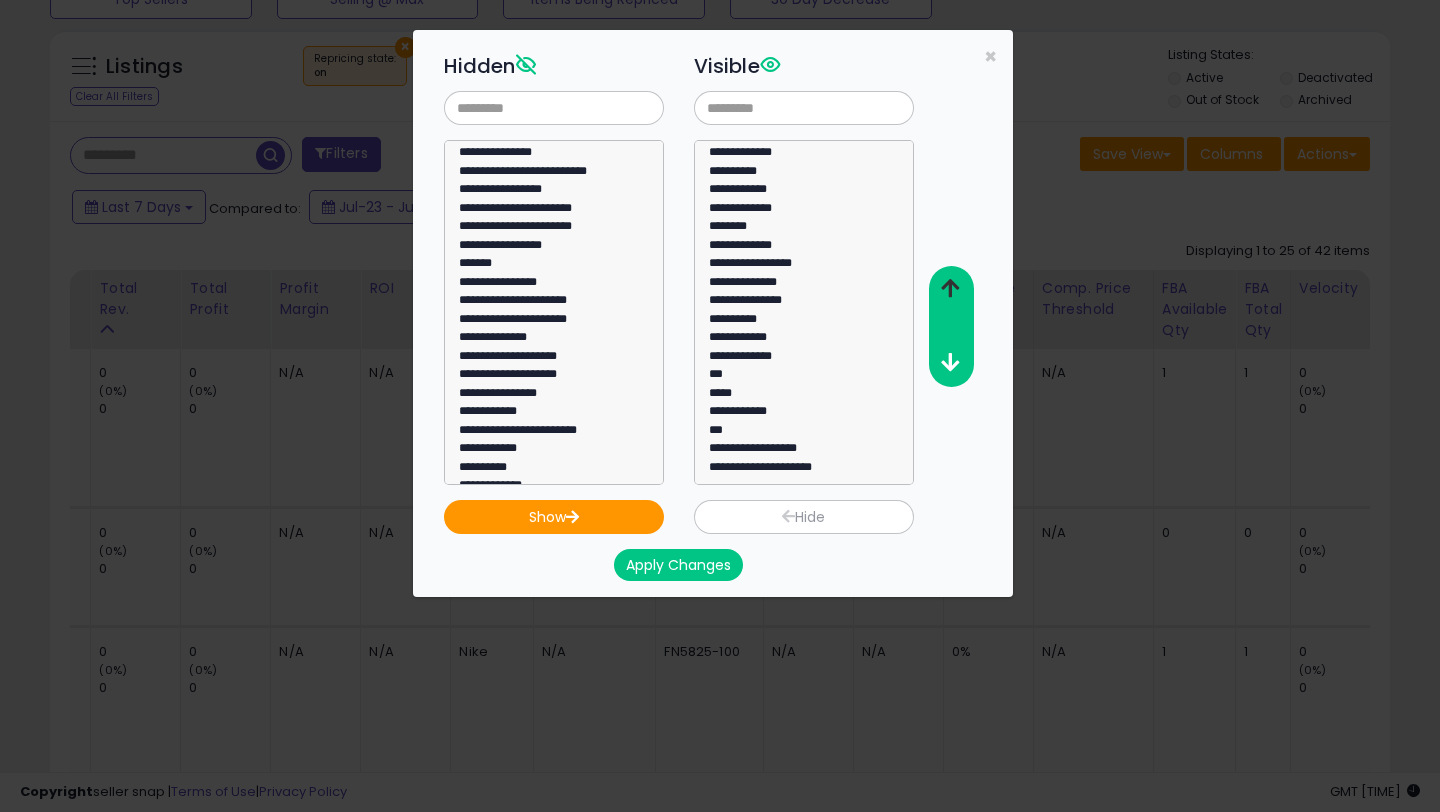 click at bounding box center (950, 288) 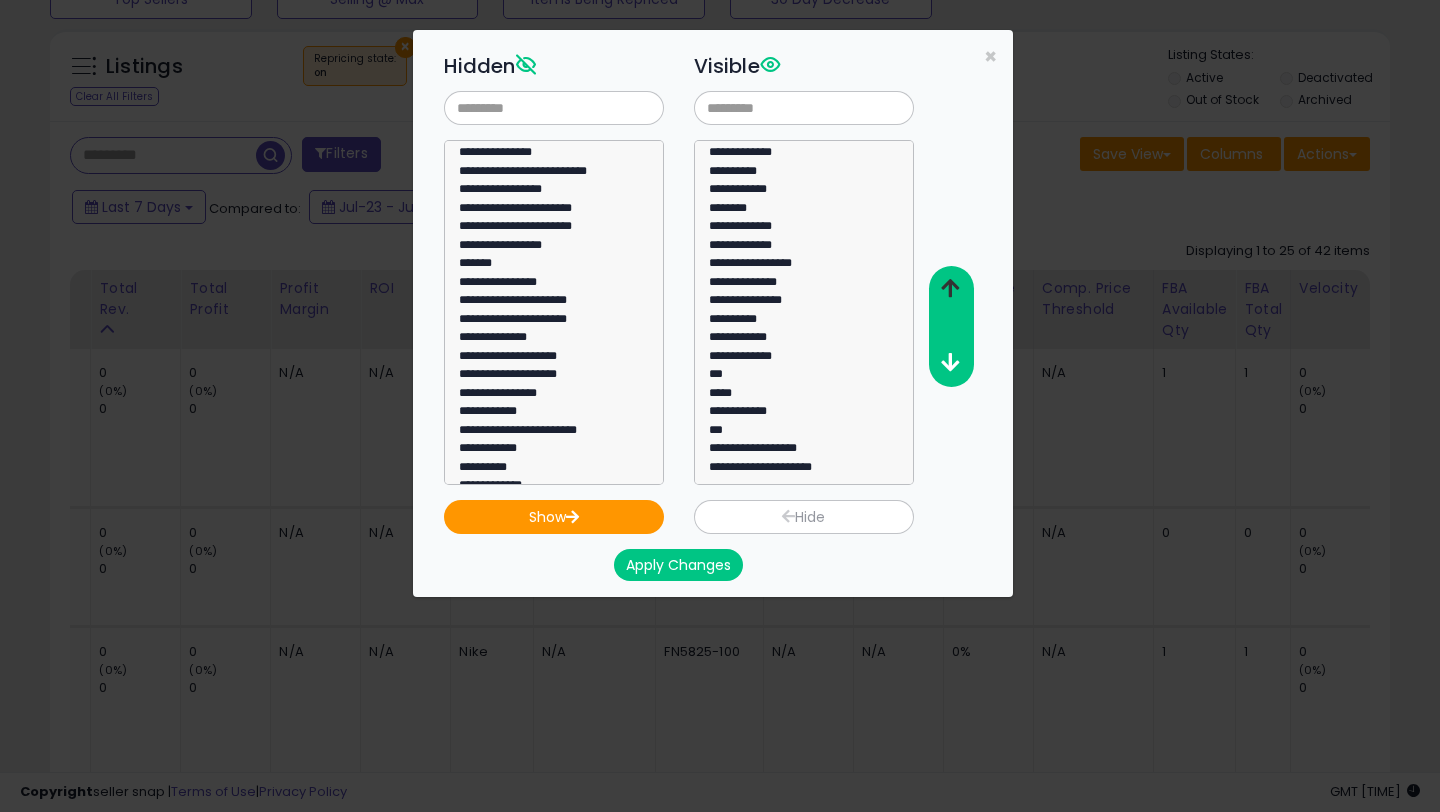 click at bounding box center [950, 288] 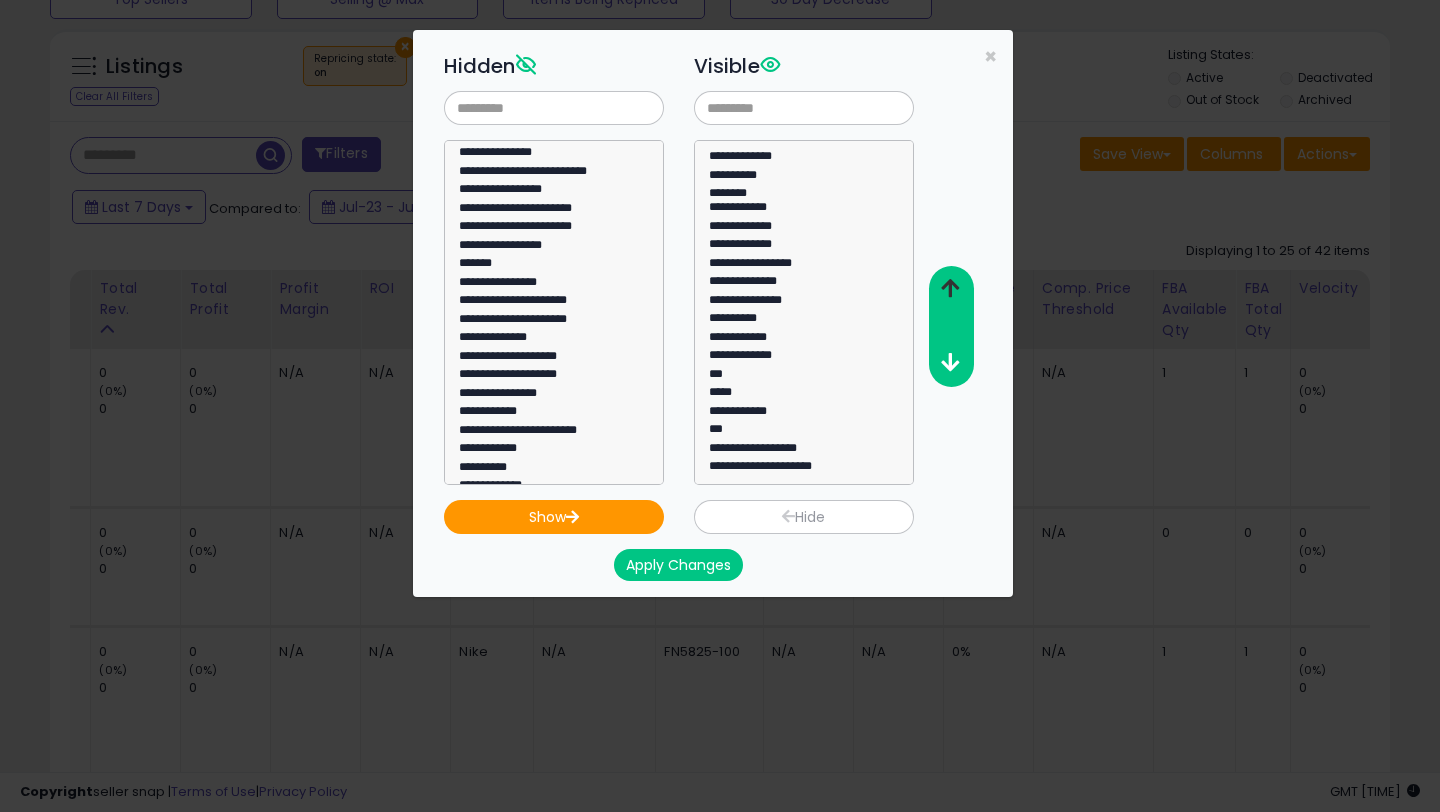 click at bounding box center (950, 288) 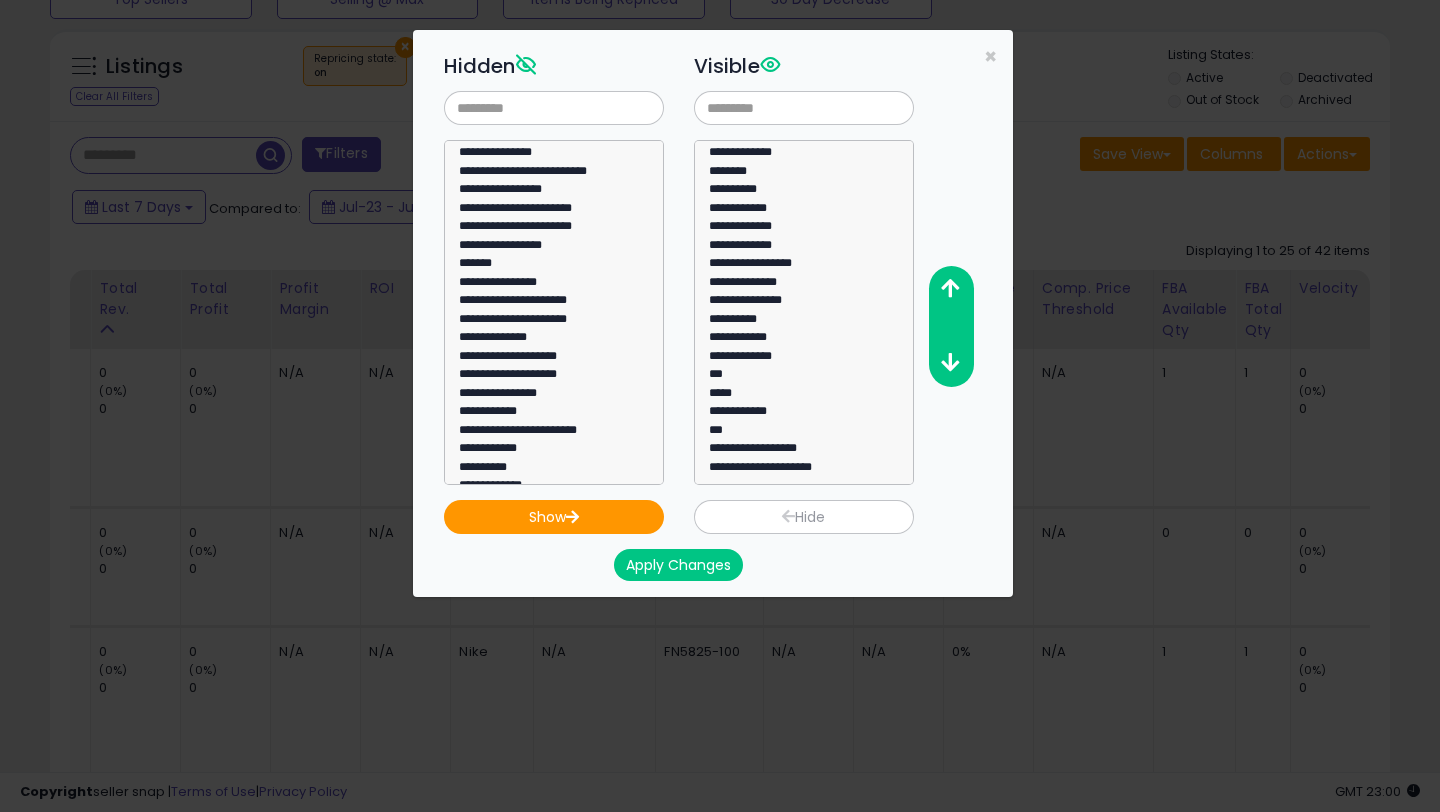 click on "Apply Changes" at bounding box center (678, 565) 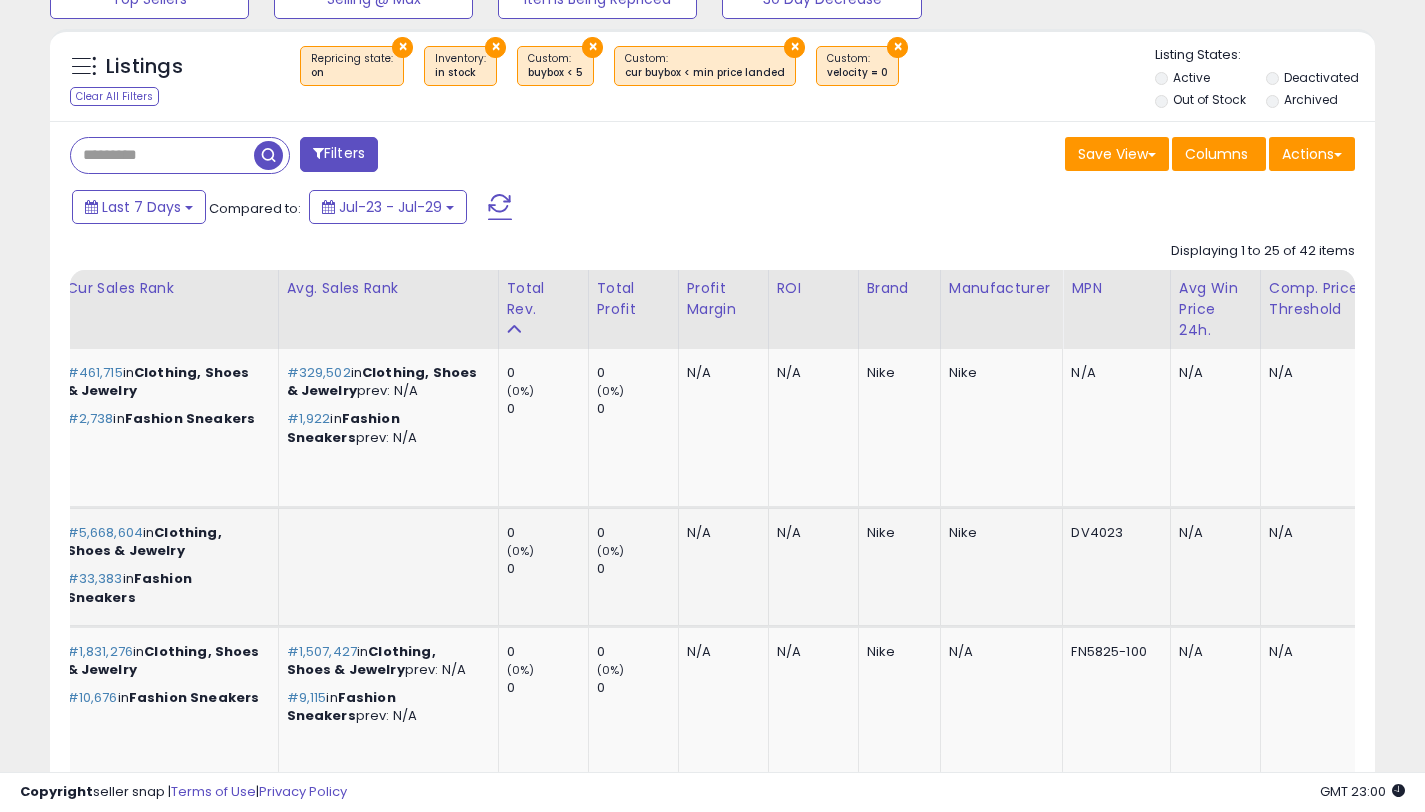 scroll, scrollTop: 410, scrollLeft: 767, axis: both 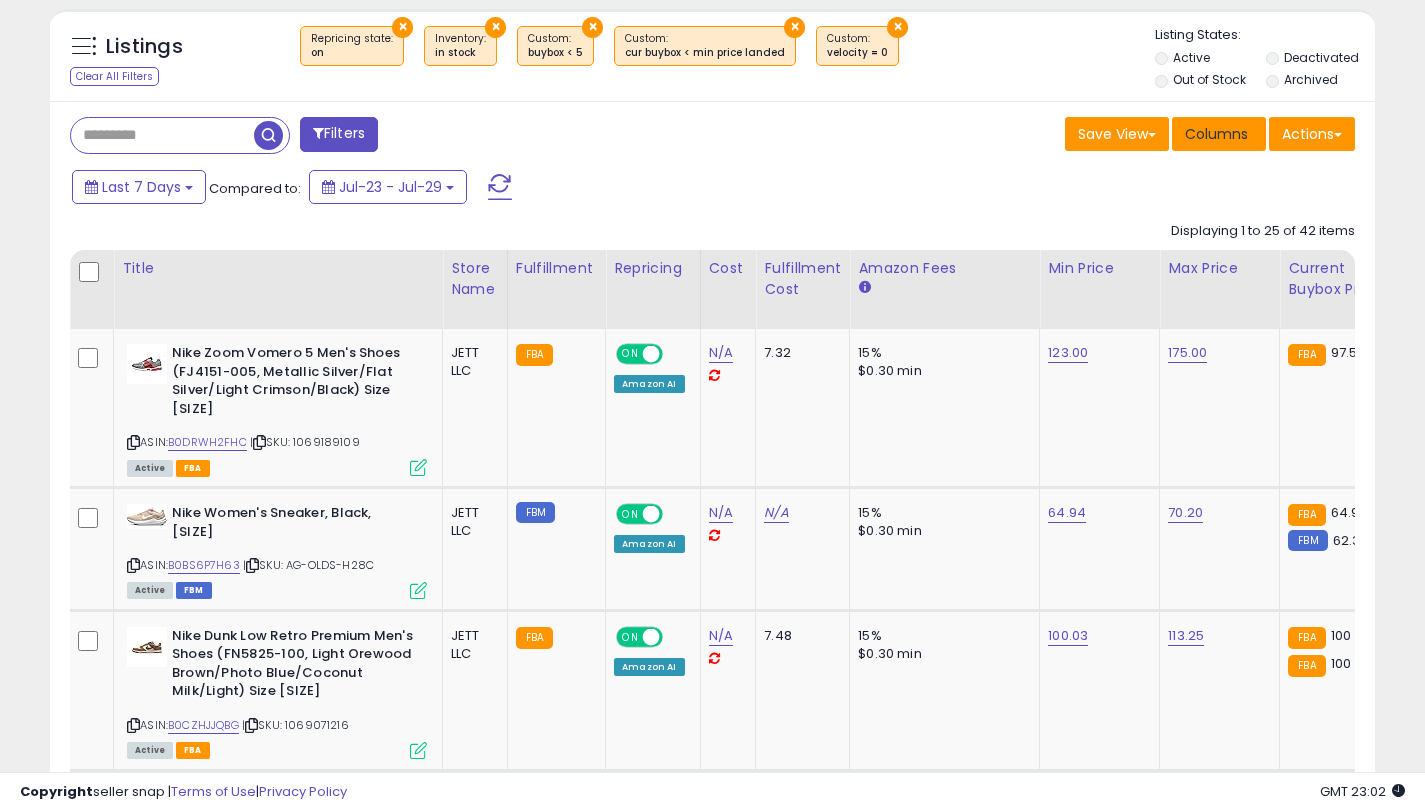 click on "Columns" at bounding box center (1219, 134) 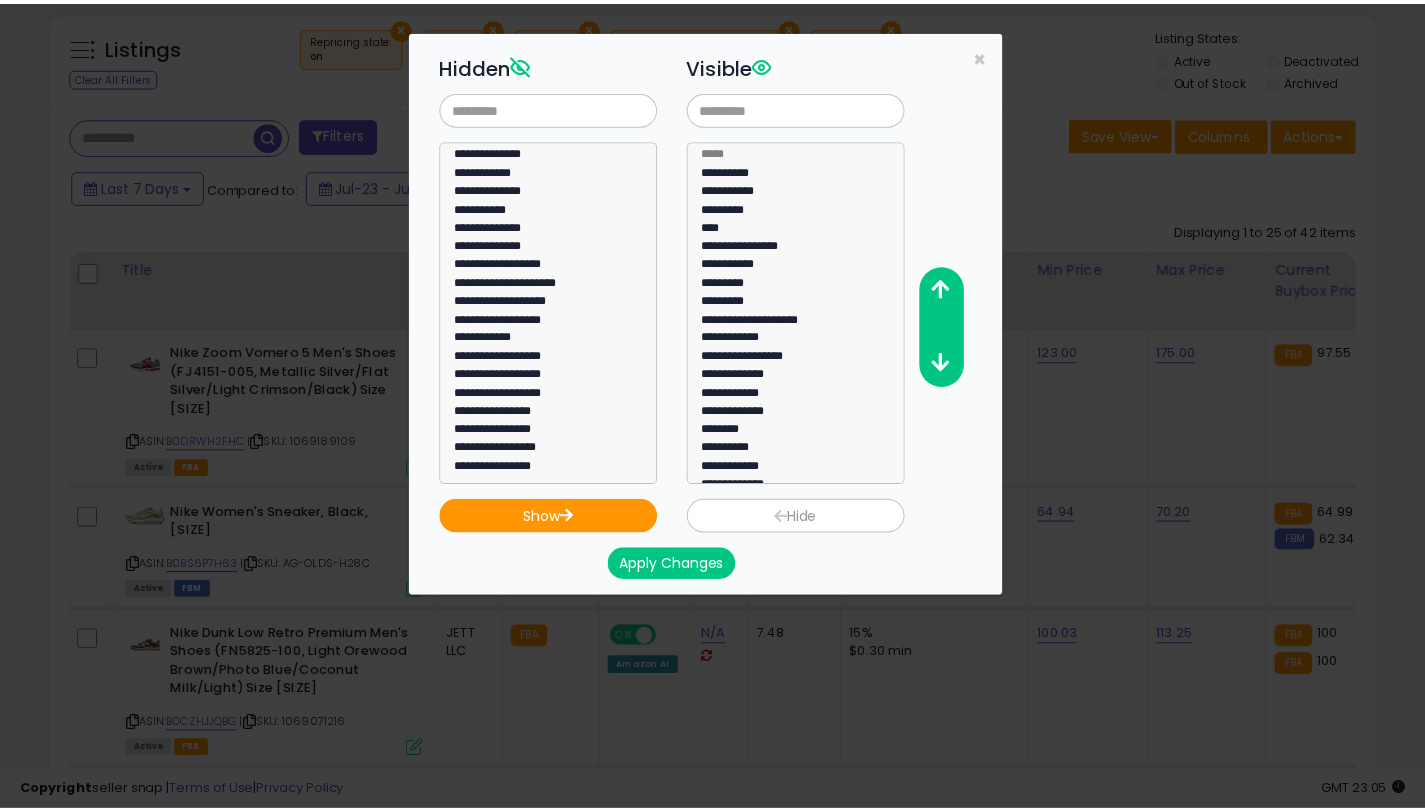 scroll, scrollTop: 1035, scrollLeft: 0, axis: vertical 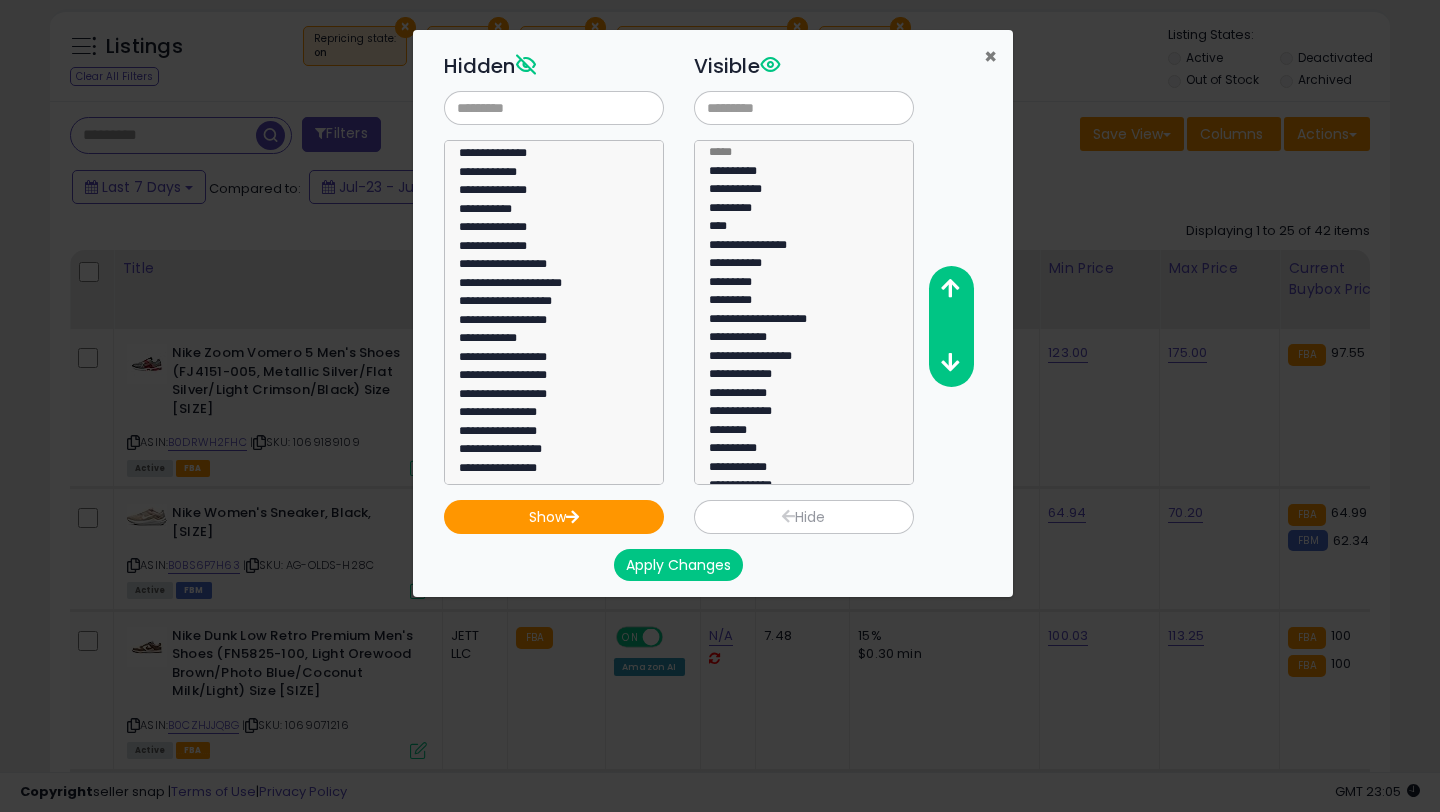 click on "×" at bounding box center [990, 56] 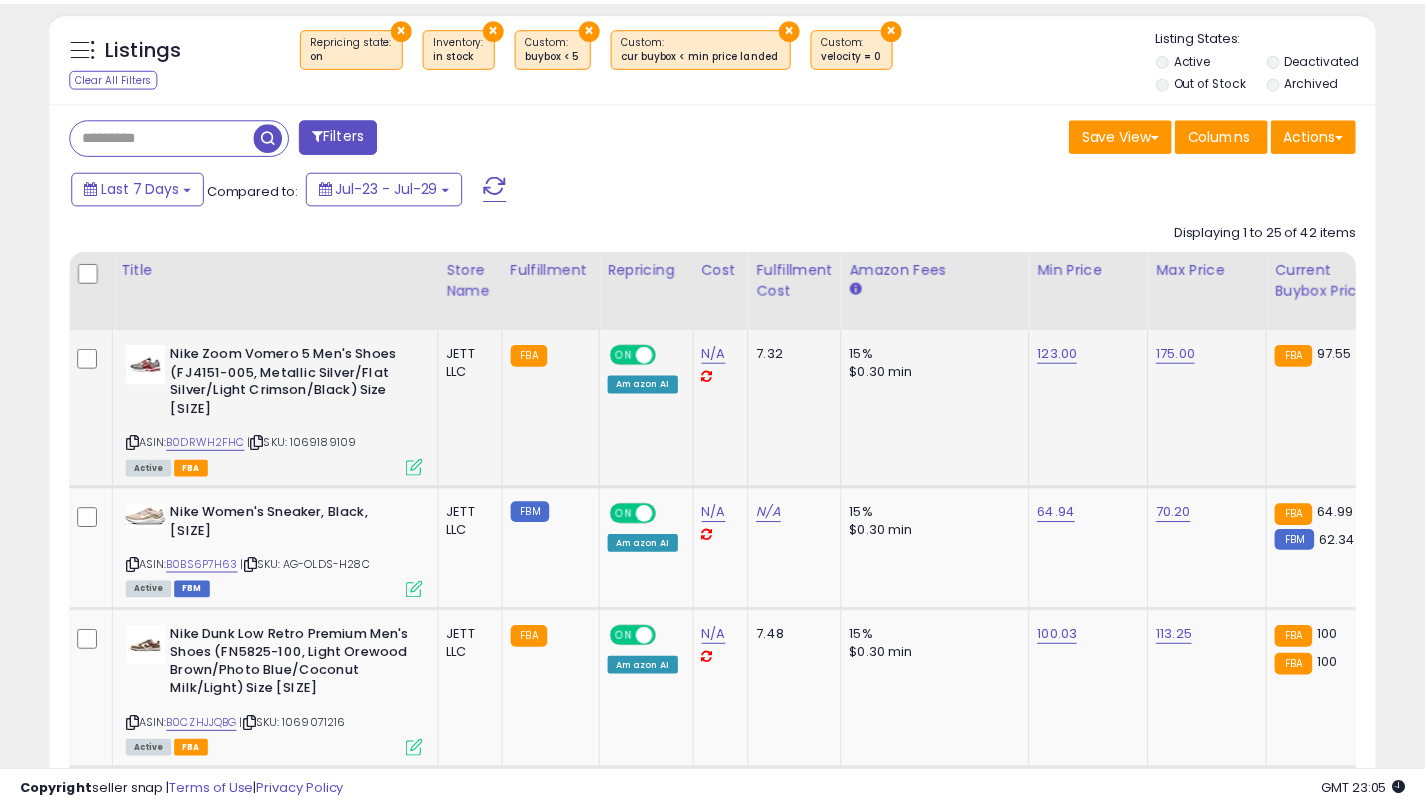 scroll, scrollTop: 410, scrollLeft: 767, axis: both 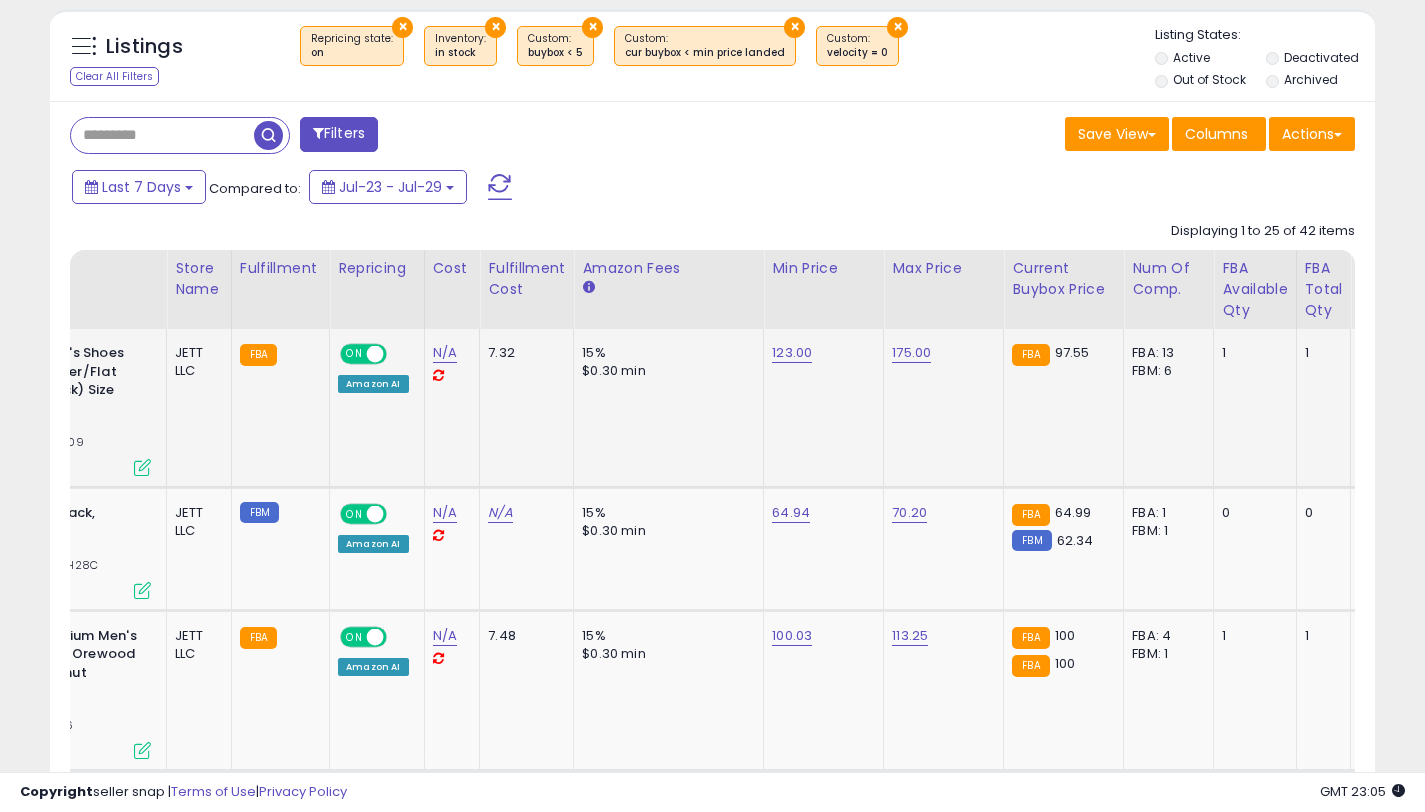 click on "FBA" at bounding box center (1030, 355) 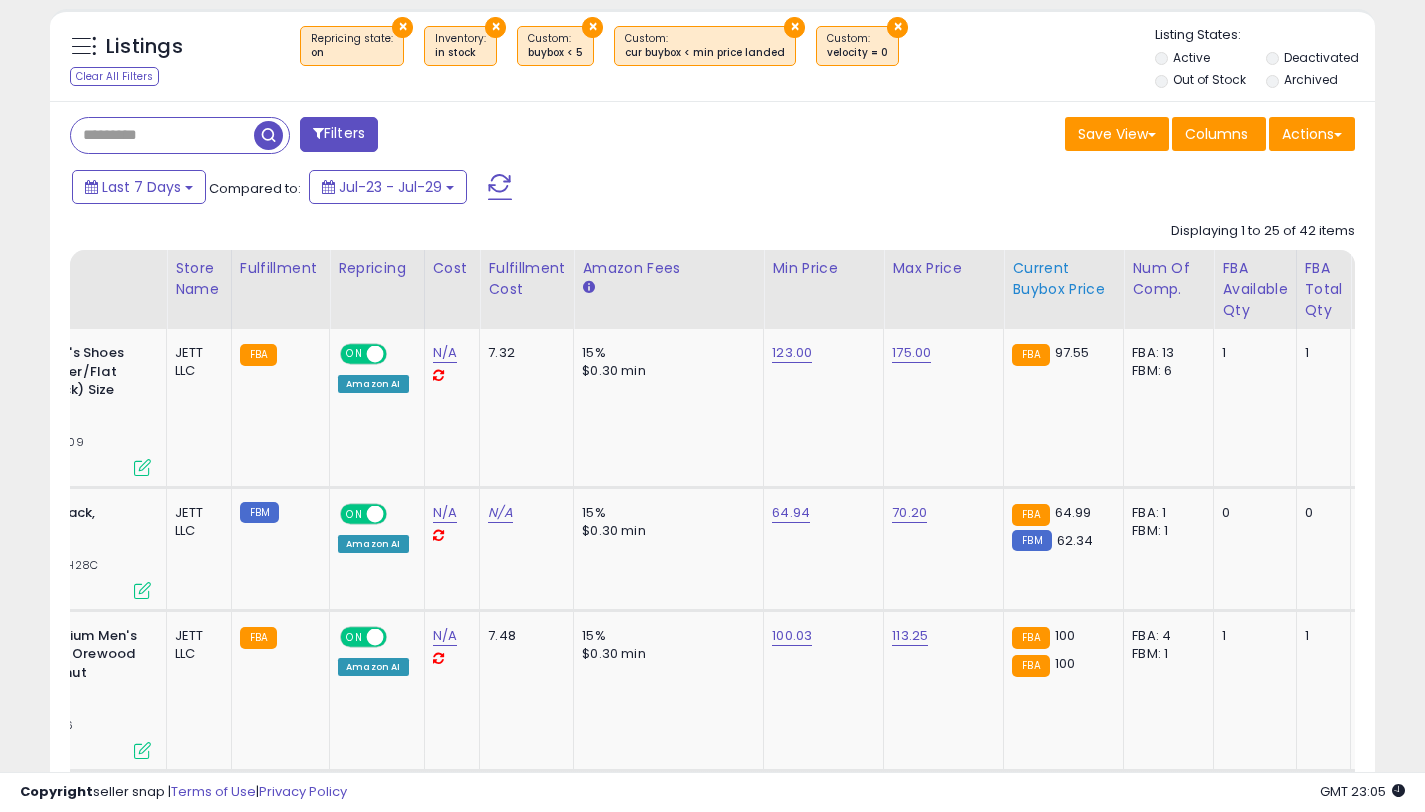 click on "Current Buybox Price" at bounding box center (1063, 279) 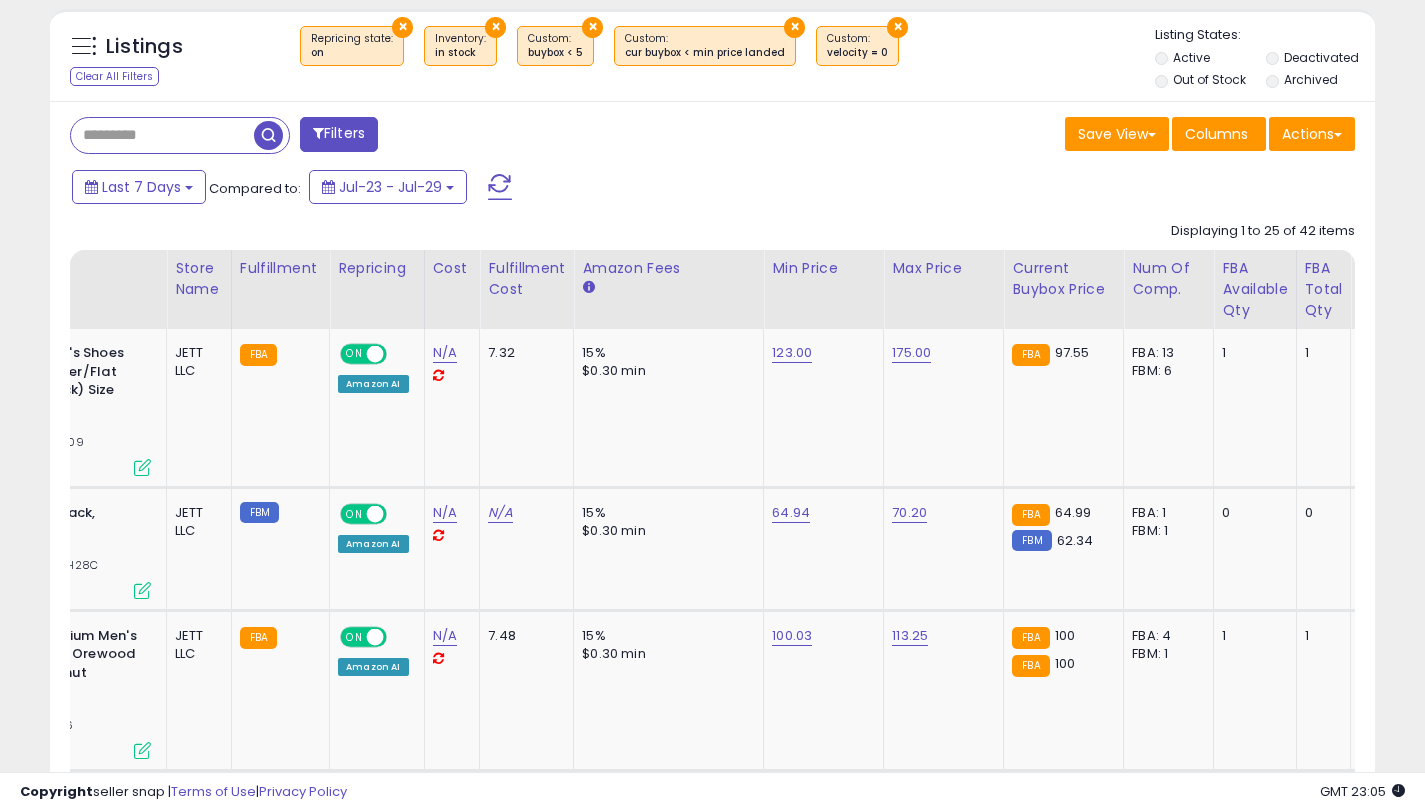 click on "Default
Inventory Age
BB Drop in 7d
Needs to Reprice
BB Price Below Min
Non Competitive
Top Sellers
Selling @ Max
Items Being Repriced
30 Day Decrease" at bounding box center (712, -51) 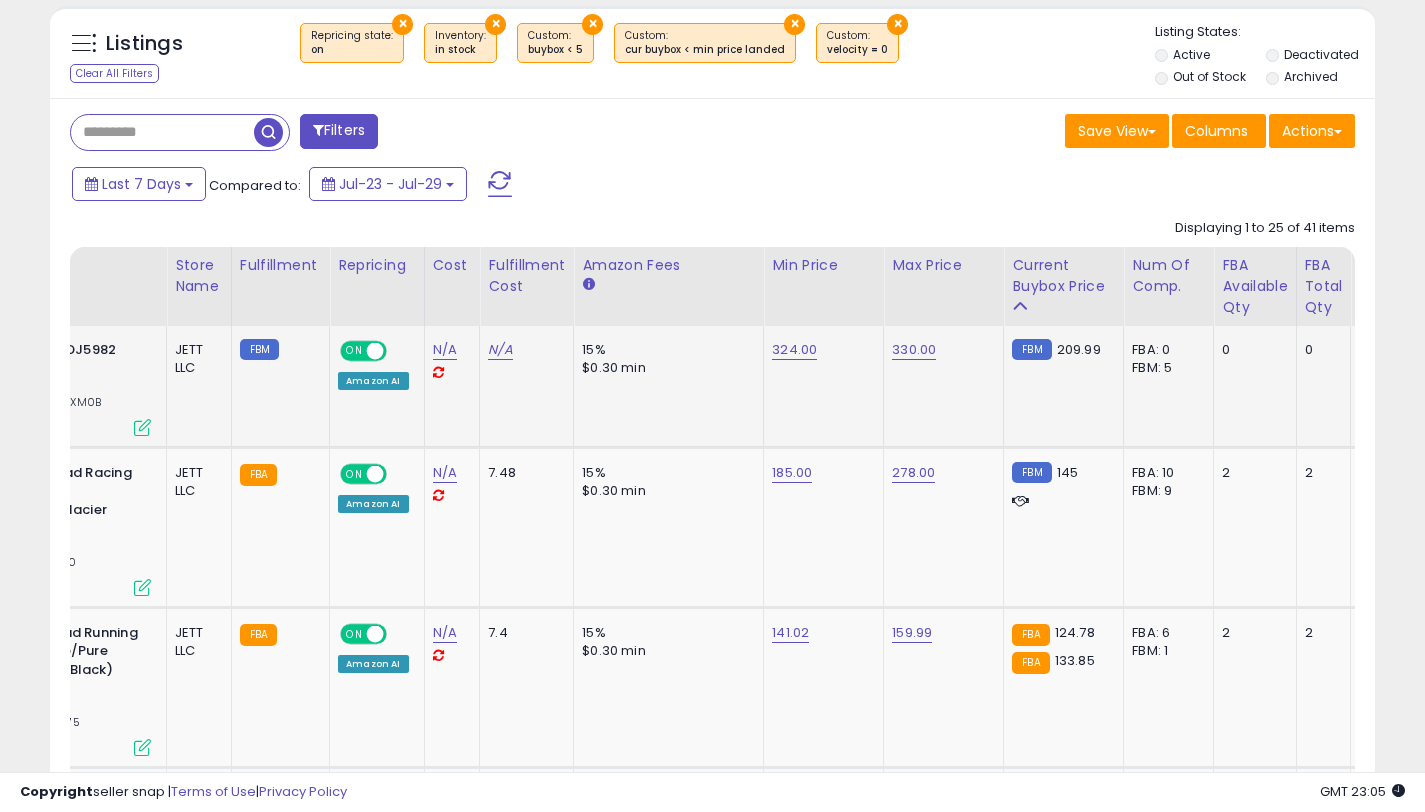 scroll, scrollTop: 734, scrollLeft: 0, axis: vertical 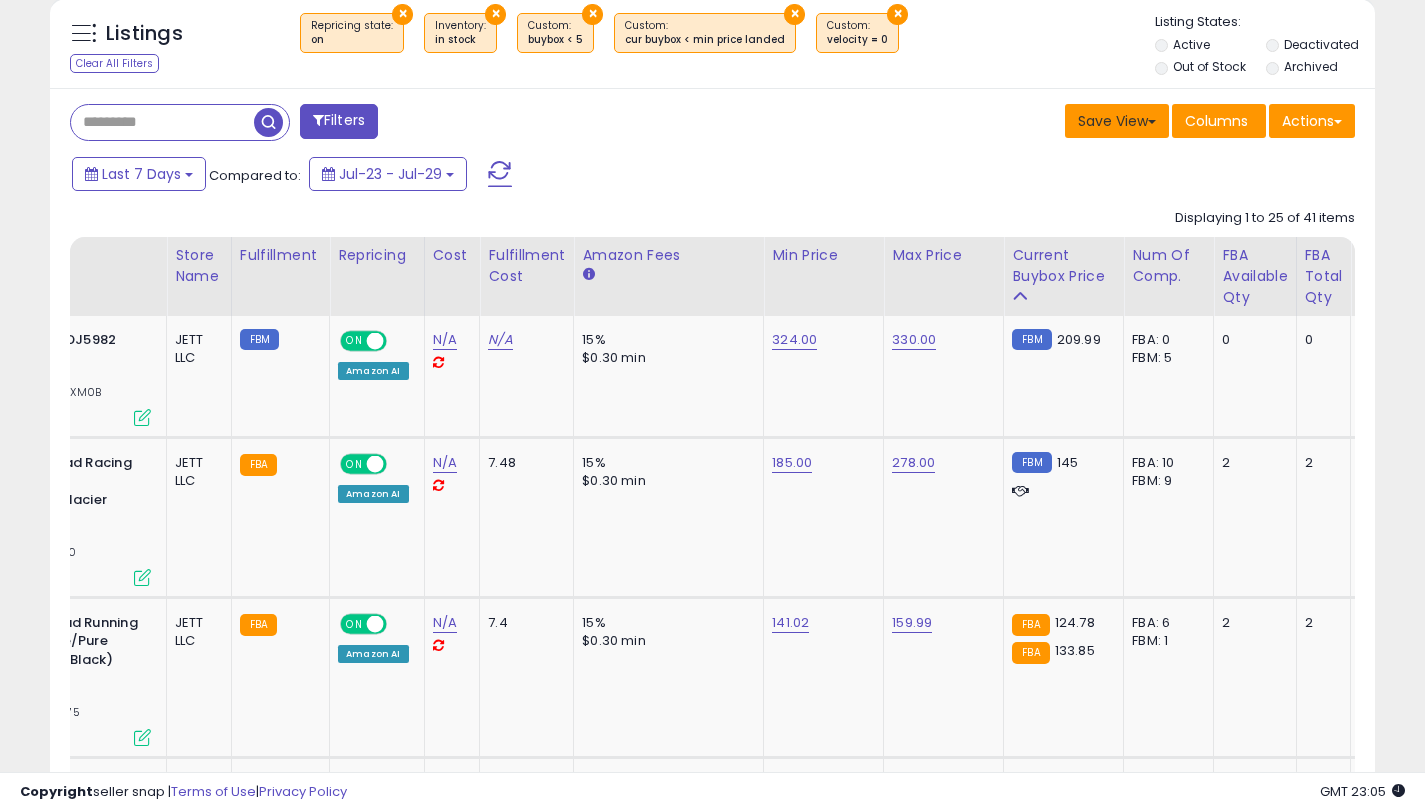 click on "Current Buybox Price" at bounding box center [1063, 266] 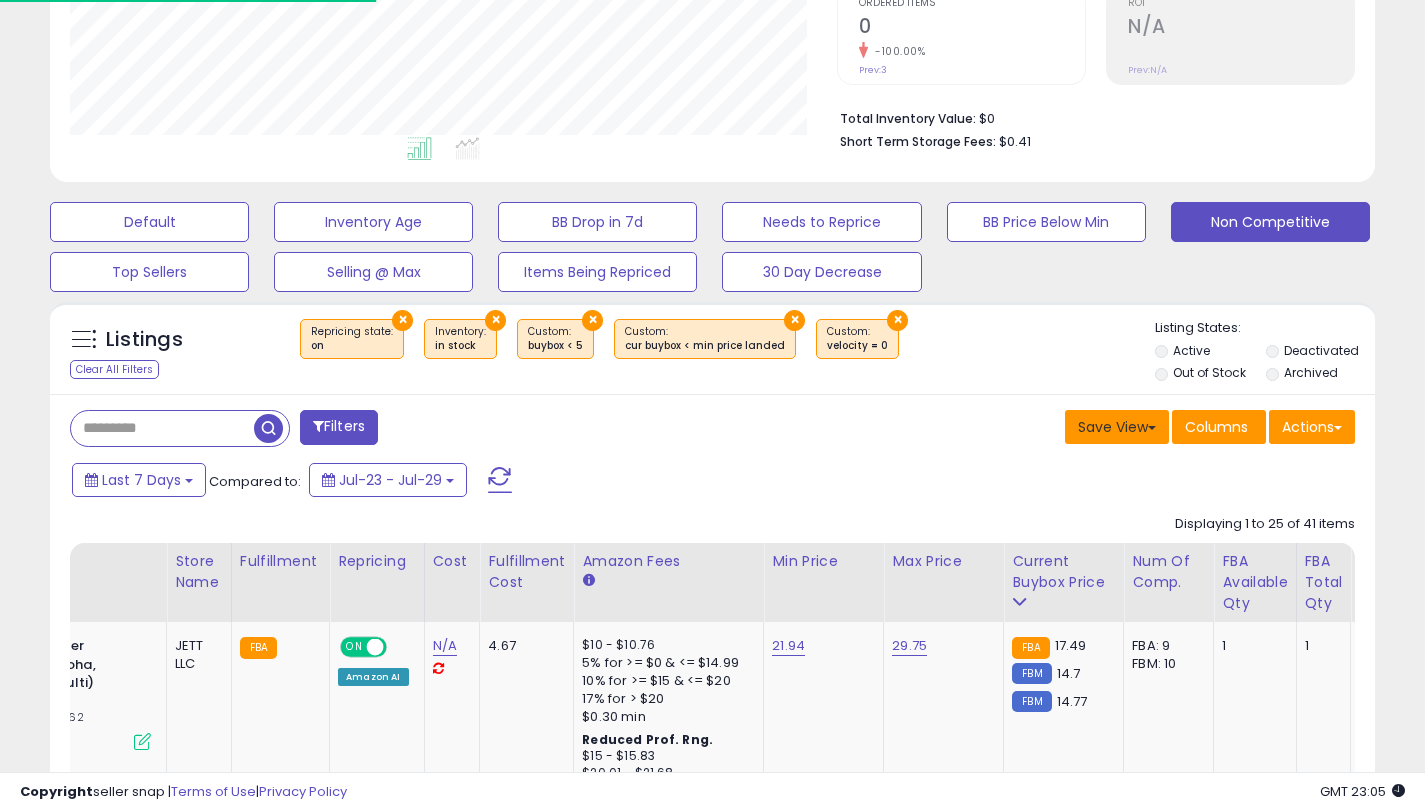 scroll, scrollTop: 734, scrollLeft: 0, axis: vertical 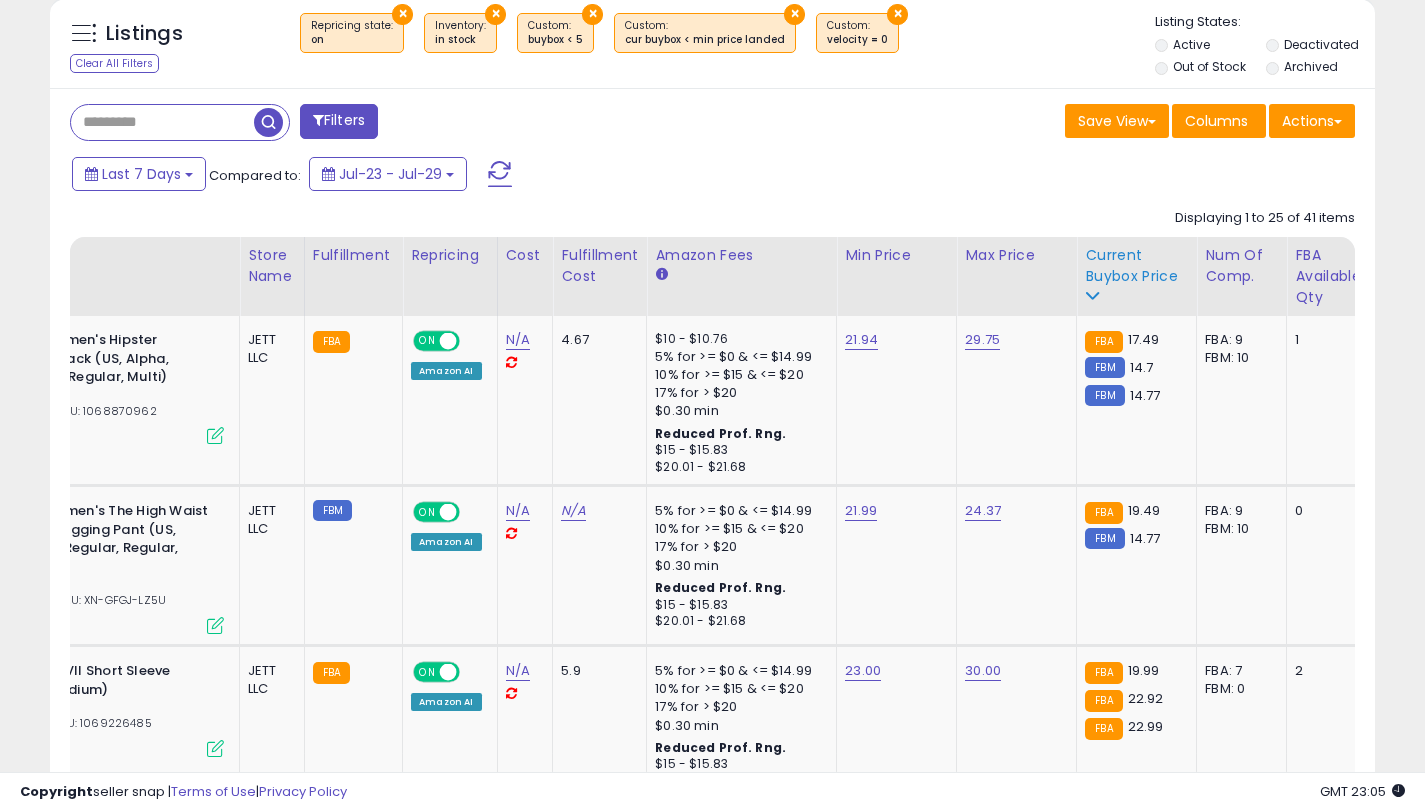 click on "Current Buybox Price" 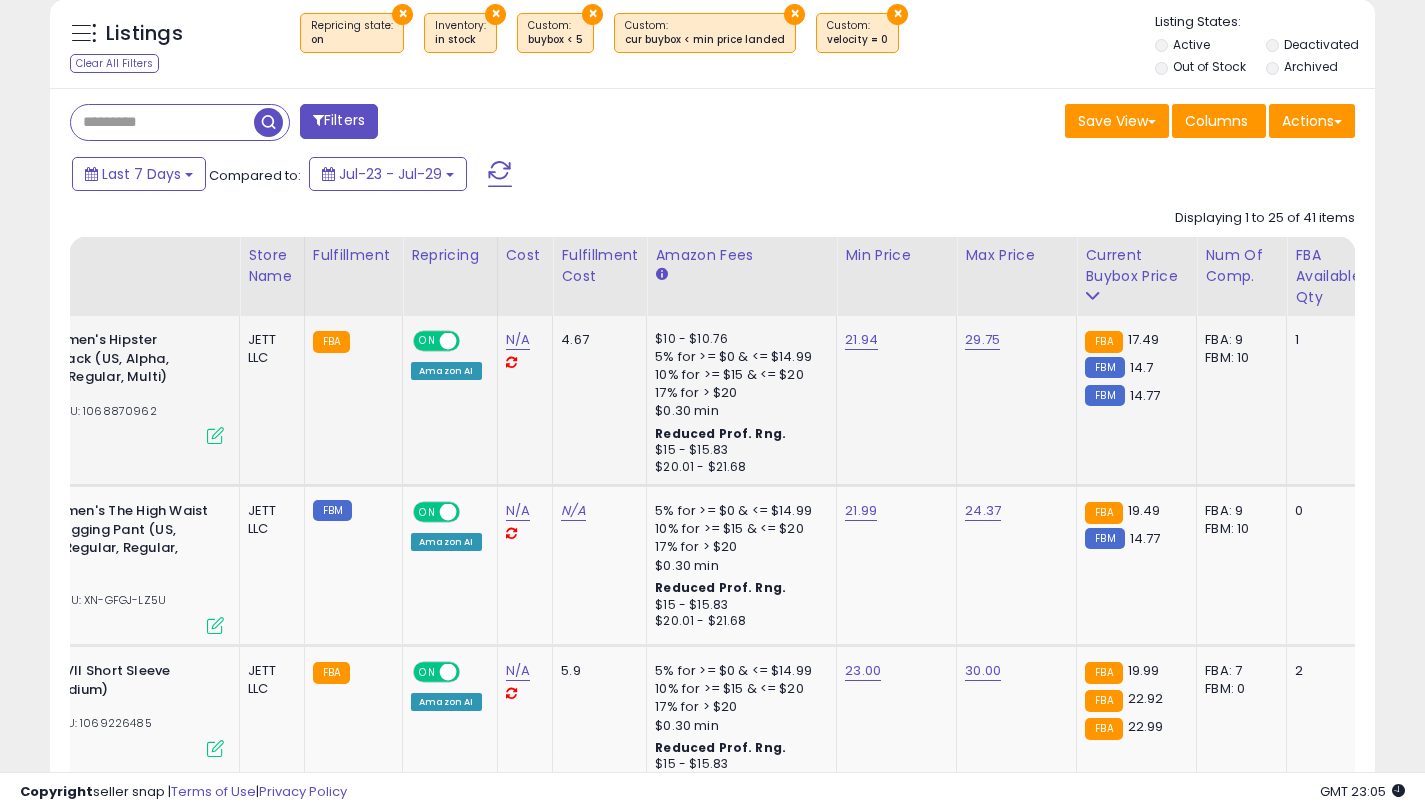 scroll, scrollTop: 736, scrollLeft: 0, axis: vertical 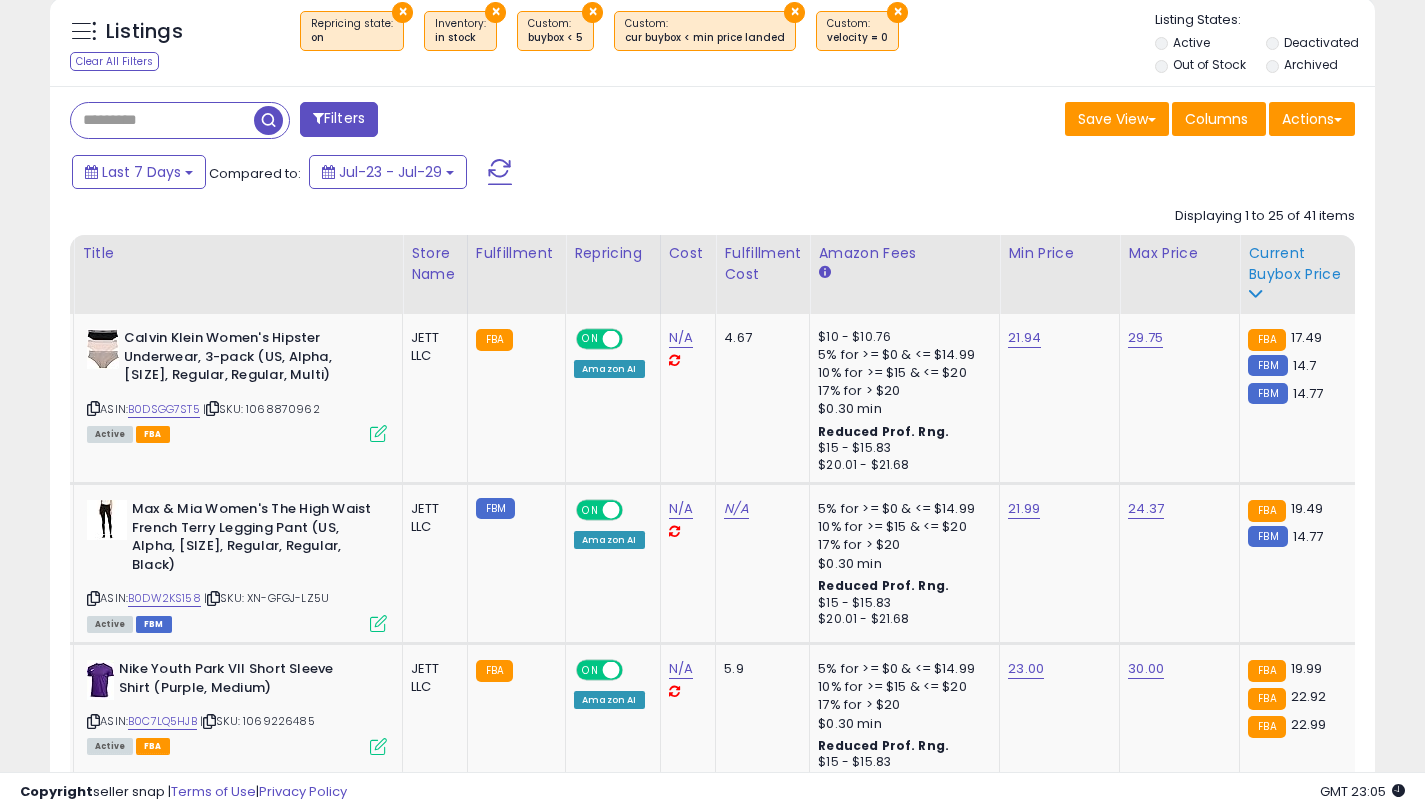 click on "Current Buybox Price" at bounding box center [1299, 264] 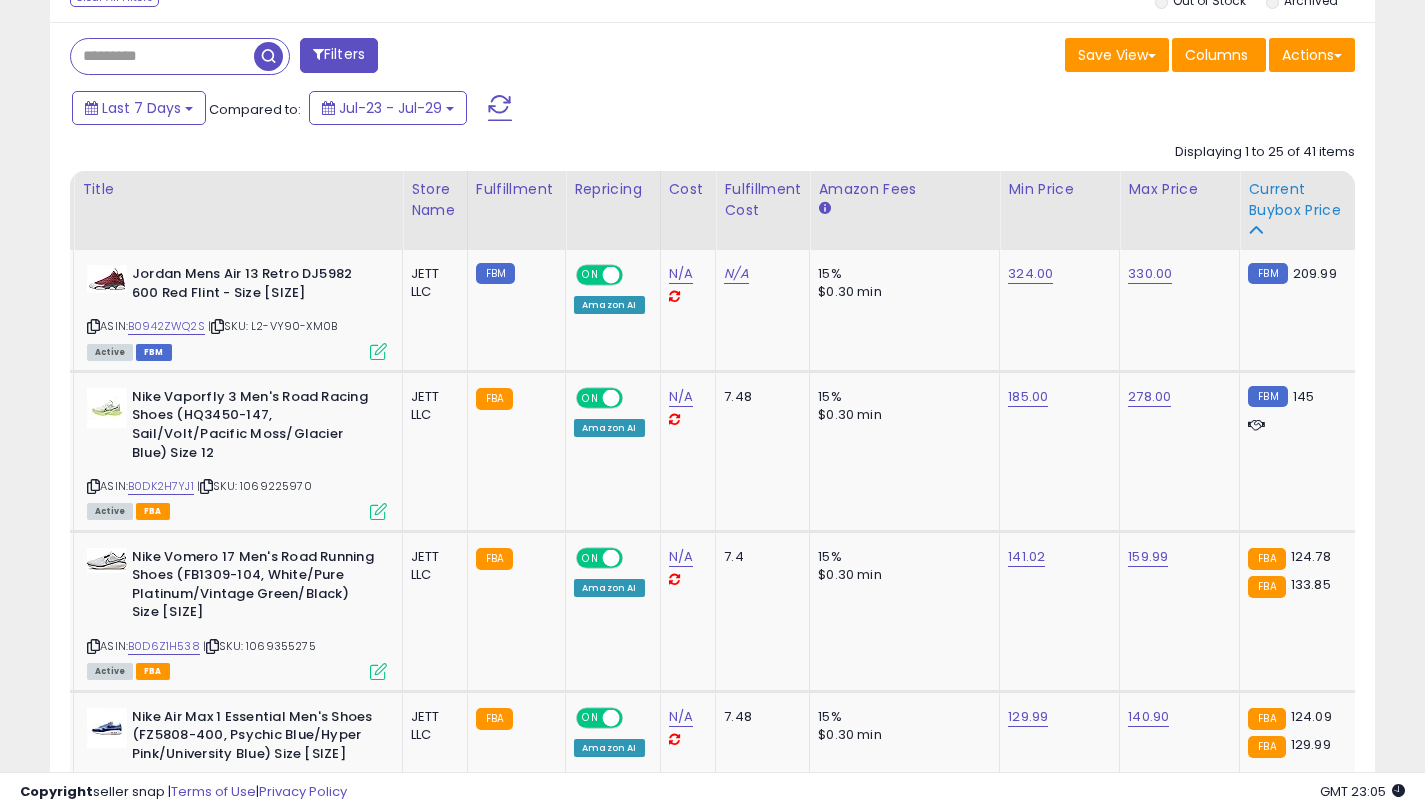 click on "Current Buybox Price" 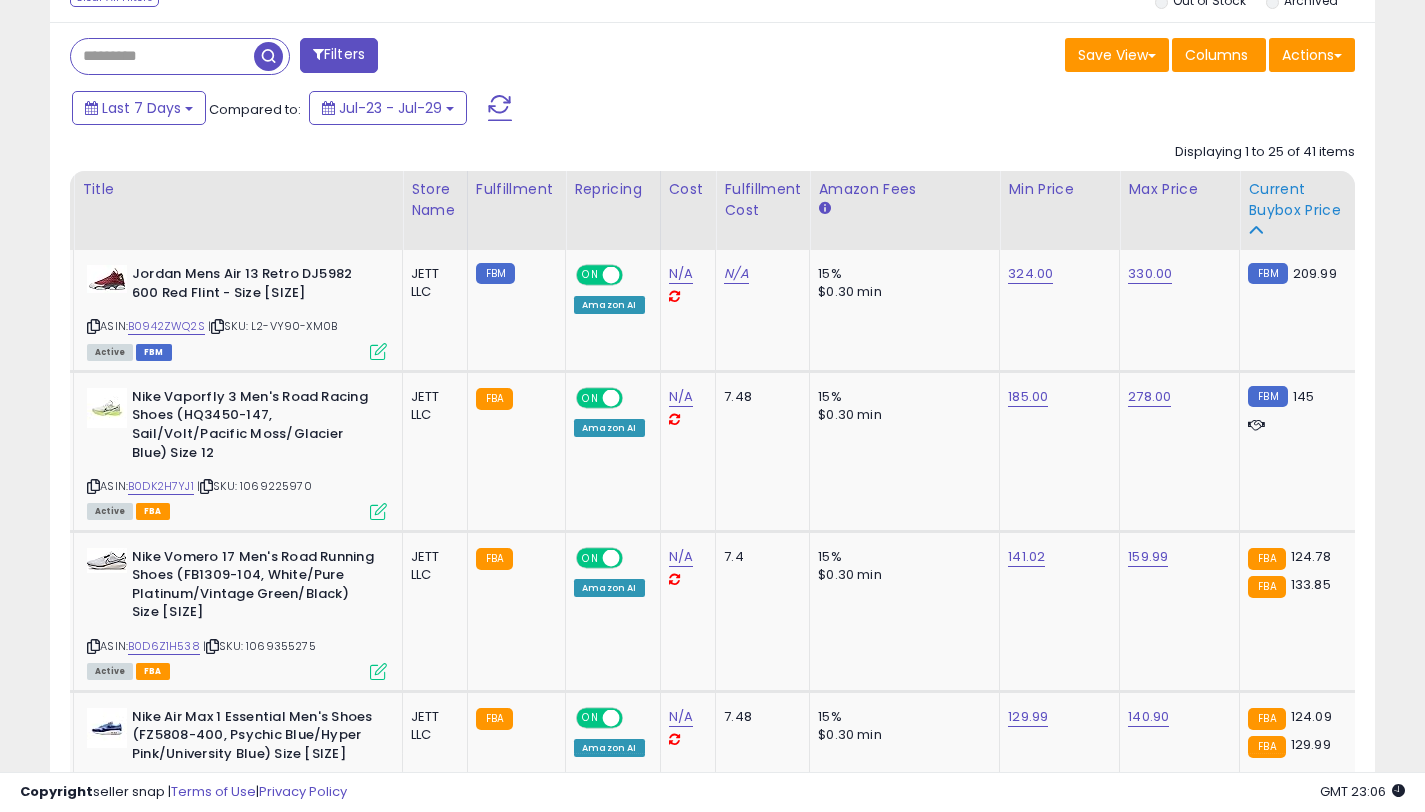 click at bounding box center (1255, 230) 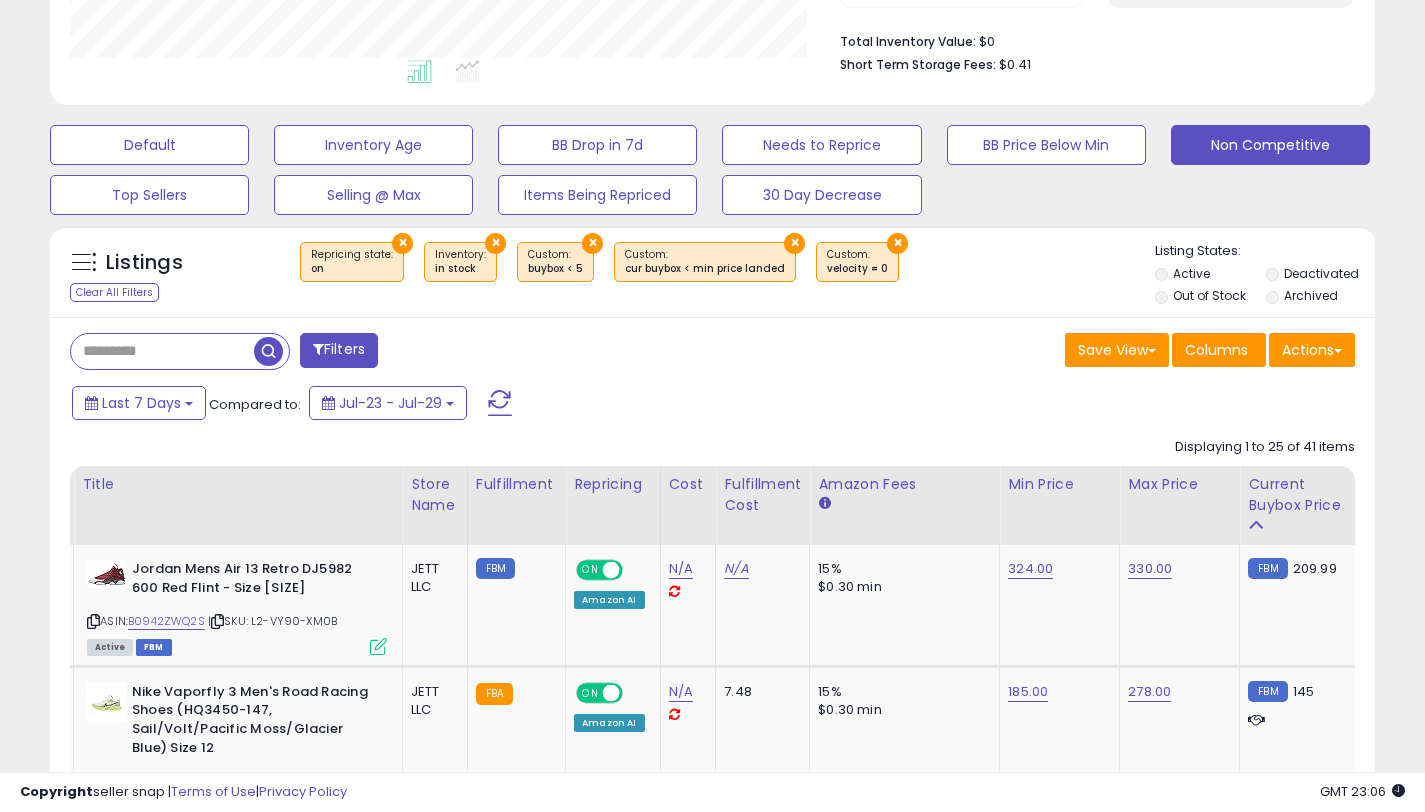 scroll, scrollTop: 815, scrollLeft: 0, axis: vertical 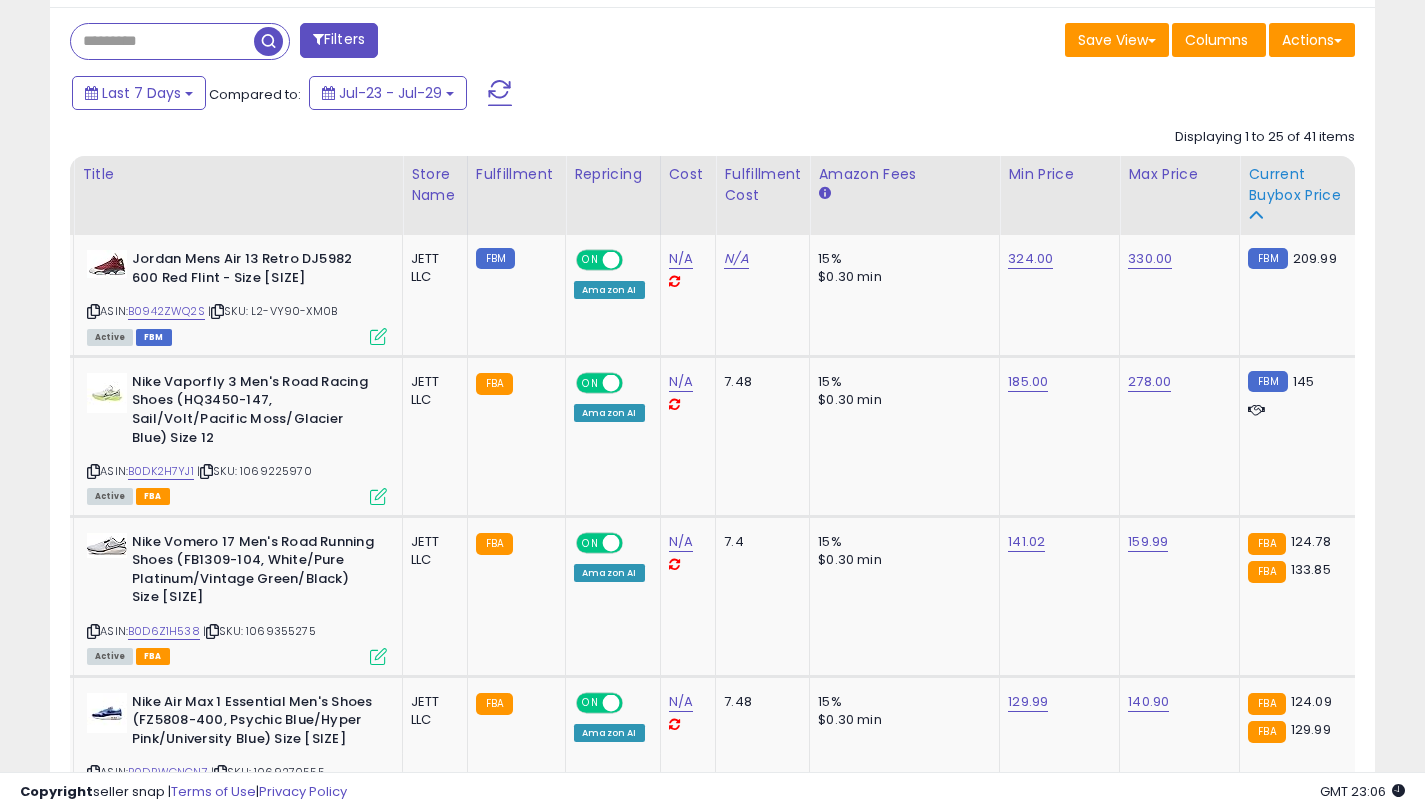 click on "Current Buybox Price" at bounding box center (1299, 185) 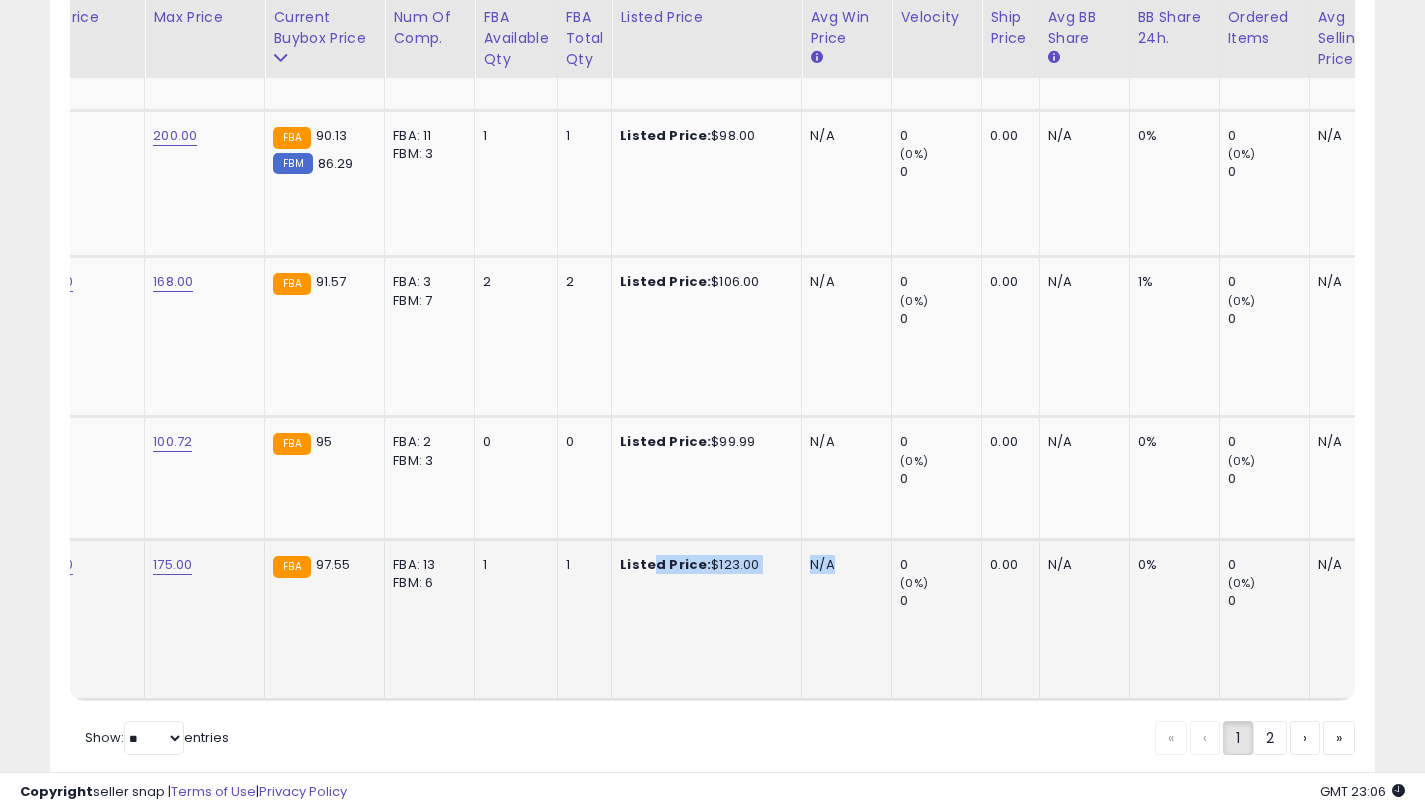 drag, startPoint x: 646, startPoint y: 515, endPoint x: 826, endPoint y: 513, distance: 180.01111 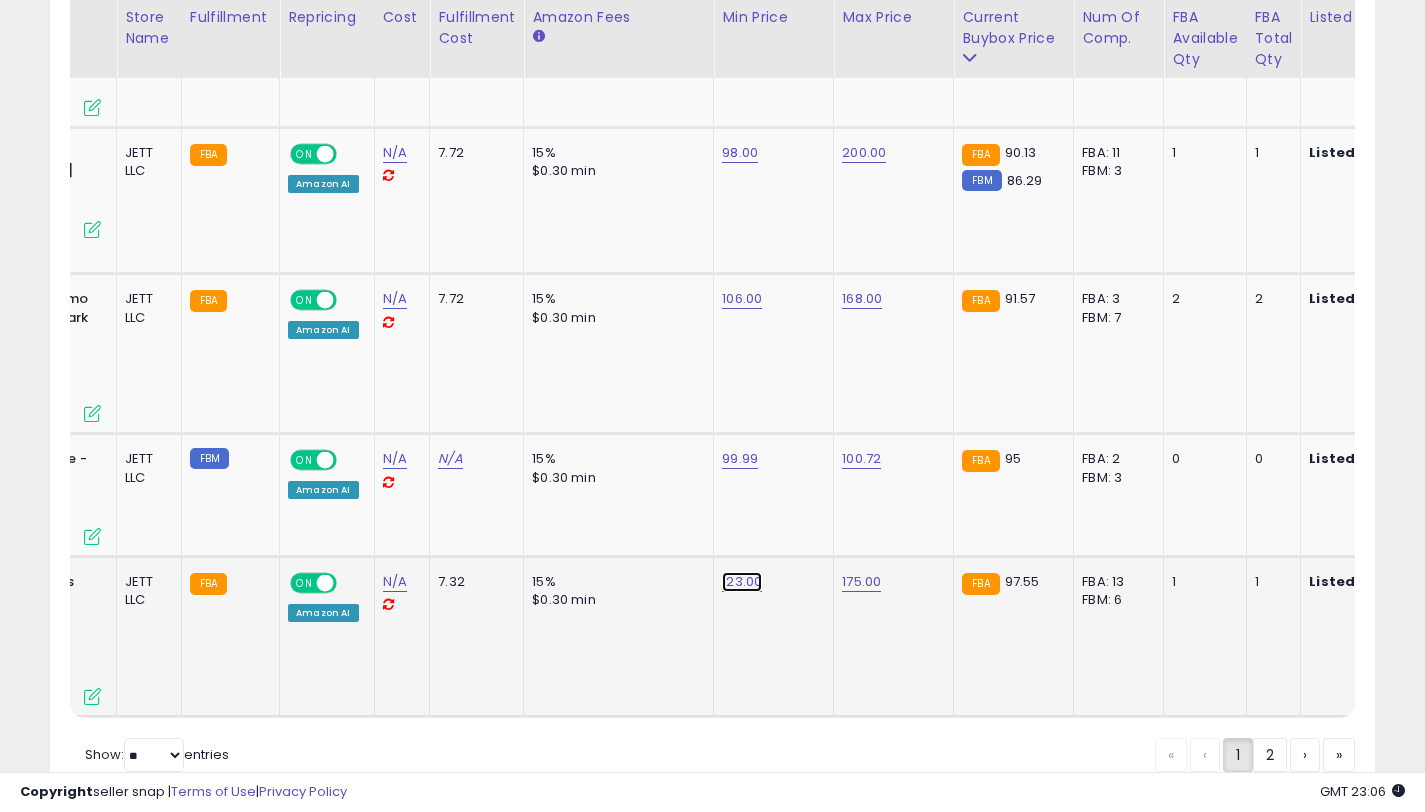 click on "123.00" at bounding box center [738, -2678] 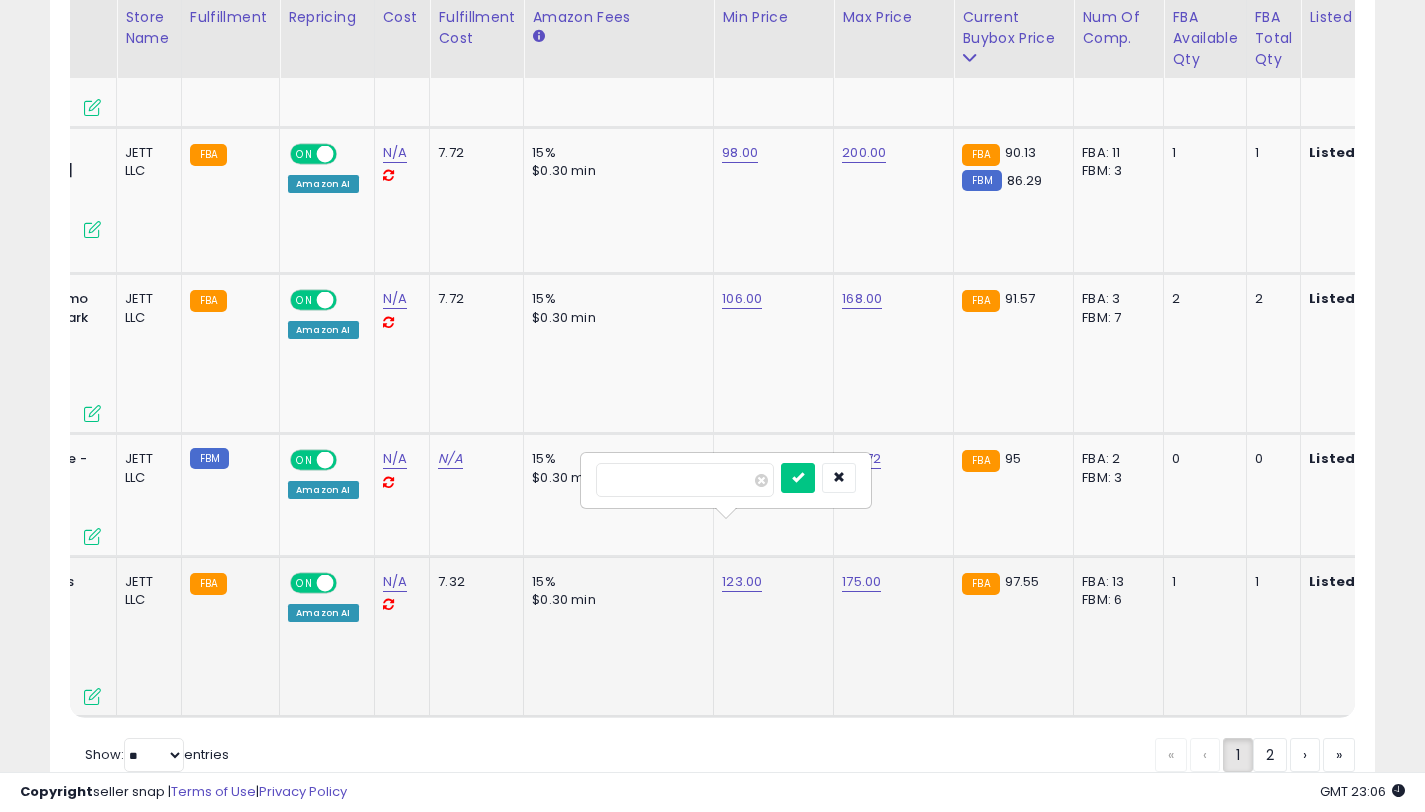 click on "******" at bounding box center [685, 480] 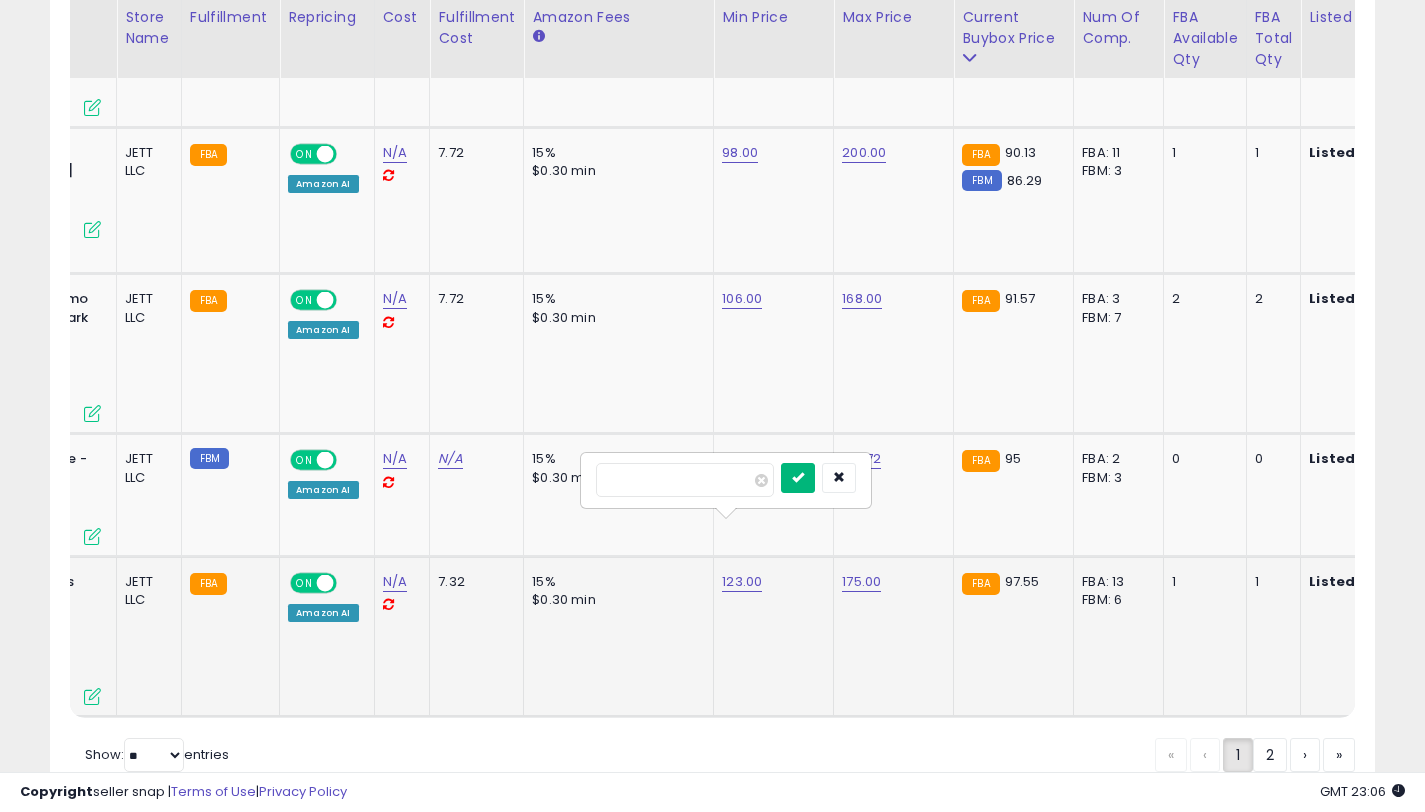 type on "******" 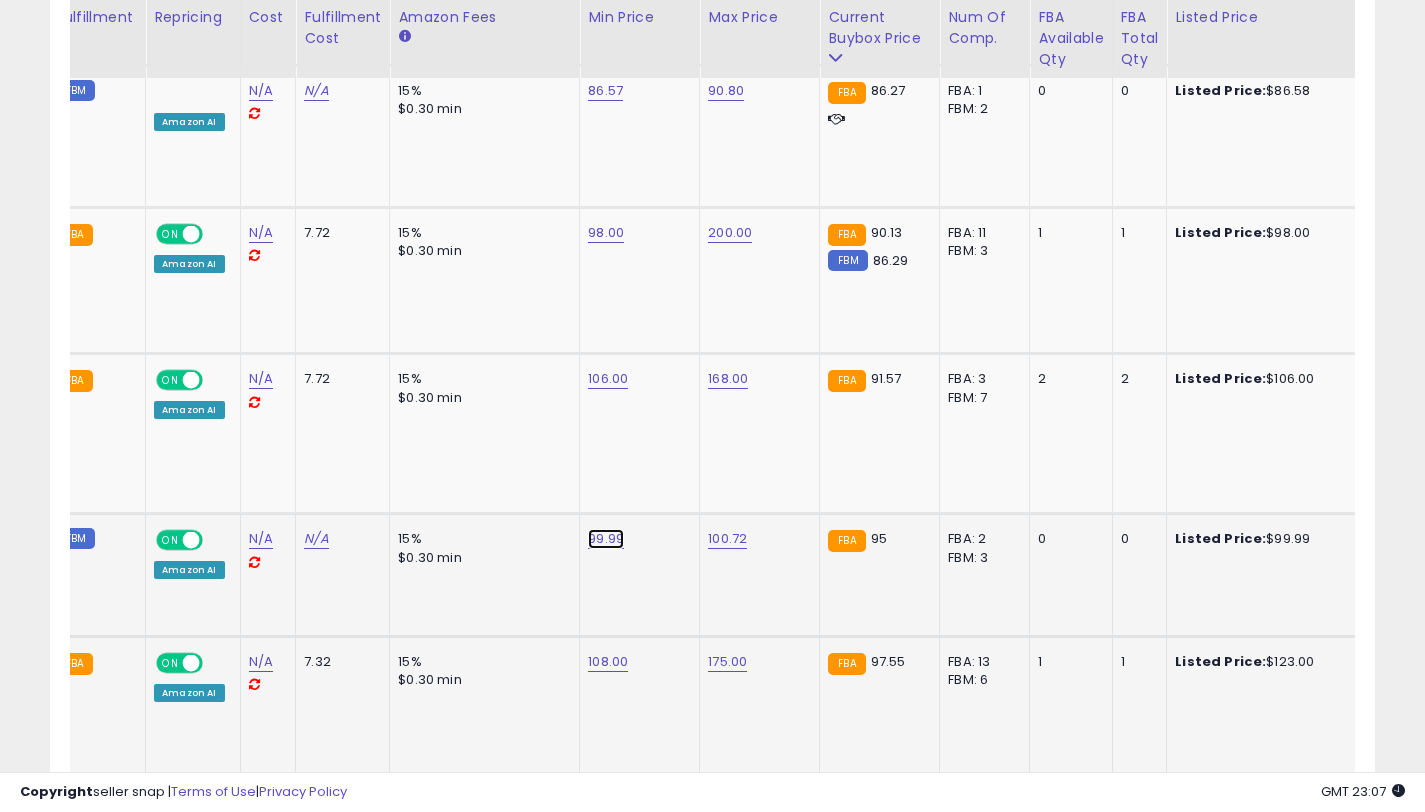 click on "99.99" at bounding box center [604, -2598] 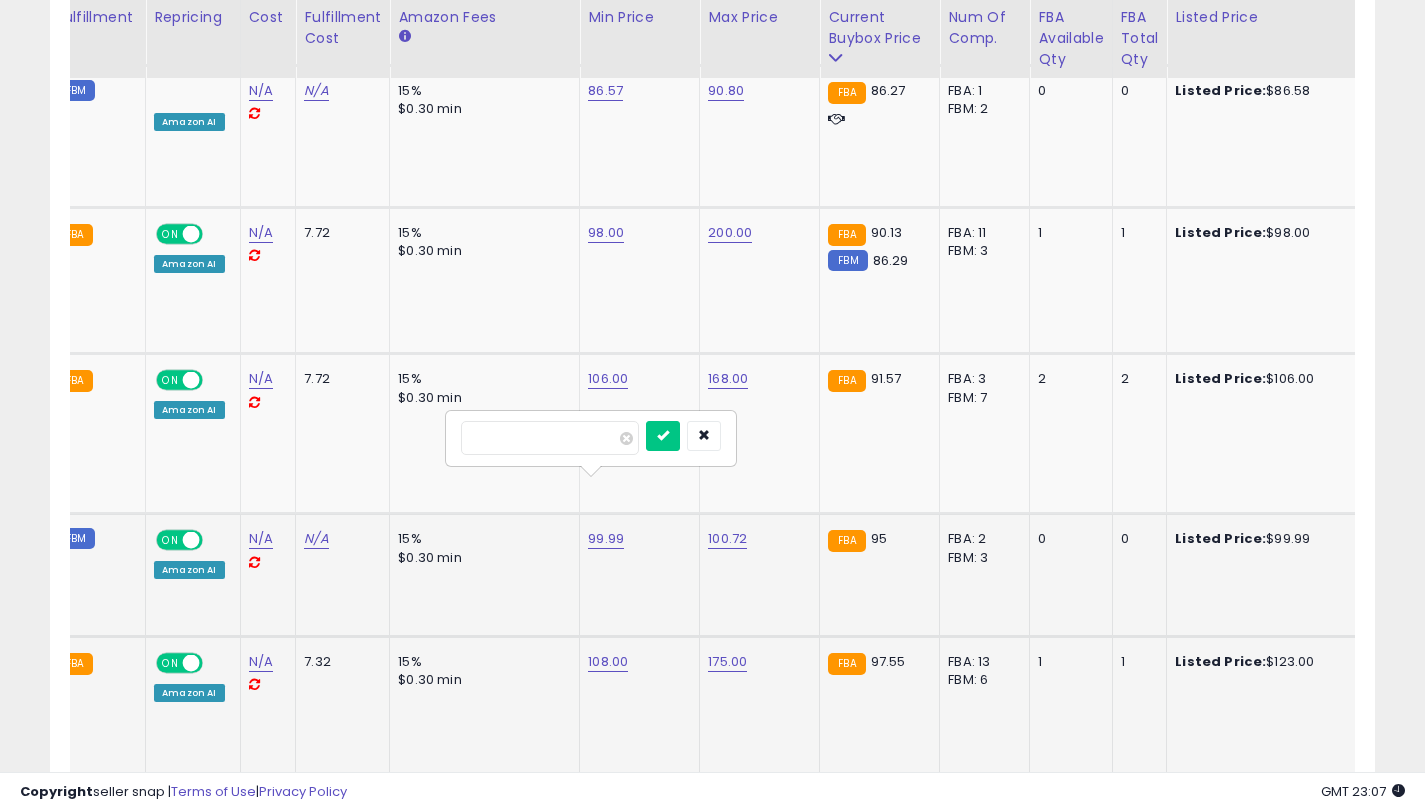 drag, startPoint x: 524, startPoint y: 442, endPoint x: 480, endPoint y: 442, distance: 44 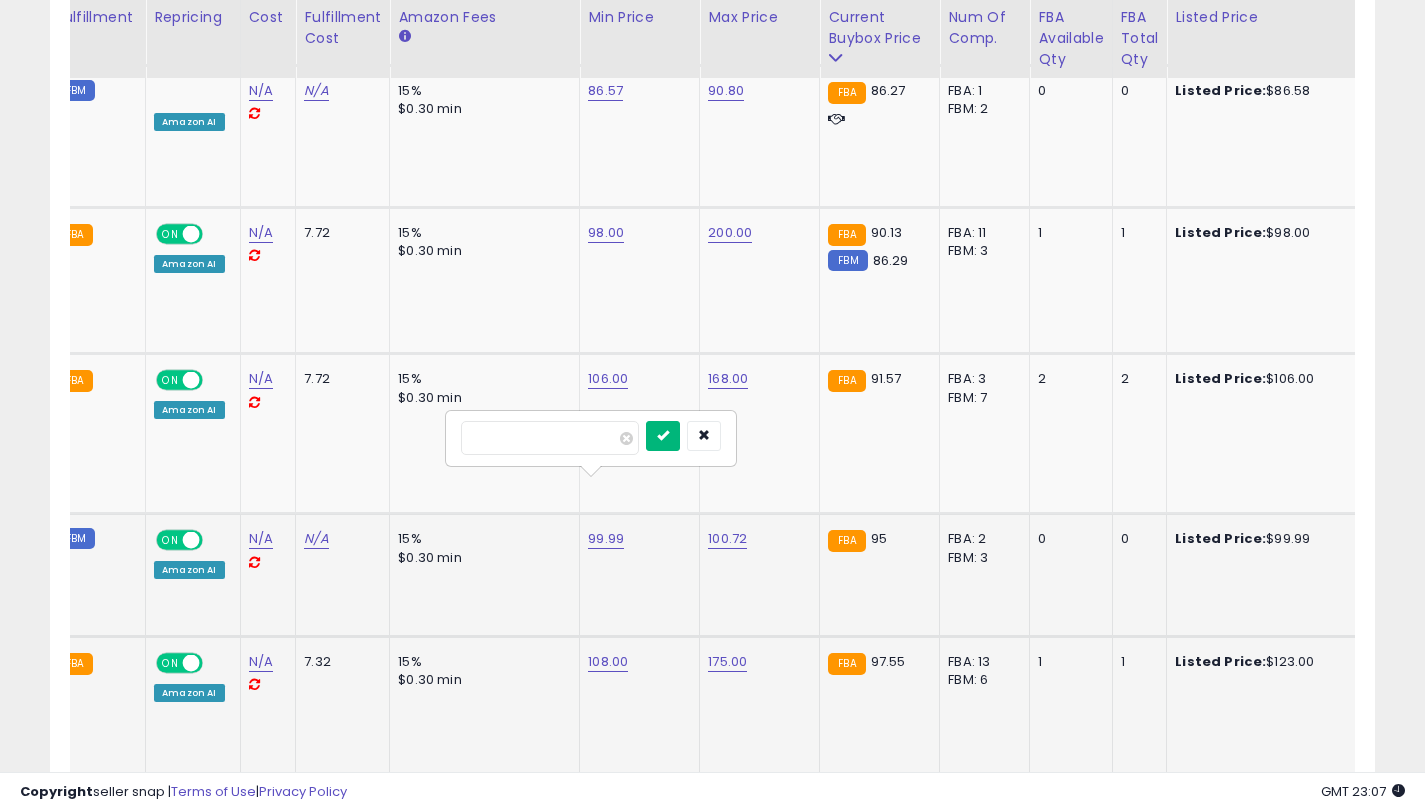 click at bounding box center [663, 435] 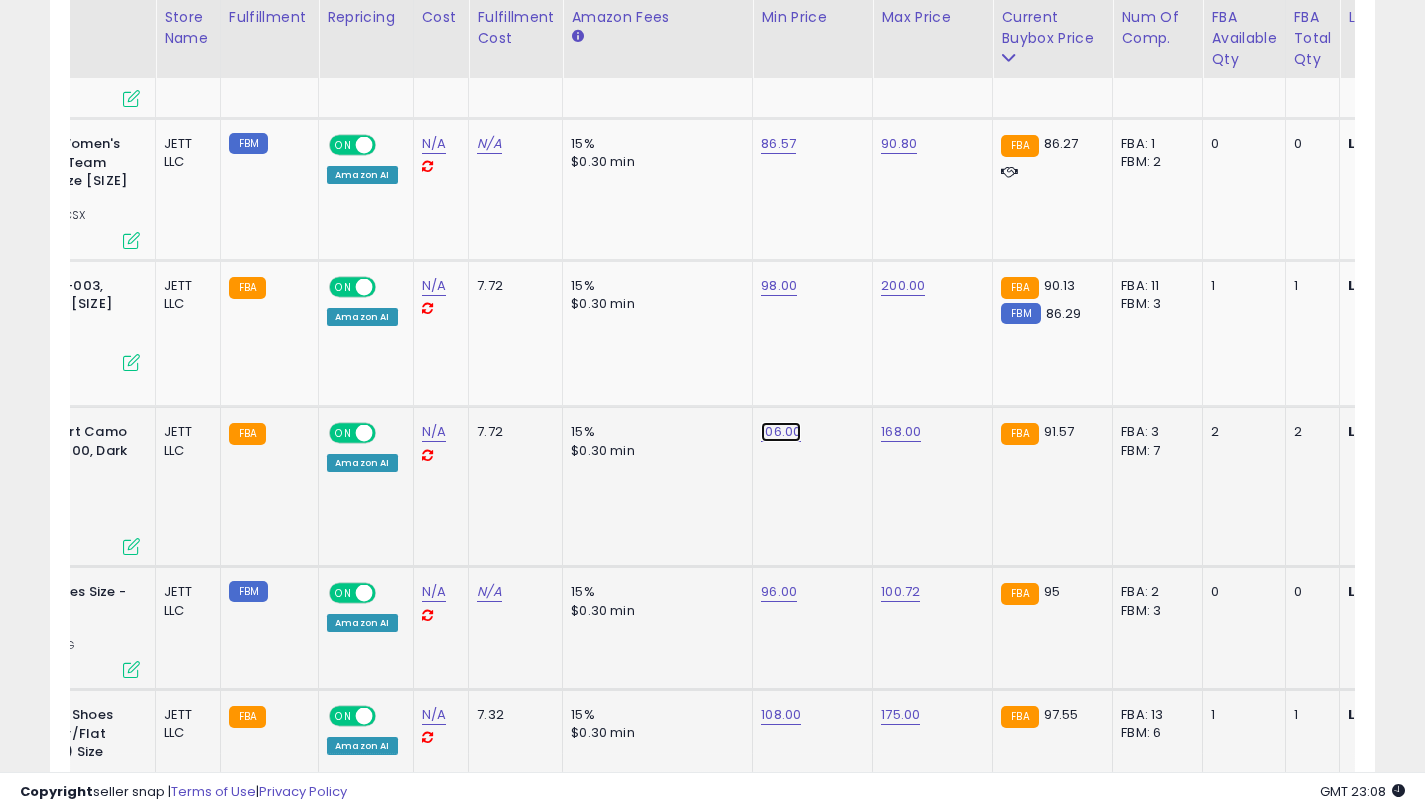 click on "106.00" at bounding box center (777, -2545) 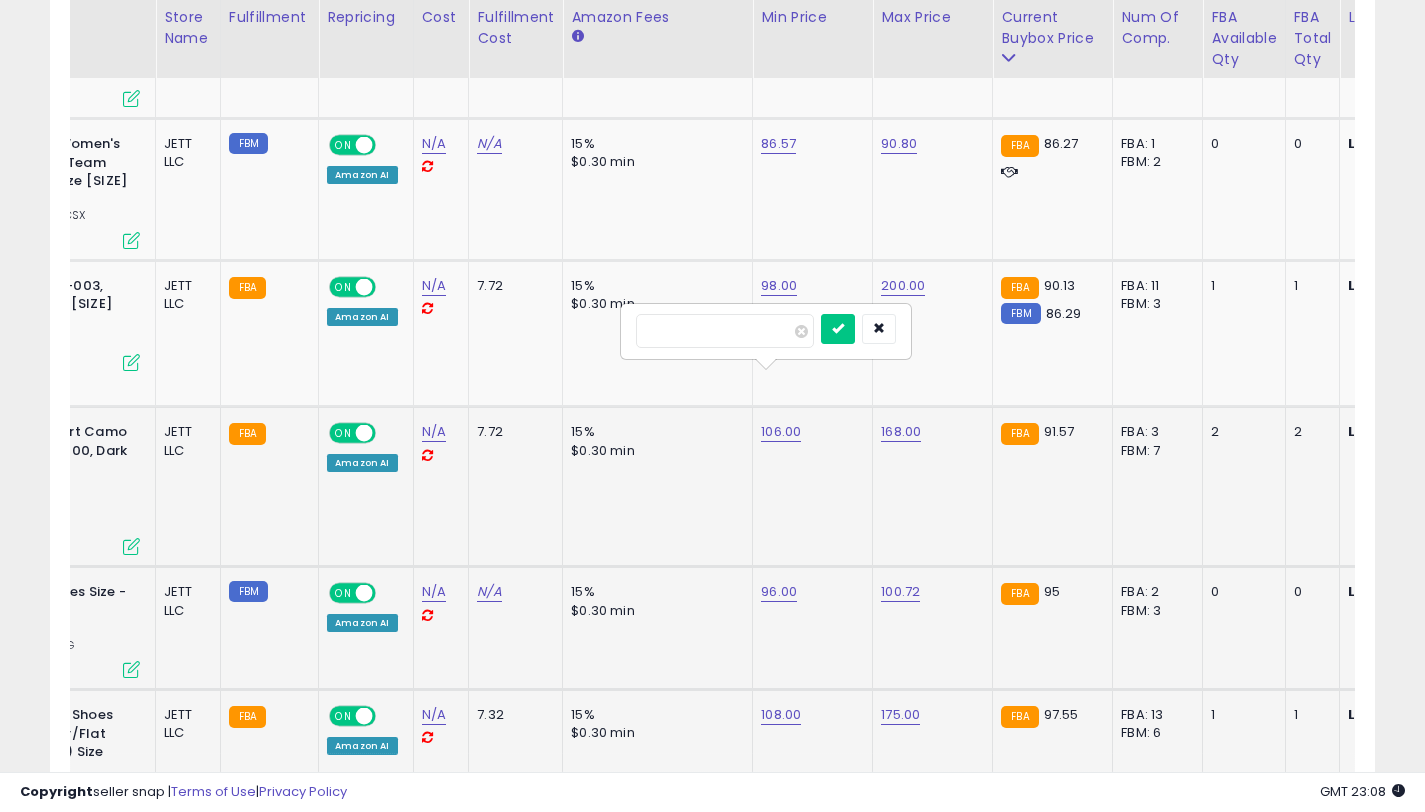 type on "*" 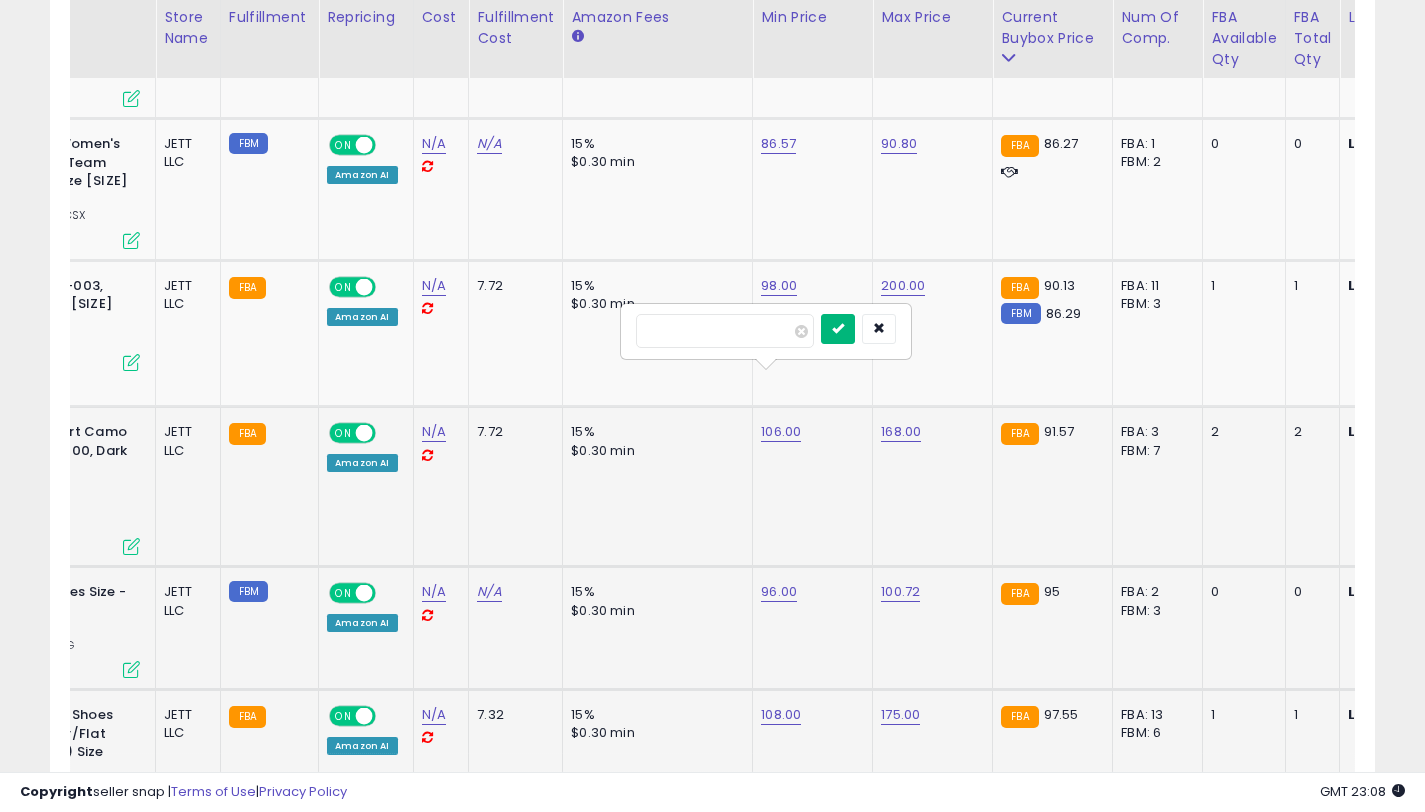 click at bounding box center [838, 328] 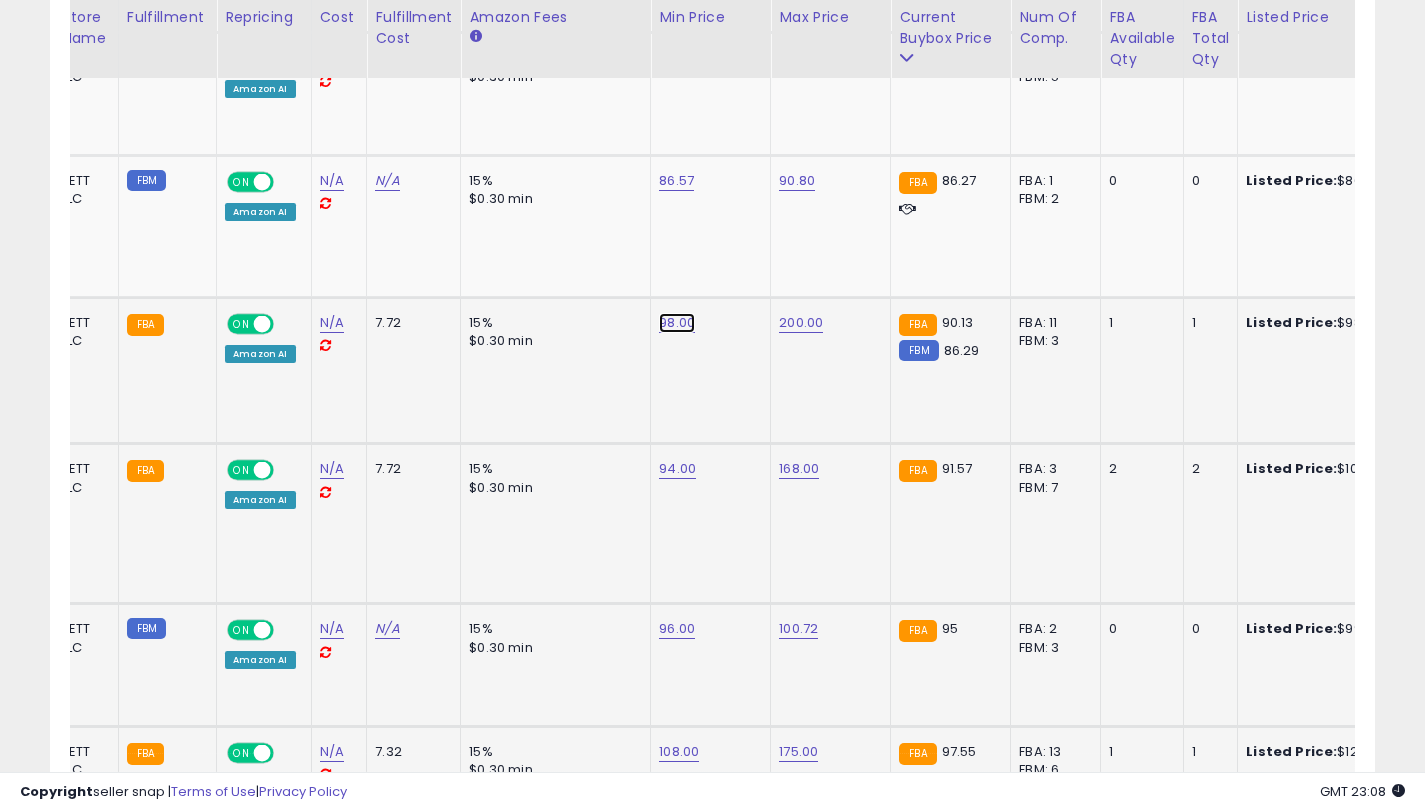 click on "98.00" at bounding box center (675, -2508) 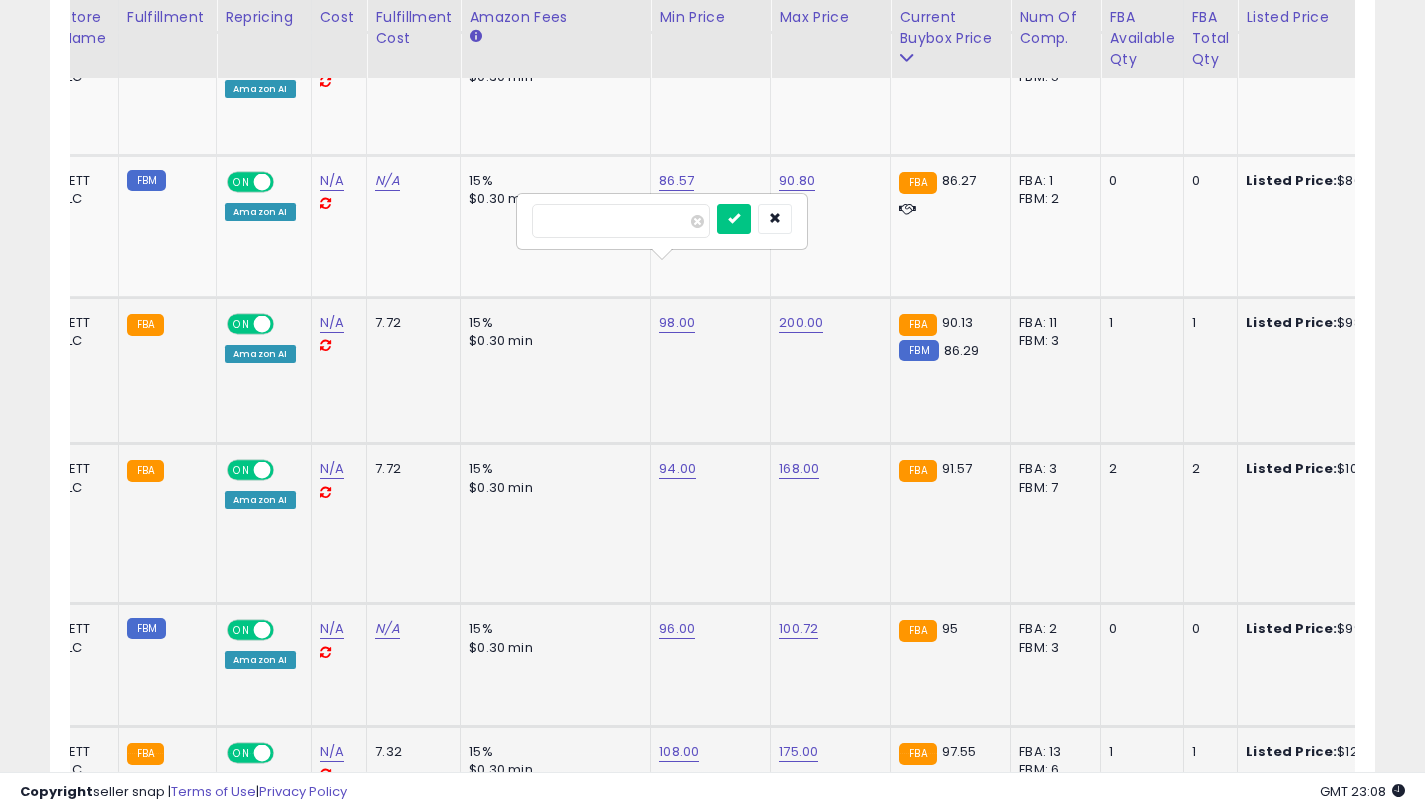 drag, startPoint x: 585, startPoint y: 222, endPoint x: 548, endPoint y: 221, distance: 37.01351 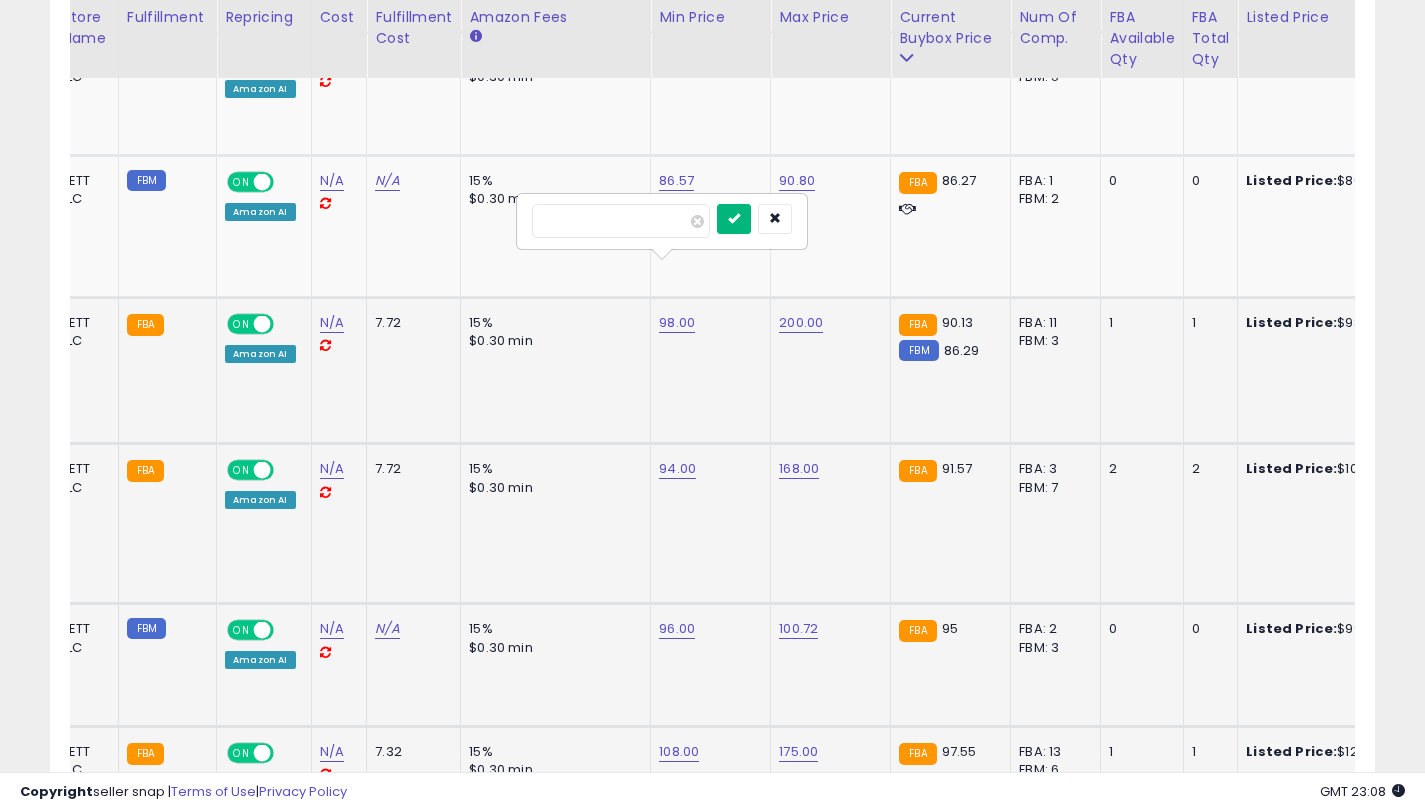 type on "**" 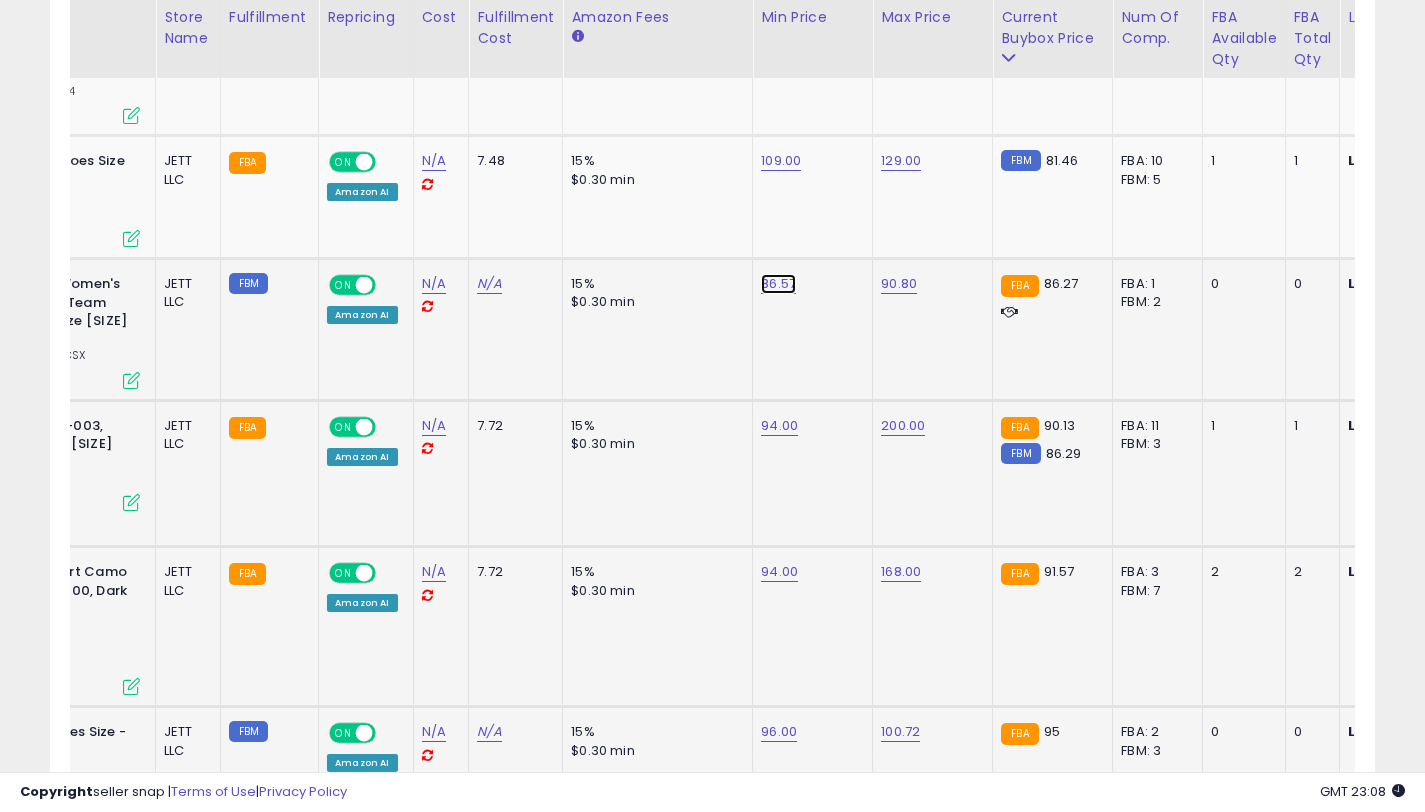 click on "86.57" at bounding box center [777, -2405] 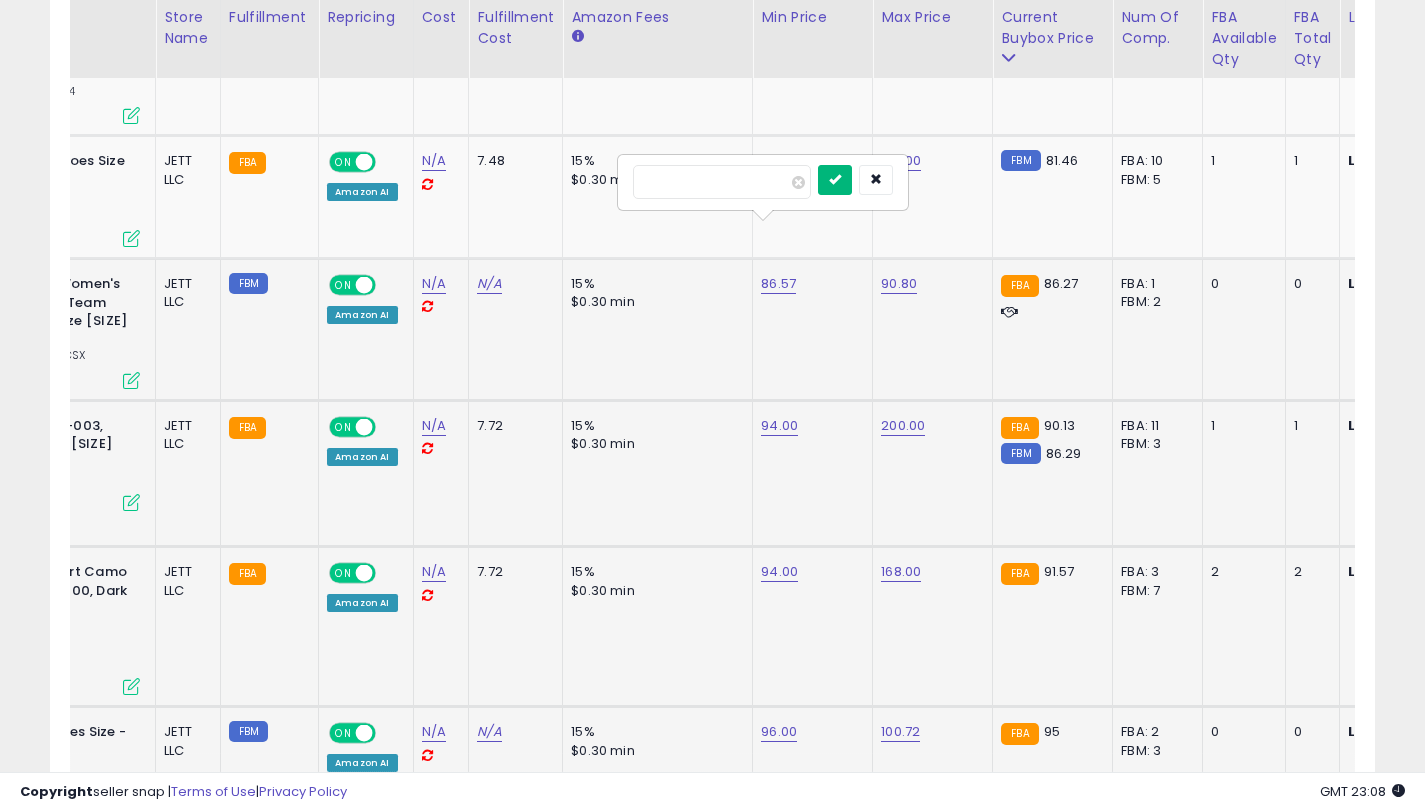 type on "**" 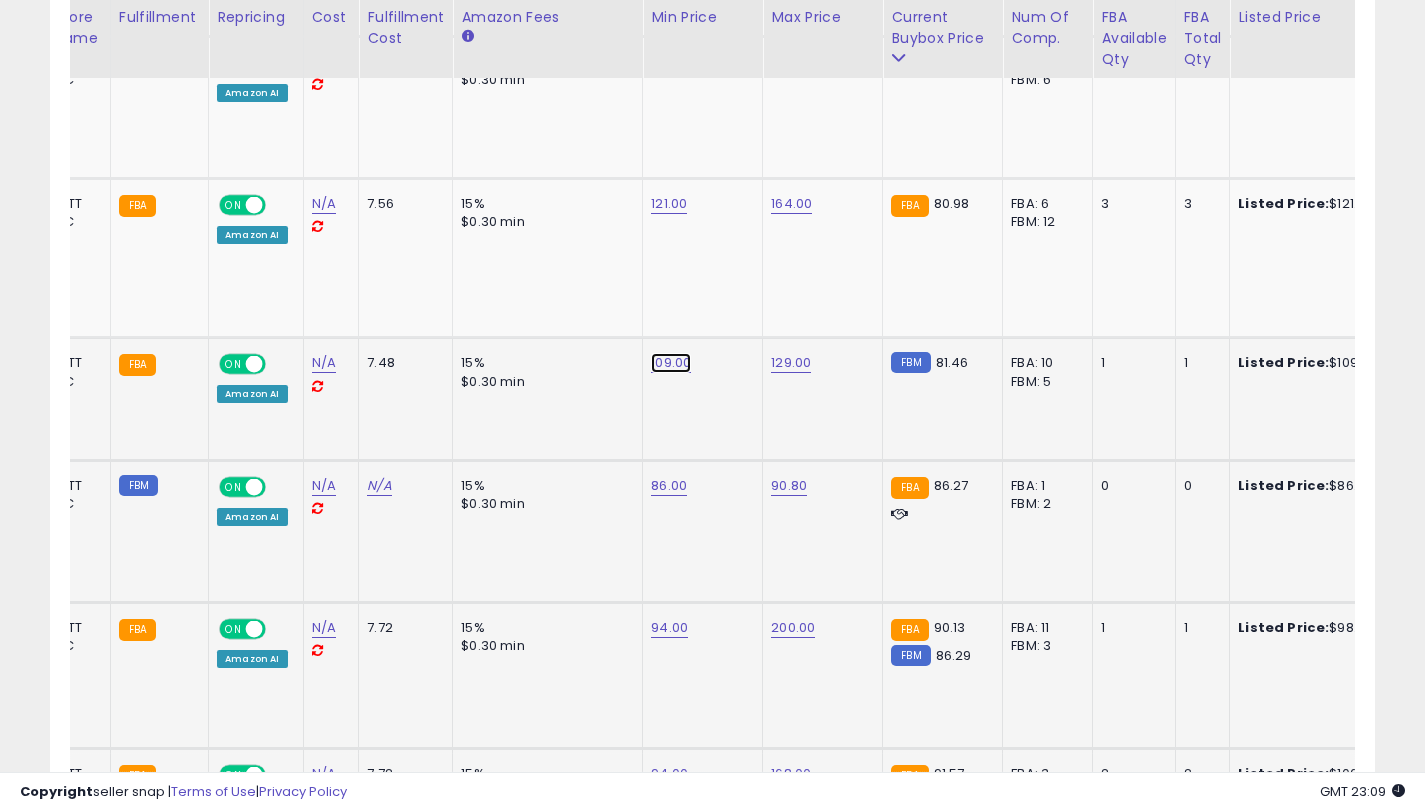 click on "109.00" at bounding box center (667, -2203) 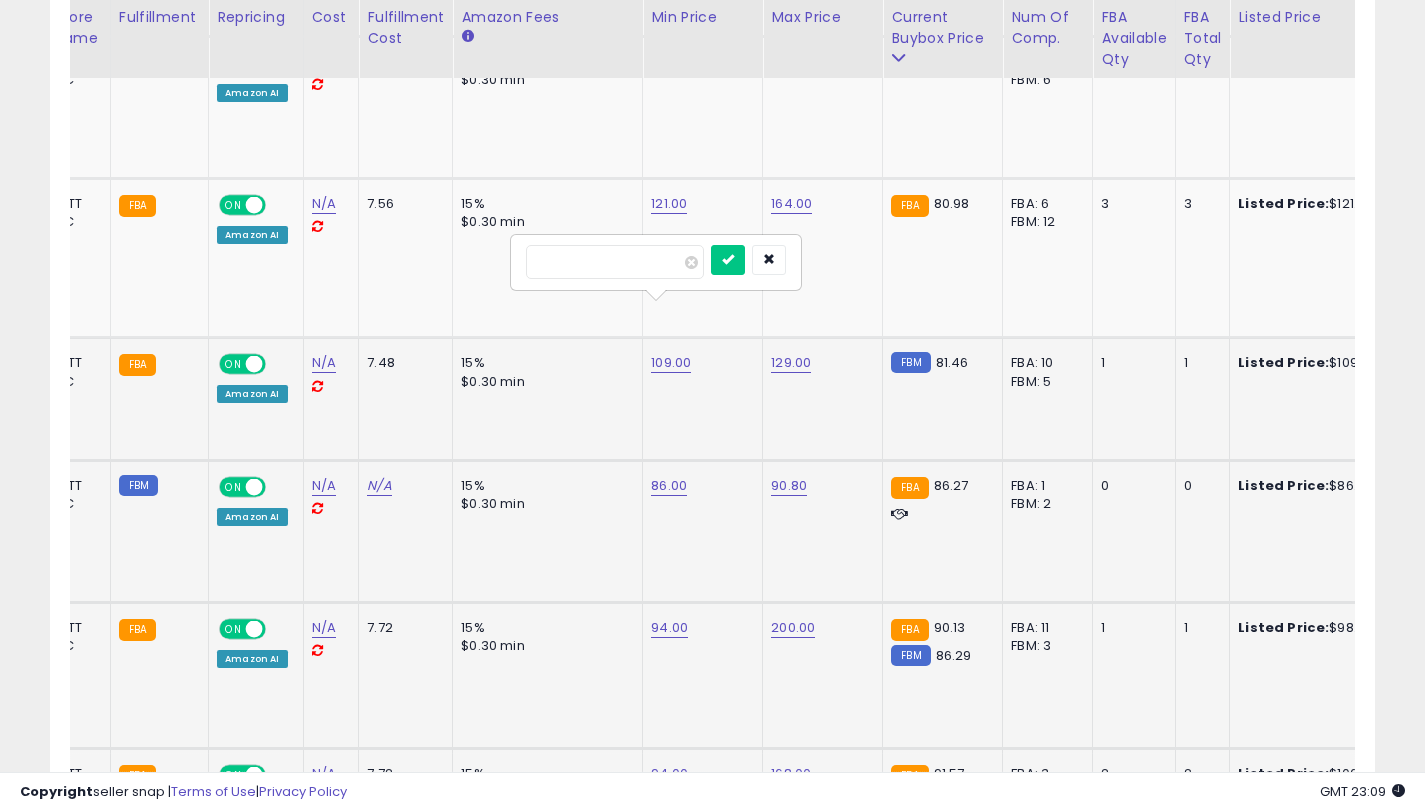 type on "*" 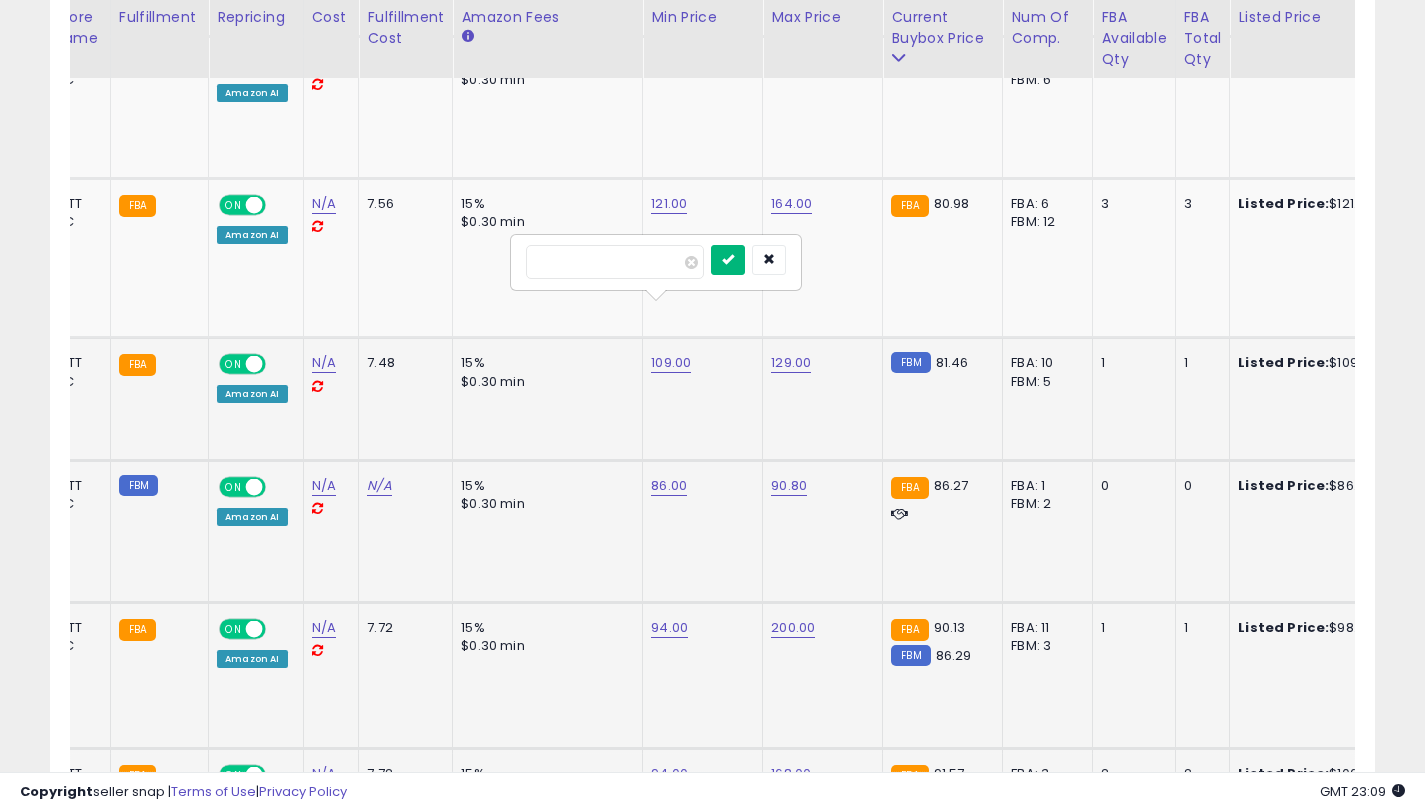 click at bounding box center [728, 259] 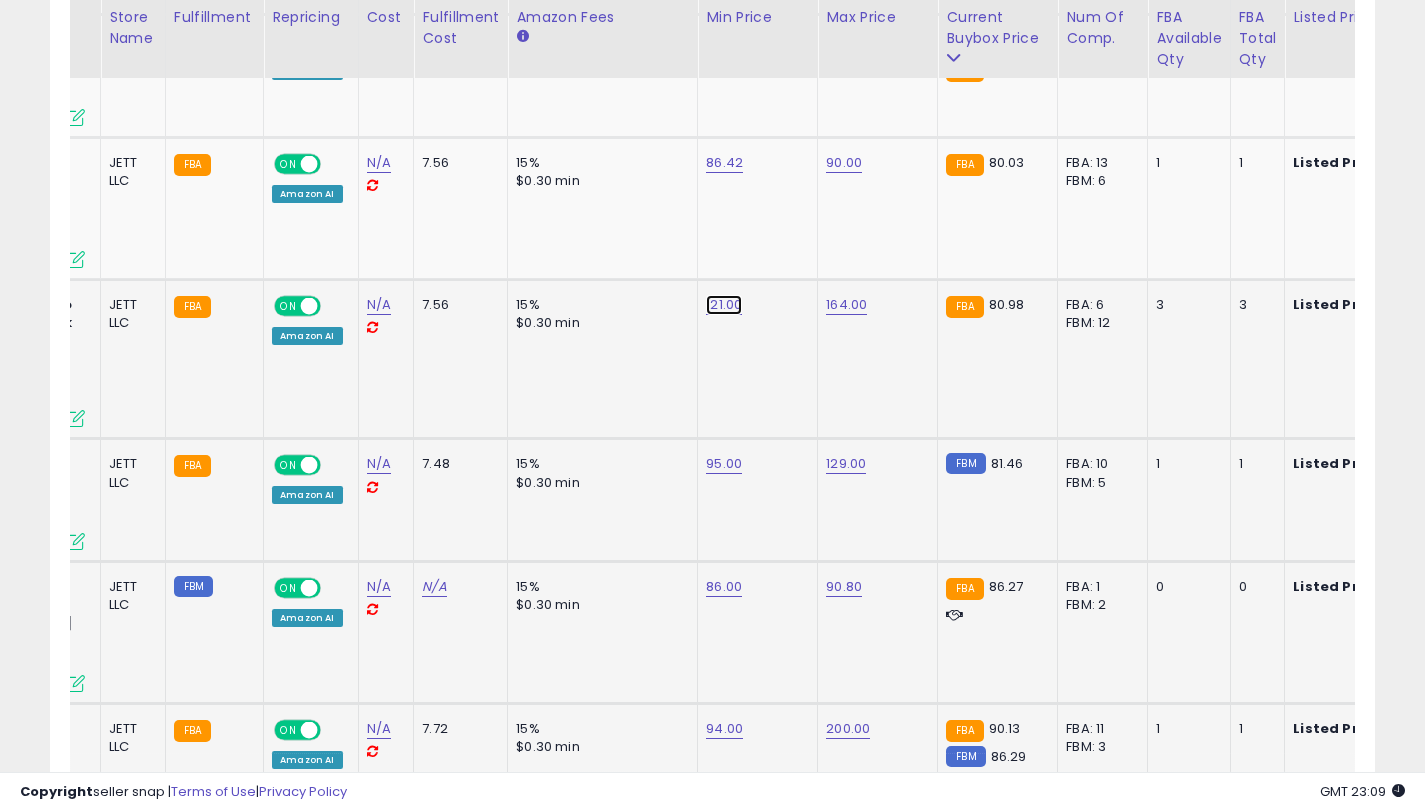 click on "121.00" at bounding box center [722, -2102] 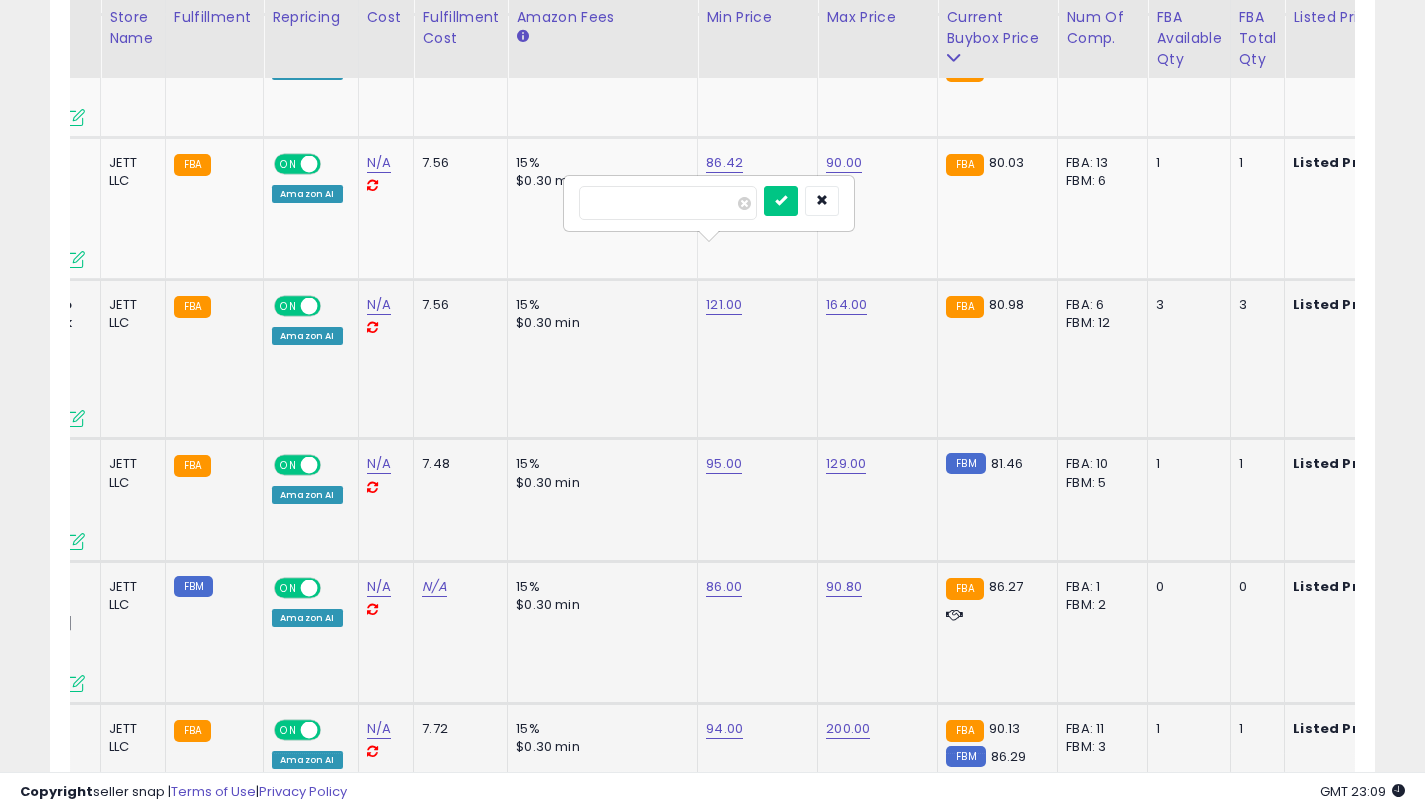 type on "*" 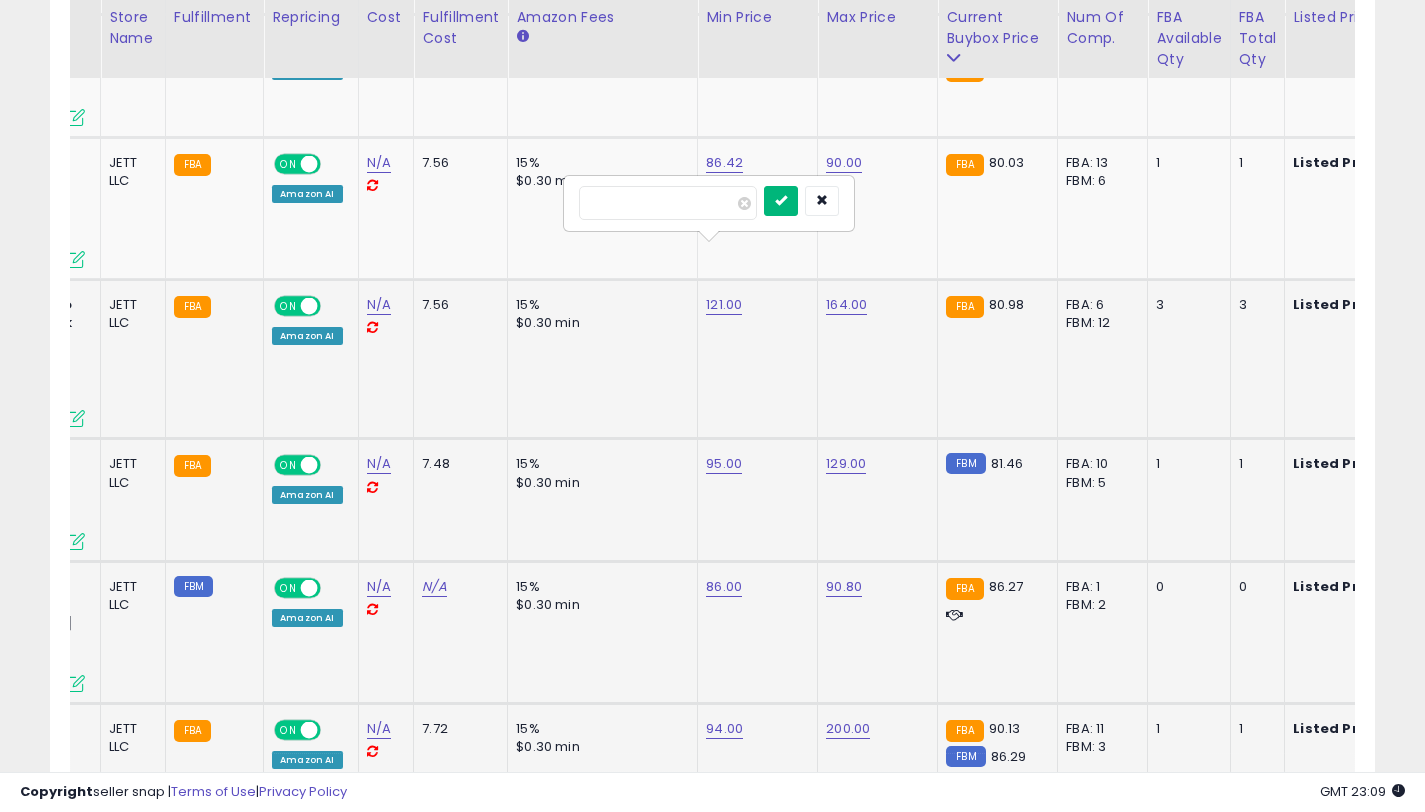 type on "**" 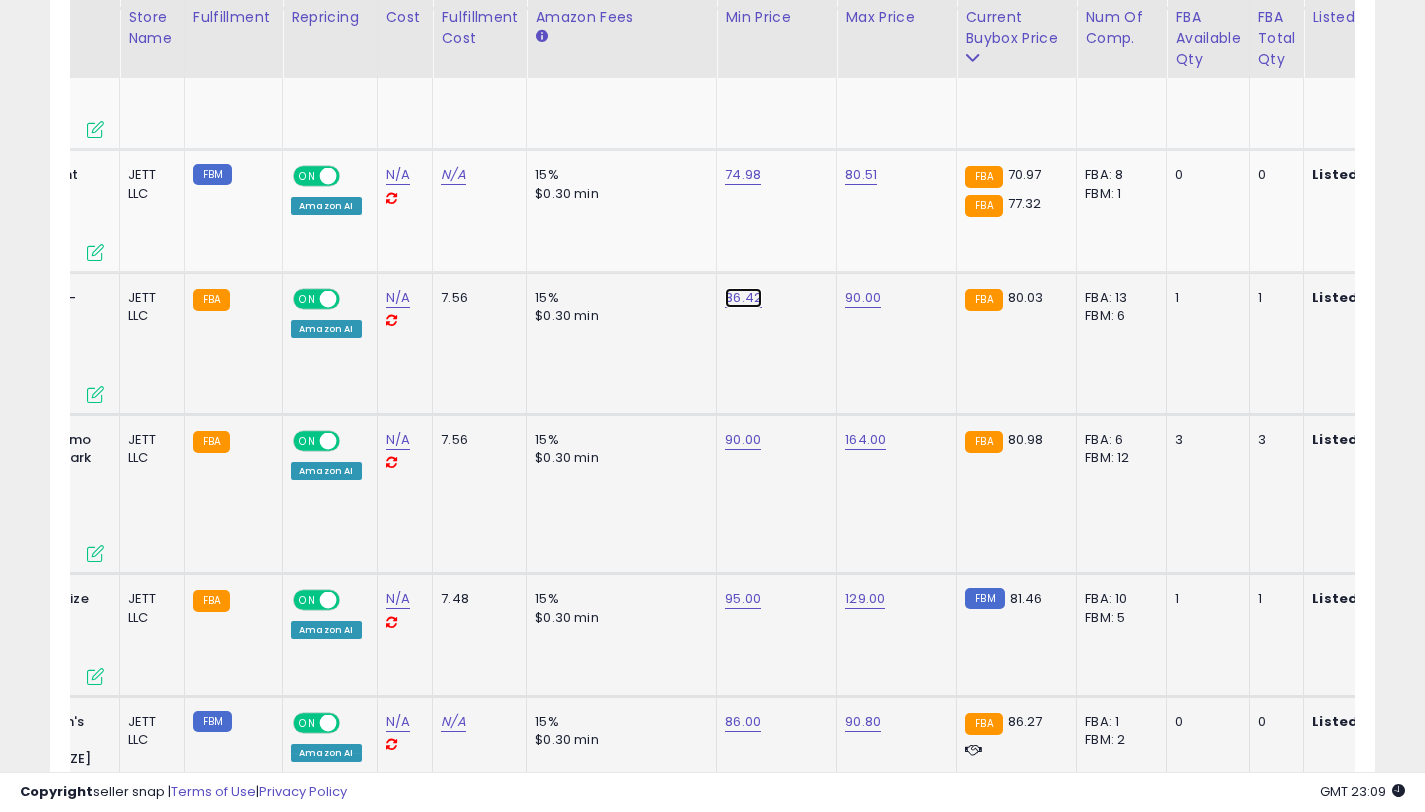 click on "86.42" at bounding box center (741, -1967) 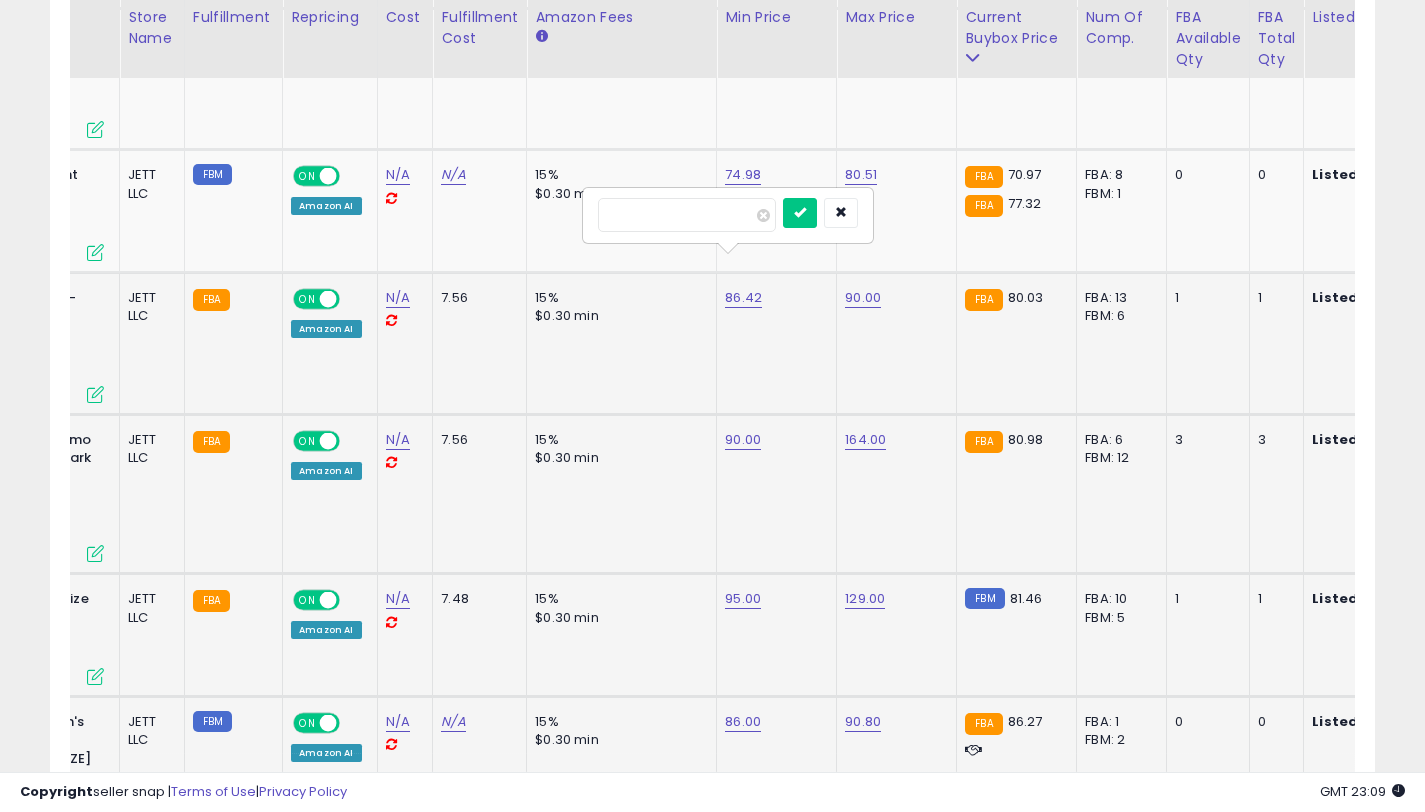 drag, startPoint x: 655, startPoint y: 211, endPoint x: 600, endPoint y: 211, distance: 55 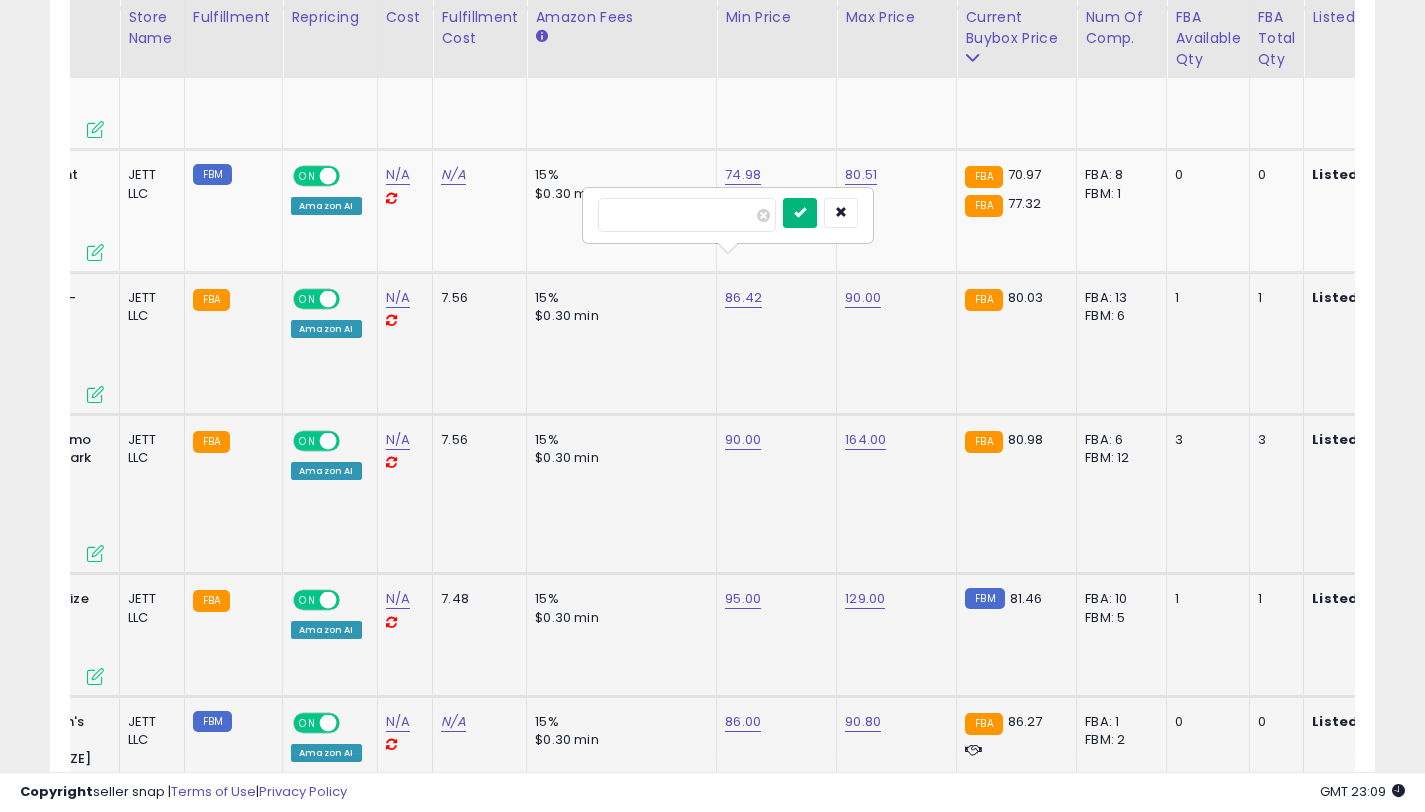 type on "**" 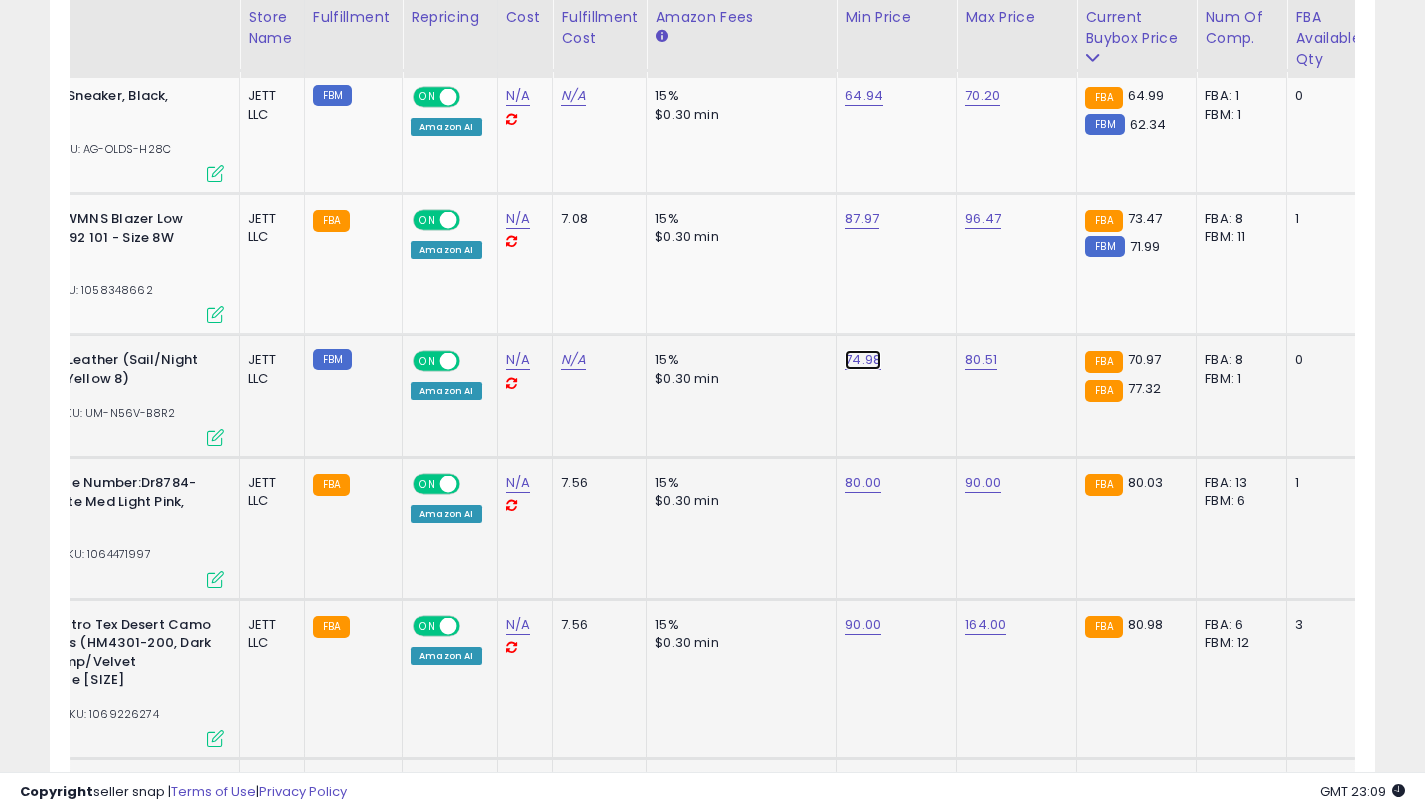 click on "74.98" at bounding box center [861, -1782] 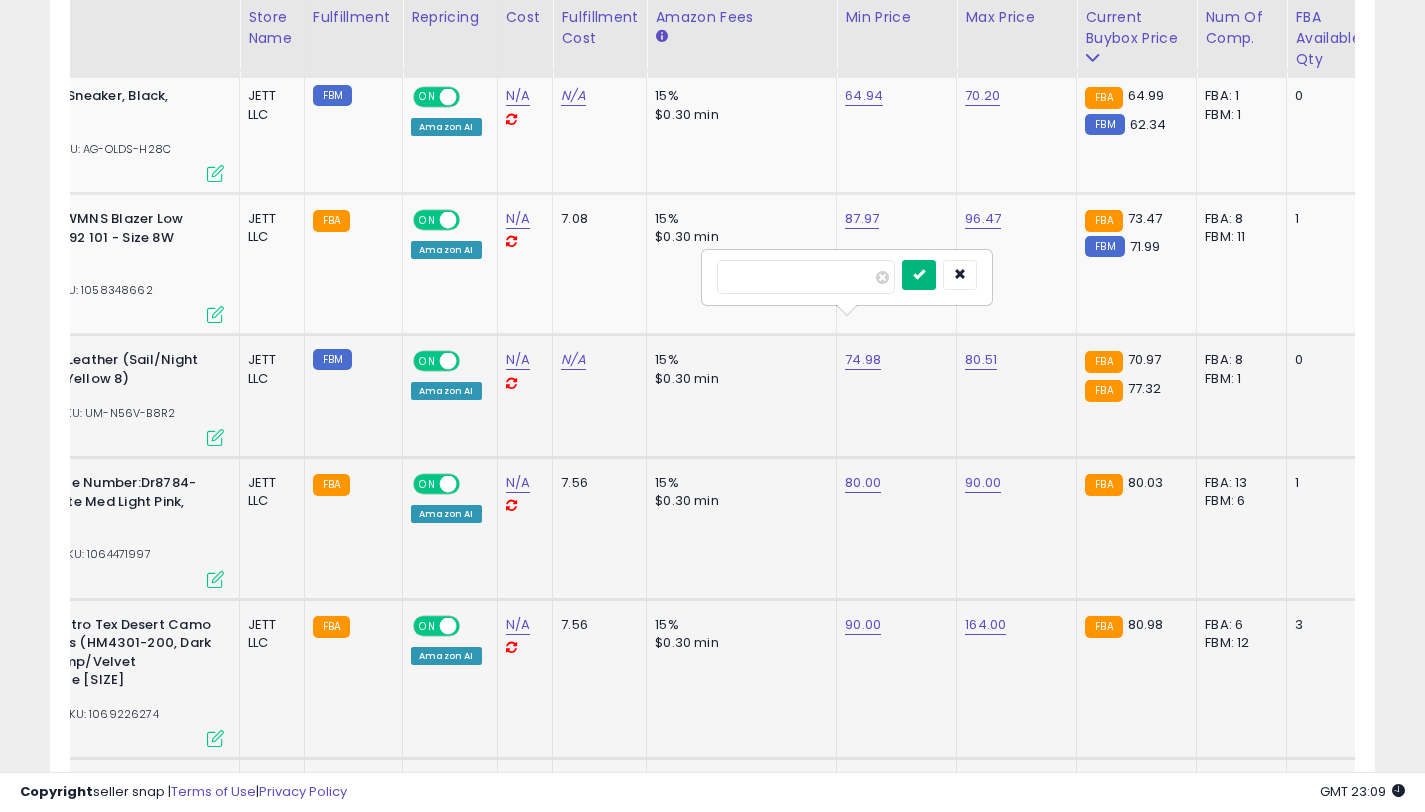 type on "**" 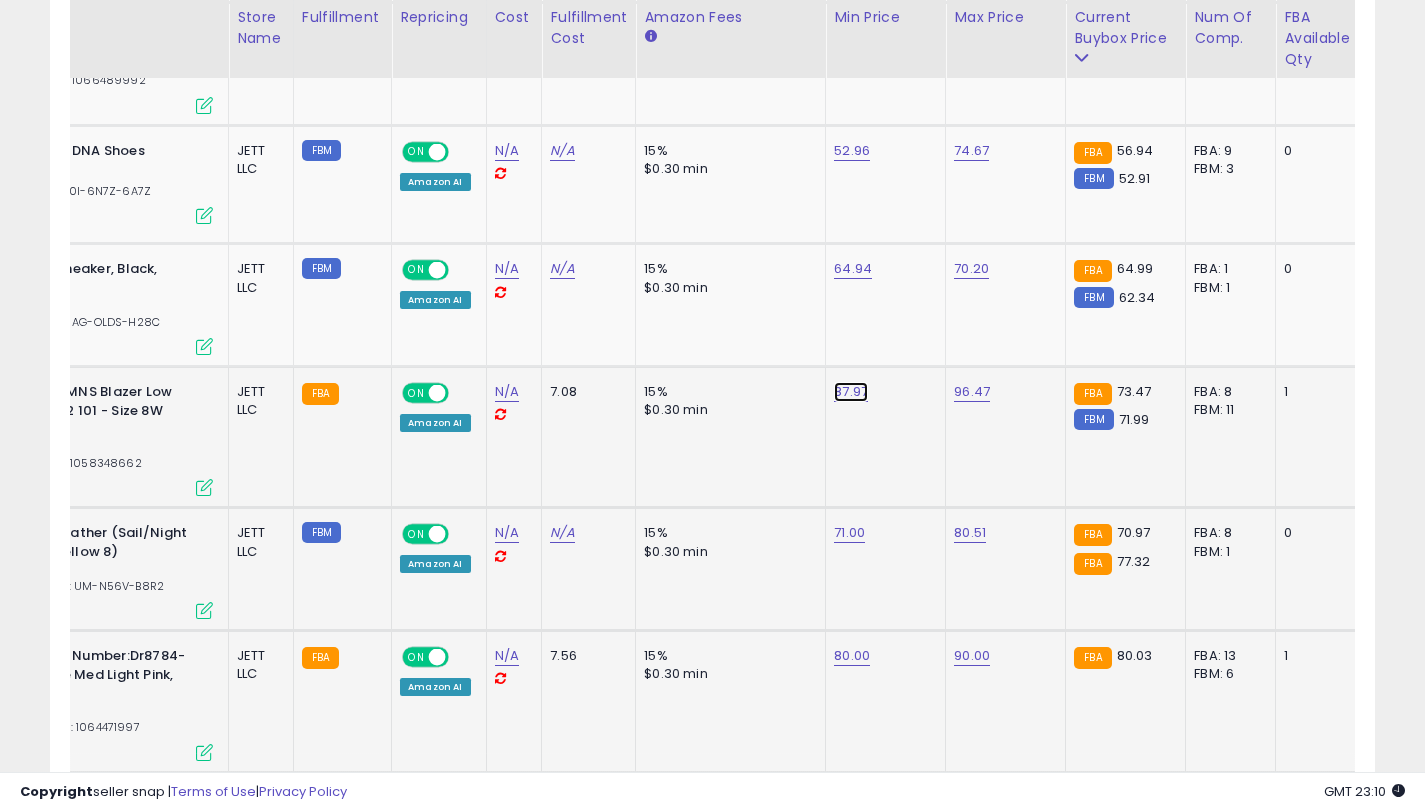 click on "87.97" at bounding box center [850, -1609] 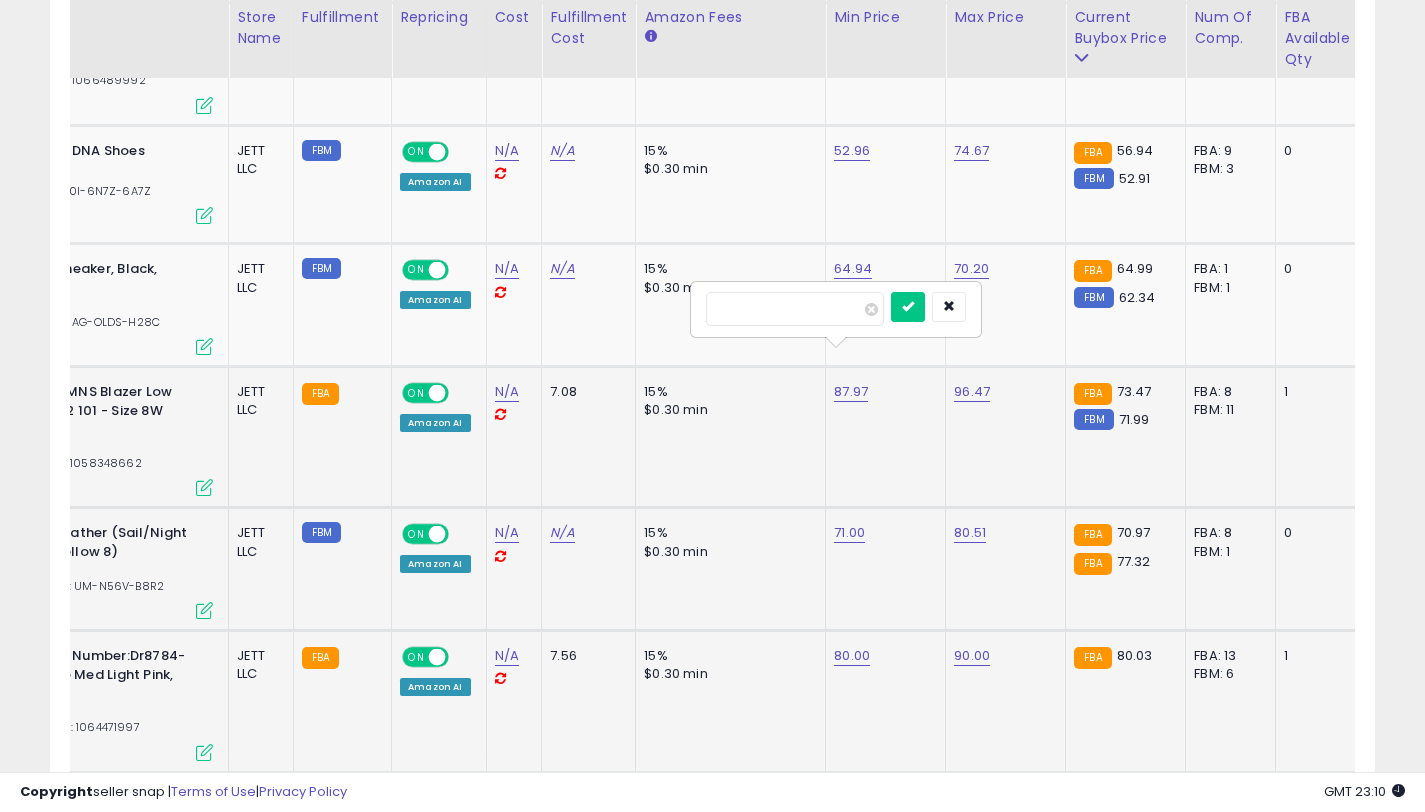 drag, startPoint x: 778, startPoint y: 314, endPoint x: 709, endPoint y: 314, distance: 69 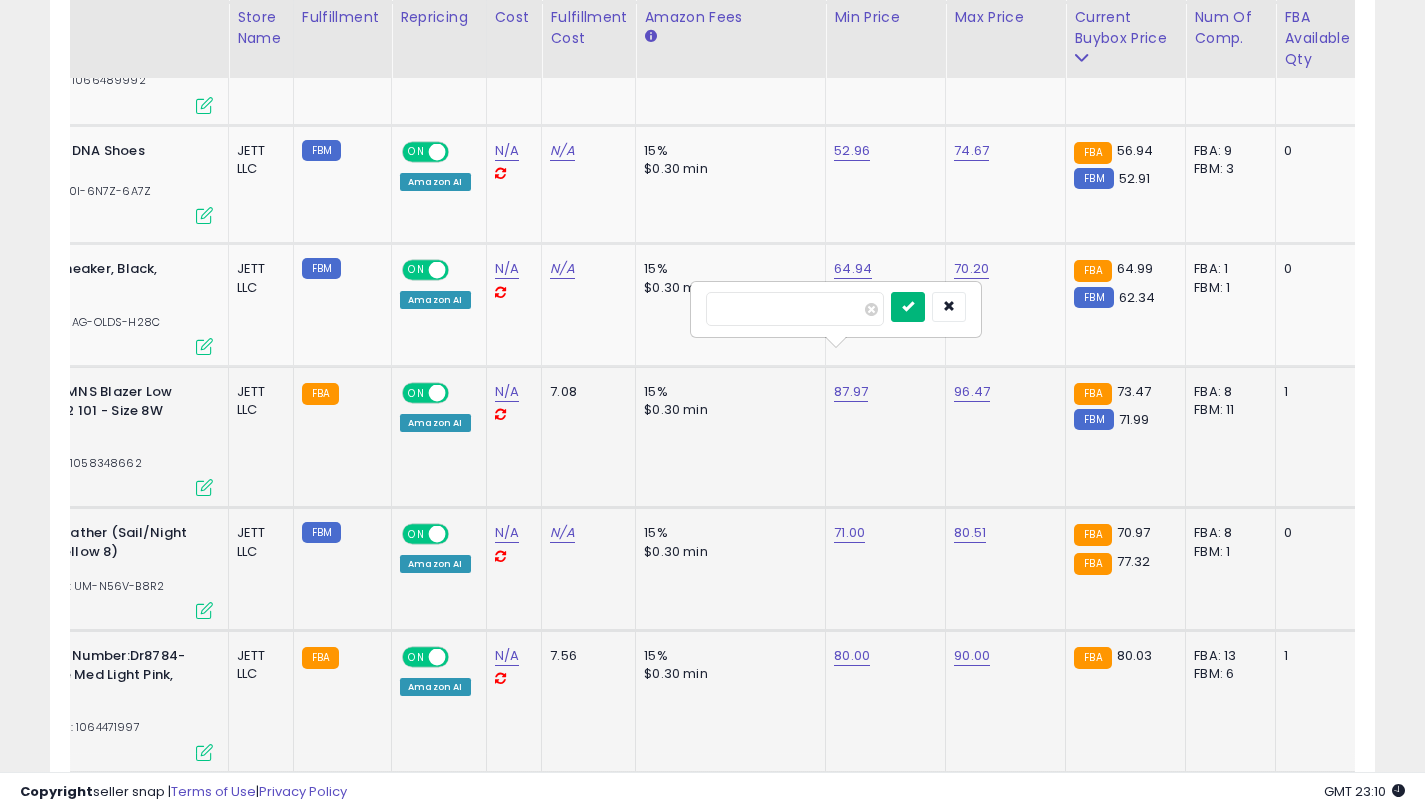 type on "**" 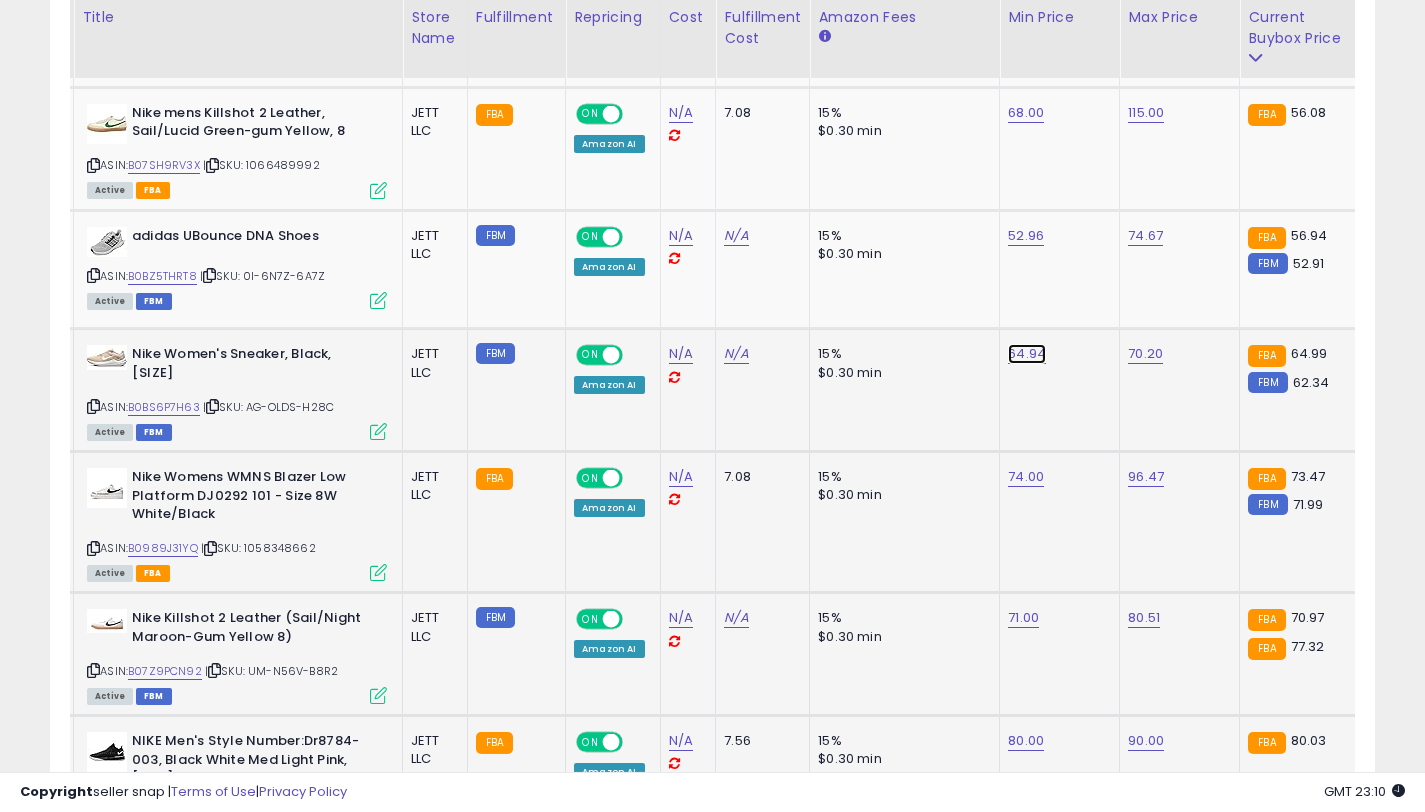click on "64.94" at bounding box center (1024, -1524) 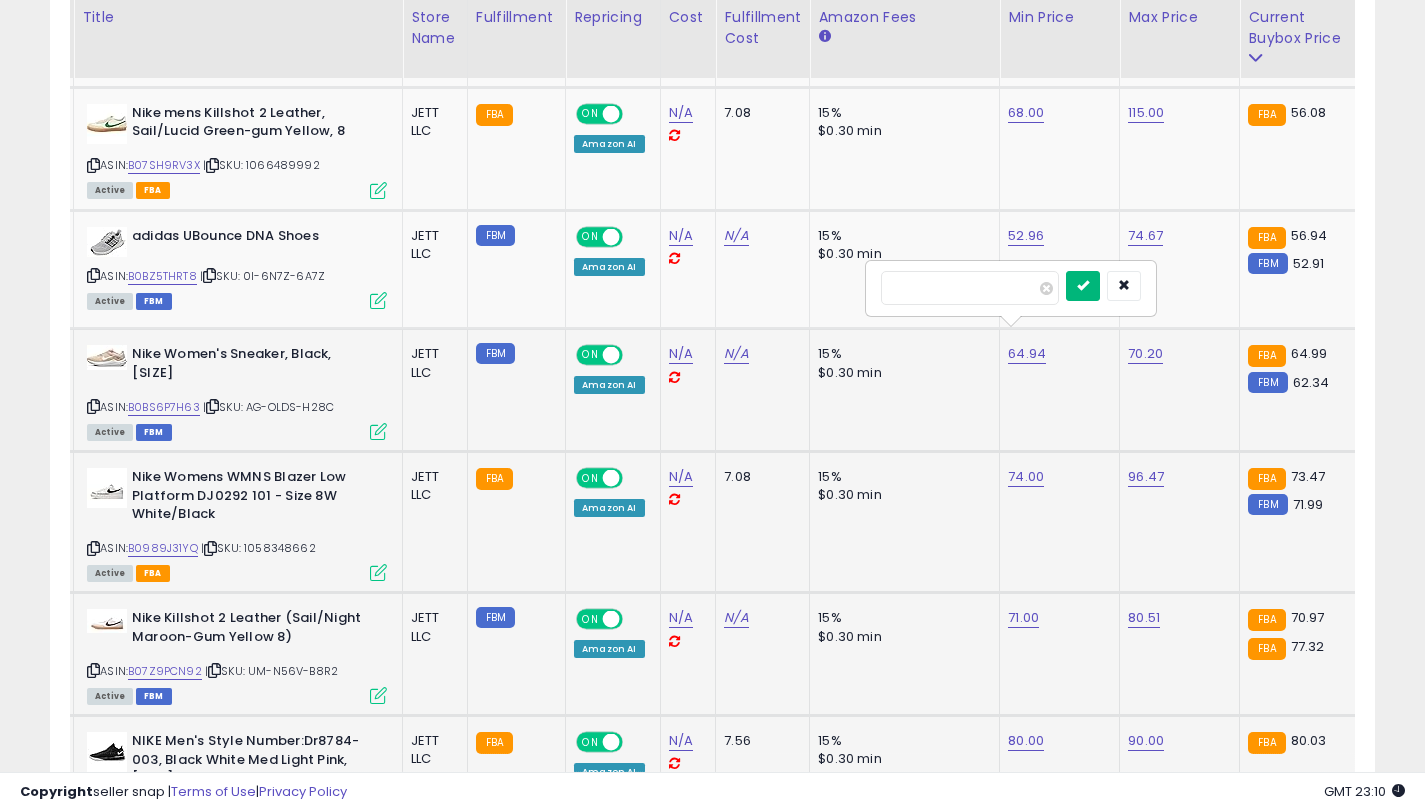 type on "**" 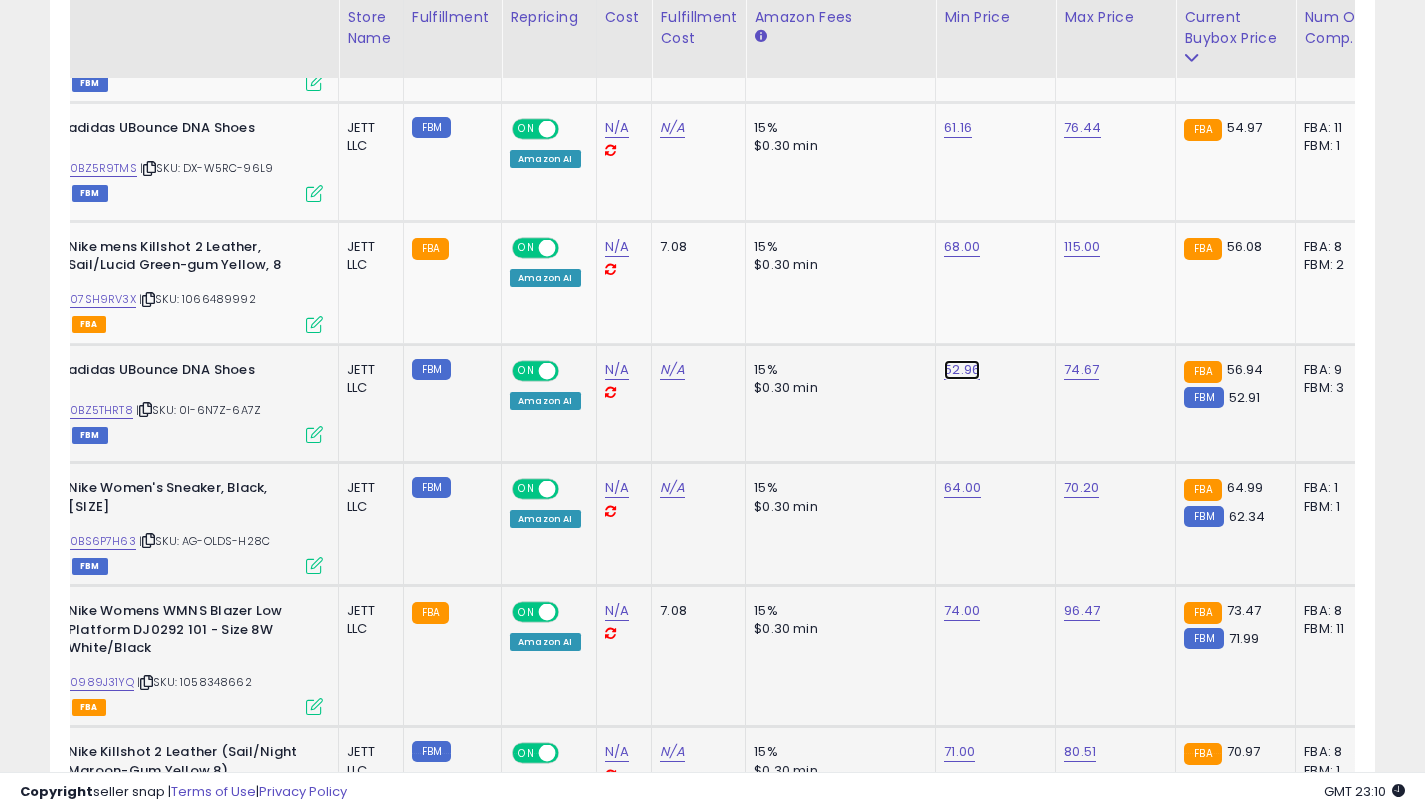 click on "52.96" at bounding box center (960, -1390) 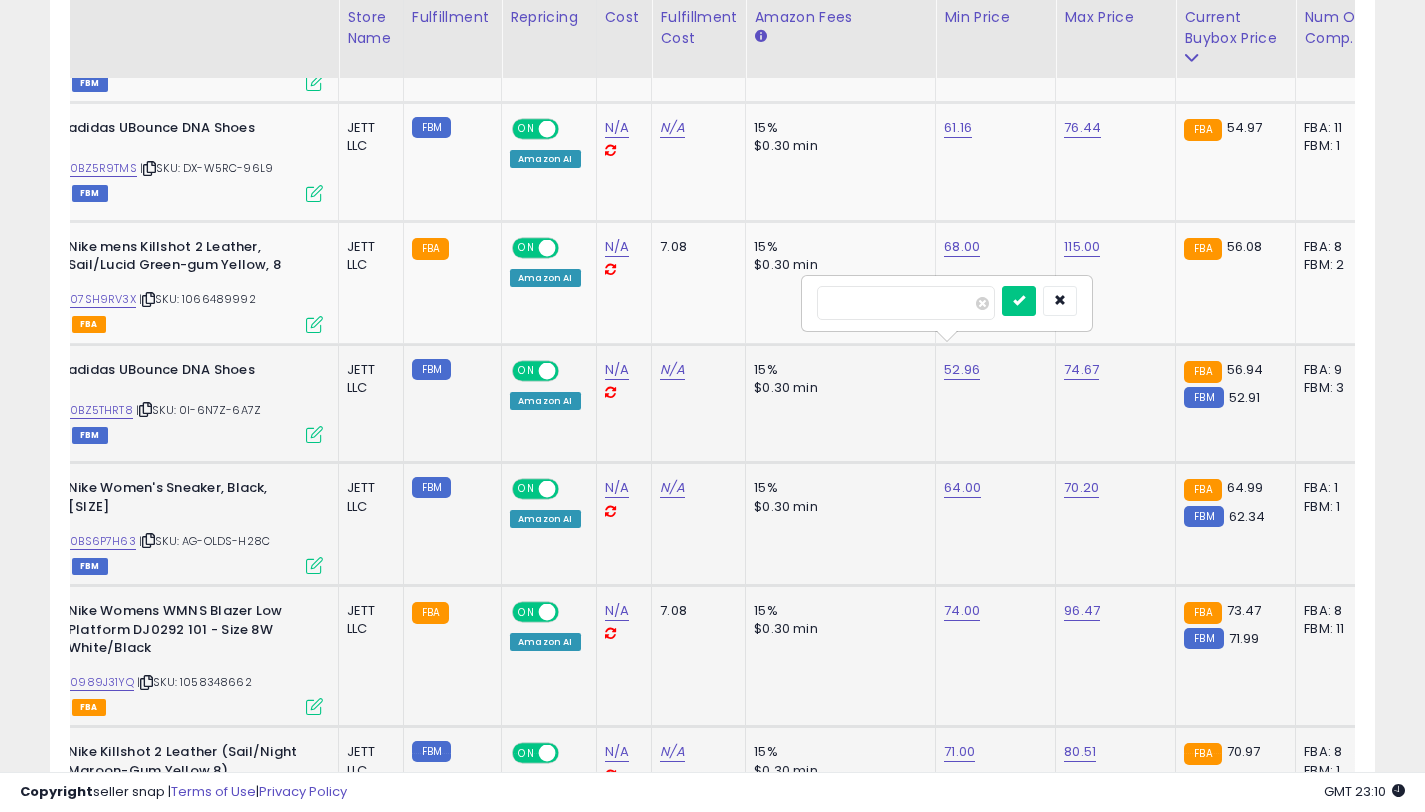 type on "**" 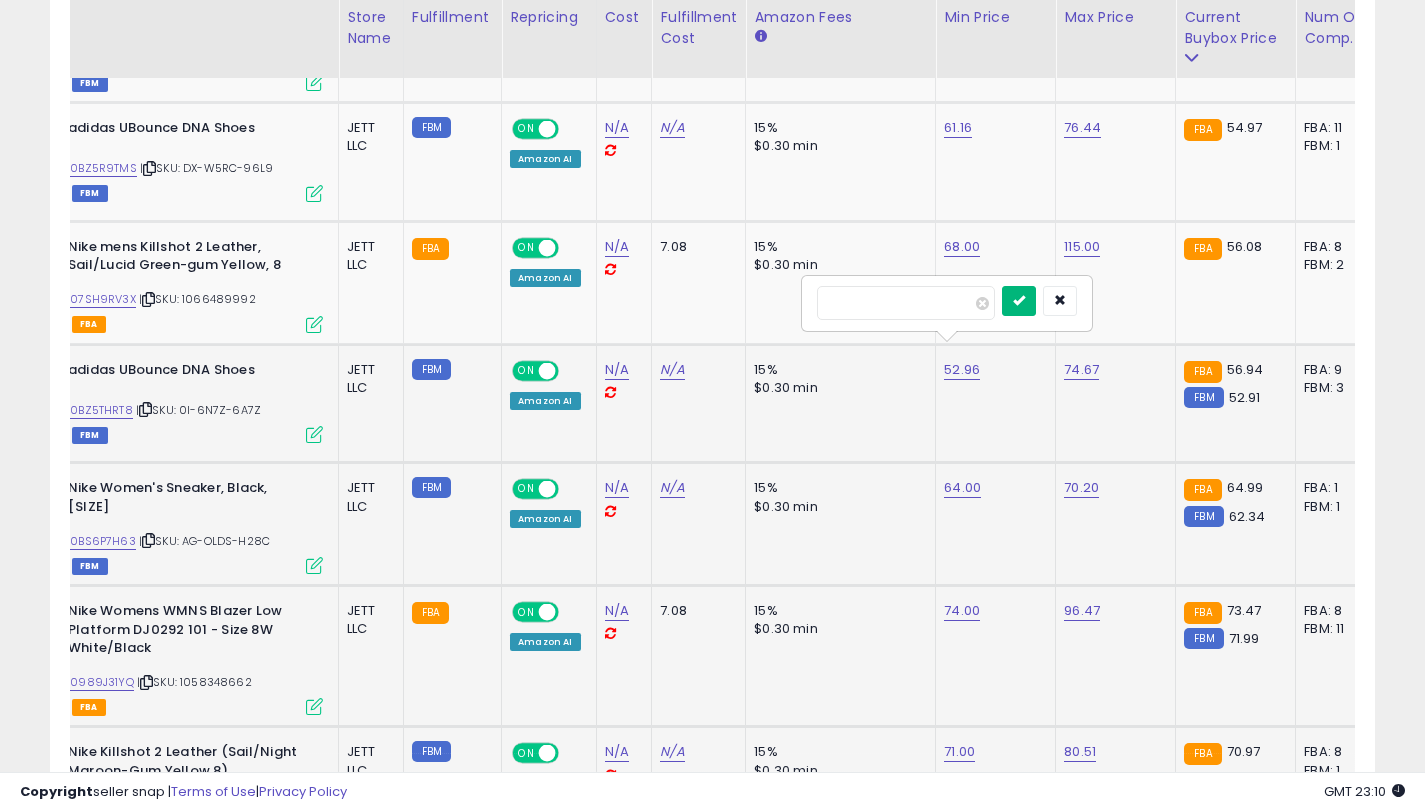 click at bounding box center [1019, 301] 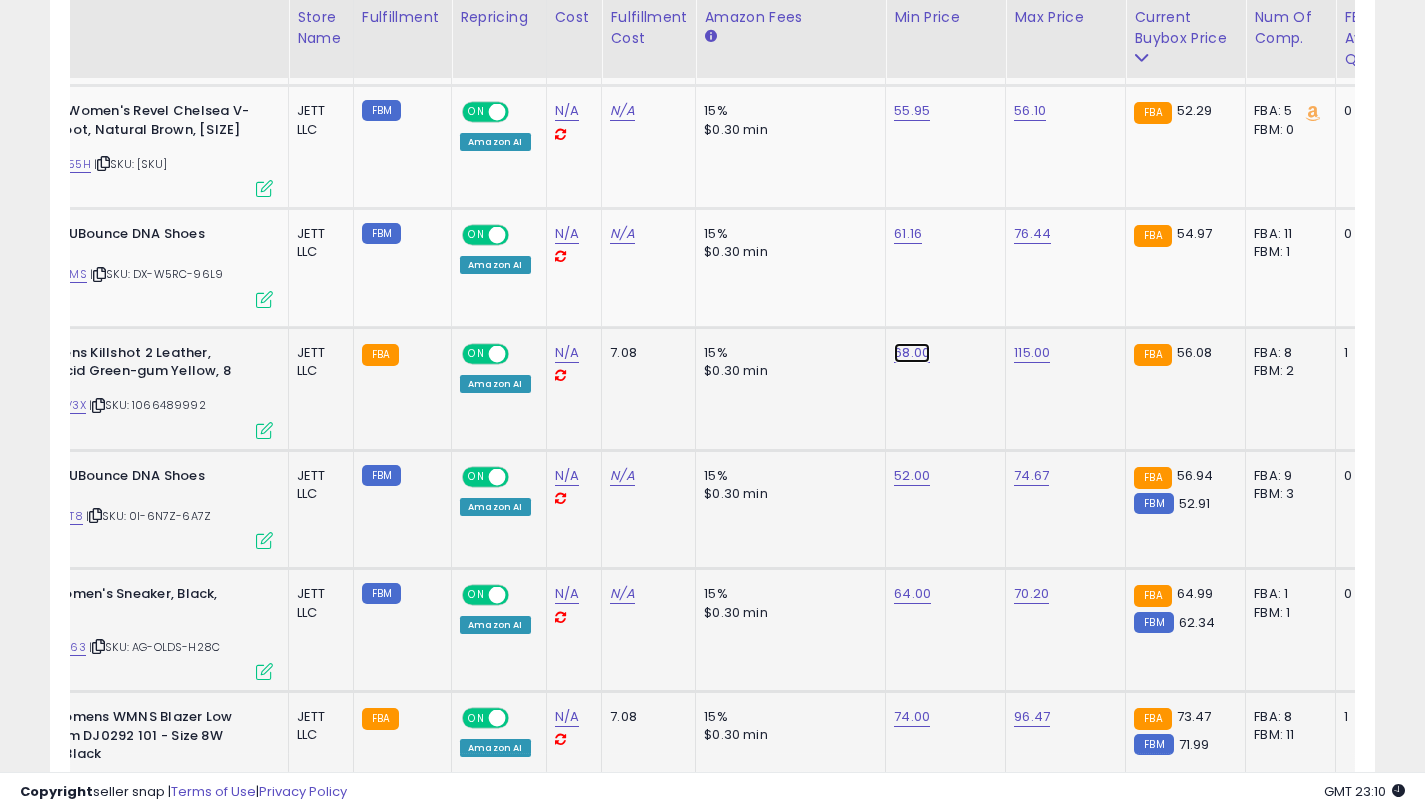 click on "68.00" at bounding box center (910, -1284) 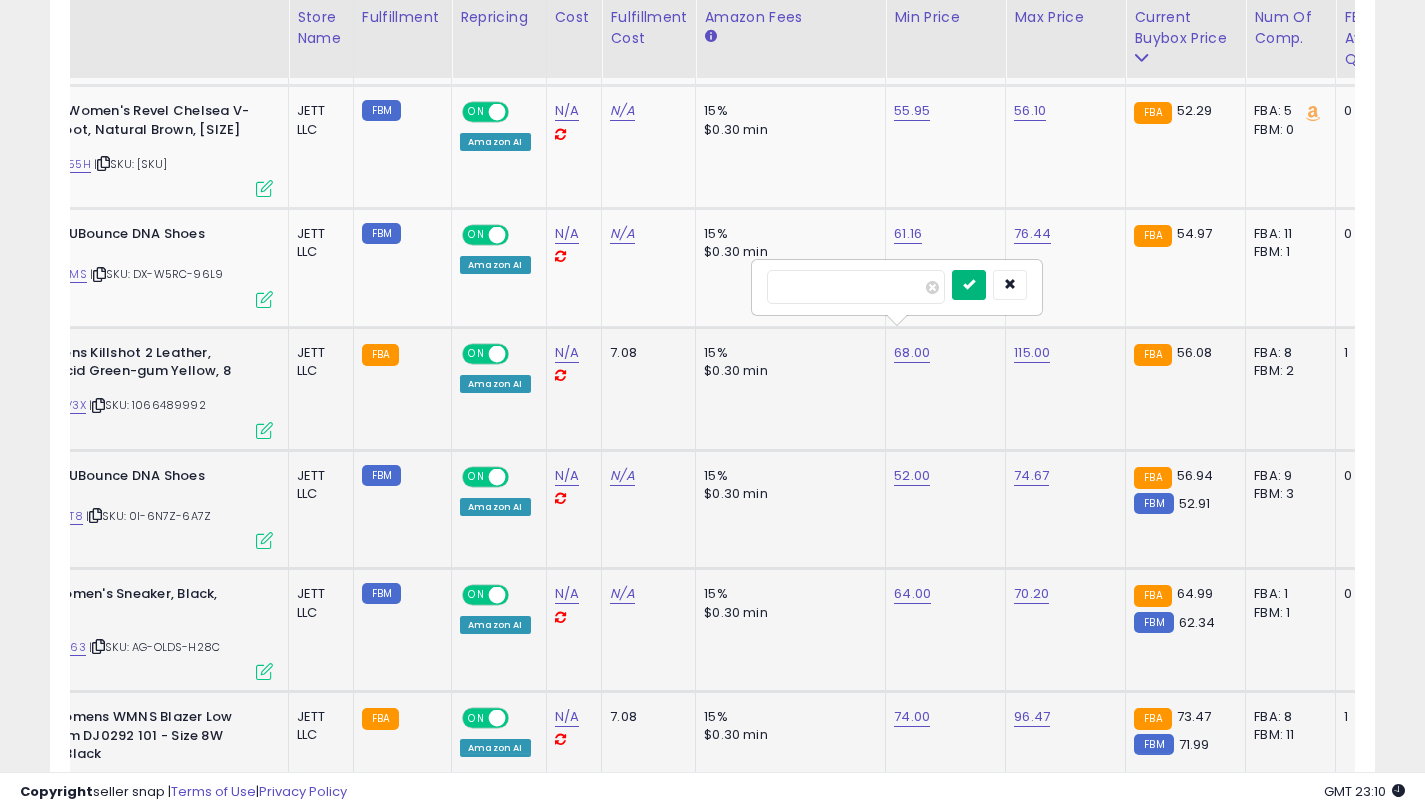 type on "**" 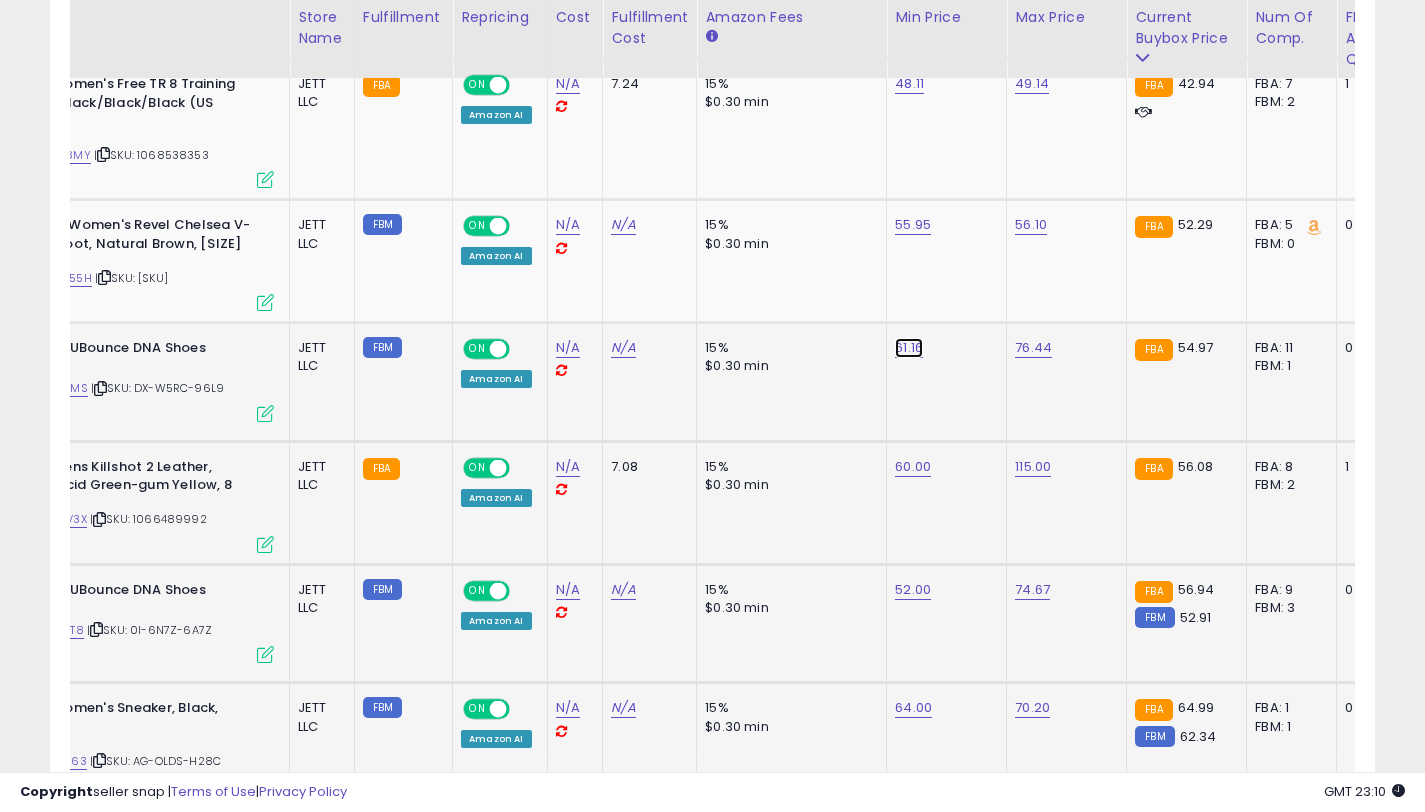 click on "61.16" at bounding box center [911, -1170] 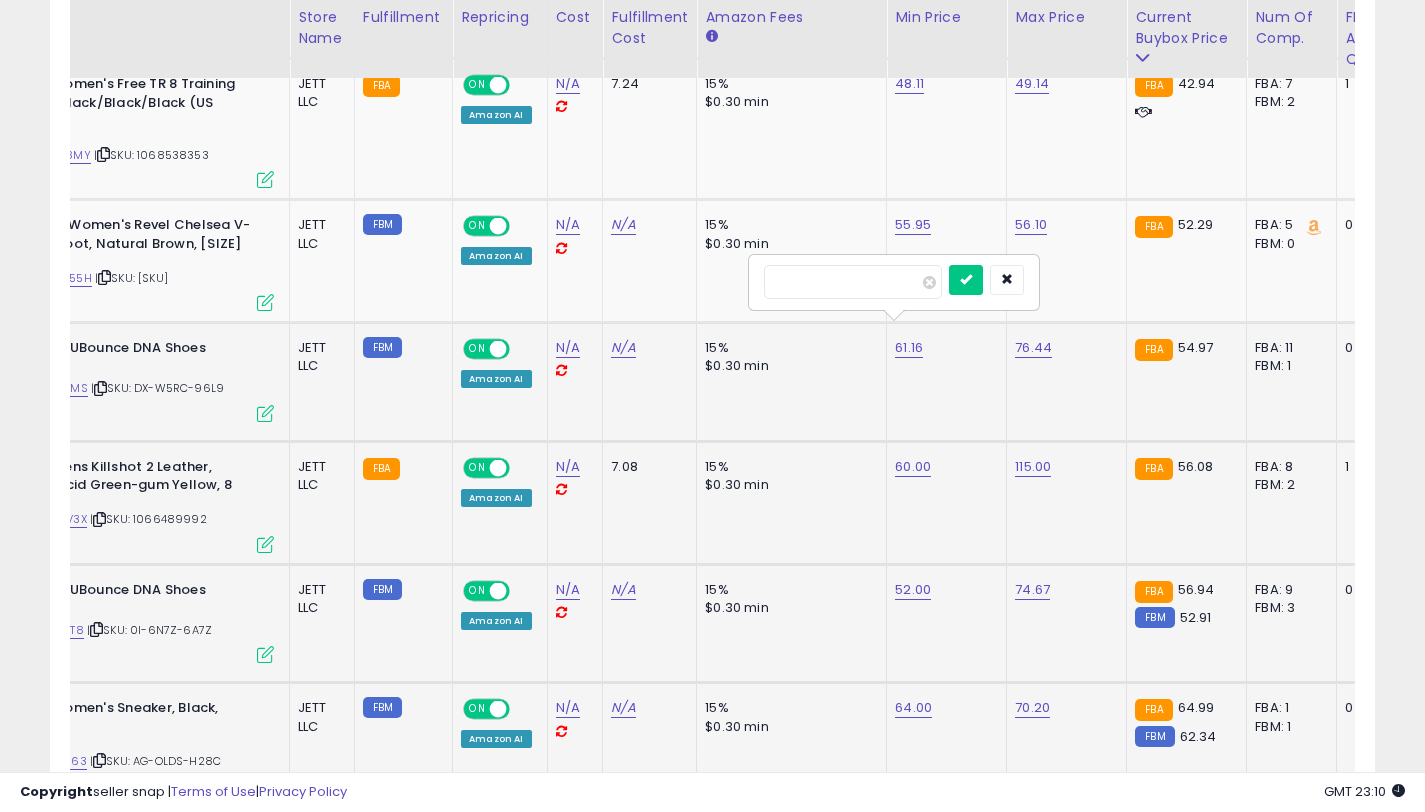 type on "*" 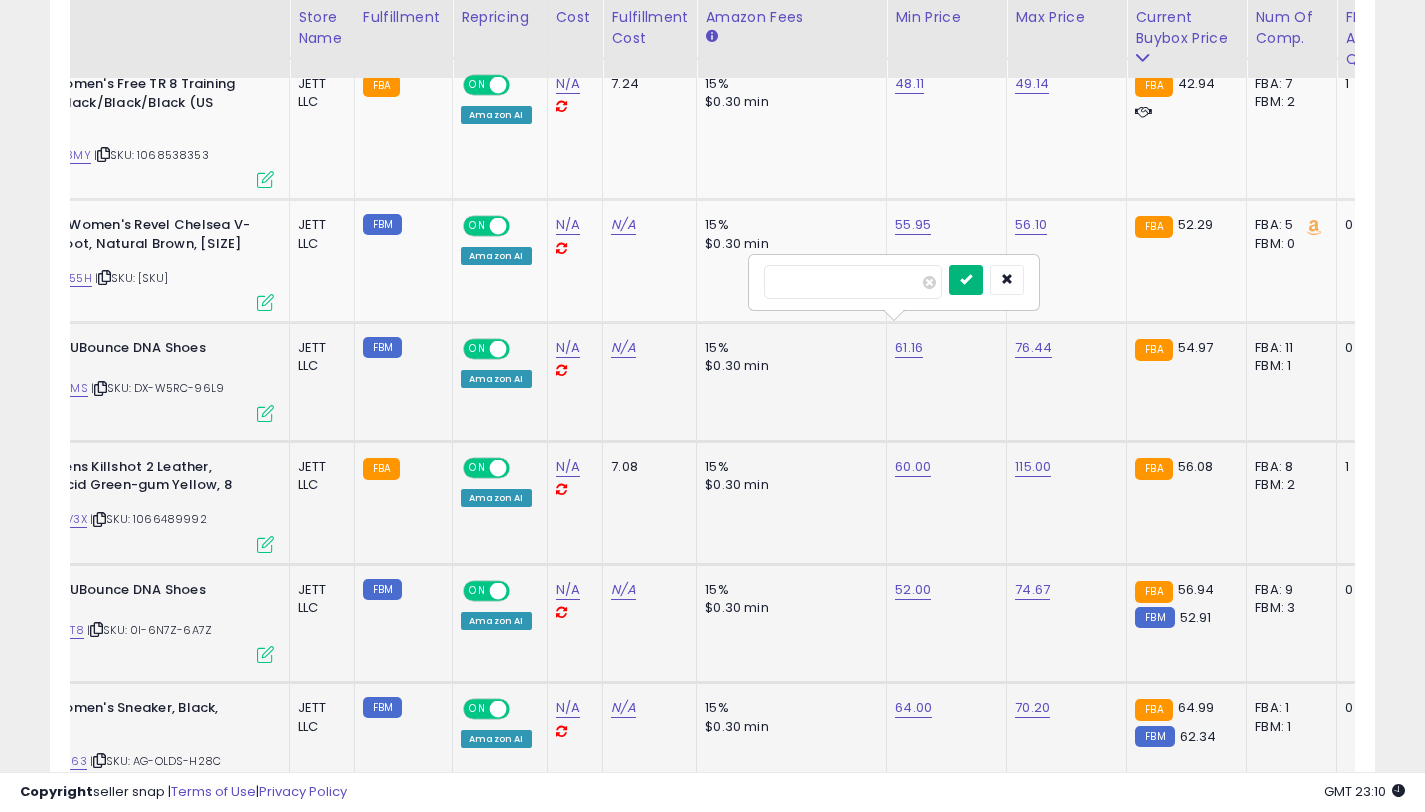 type on "**" 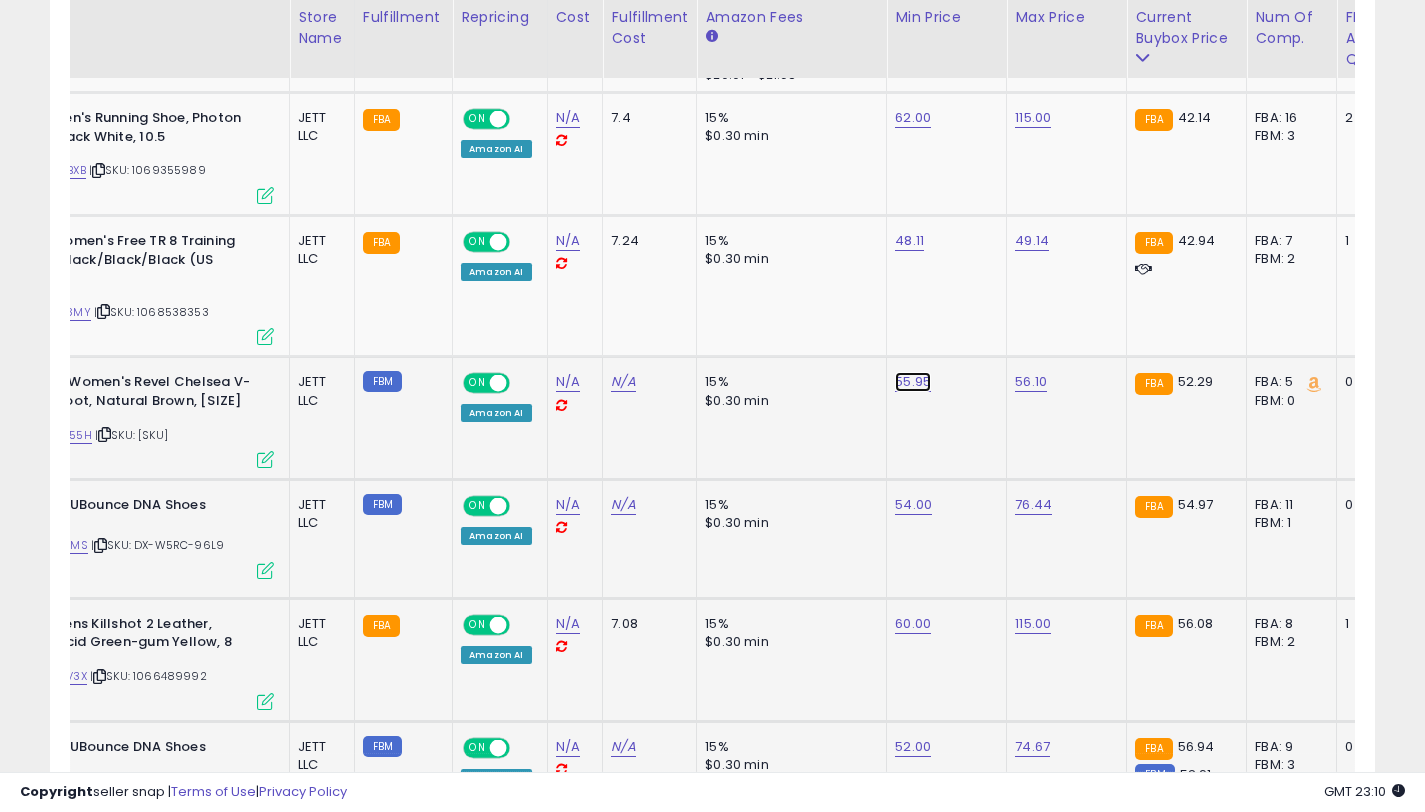 click on "55.95" at bounding box center [911, -1013] 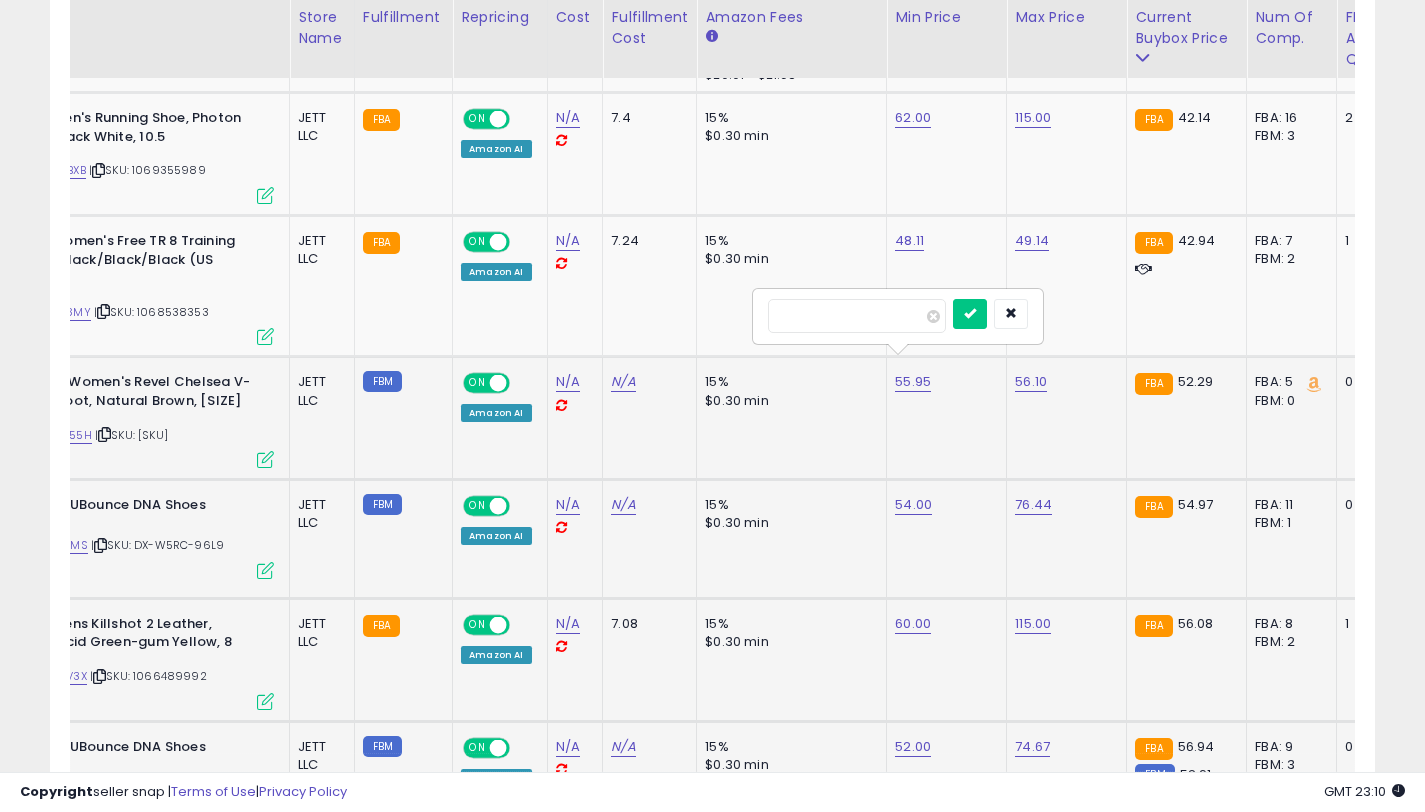 click on "**" at bounding box center (857, 316) 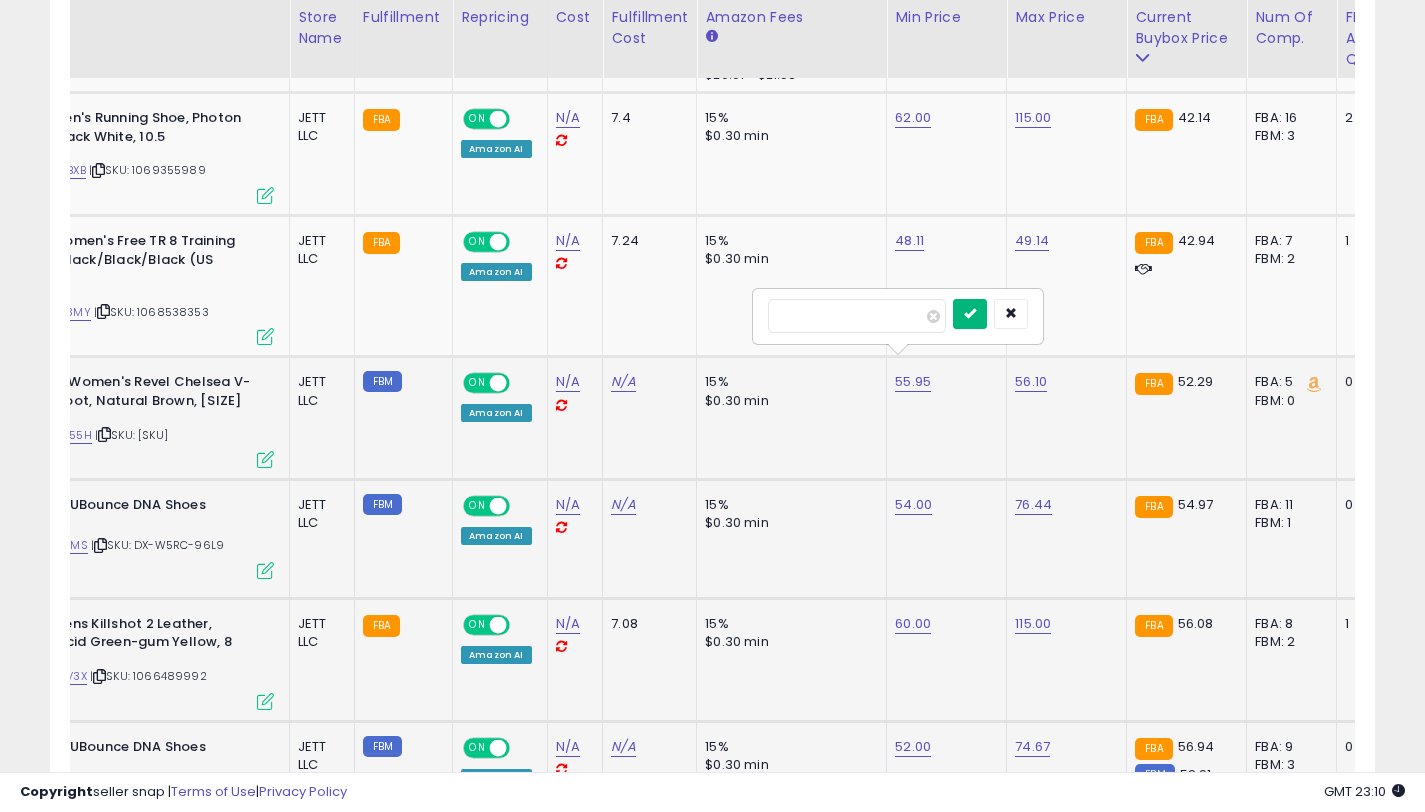 type on "**" 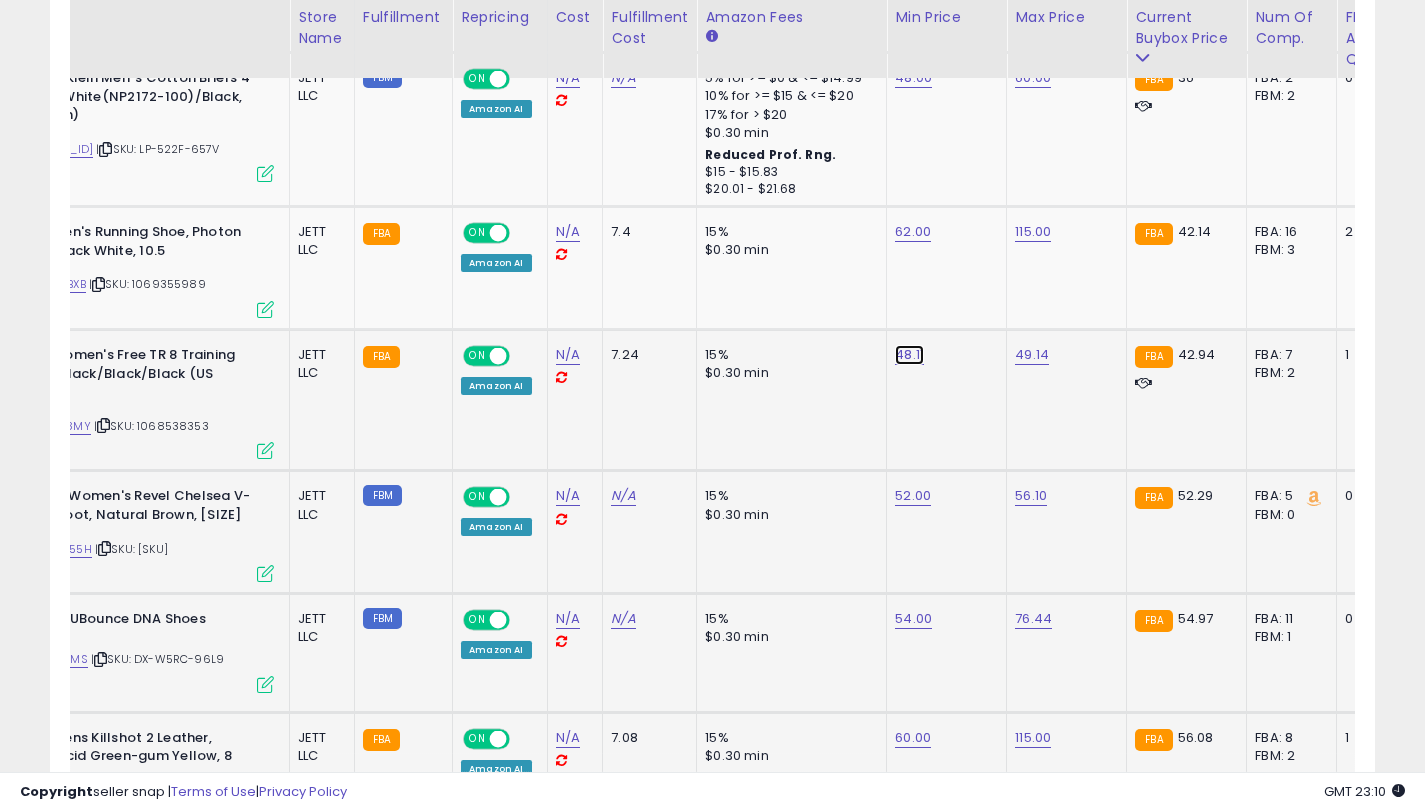 click on "48.11" at bounding box center [911, -899] 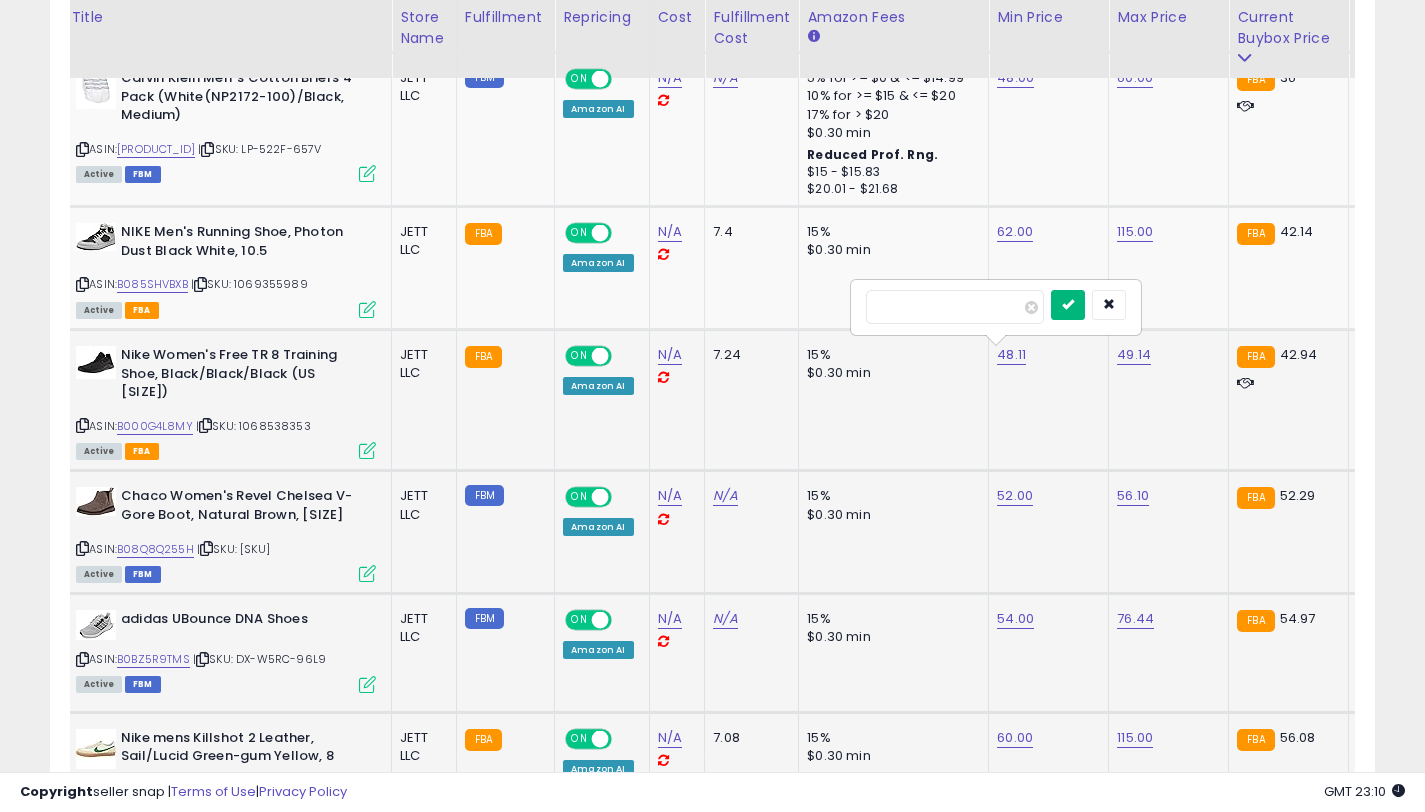 type on "**" 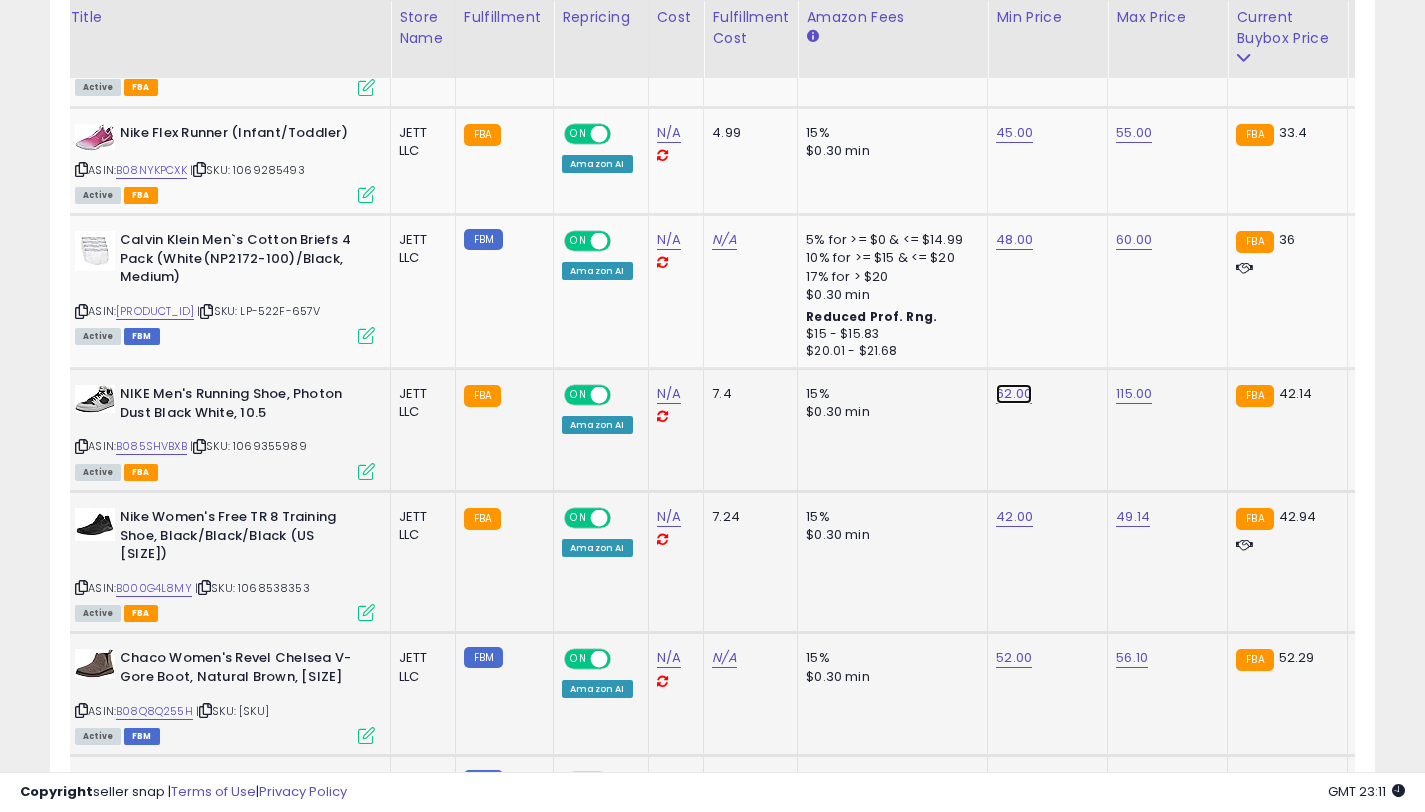 click on "62.00" at bounding box center (1012, -737) 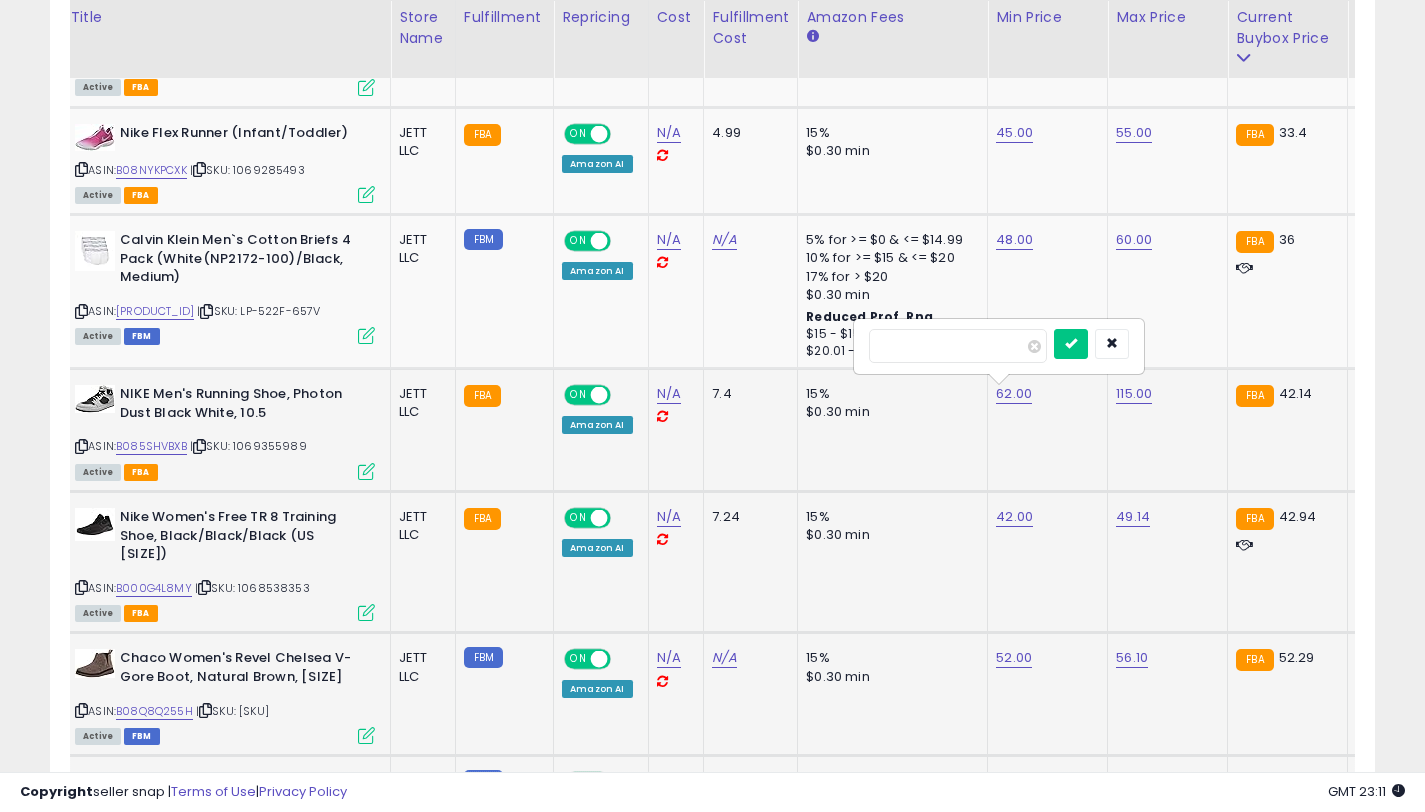 click on "*****" at bounding box center (958, 346) 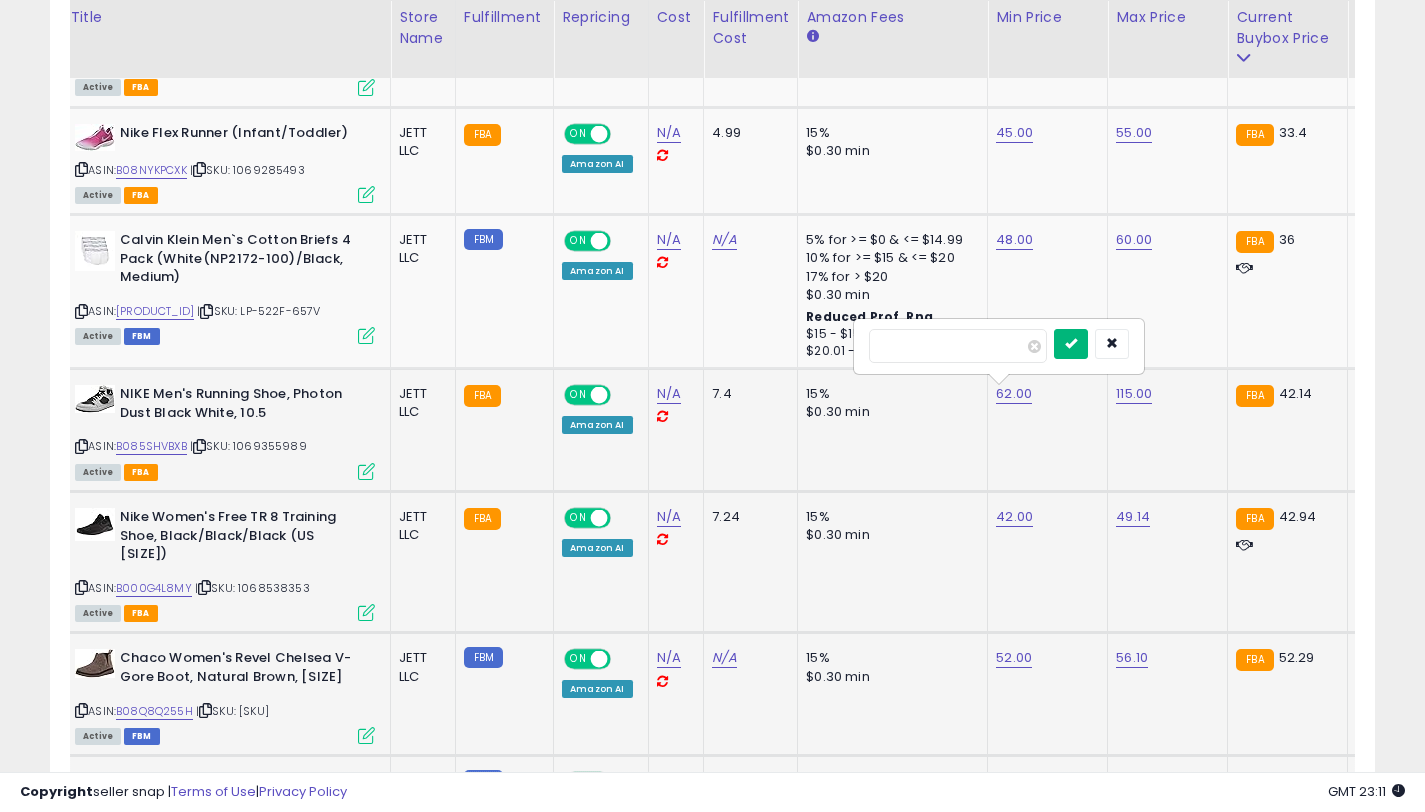 type on "**" 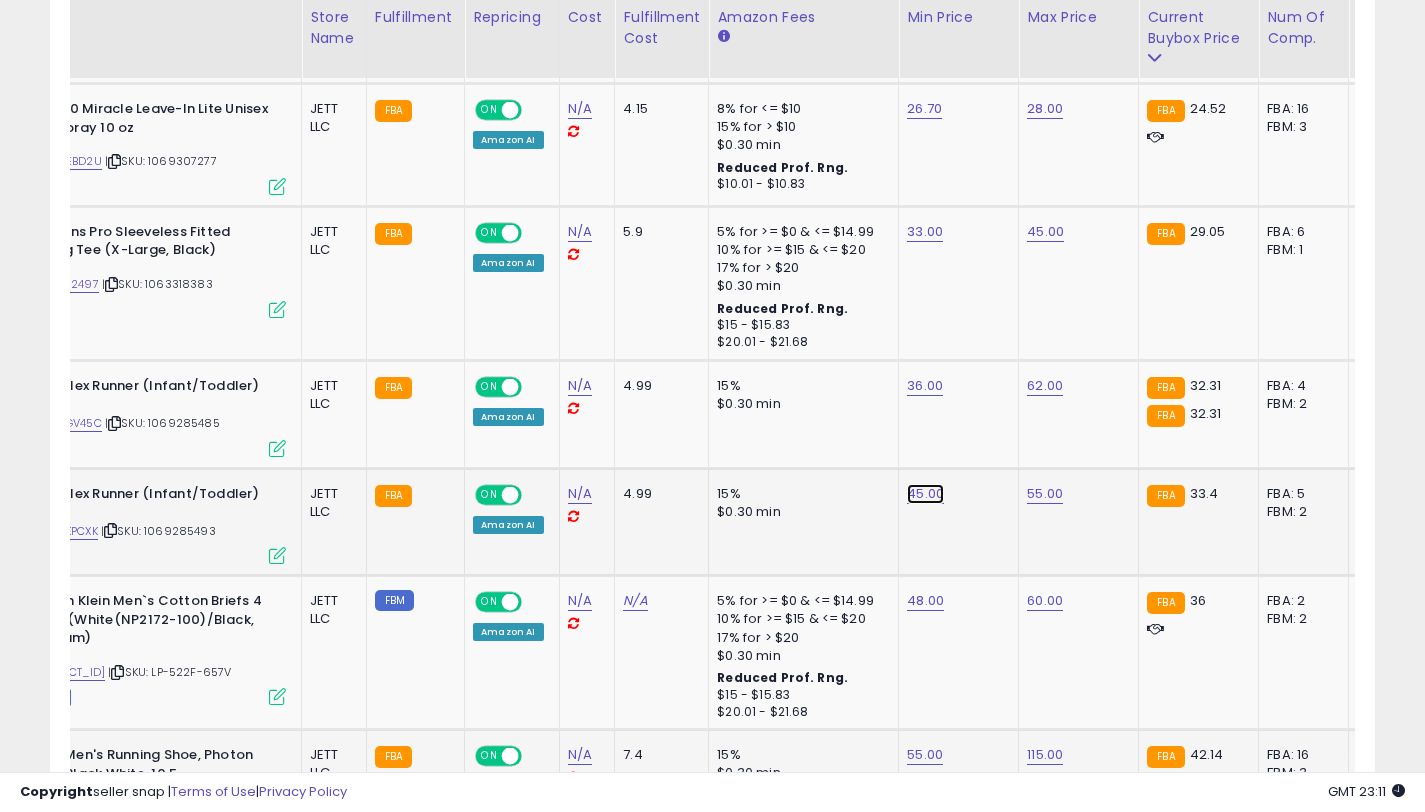 click on "45.00" at bounding box center [923, -376] 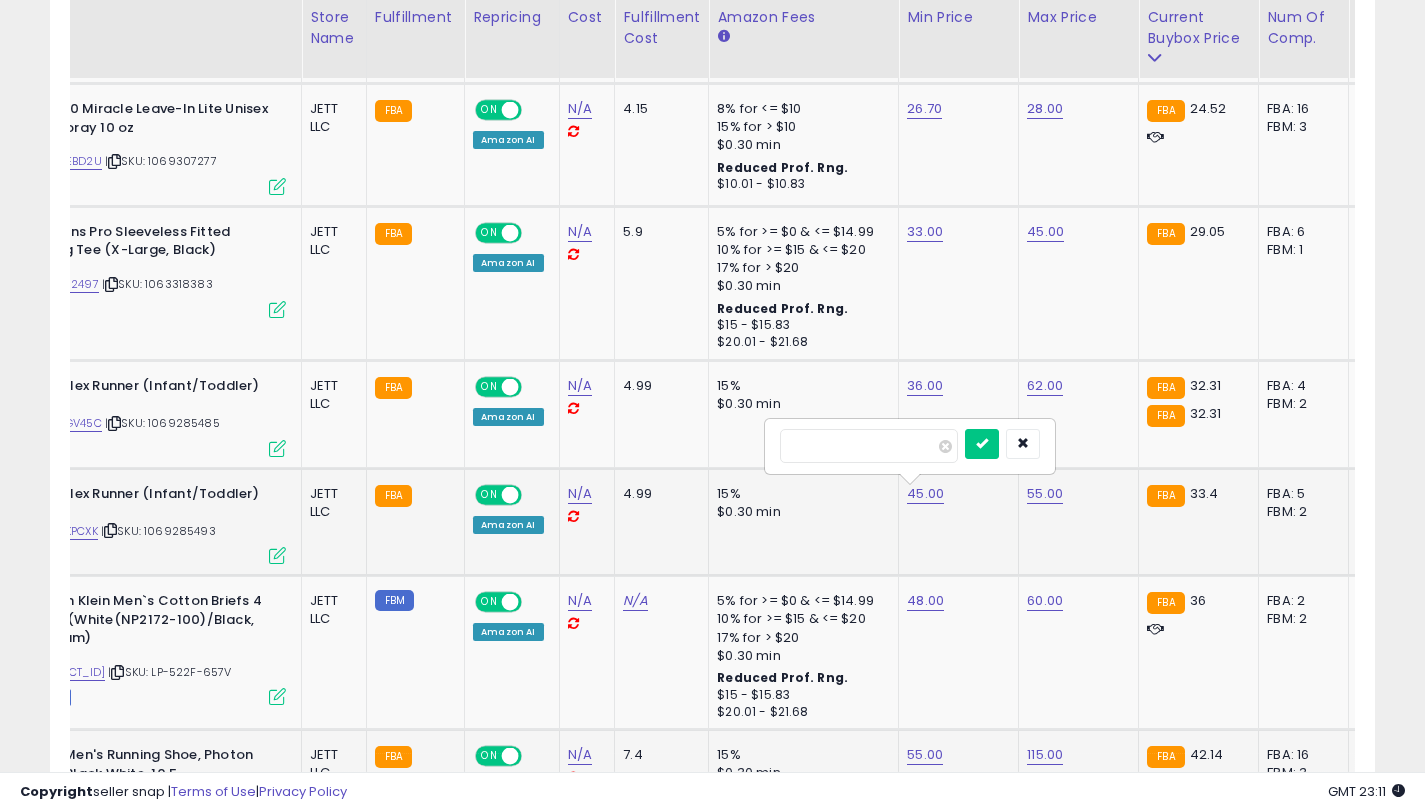drag, startPoint x: 847, startPoint y: 447, endPoint x: 783, endPoint y: 446, distance: 64.00781 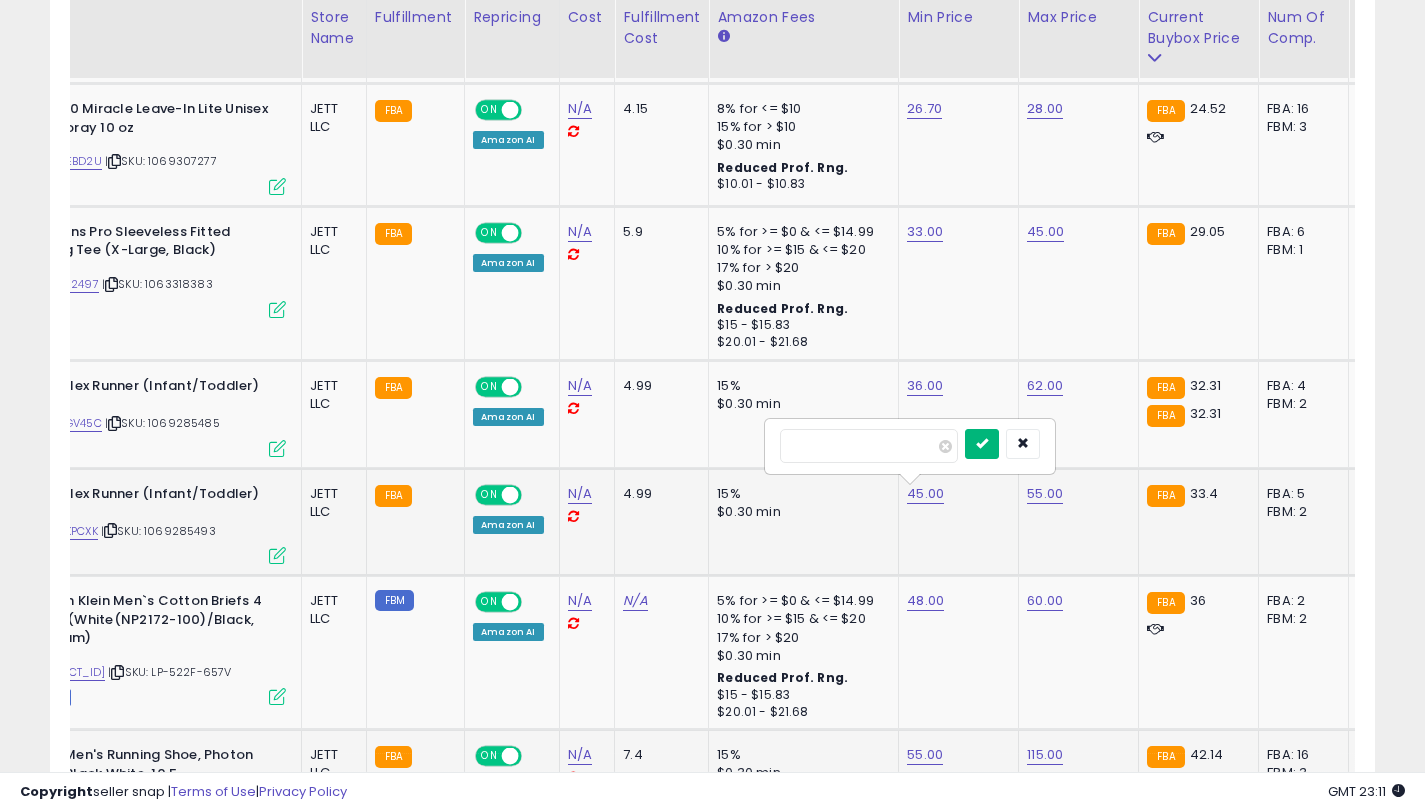 type on "**" 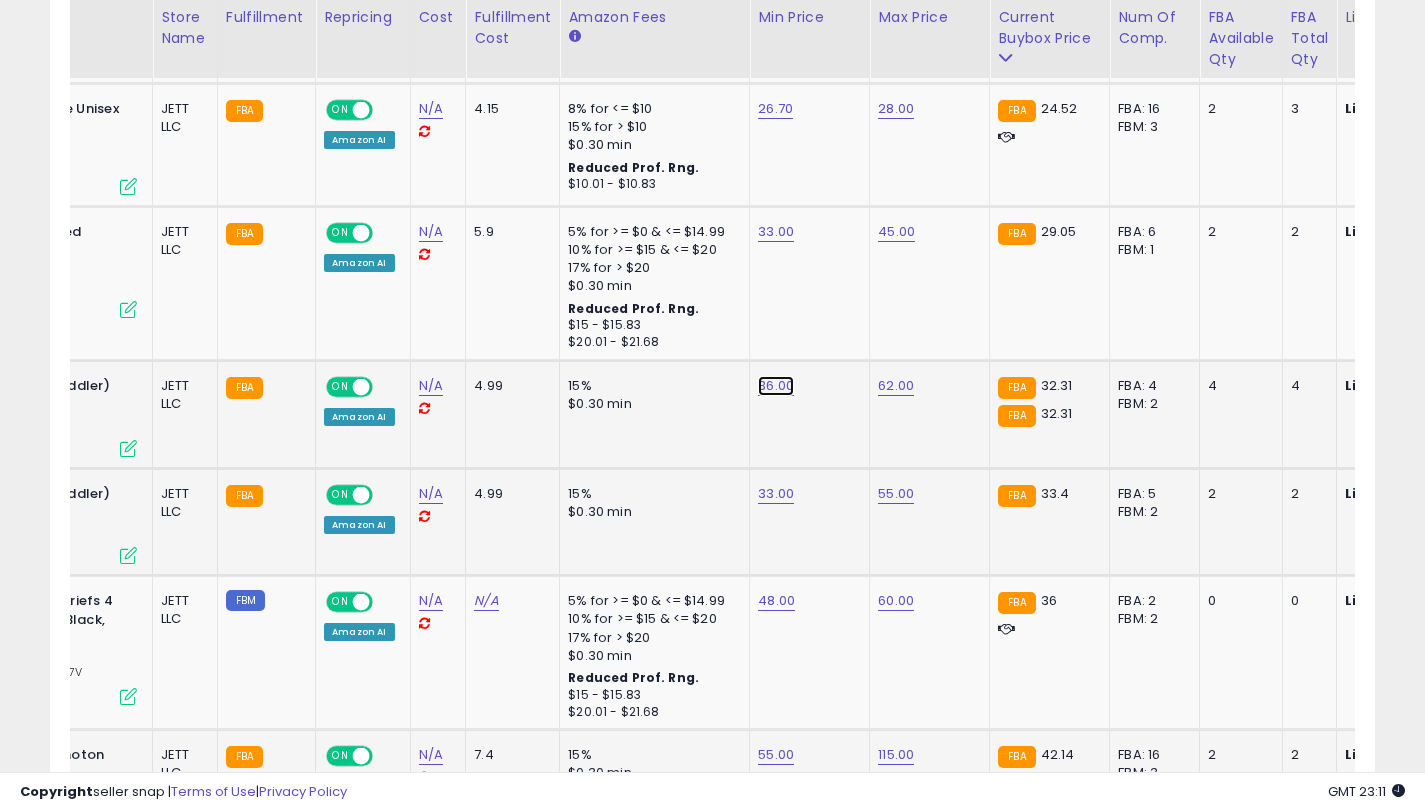 click on "36.00" at bounding box center (774, -376) 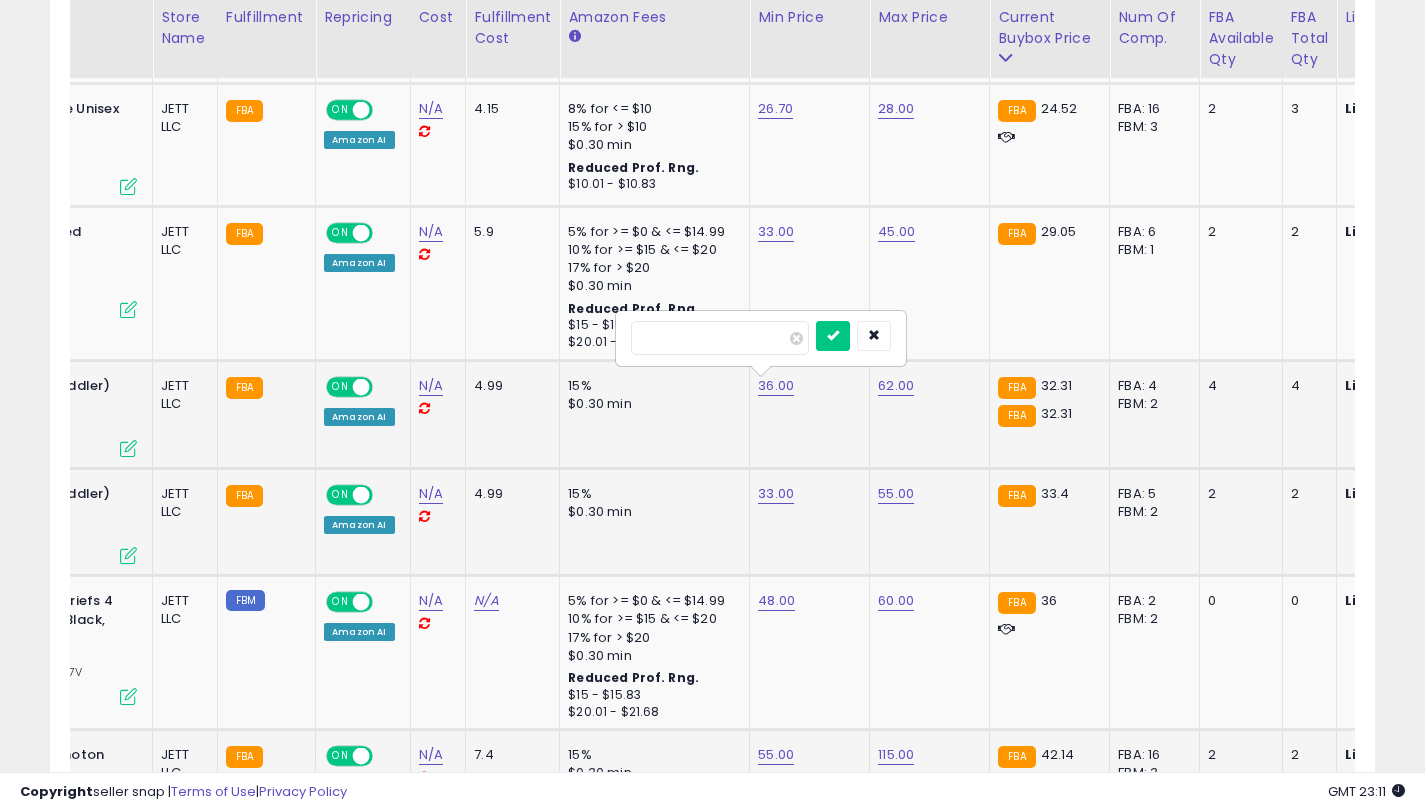 drag, startPoint x: 709, startPoint y: 341, endPoint x: 649, endPoint y: 341, distance: 60 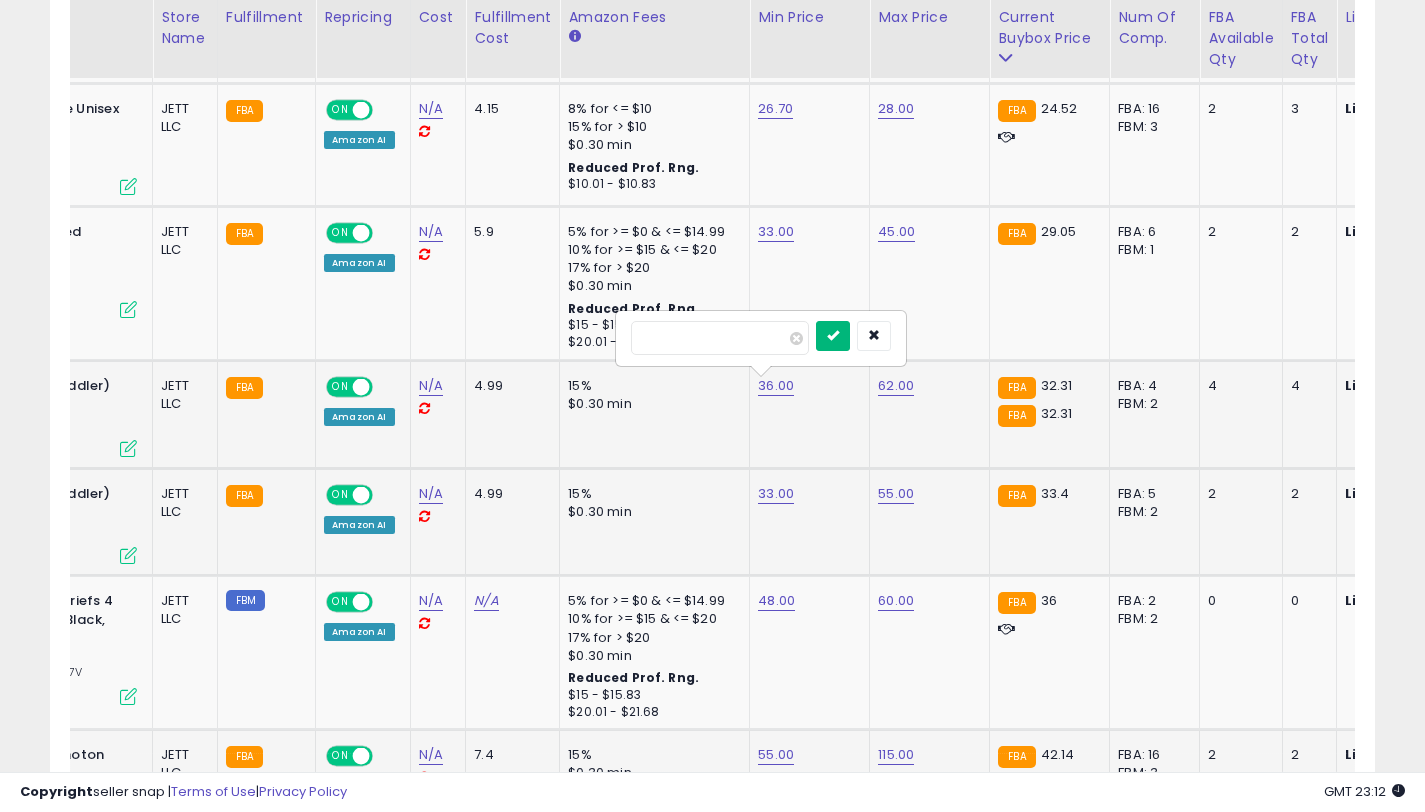 type on "**" 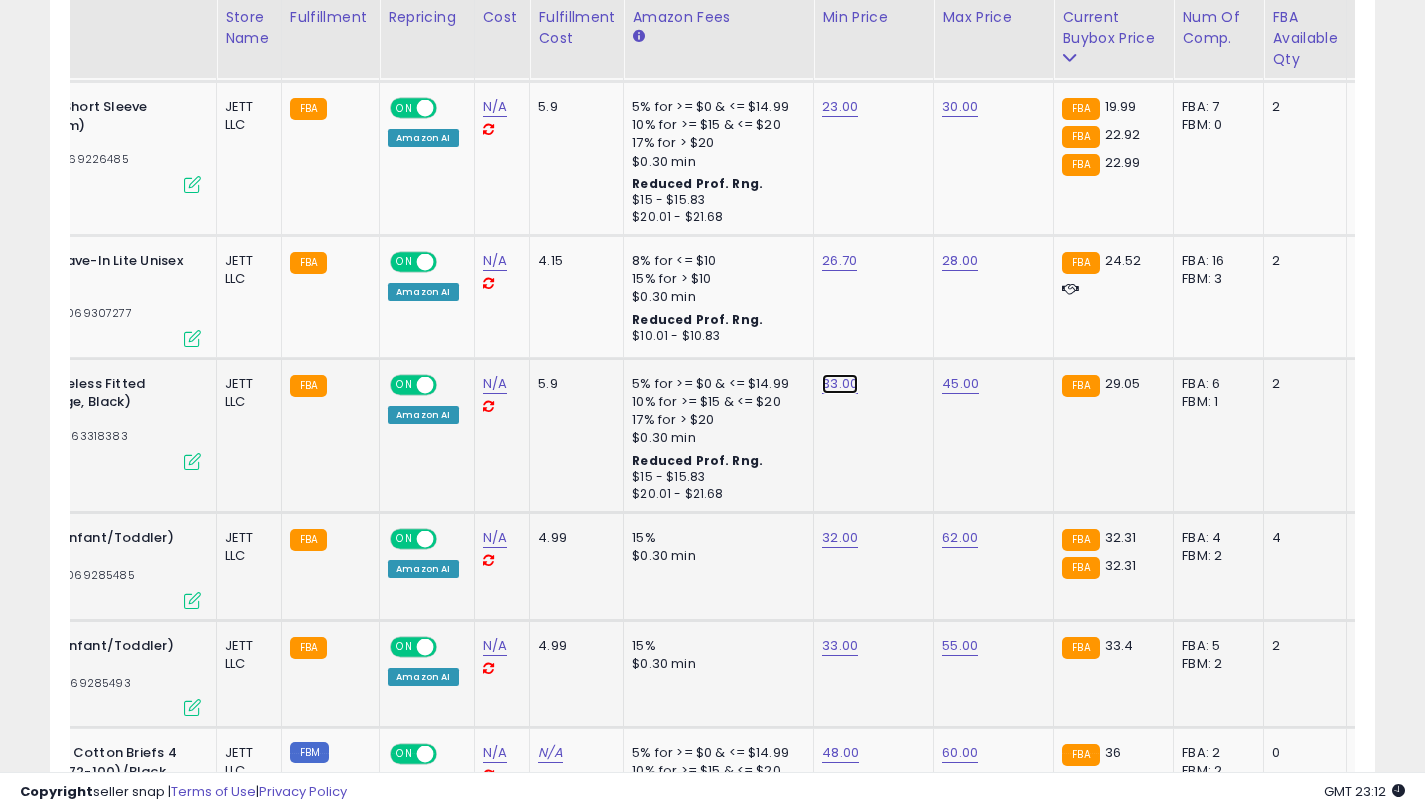 click on "33.00" at bounding box center [838, -224] 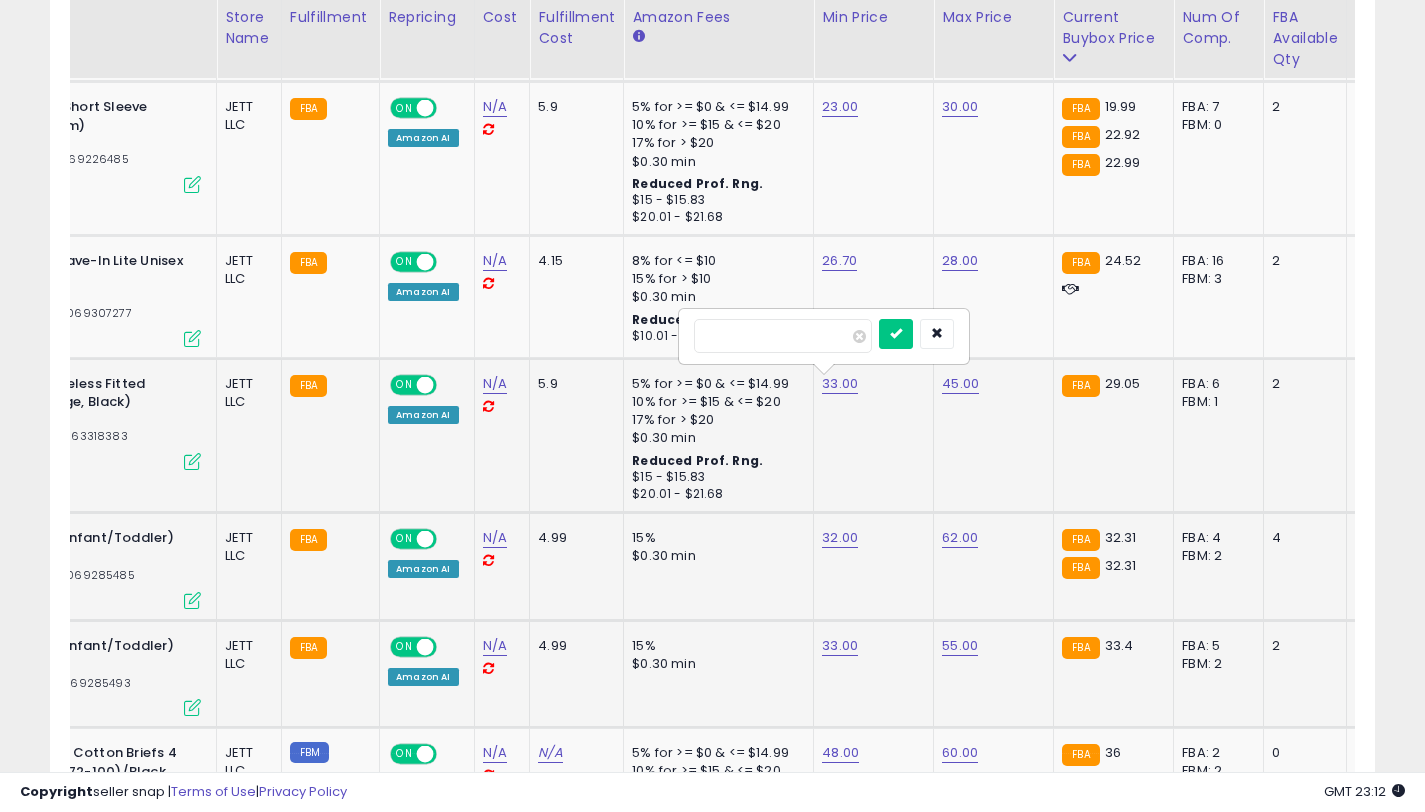 drag, startPoint x: 779, startPoint y: 340, endPoint x: 701, endPoint y: 340, distance: 78 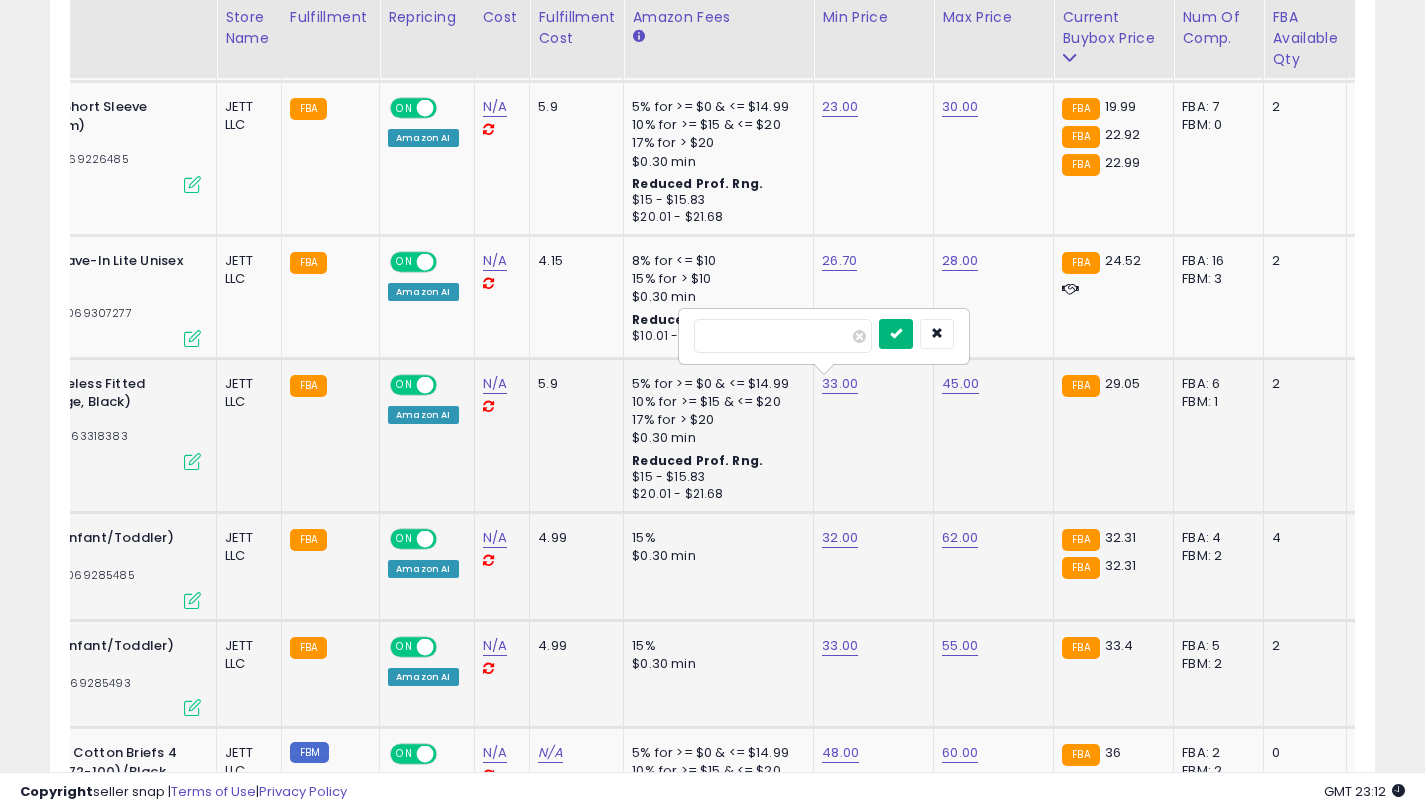 type on "**" 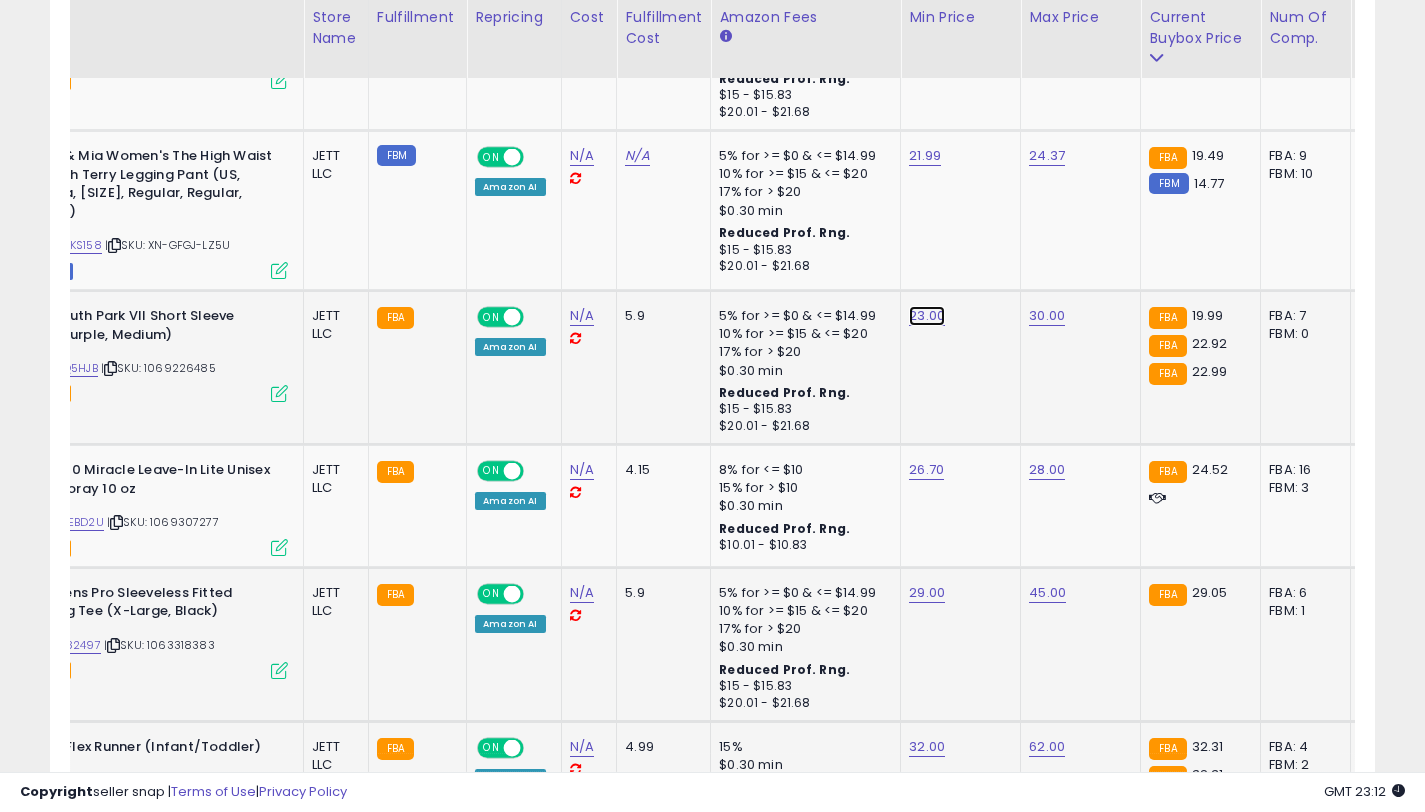 click on "23.00" at bounding box center (925, -15) 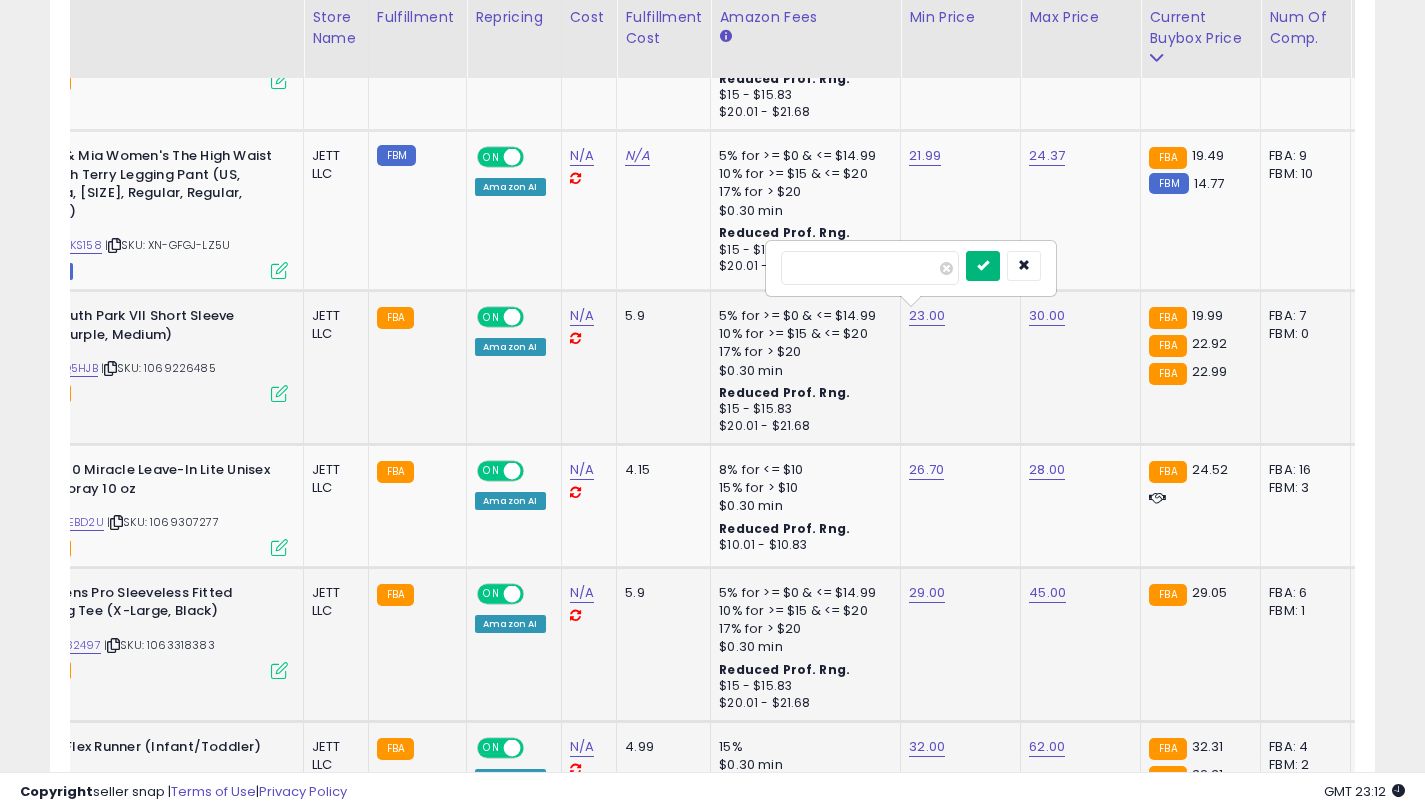 type on "**" 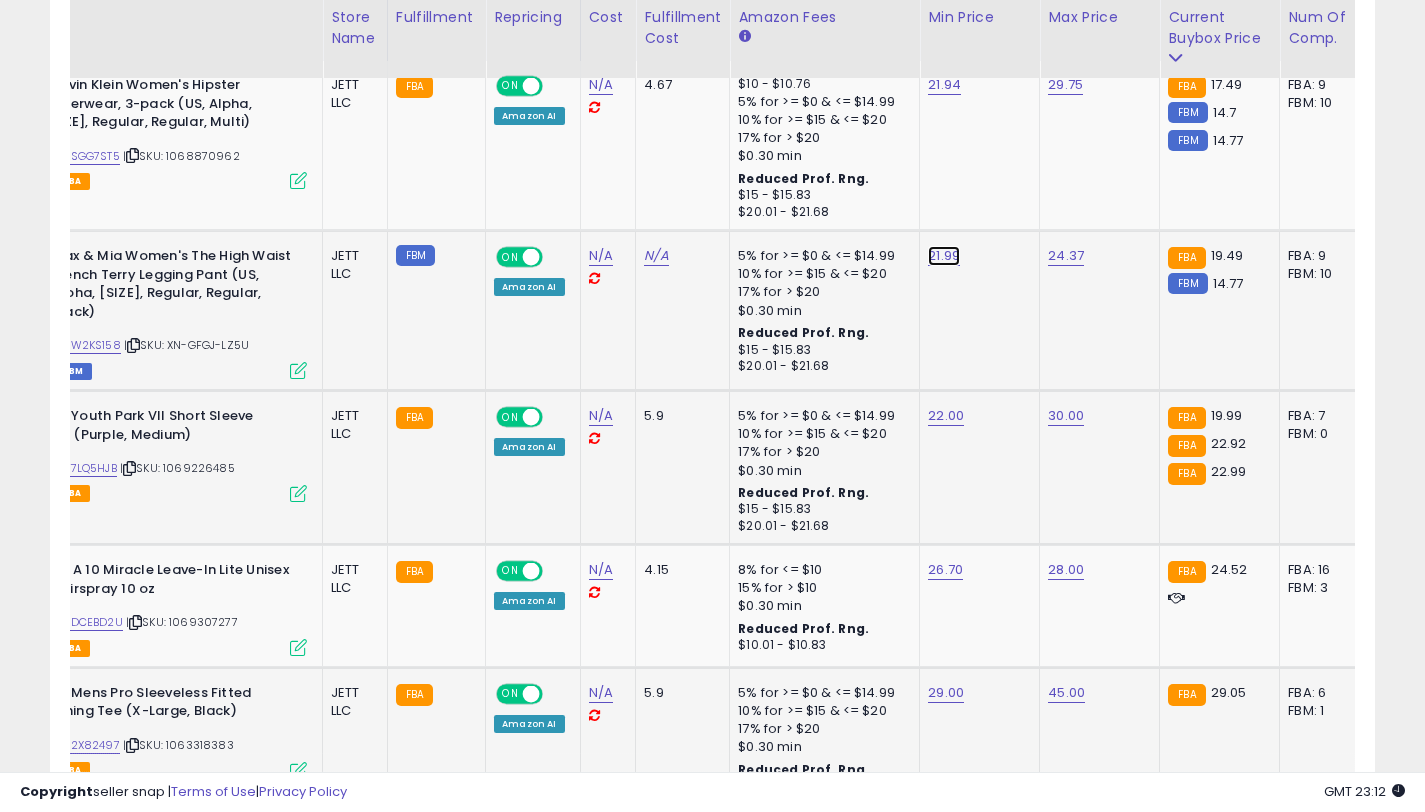 click on "21.99" at bounding box center [944, 85] 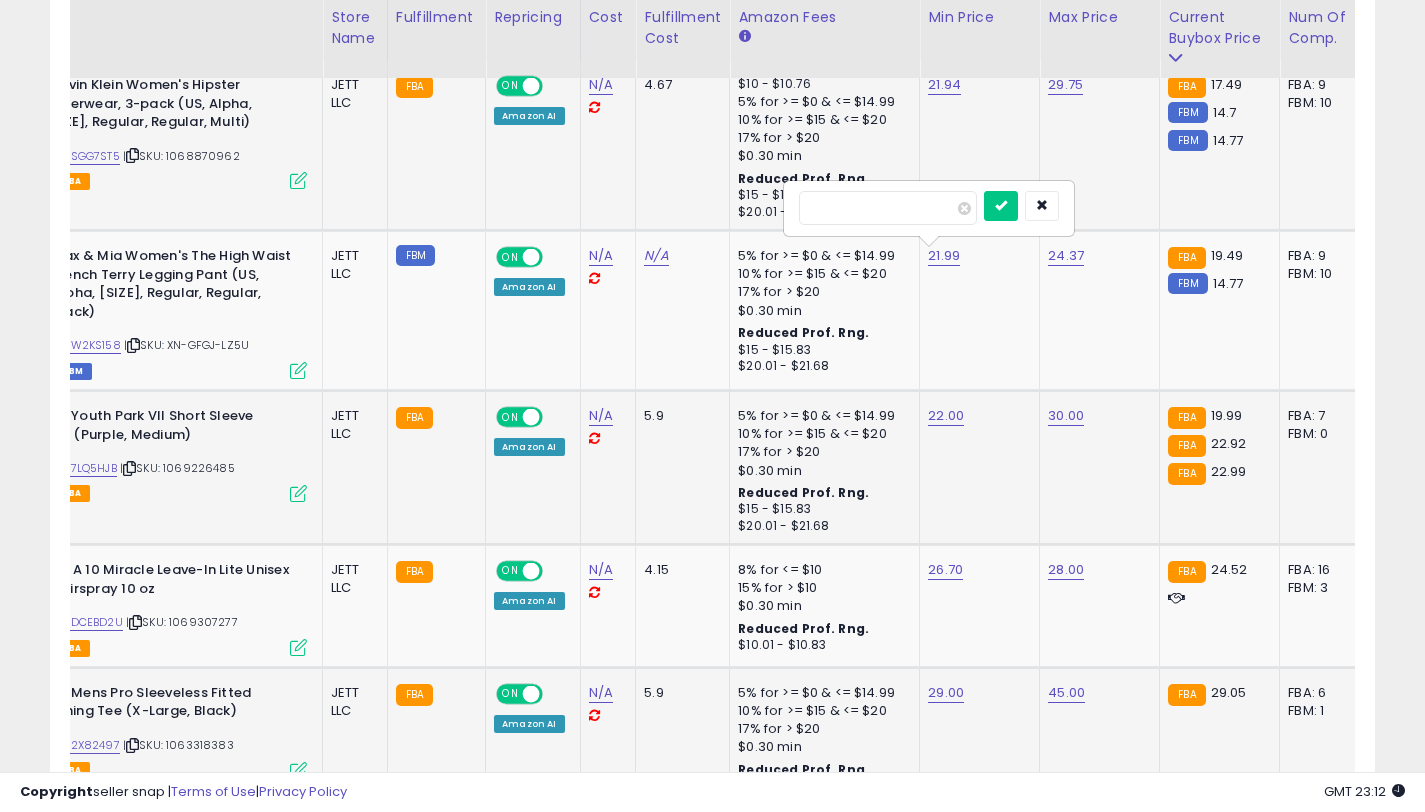 drag, startPoint x: 853, startPoint y: 203, endPoint x: 749, endPoint y: 202, distance: 104.00481 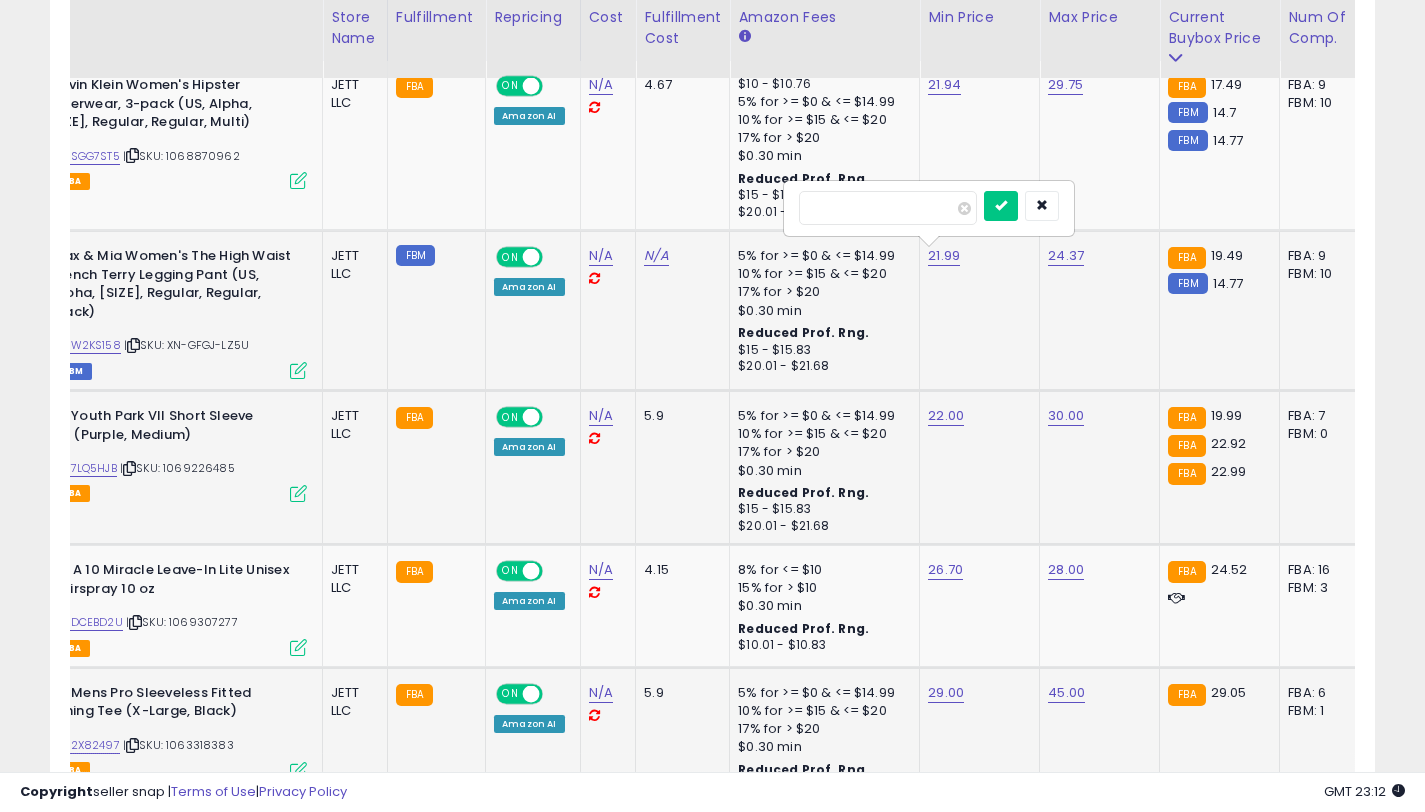 type on "**" 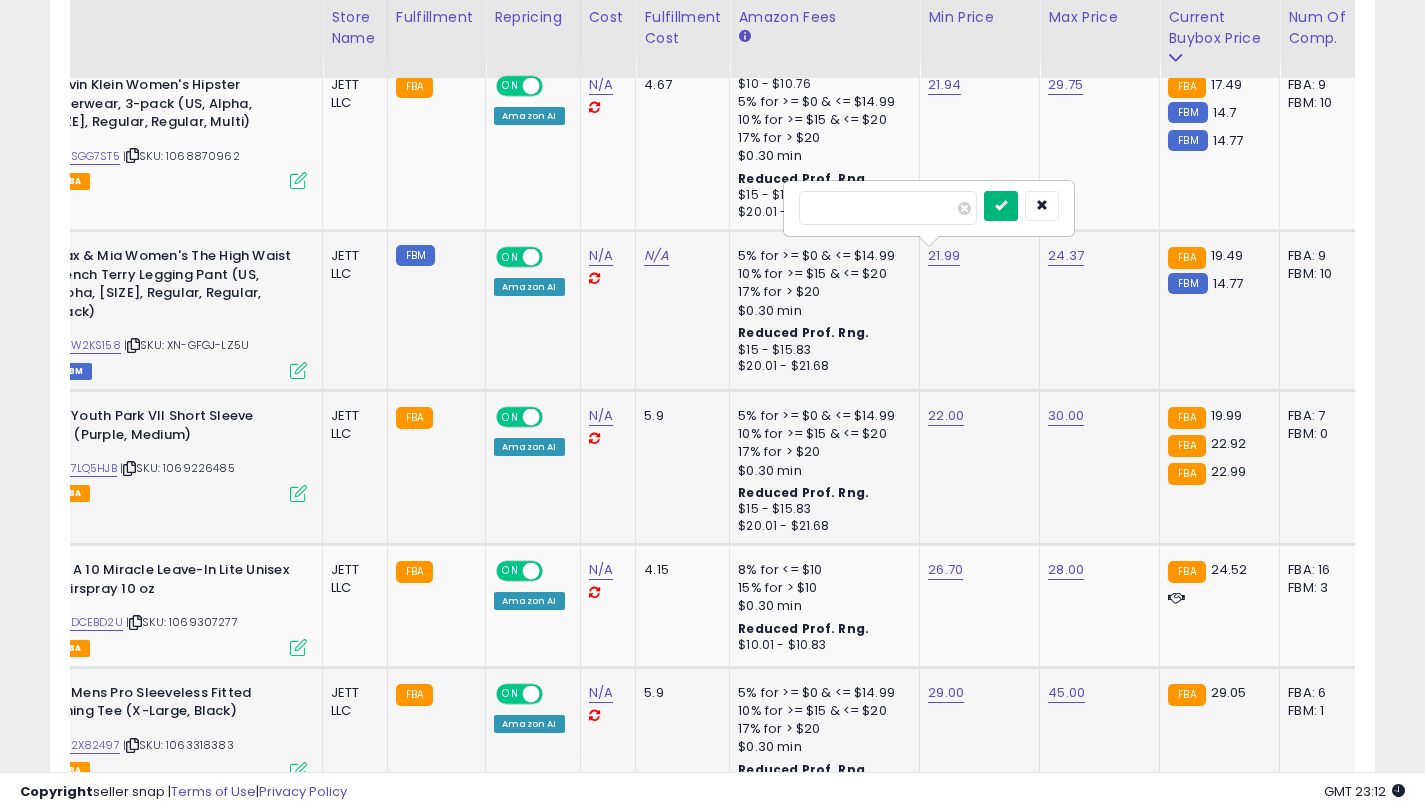 click at bounding box center [1001, 205] 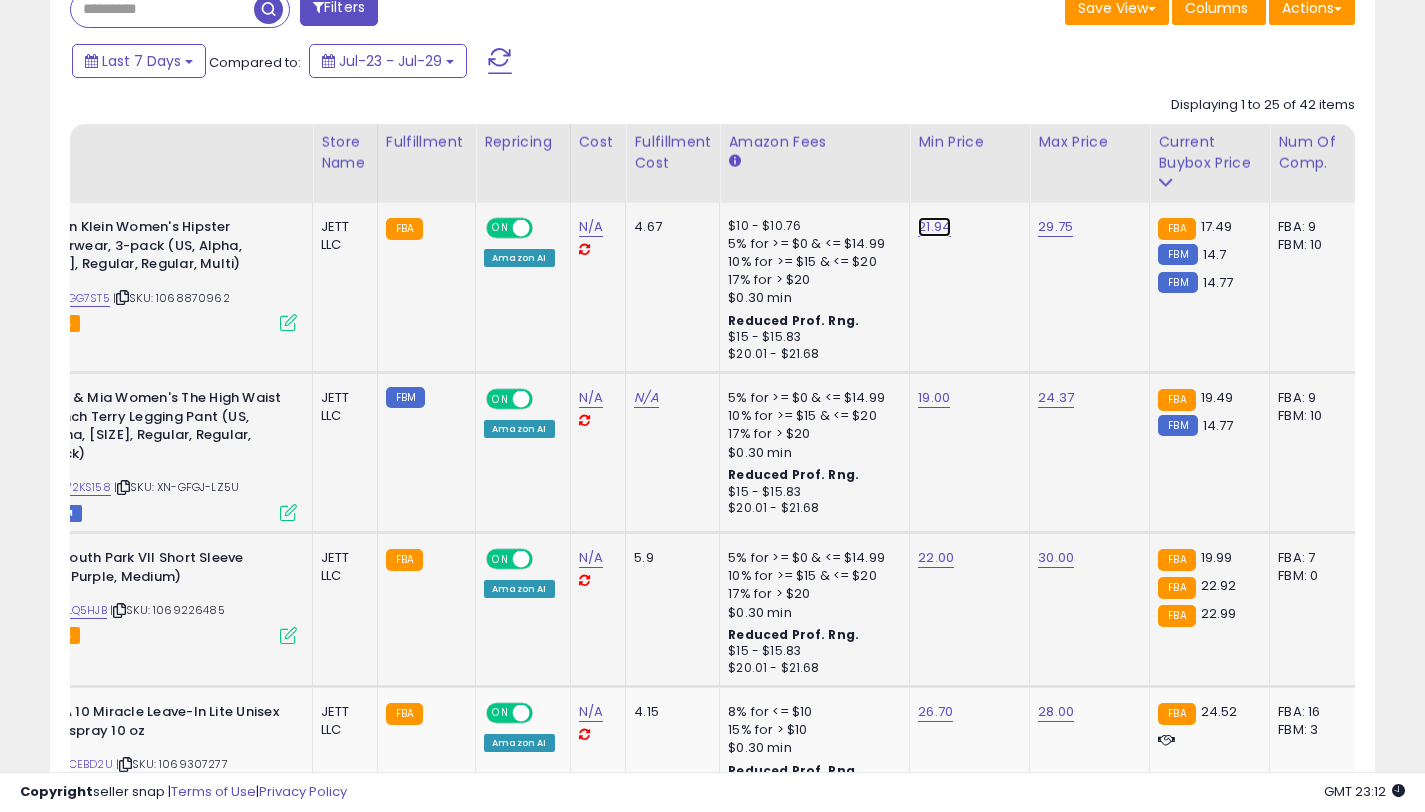 click on "21.94" at bounding box center (934, 227) 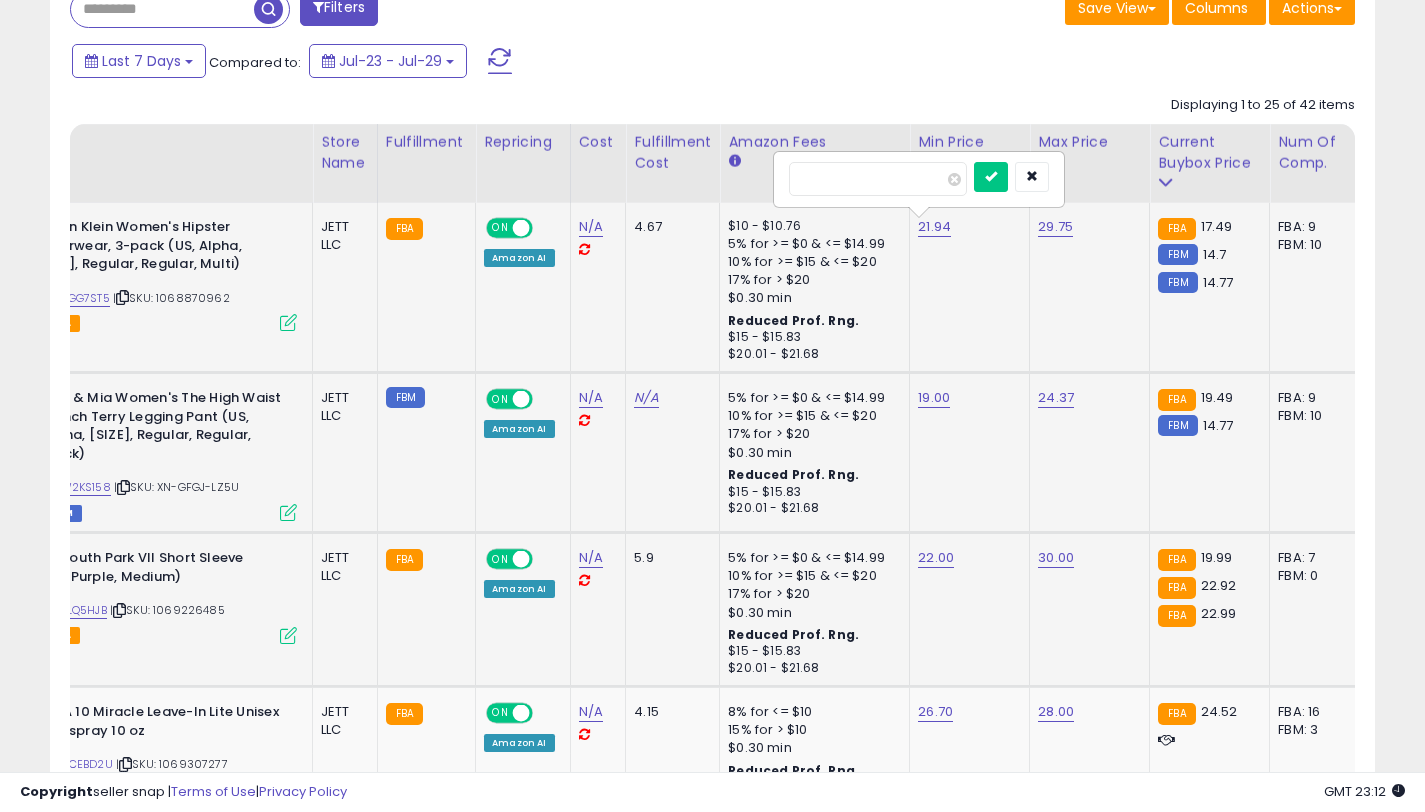 click on "*****" at bounding box center [878, 179] 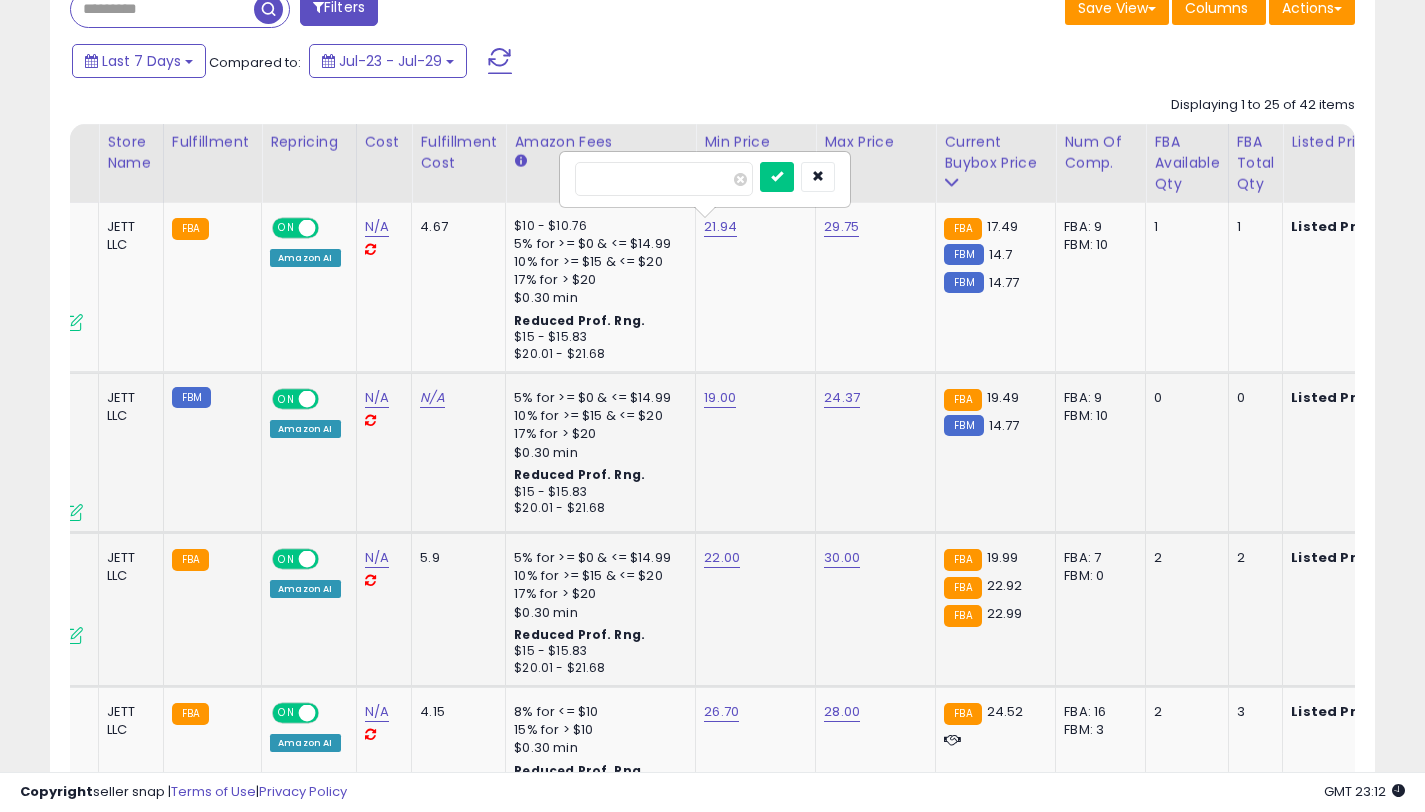 drag, startPoint x: 646, startPoint y: 182, endPoint x: 518, endPoint y: 179, distance: 128.03516 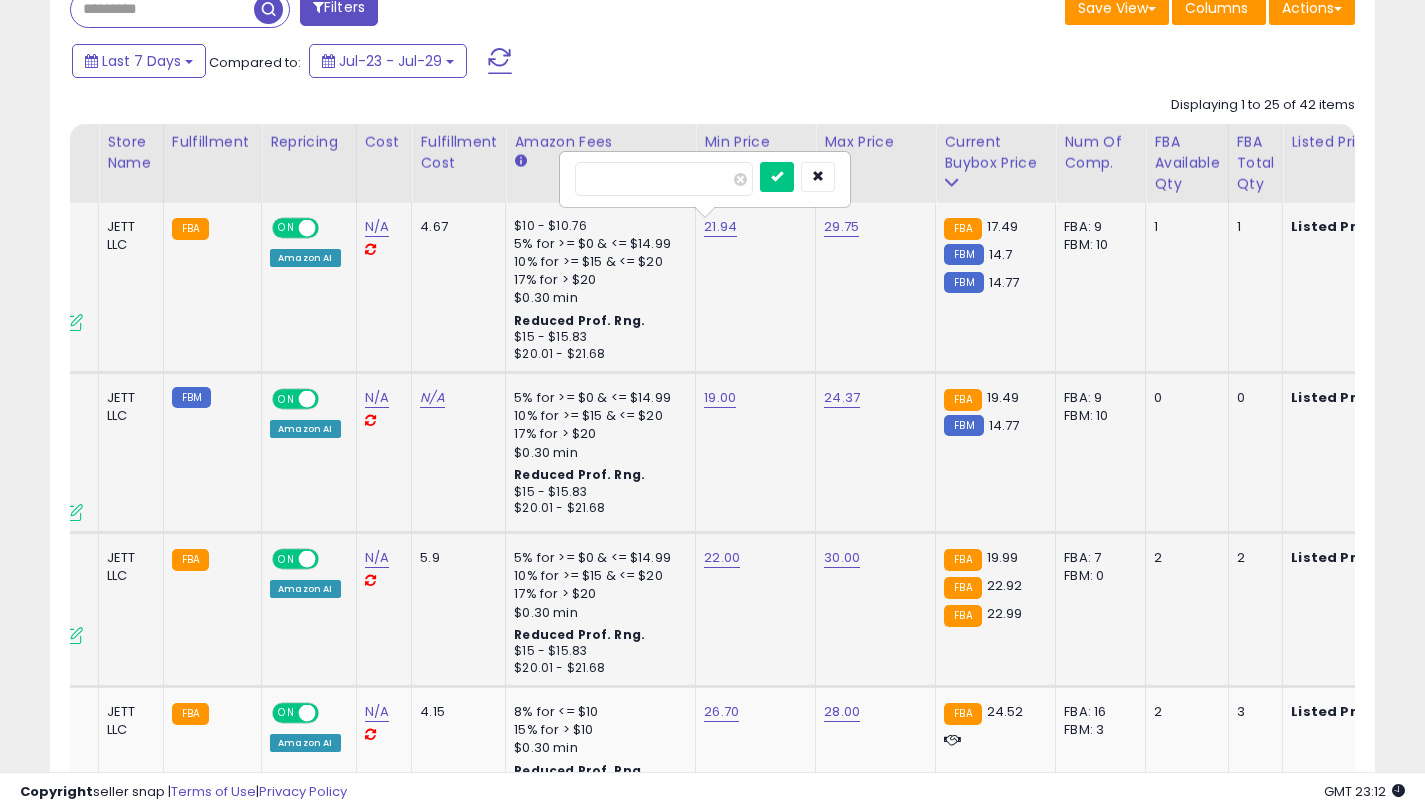 type on "**" 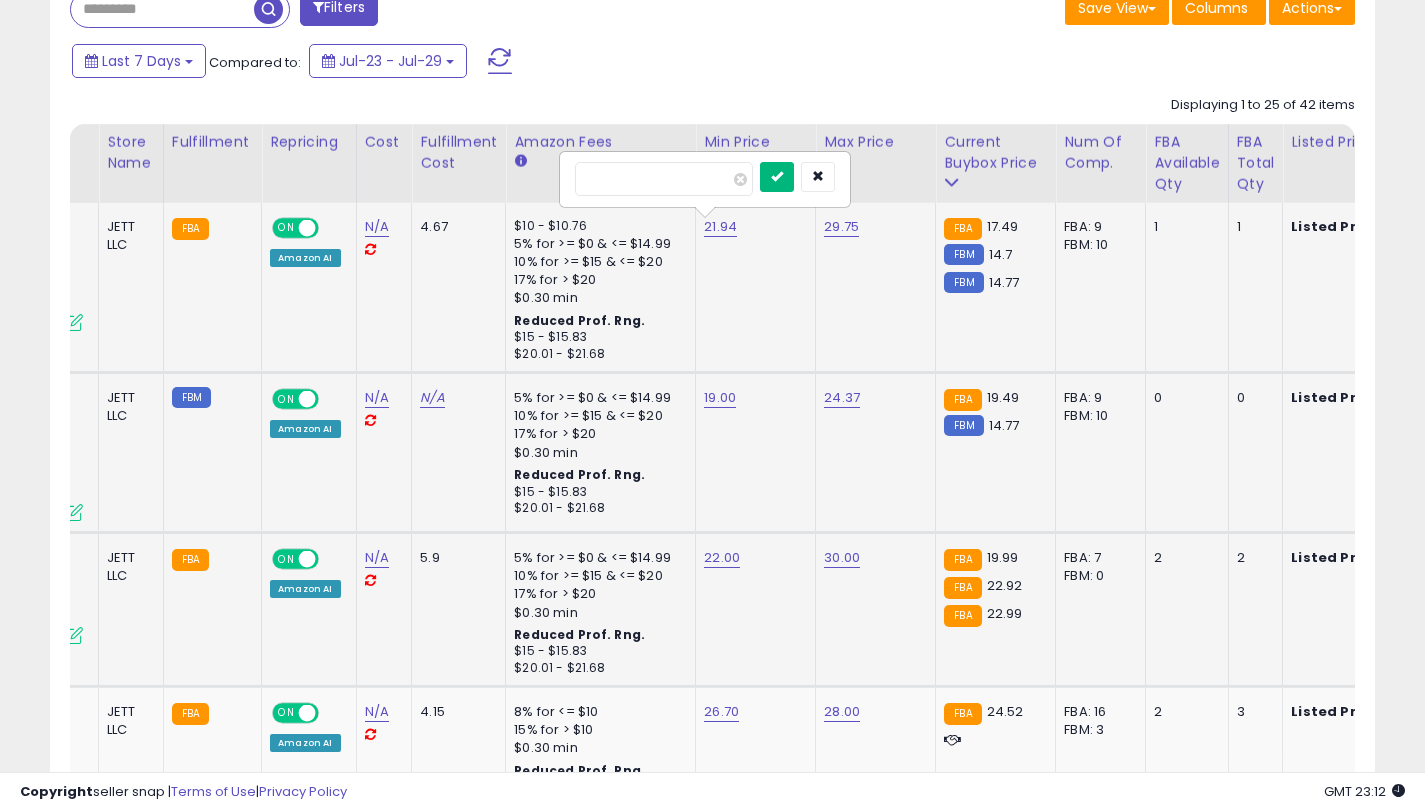 click at bounding box center (777, 176) 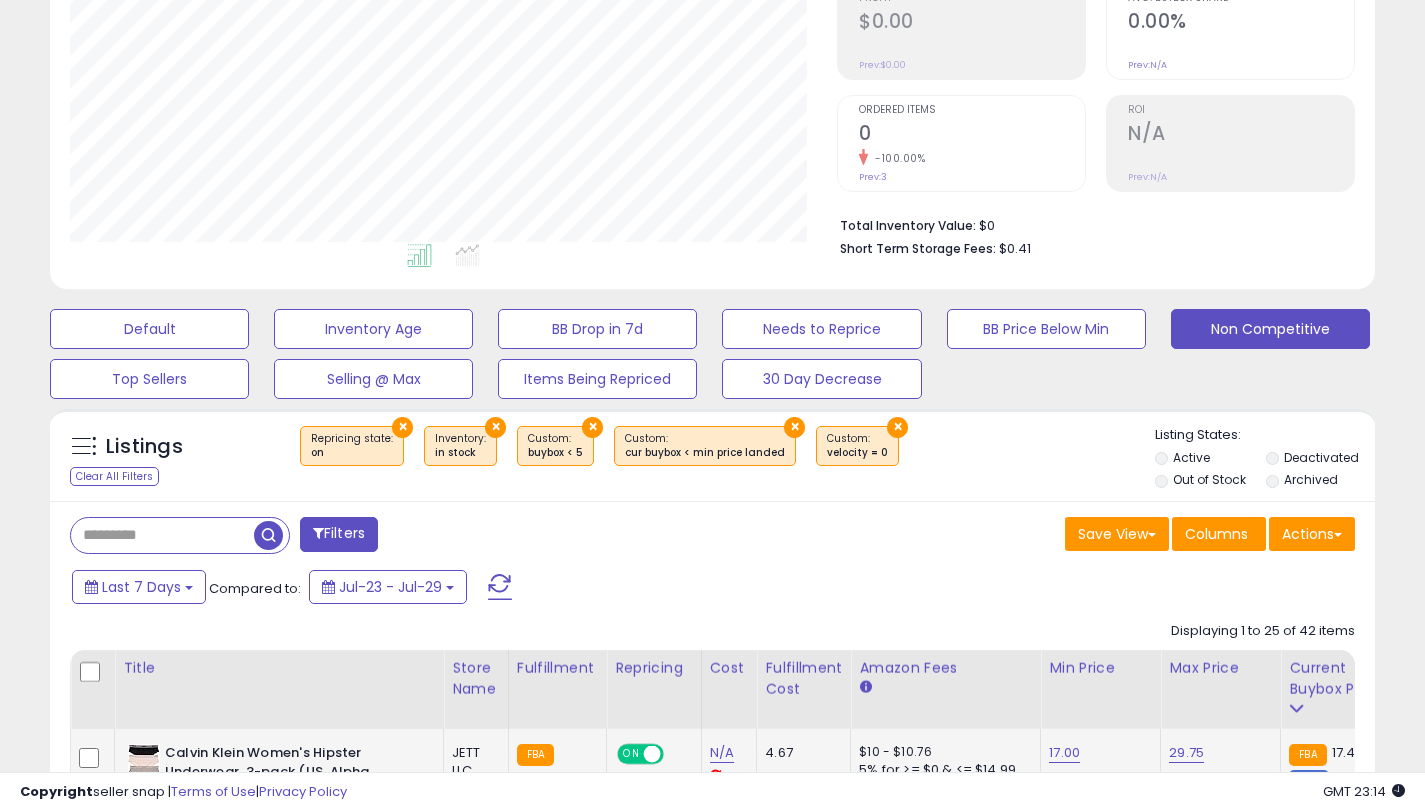 scroll, scrollTop: 323, scrollLeft: 0, axis: vertical 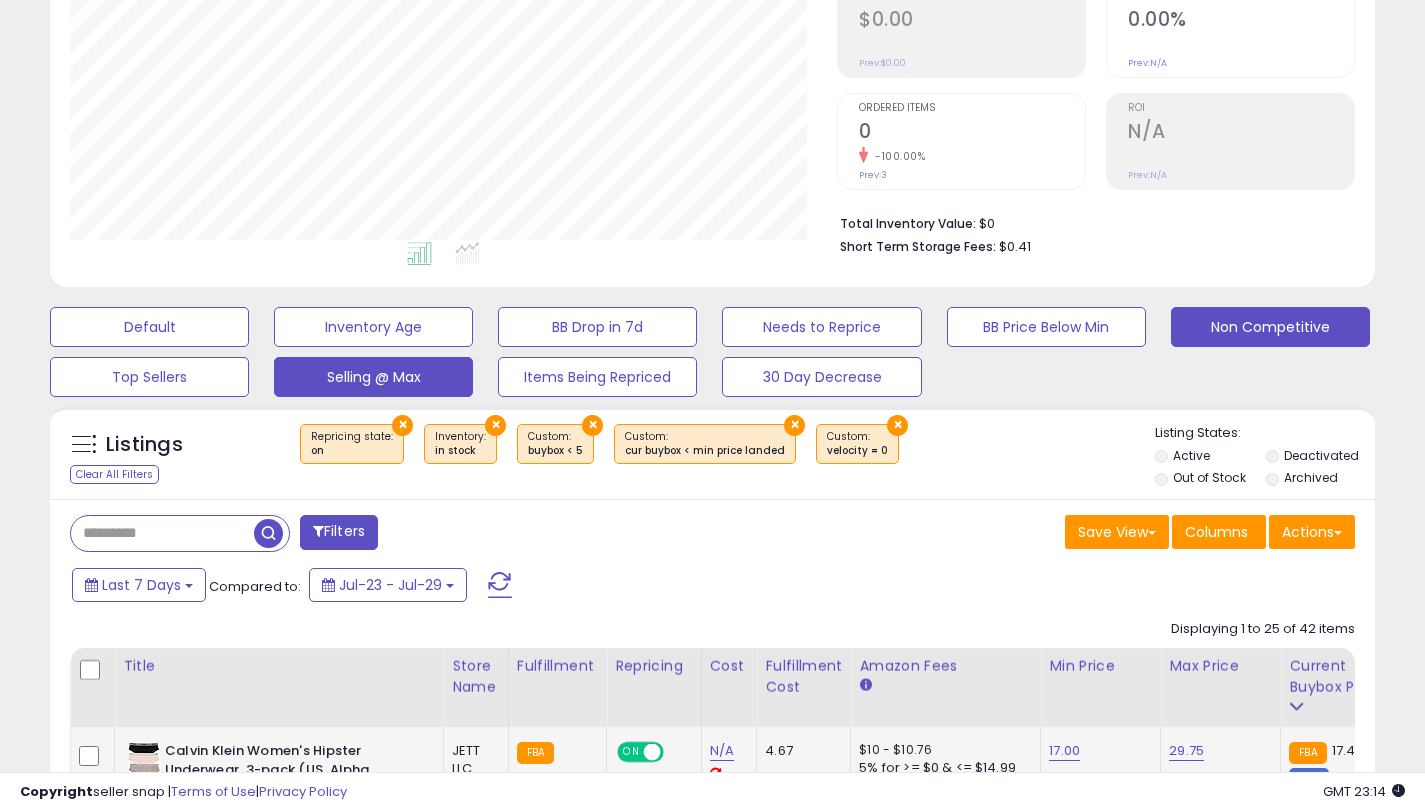 click on "Selling @ Max" at bounding box center (149, 327) 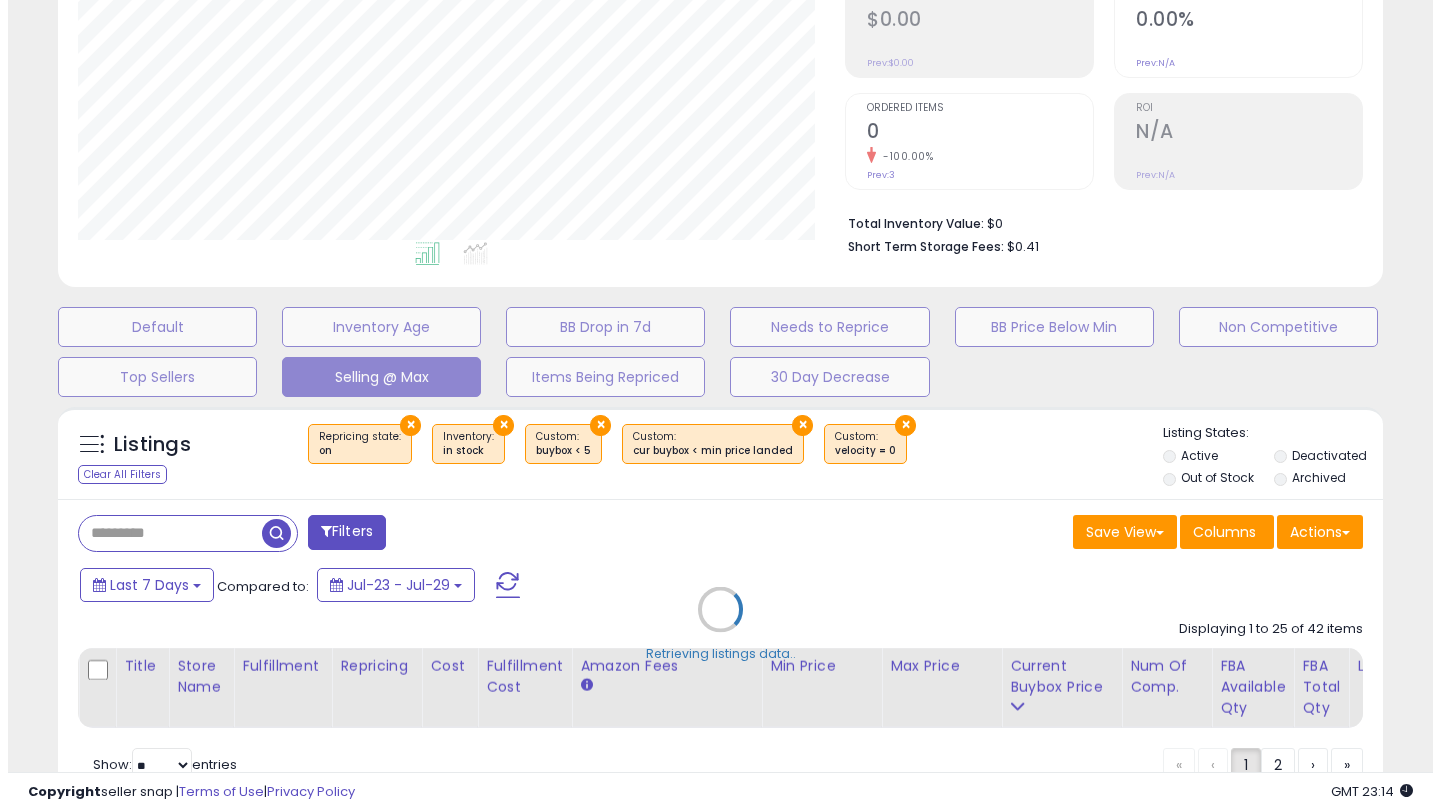 scroll, scrollTop: 360, scrollLeft: 0, axis: vertical 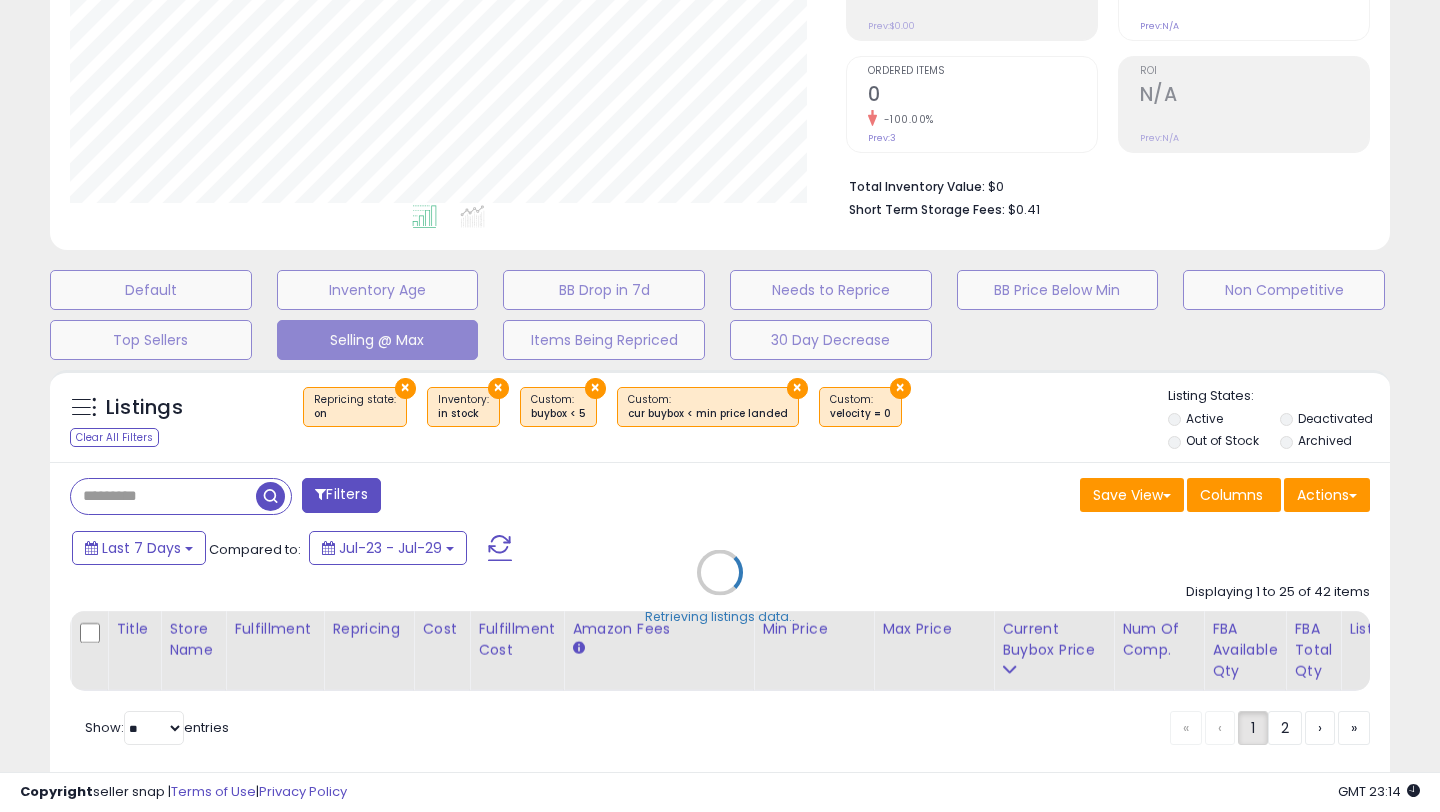 select on "**" 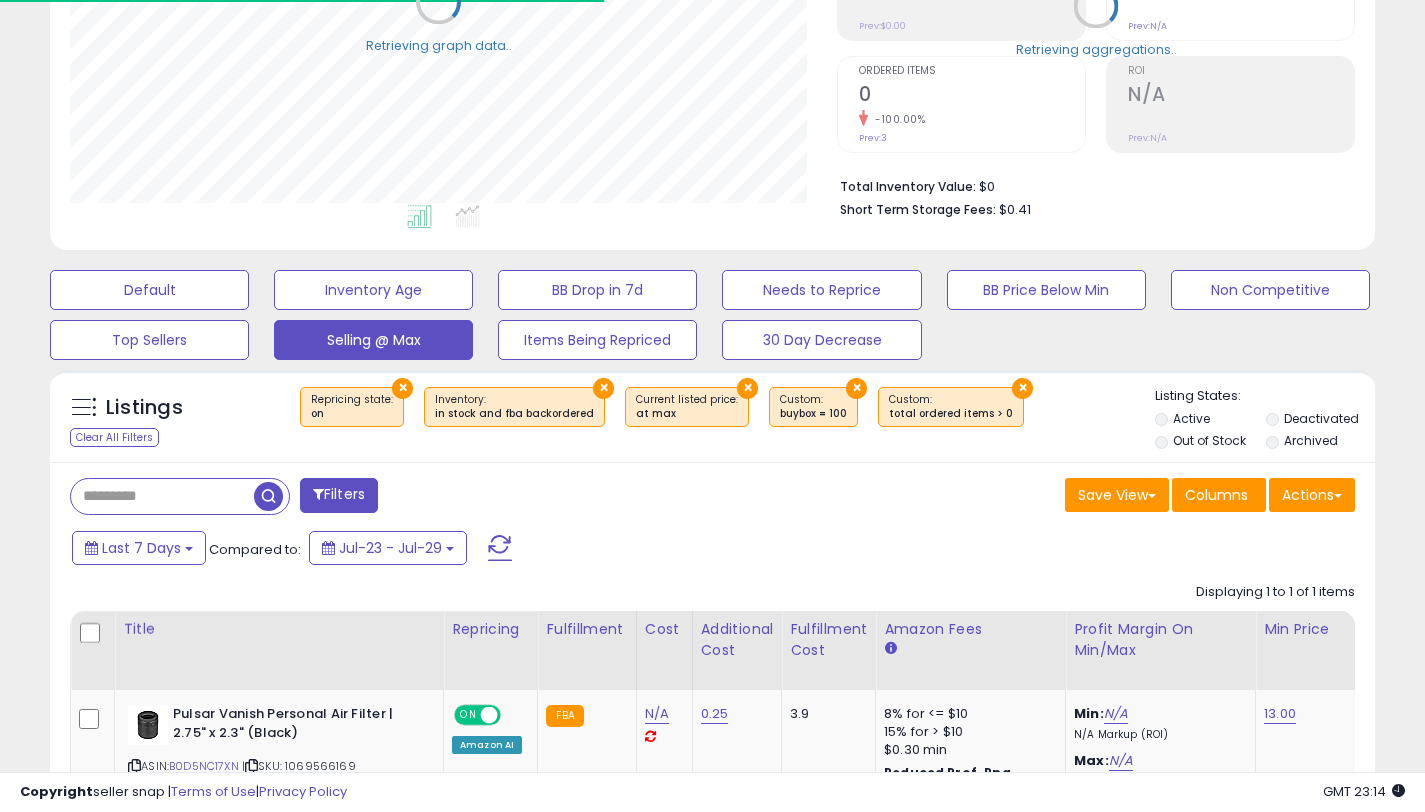 scroll, scrollTop: 410, scrollLeft: 767, axis: both 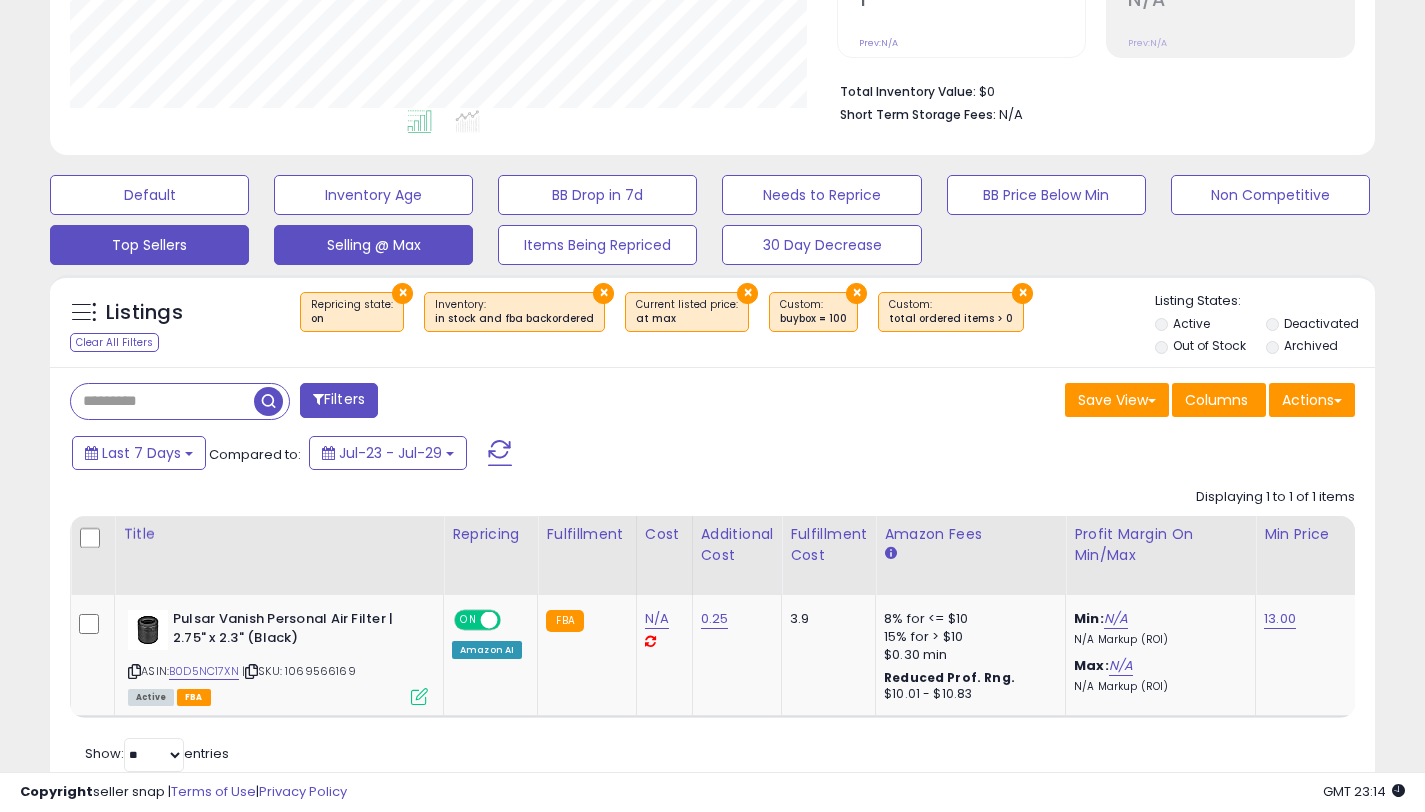 click on "Top Sellers" at bounding box center (149, 195) 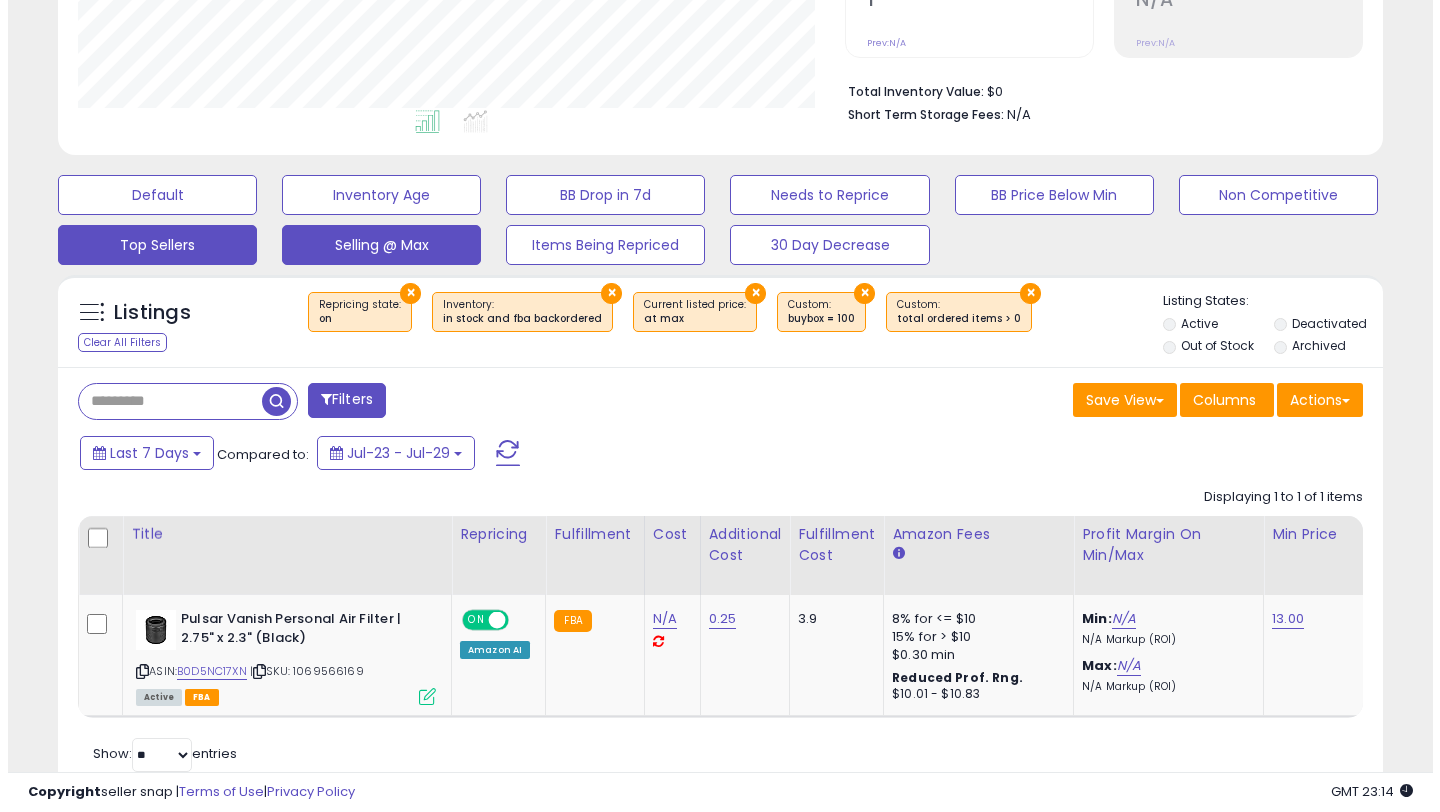 scroll, scrollTop: 408, scrollLeft: 0, axis: vertical 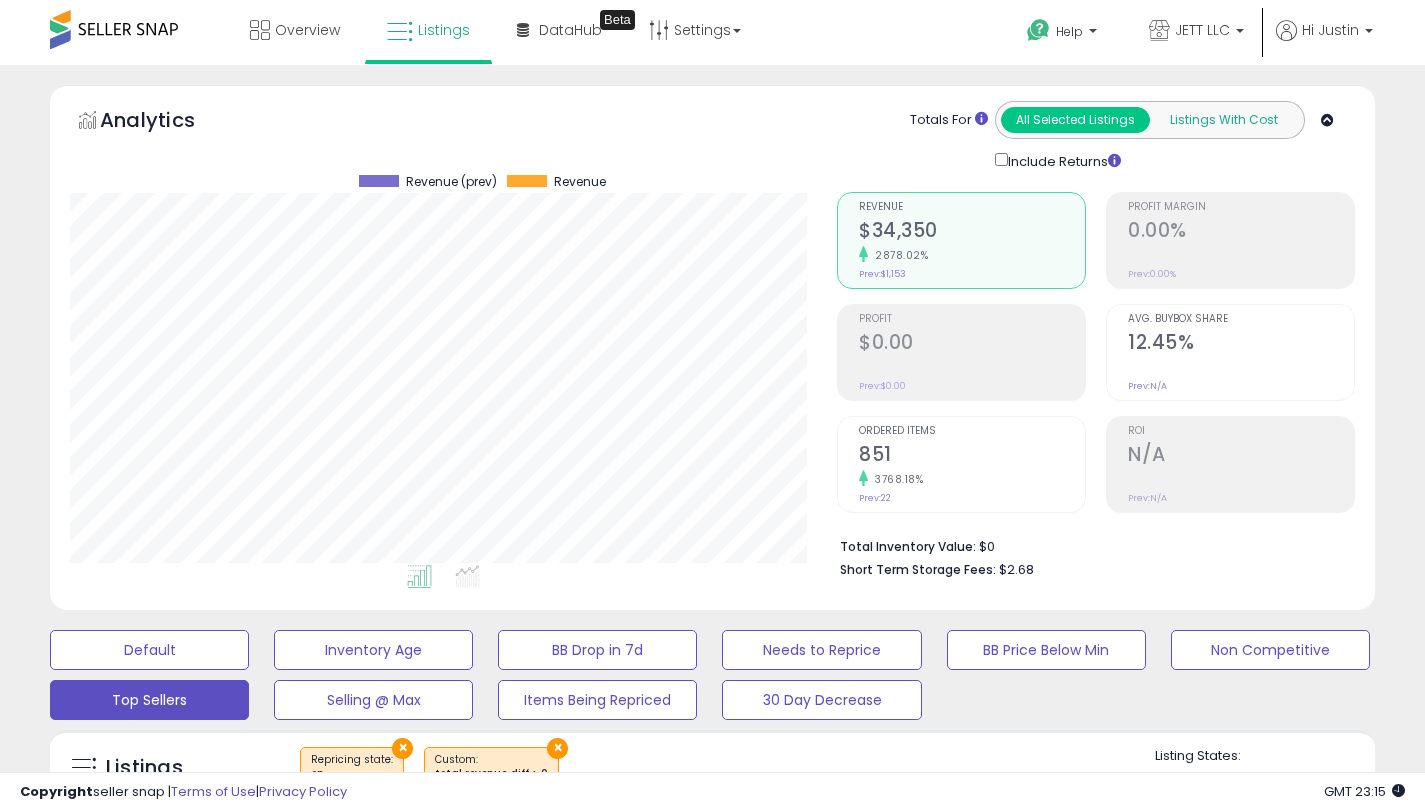 click on "Listings With Cost" at bounding box center [1223, 120] 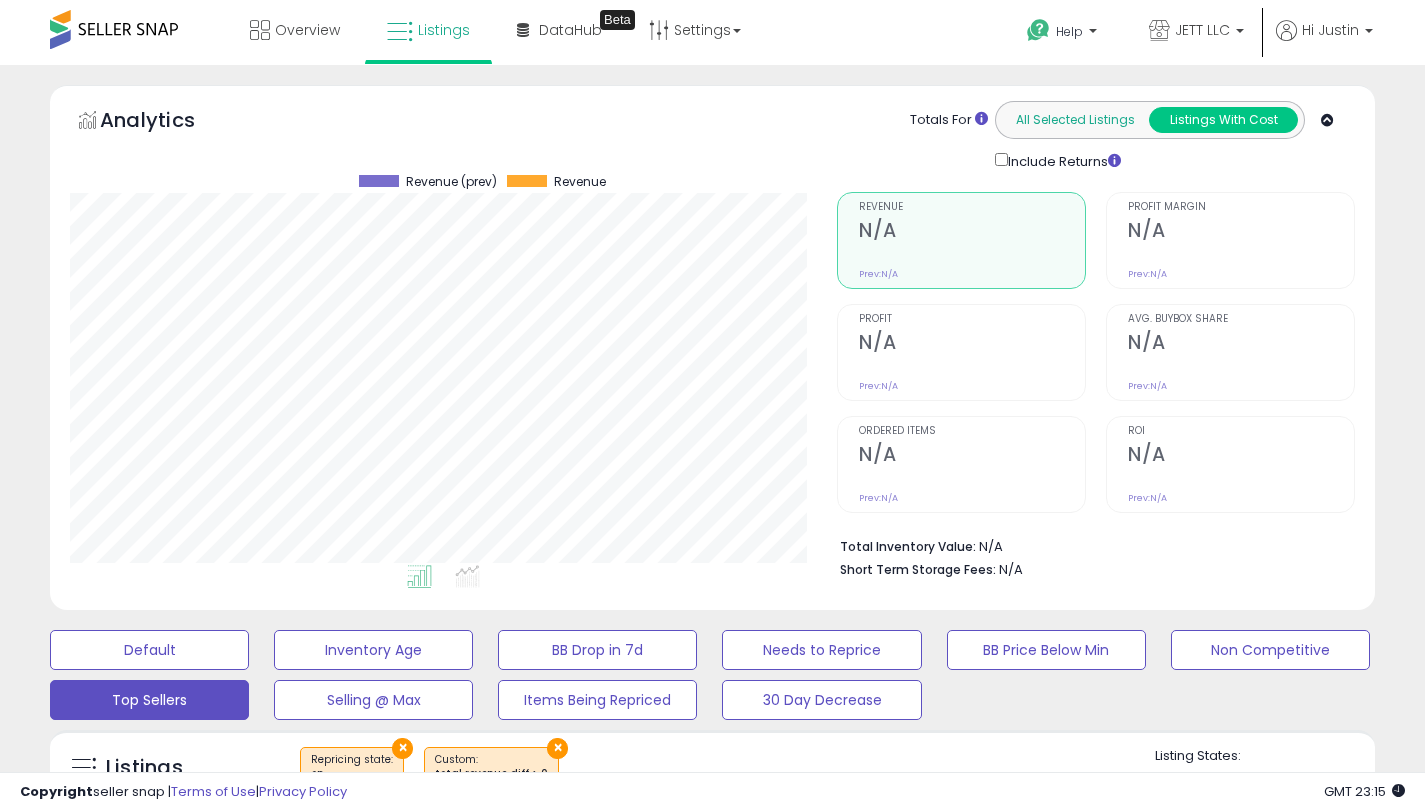 click on "All Selected Listings" at bounding box center [1075, 120] 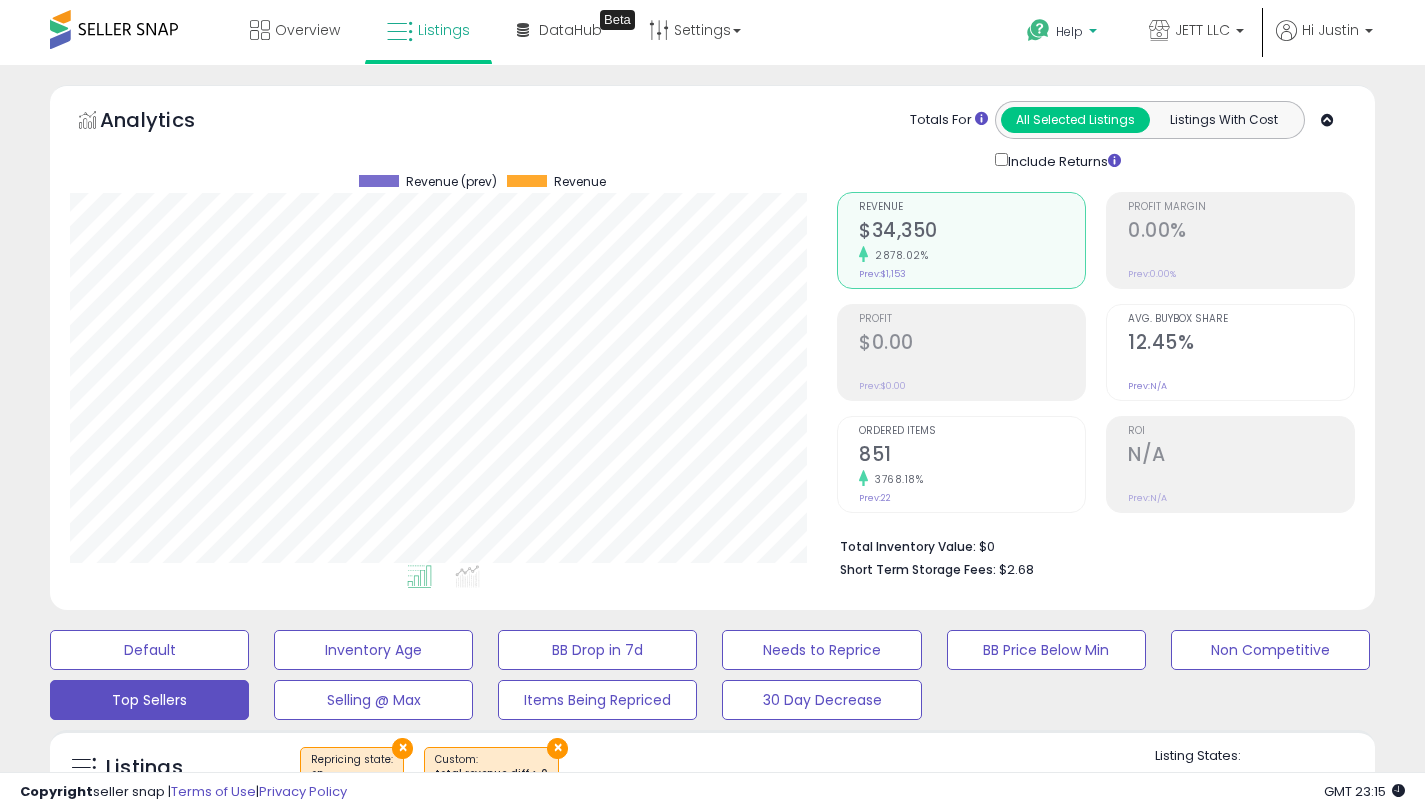 click on "Help" at bounding box center (1069, 31) 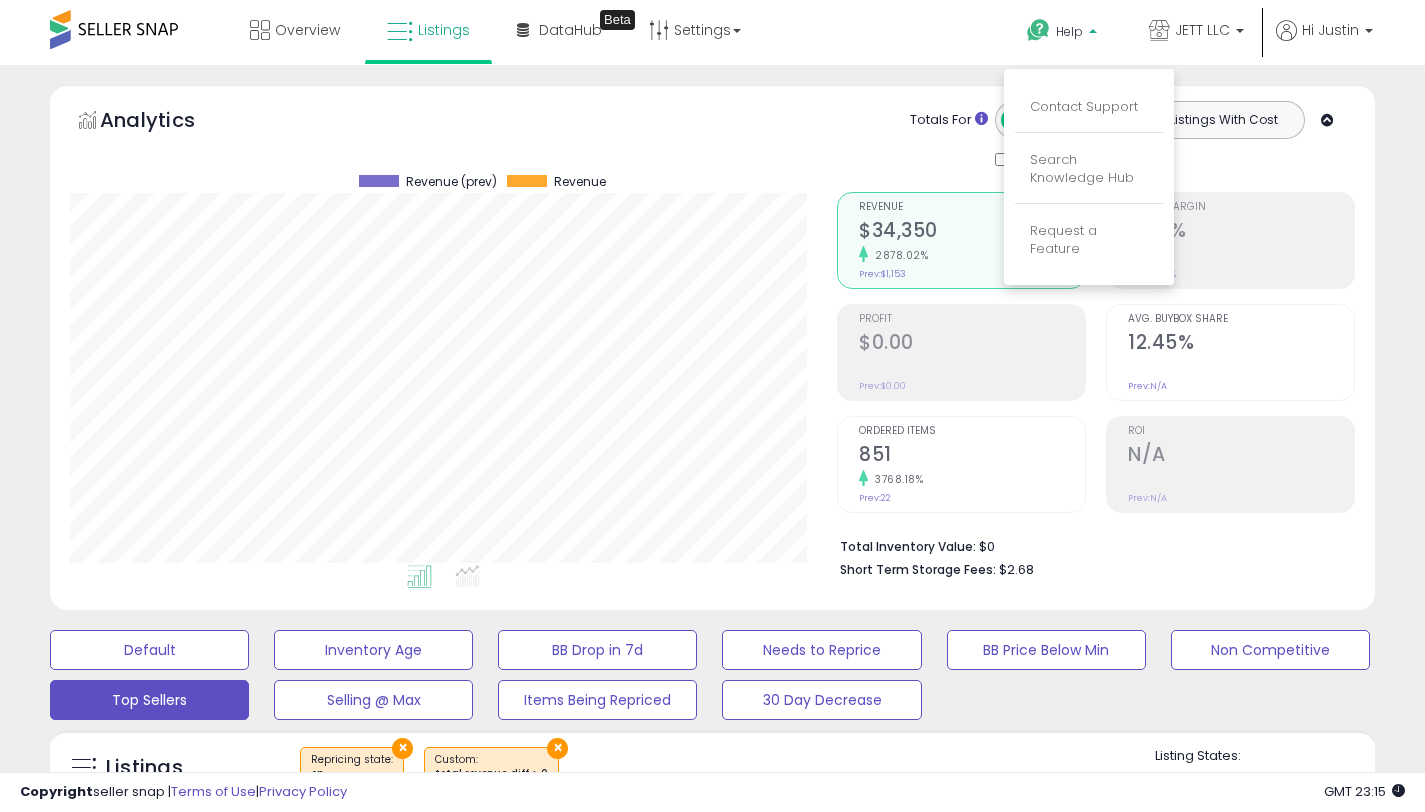 click on "Overview
Listings
Beta" at bounding box center (455, 42) 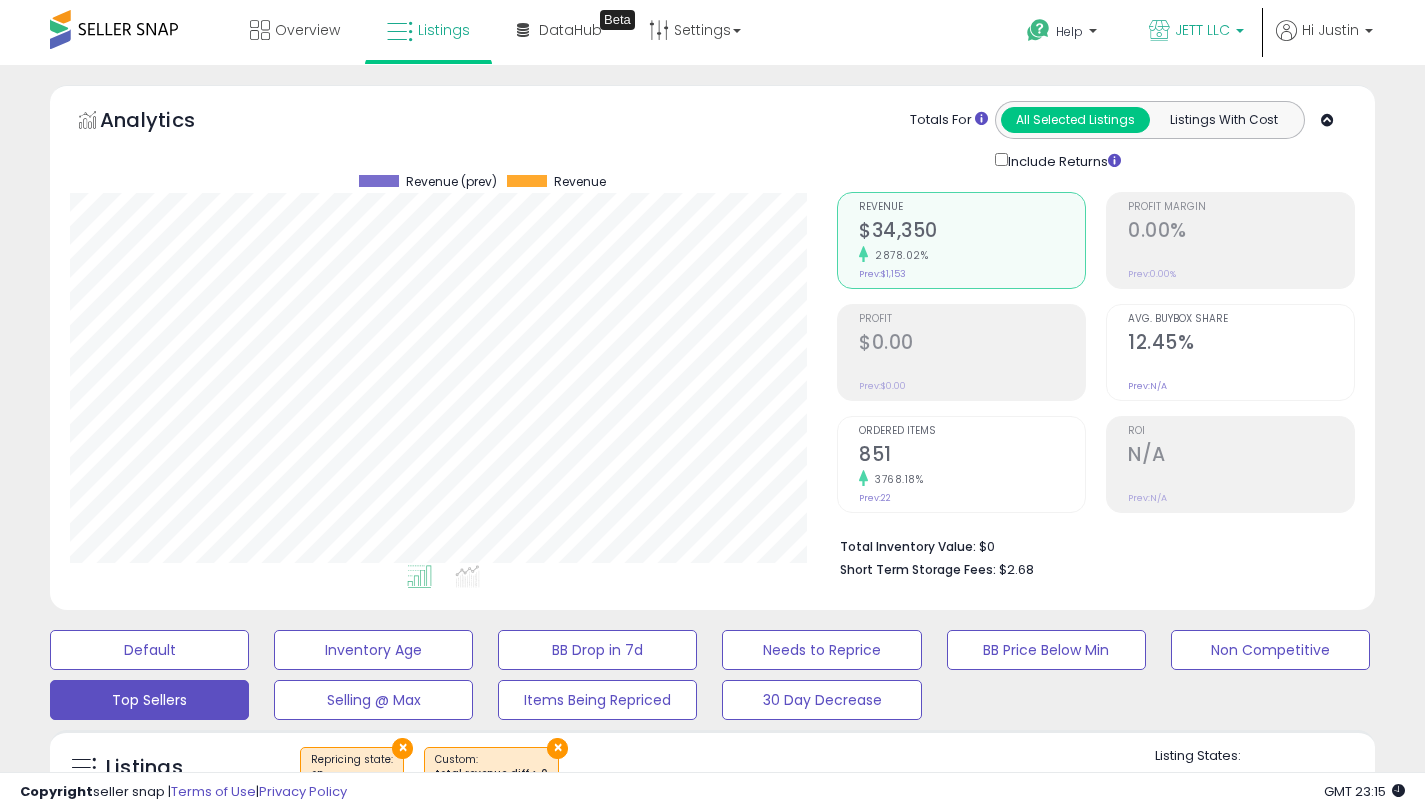 click on "JETT LLC" at bounding box center [1202, 30] 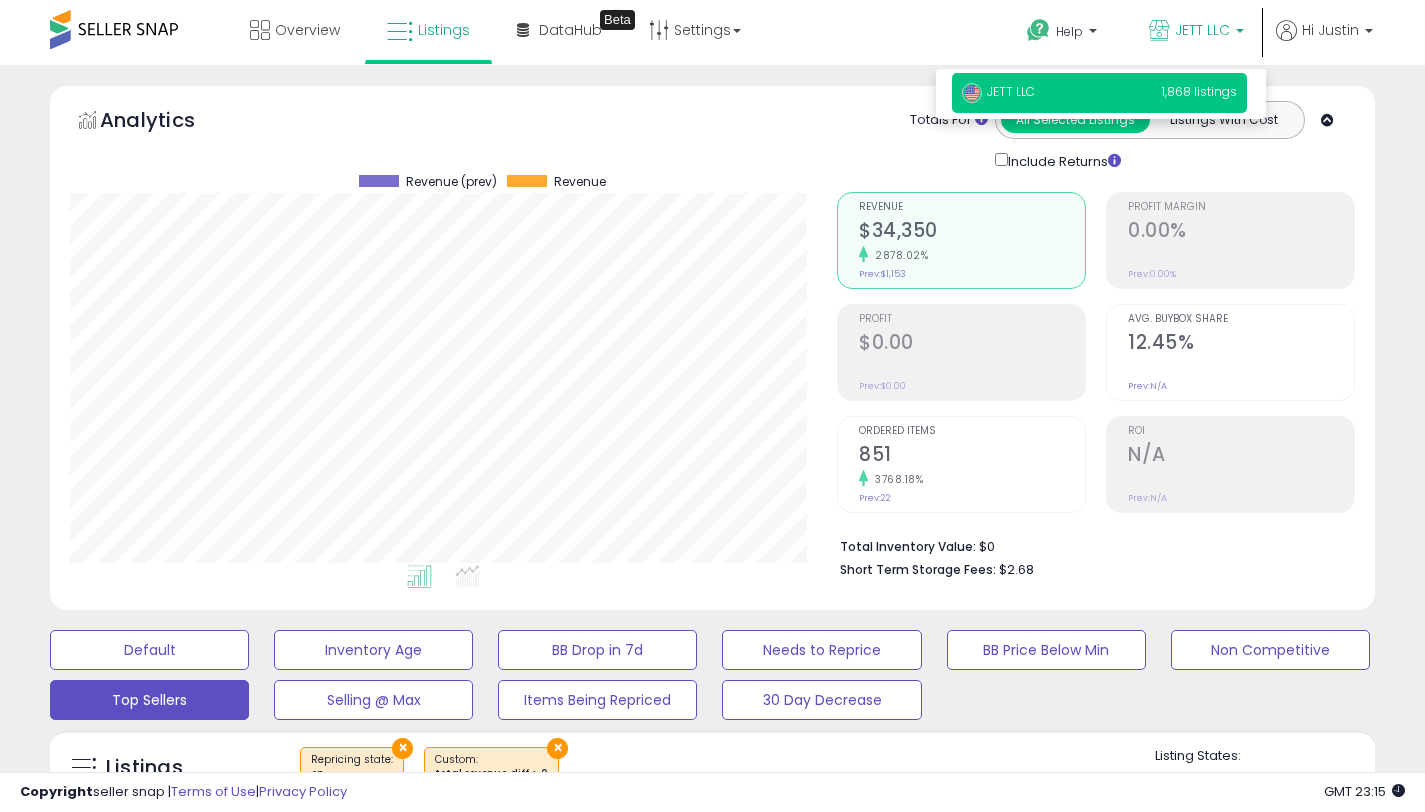 click on "Overview
Listings
Beta" at bounding box center (455, 42) 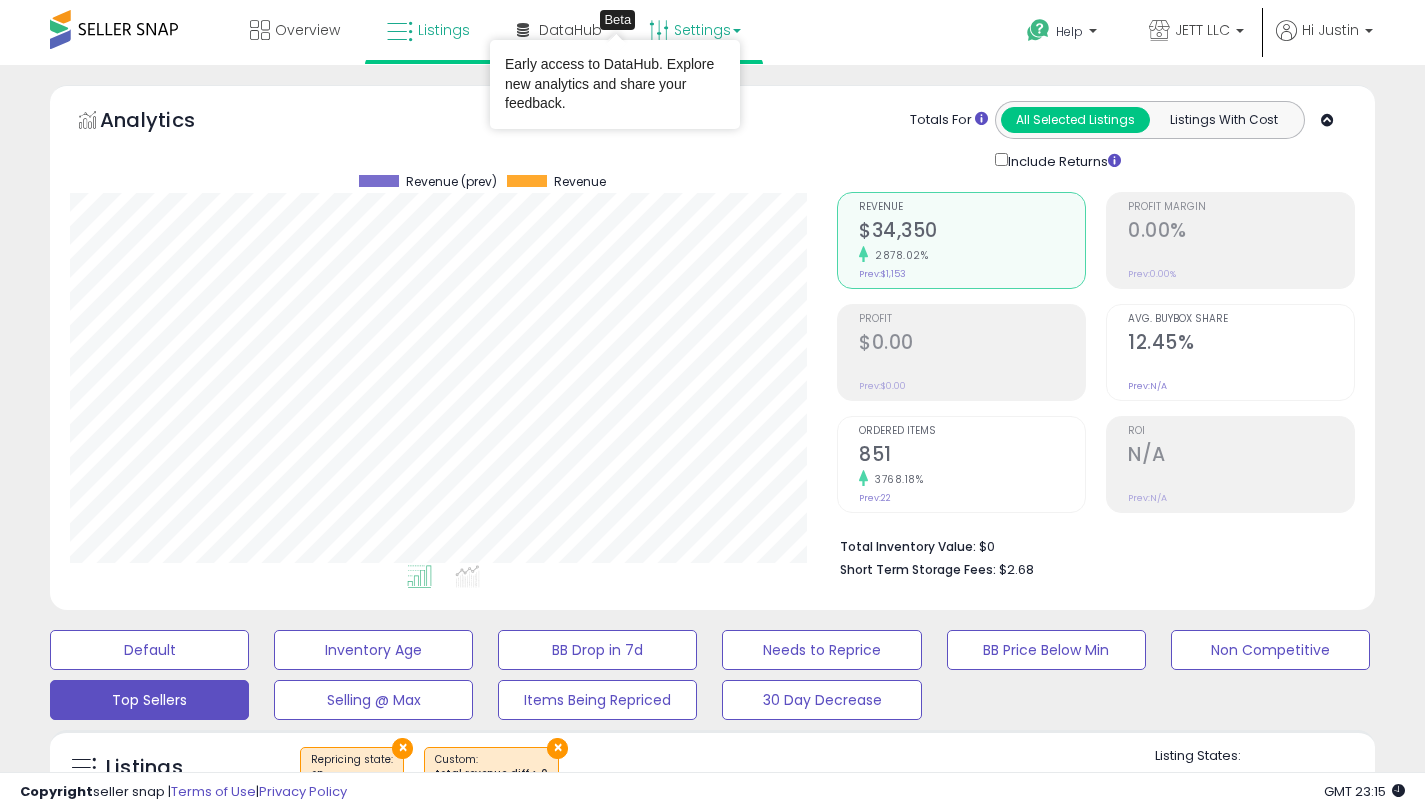 click on "Settings" at bounding box center [695, 30] 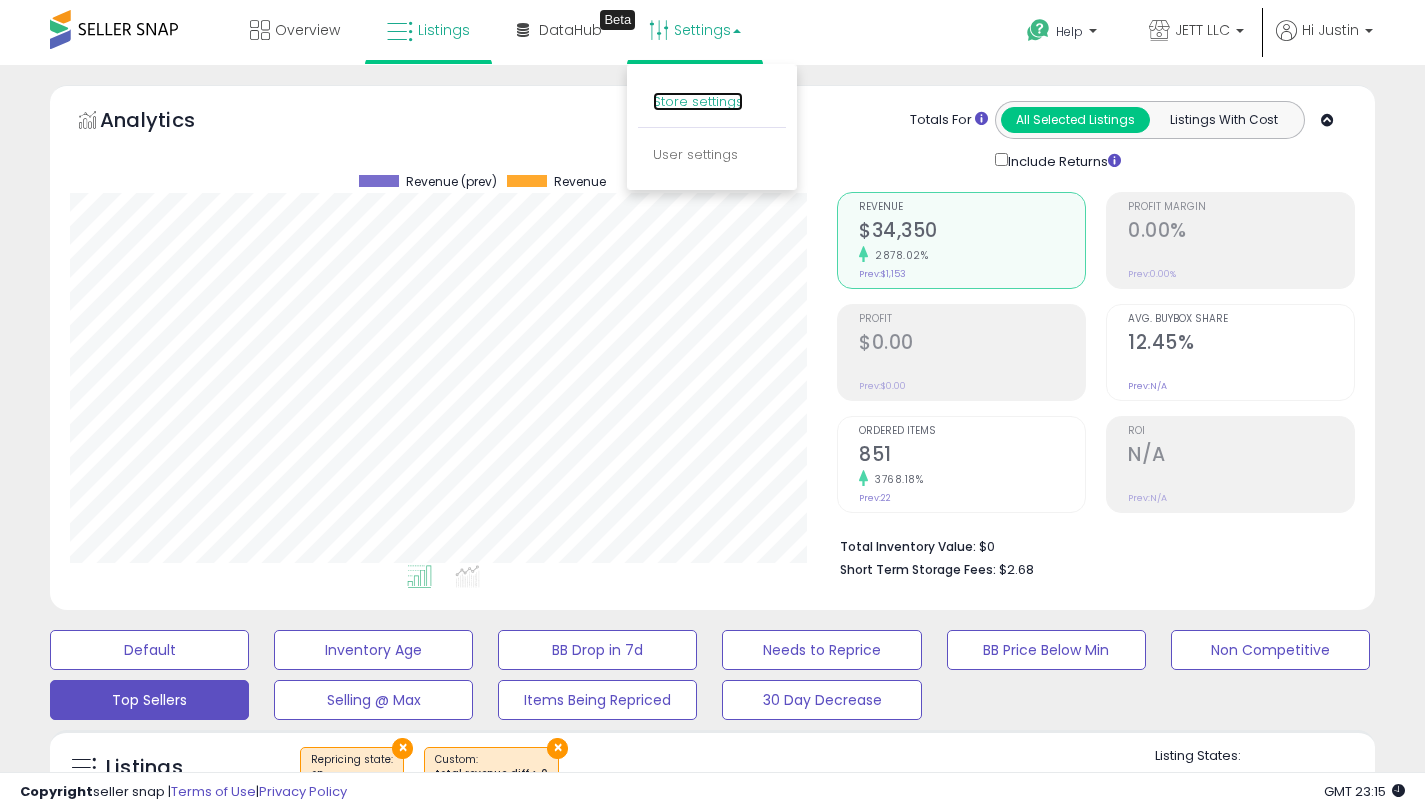 click on "Store
settings" at bounding box center (698, 101) 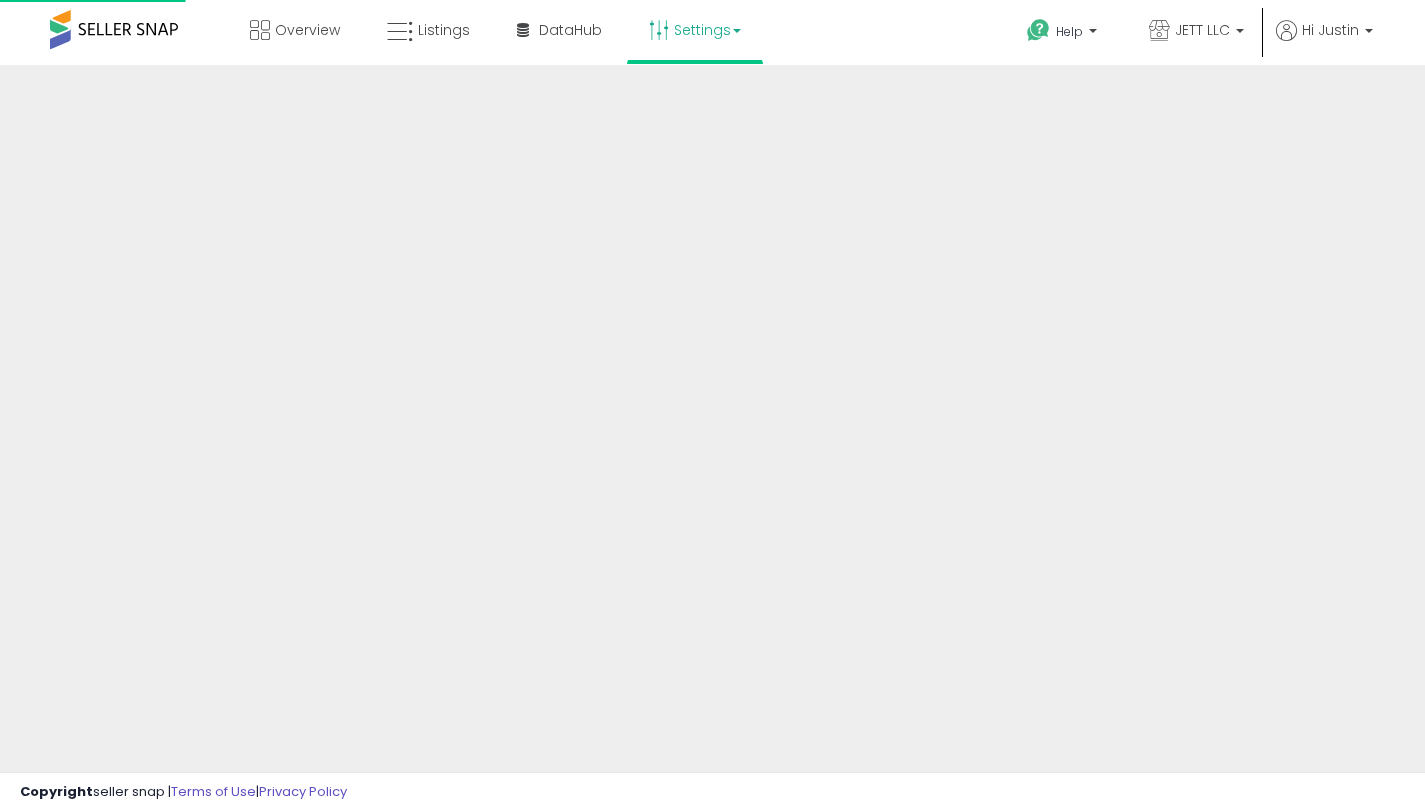 scroll, scrollTop: 0, scrollLeft: 0, axis: both 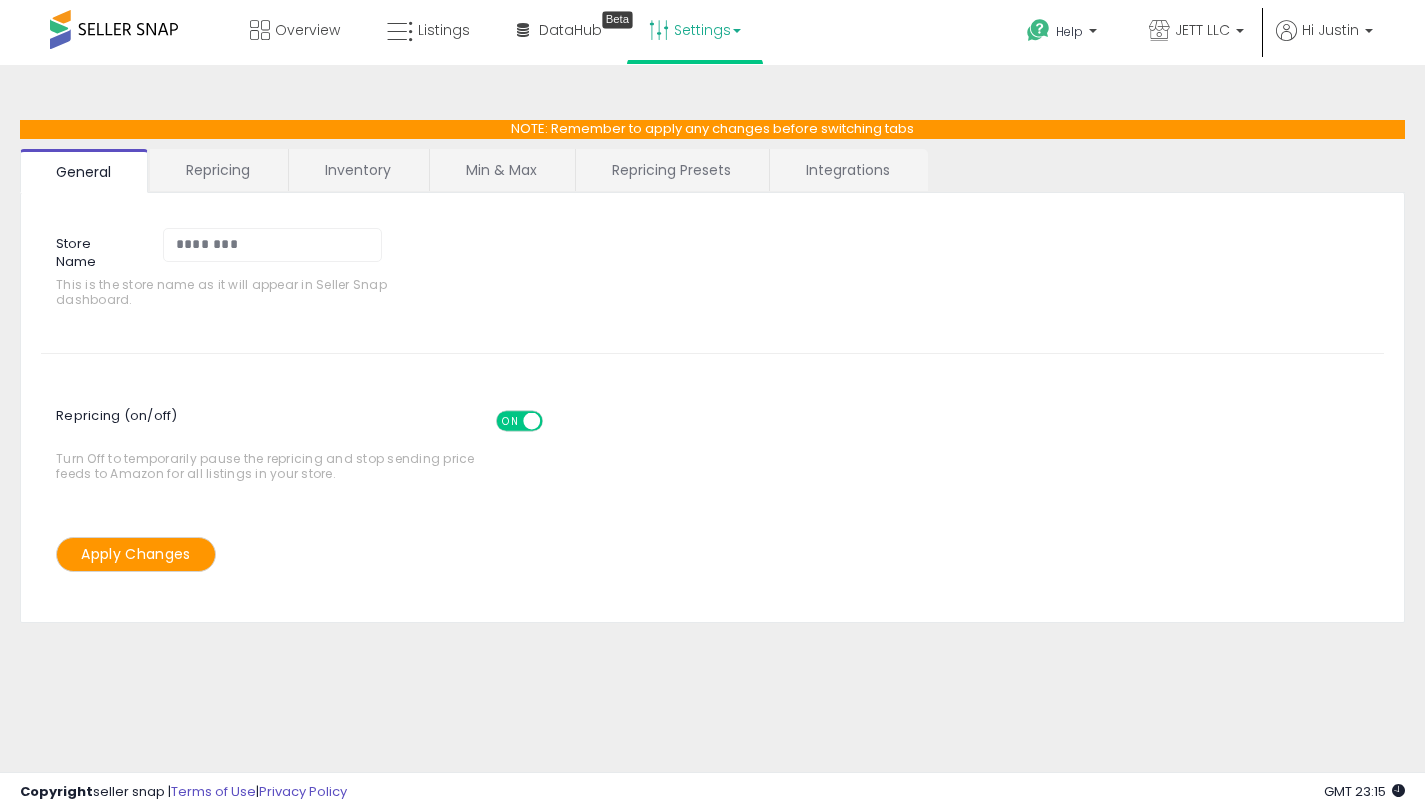 click on "Integrations" at bounding box center (848, 170) 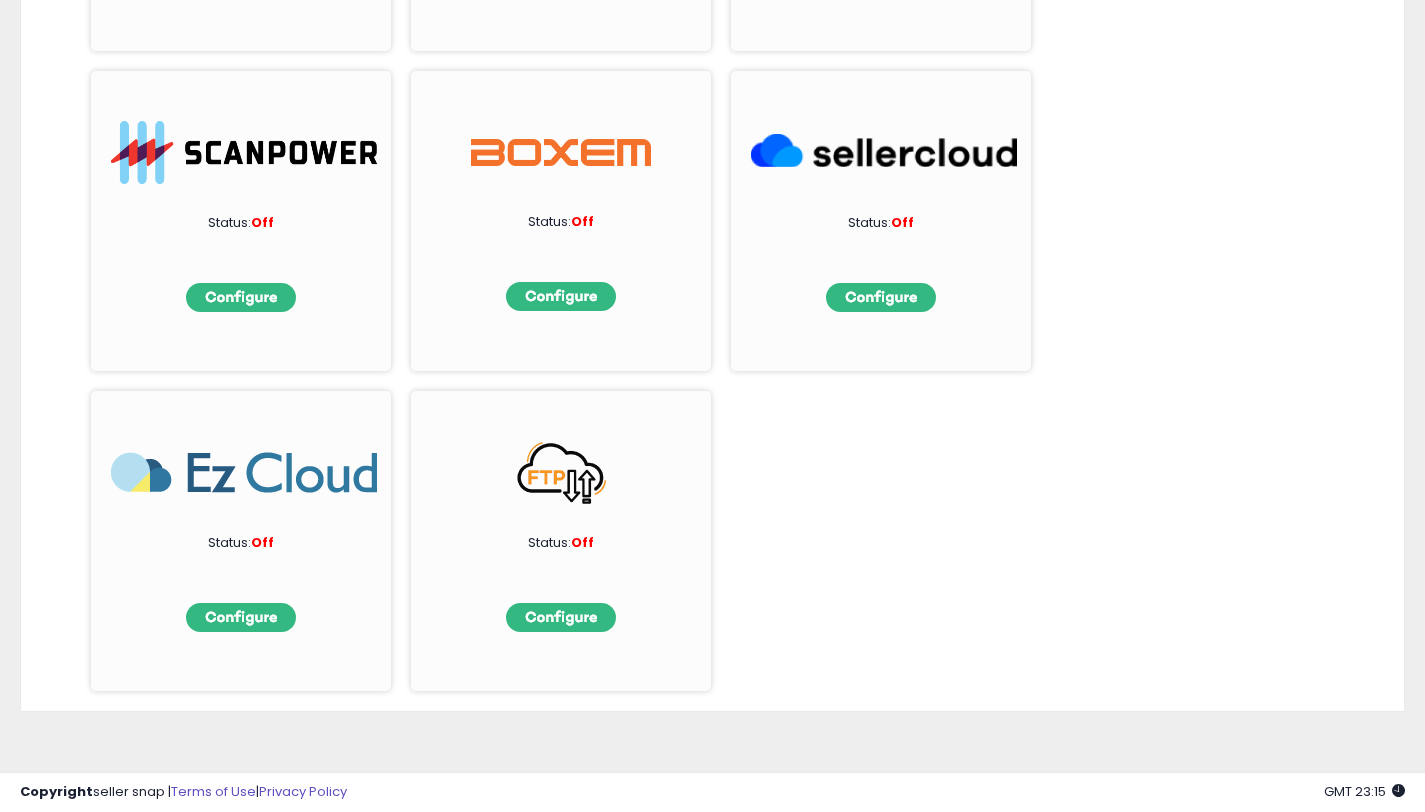 scroll, scrollTop: 0, scrollLeft: 0, axis: both 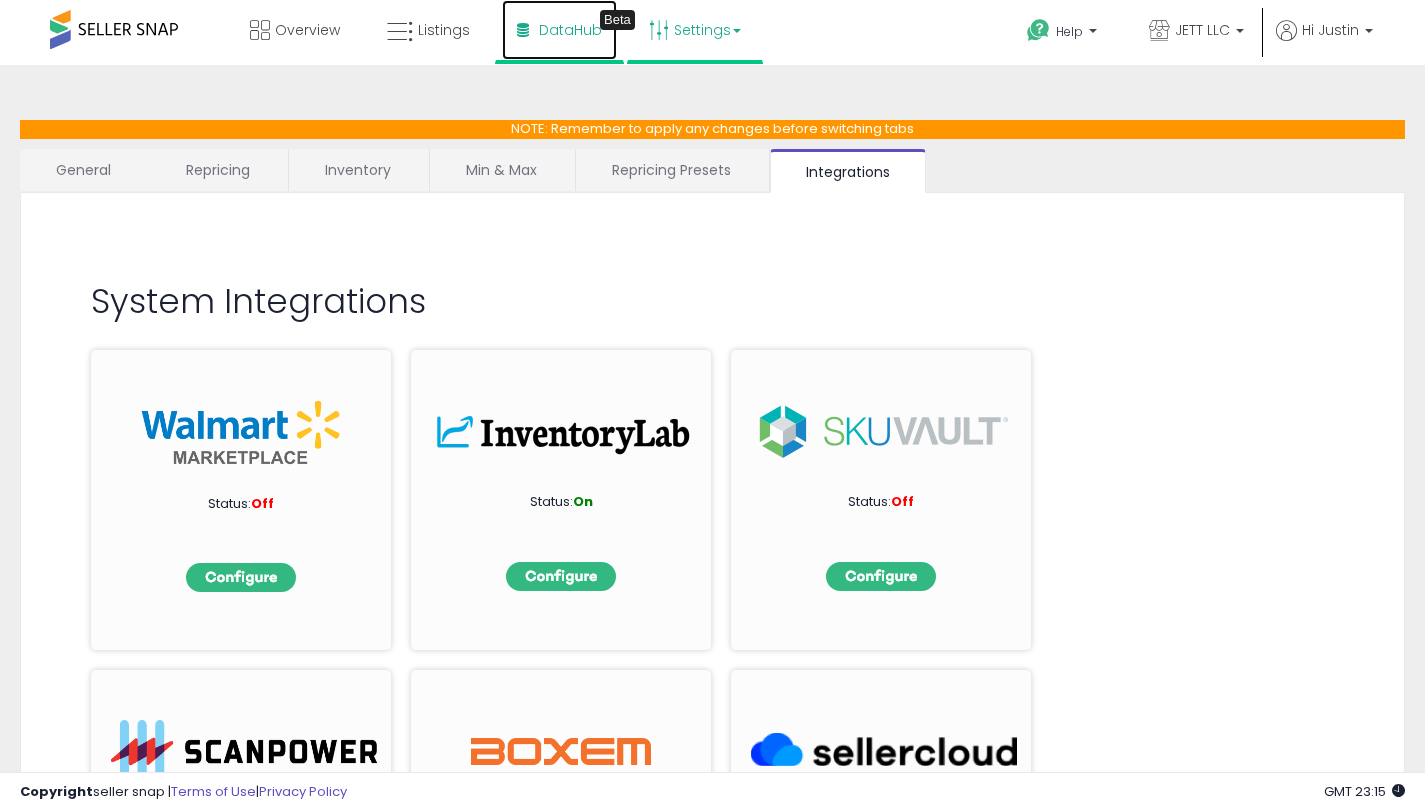 click on "DataHub" at bounding box center (570, 30) 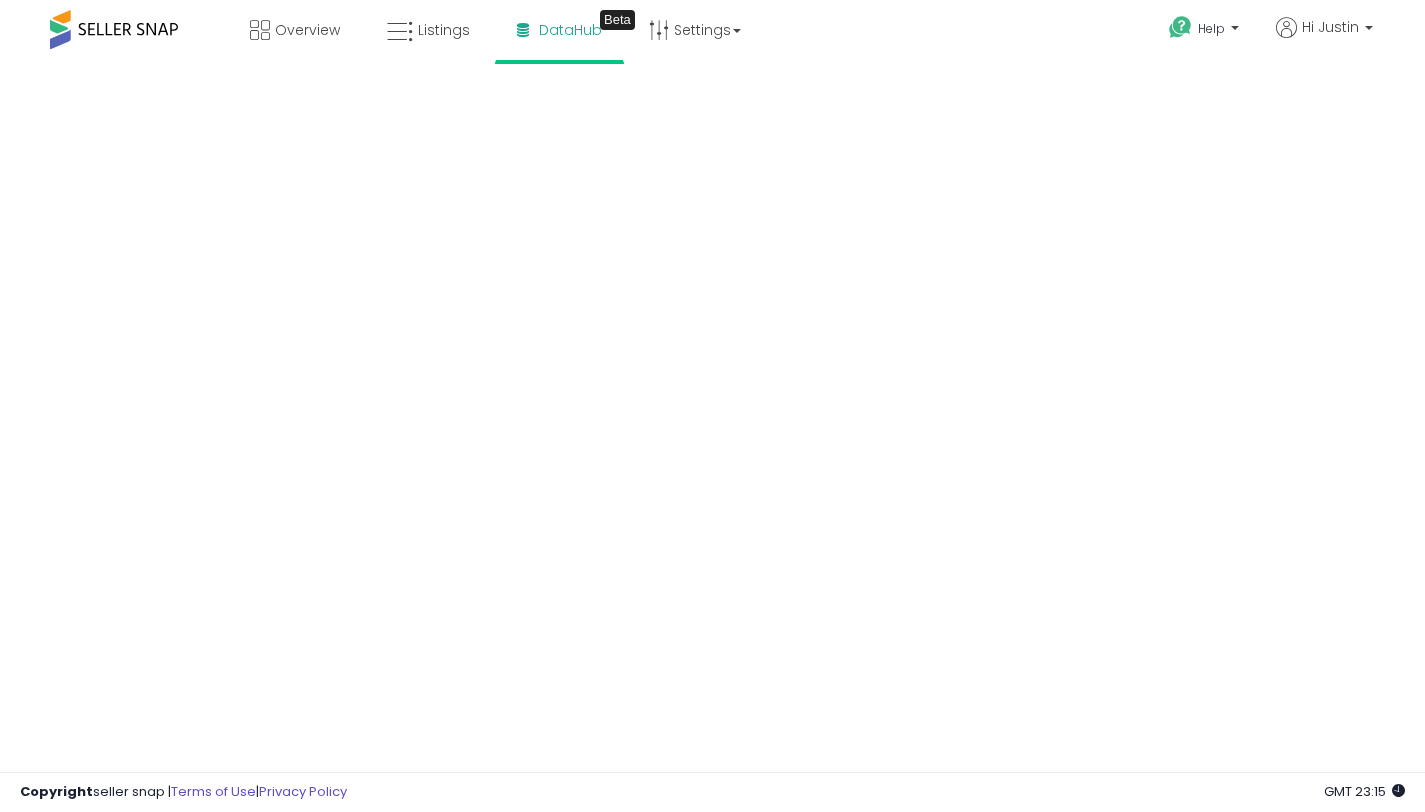 scroll, scrollTop: 0, scrollLeft: 0, axis: both 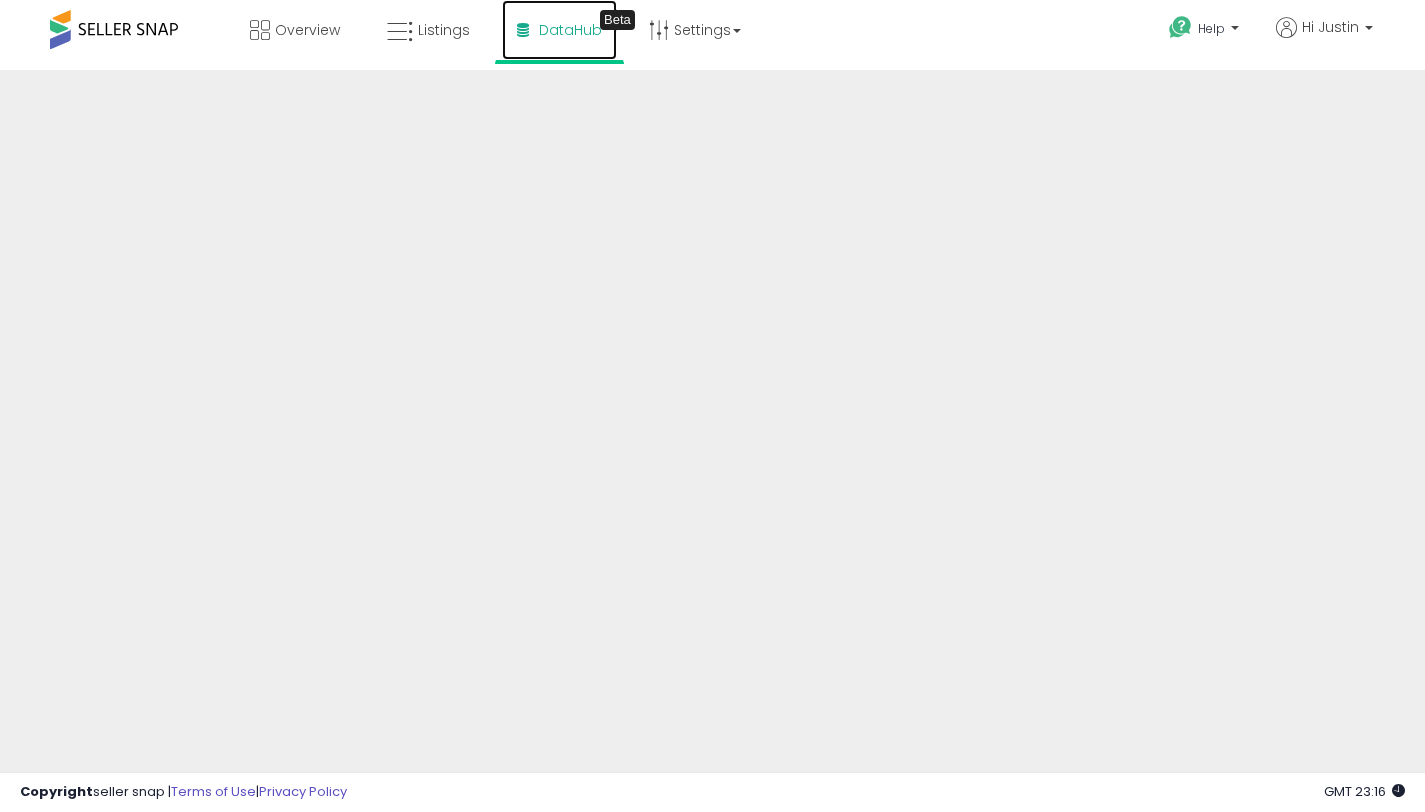 click on "DataHub" at bounding box center [570, 30] 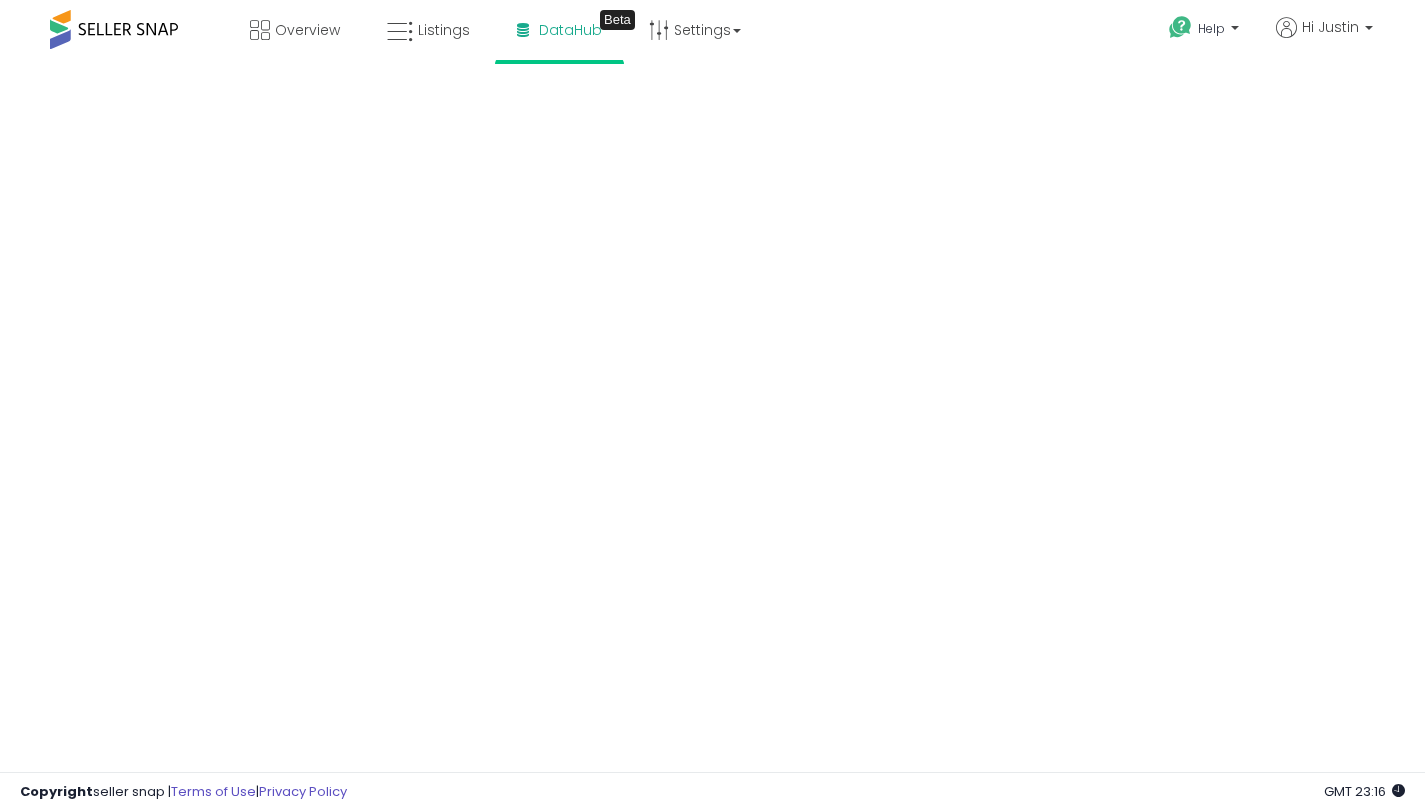 scroll, scrollTop: 0, scrollLeft: 0, axis: both 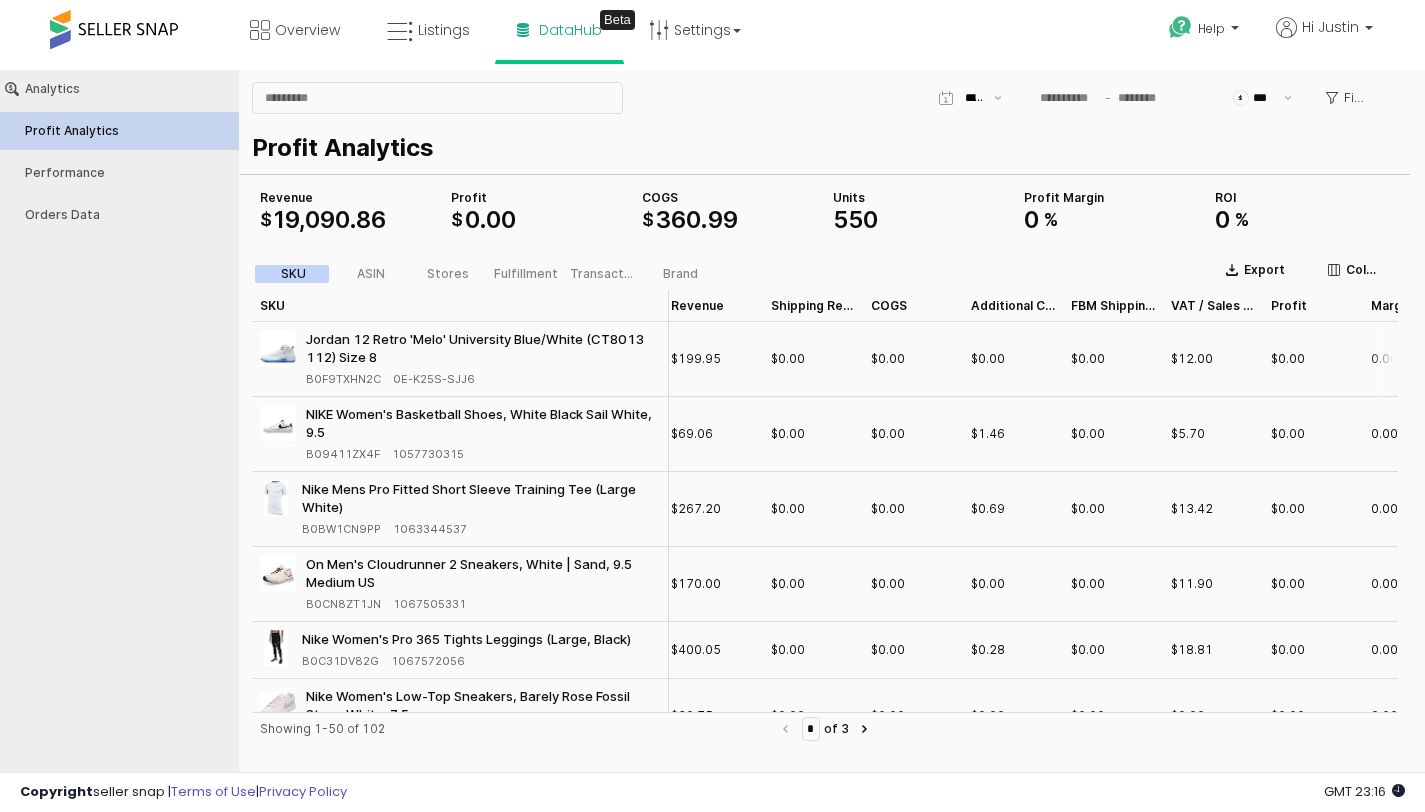 click on "$0.00" at bounding box center [788, 359] 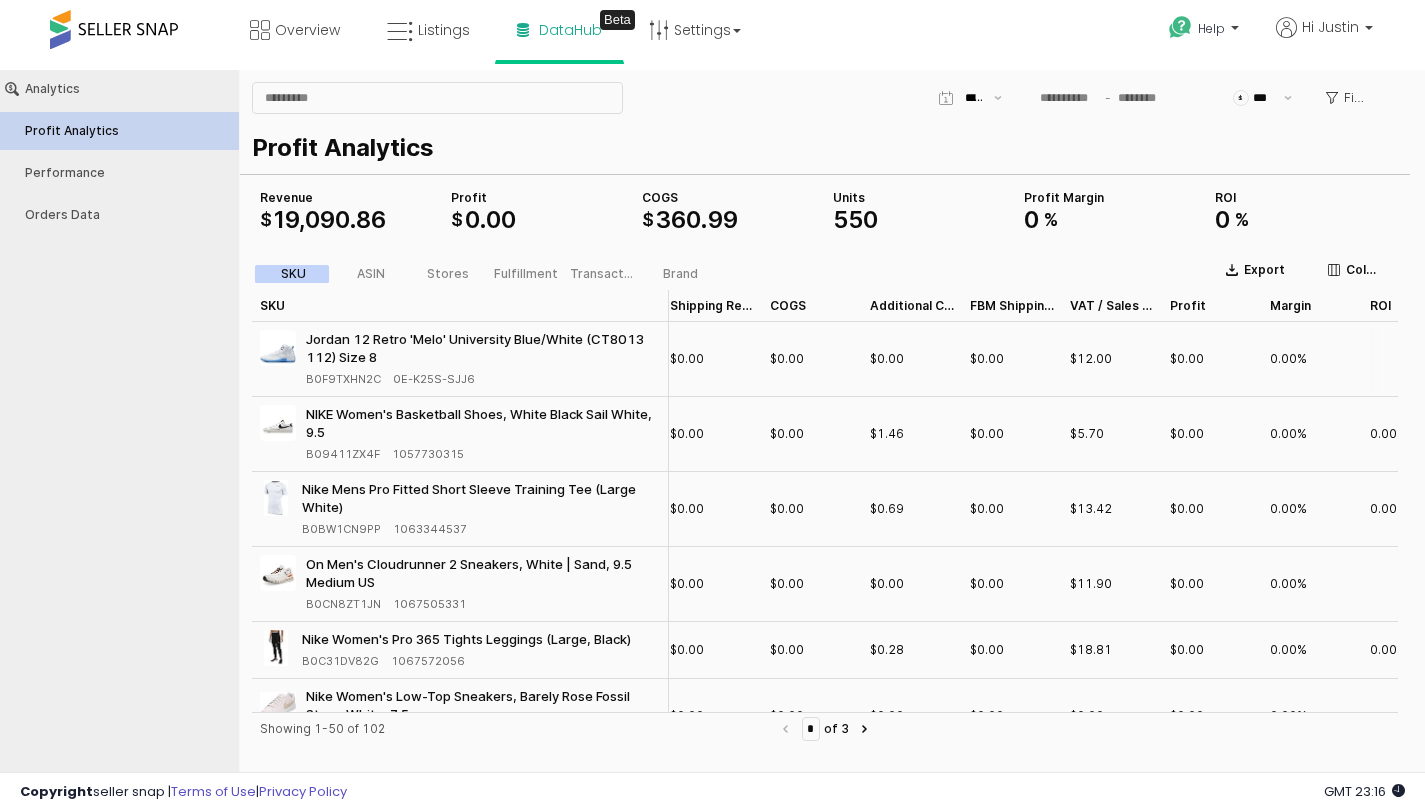 click on "$0.00" at bounding box center (787, 359) 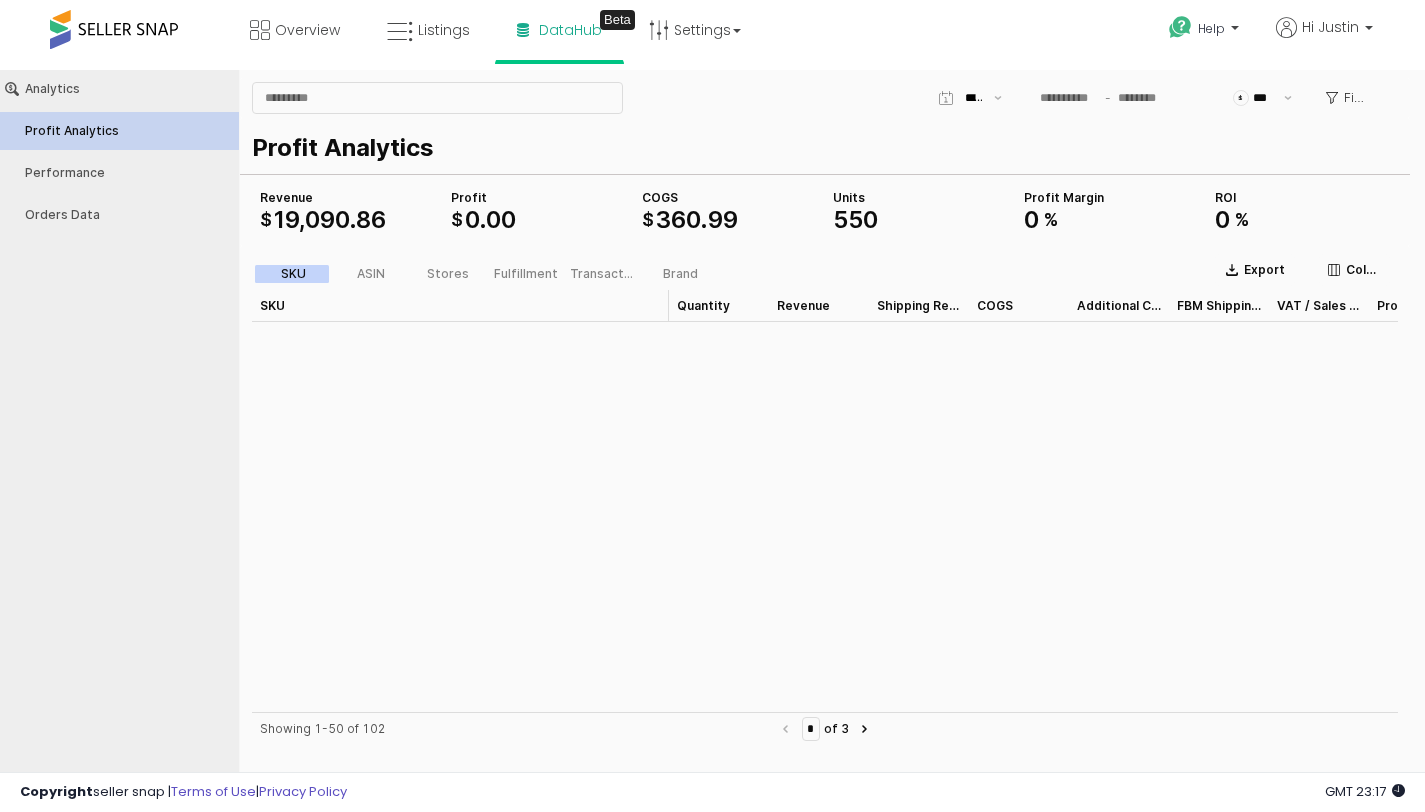 scroll, scrollTop: 0, scrollLeft: 0, axis: both 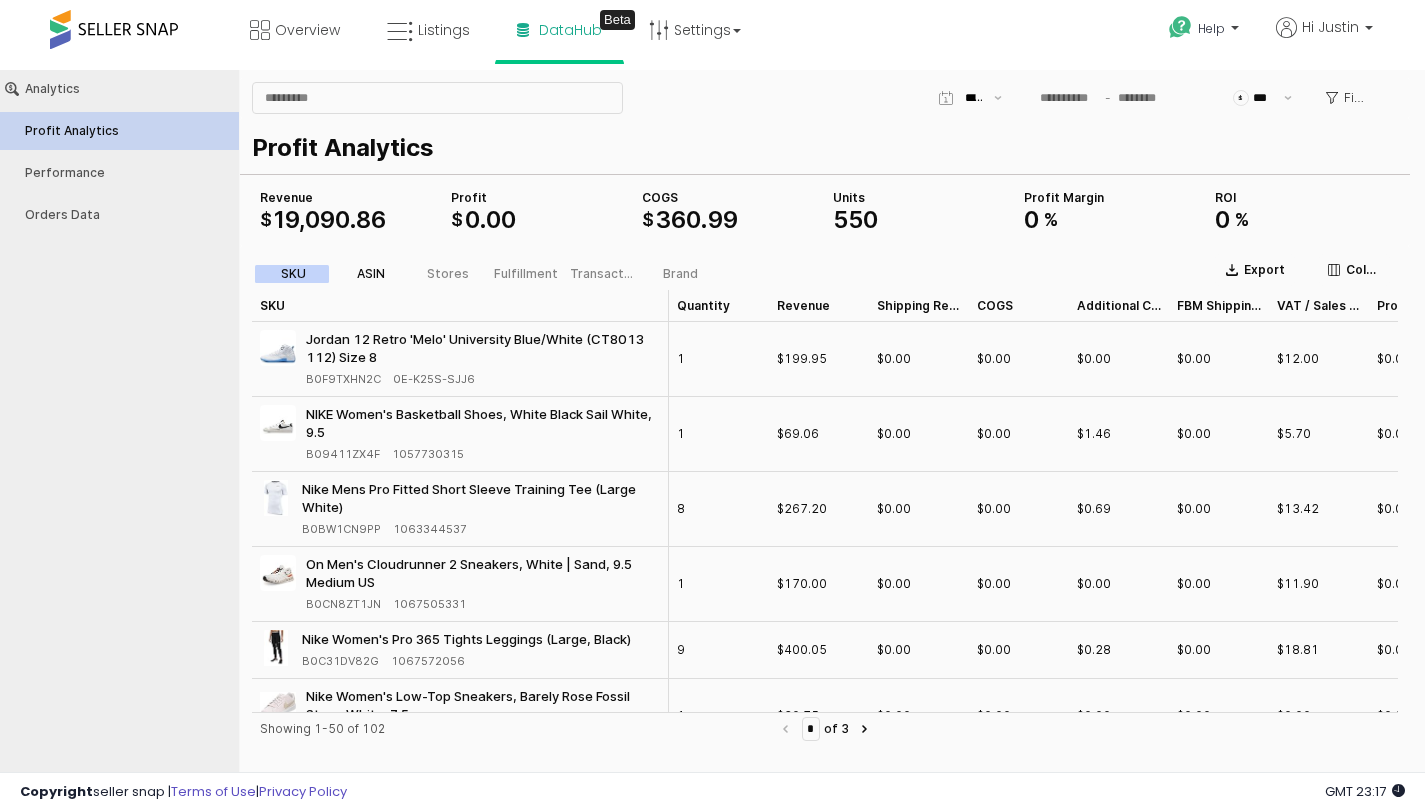 click on "ASIN" at bounding box center (371, 274) 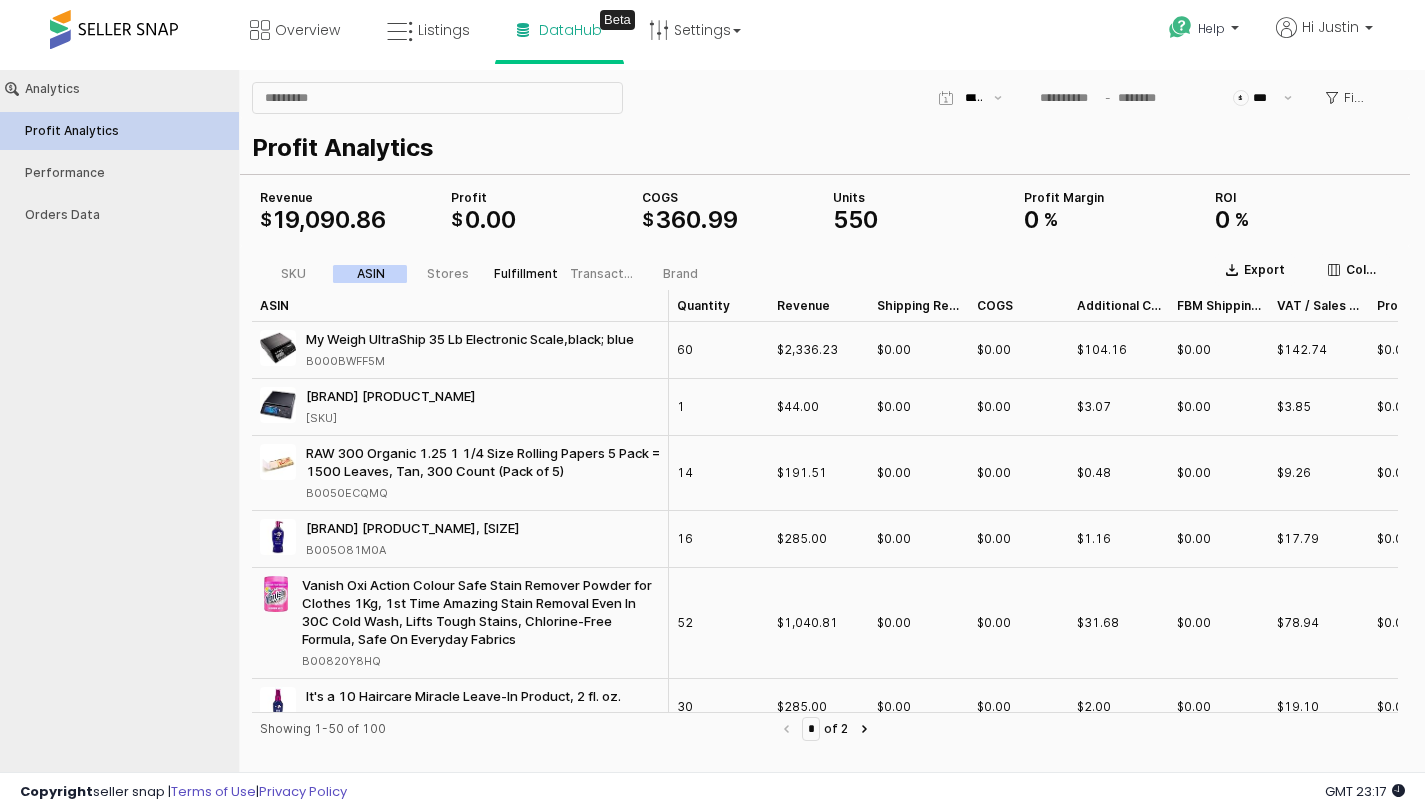 click on "Fulfillment" at bounding box center (526, 274) 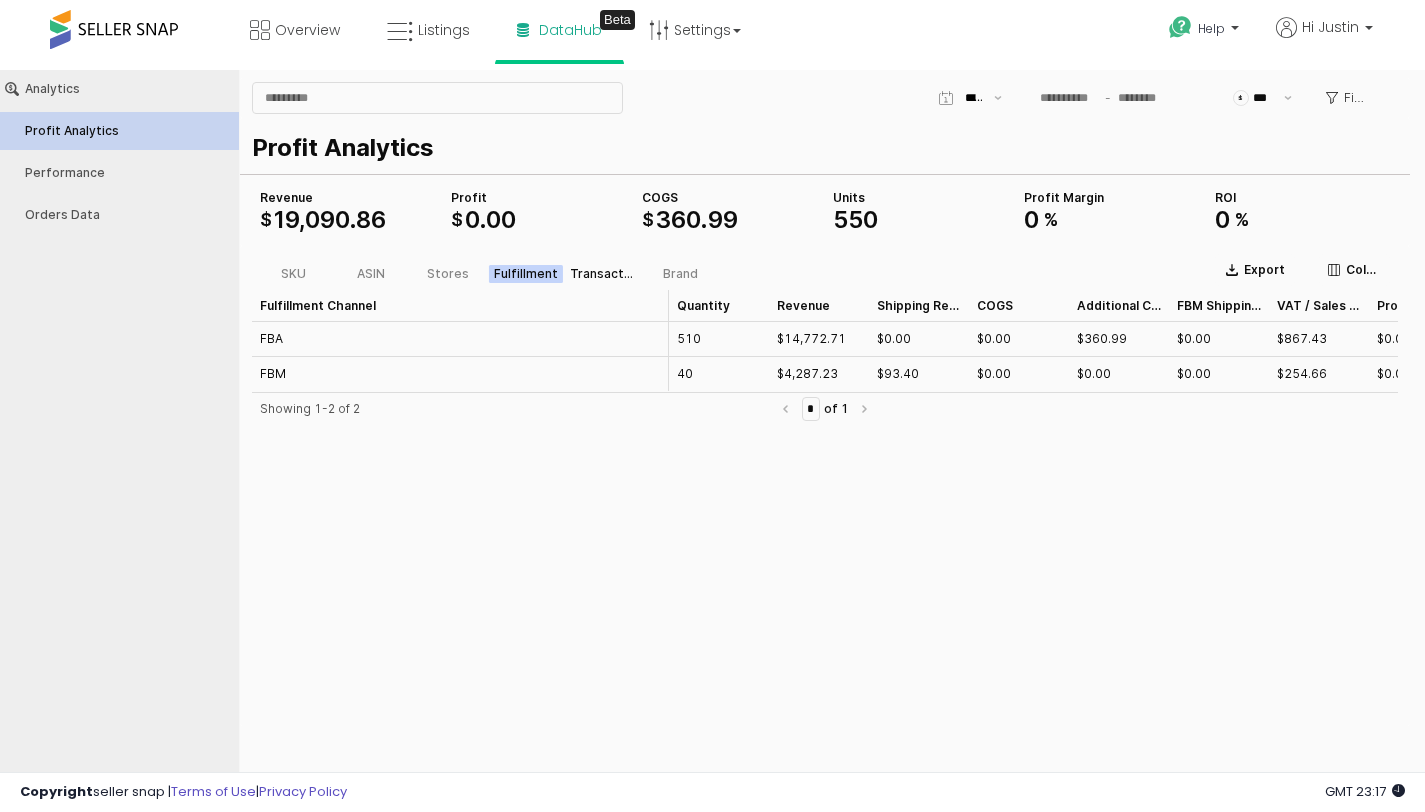 click on "Transaction" at bounding box center (602, 274) 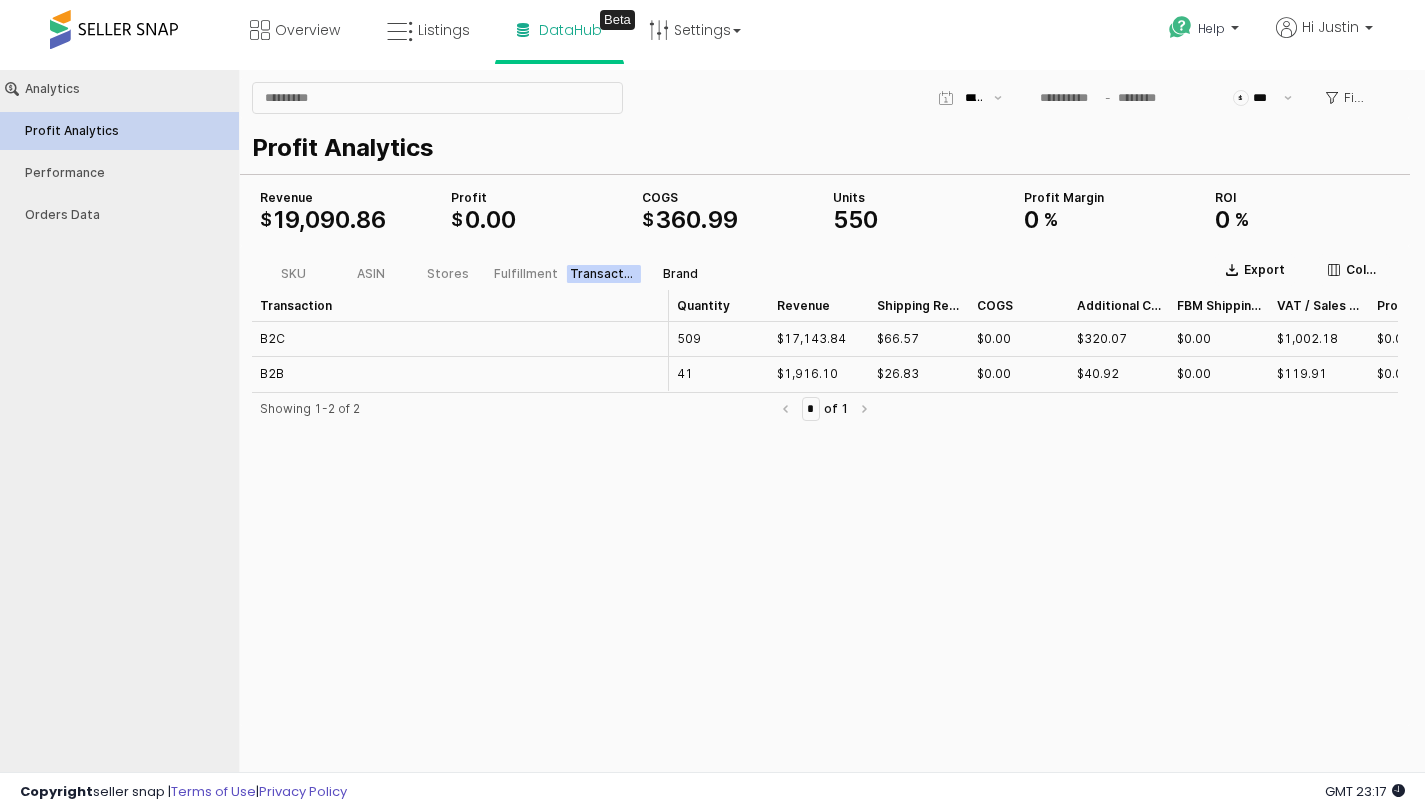 click on "Brand" at bounding box center [680, 274] 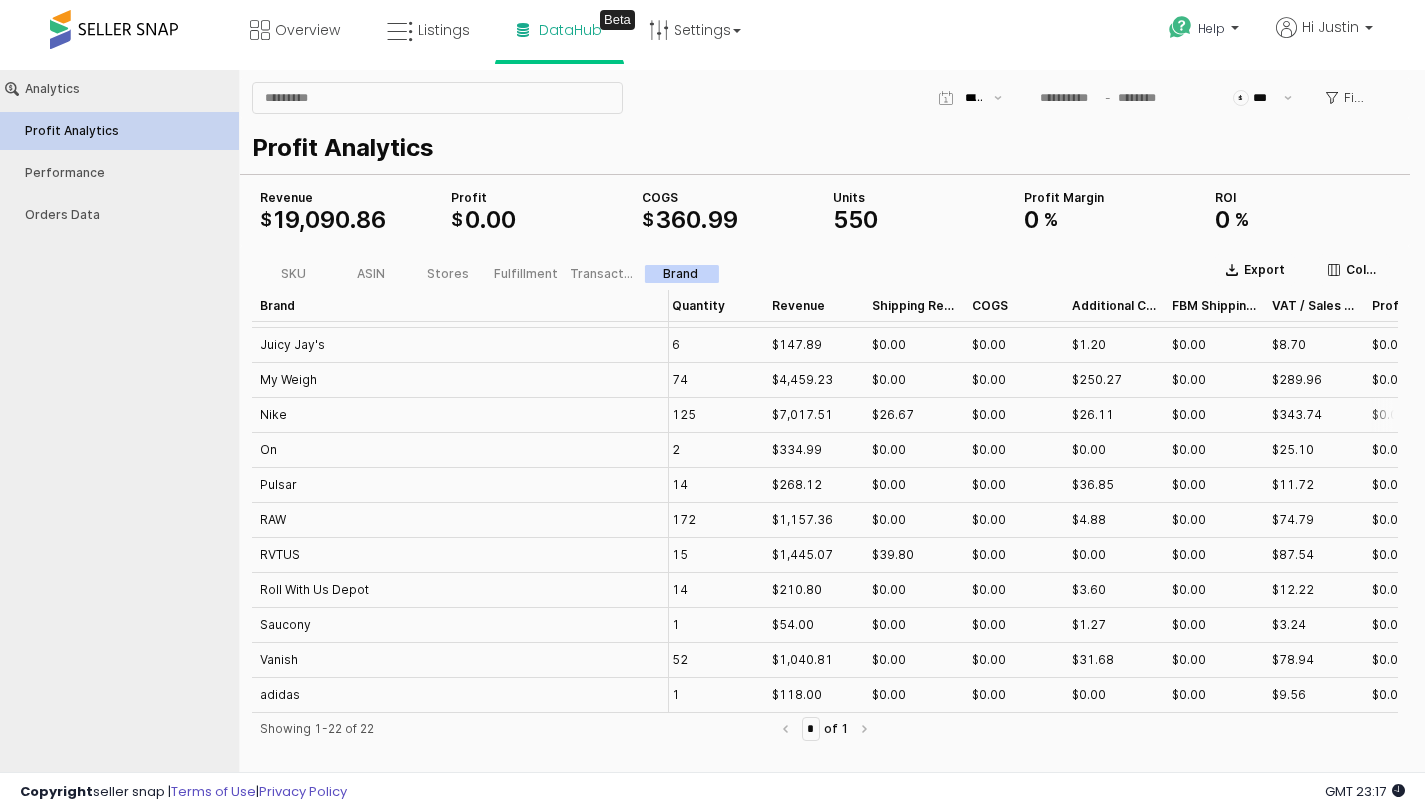 scroll, scrollTop: 394, scrollLeft: 0, axis: vertical 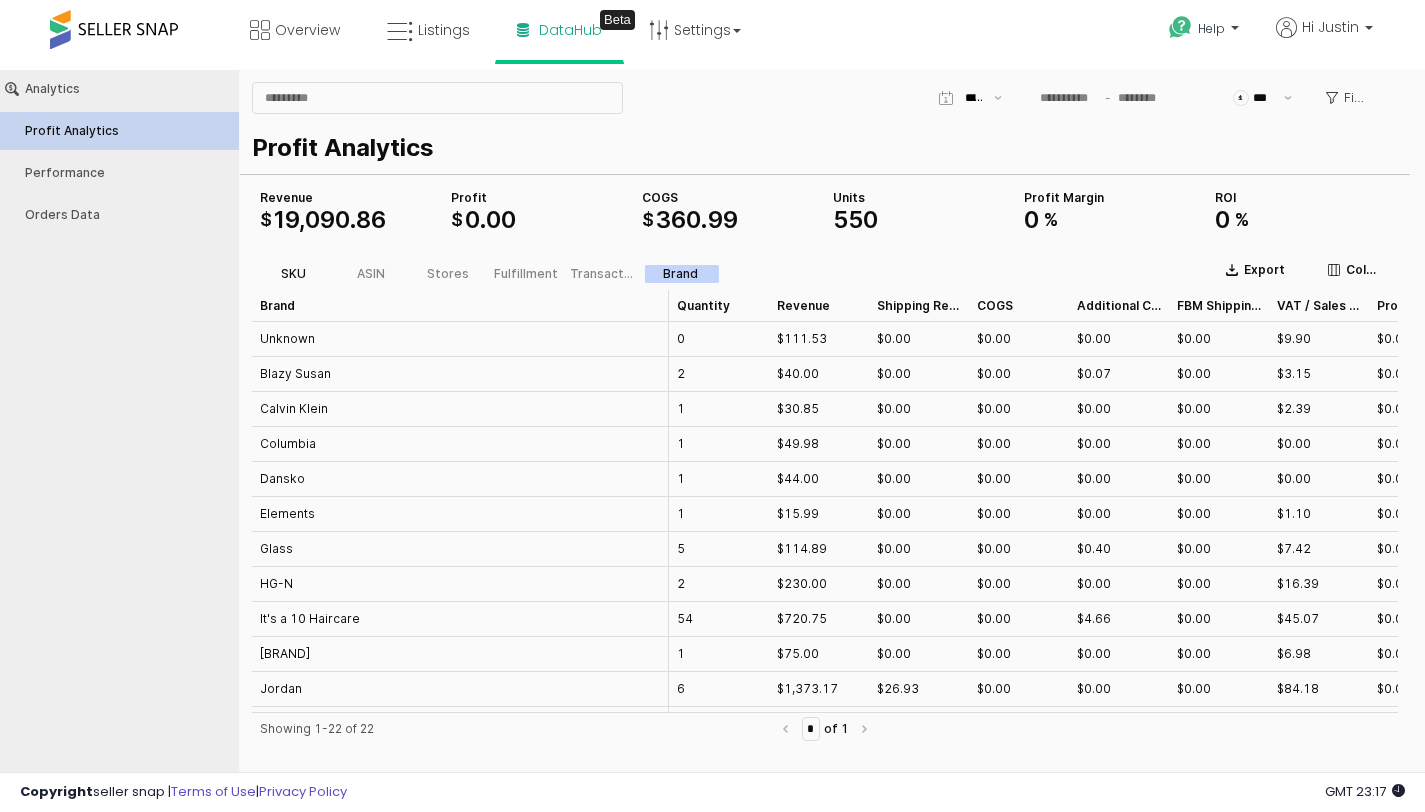 click on "SKU" at bounding box center [293, 274] 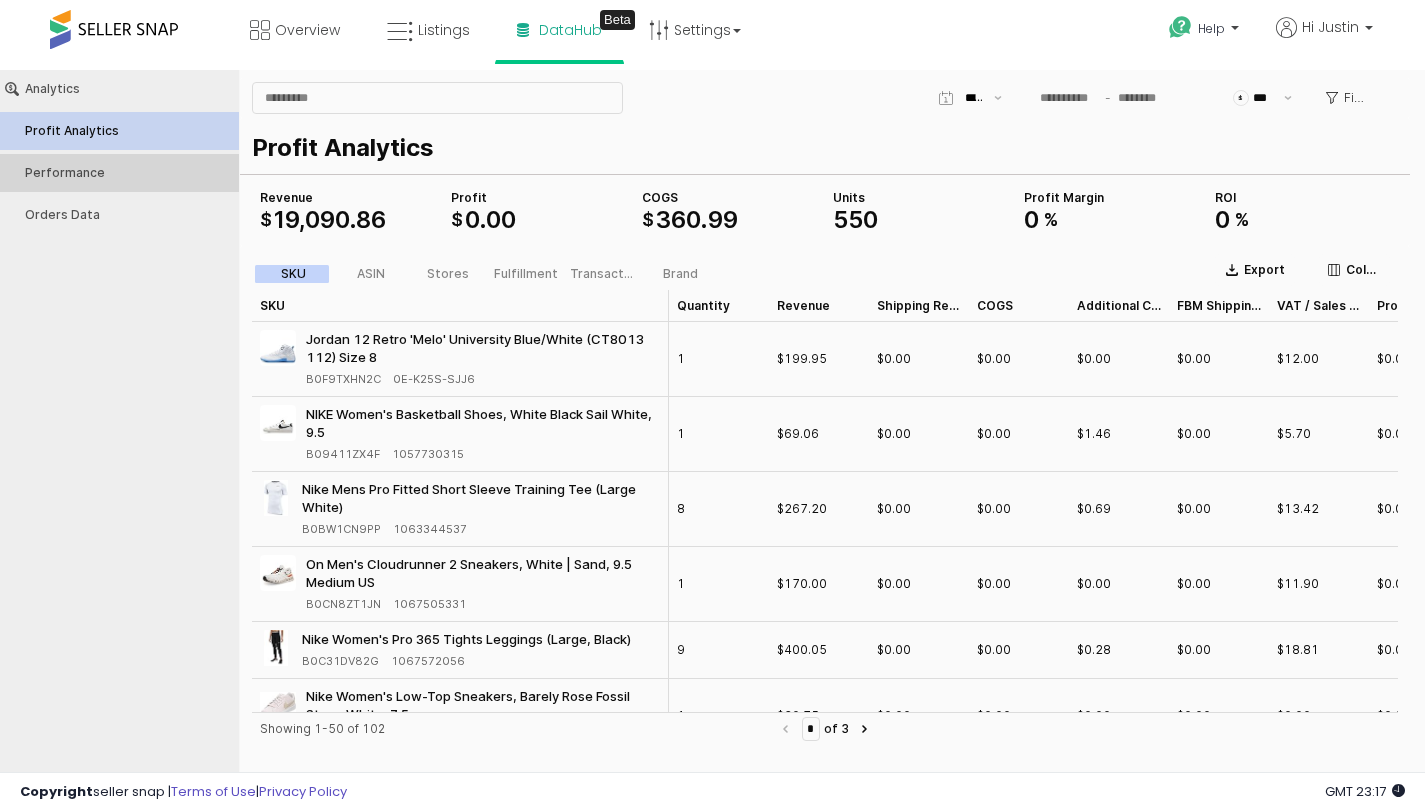 click on "Performance" at bounding box center (129, 173) 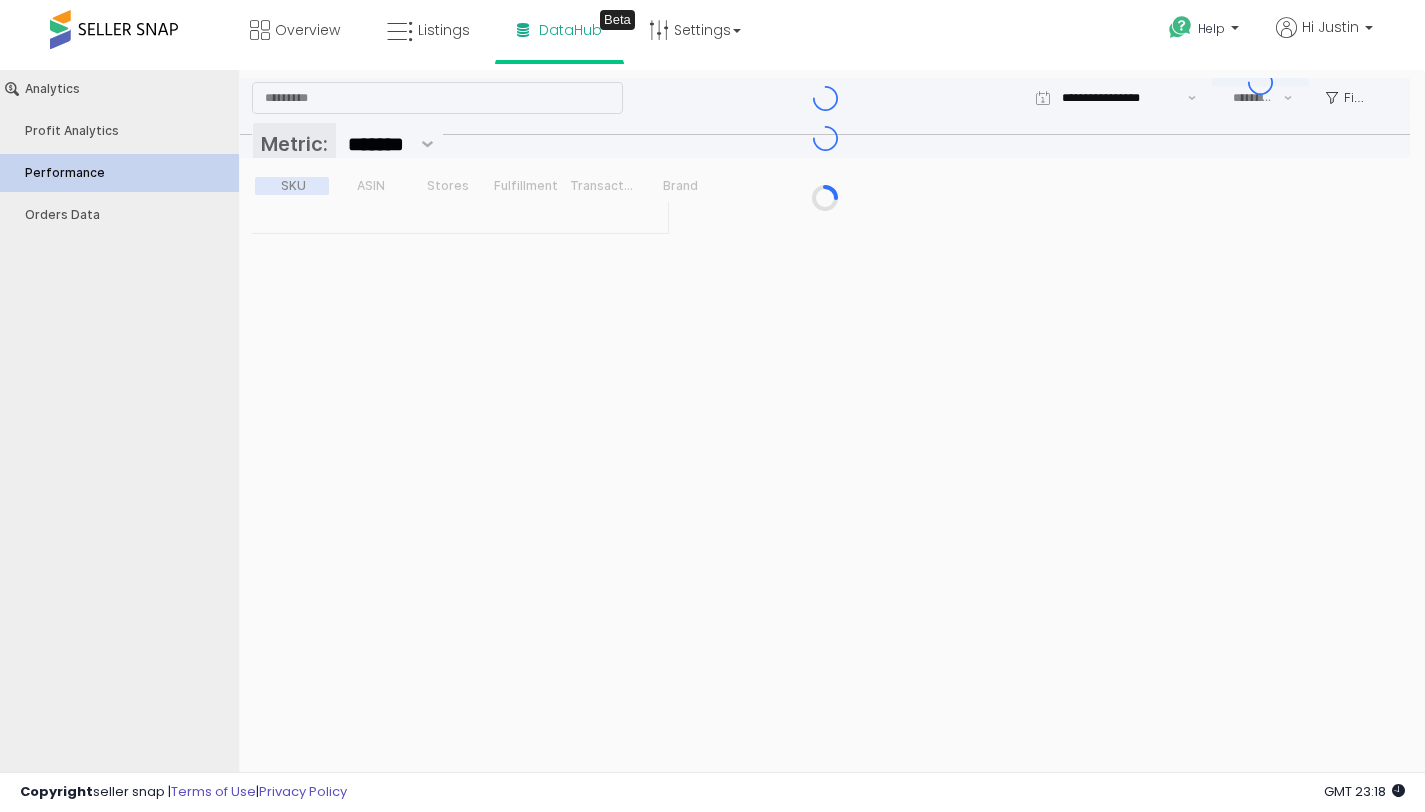 type on "***" 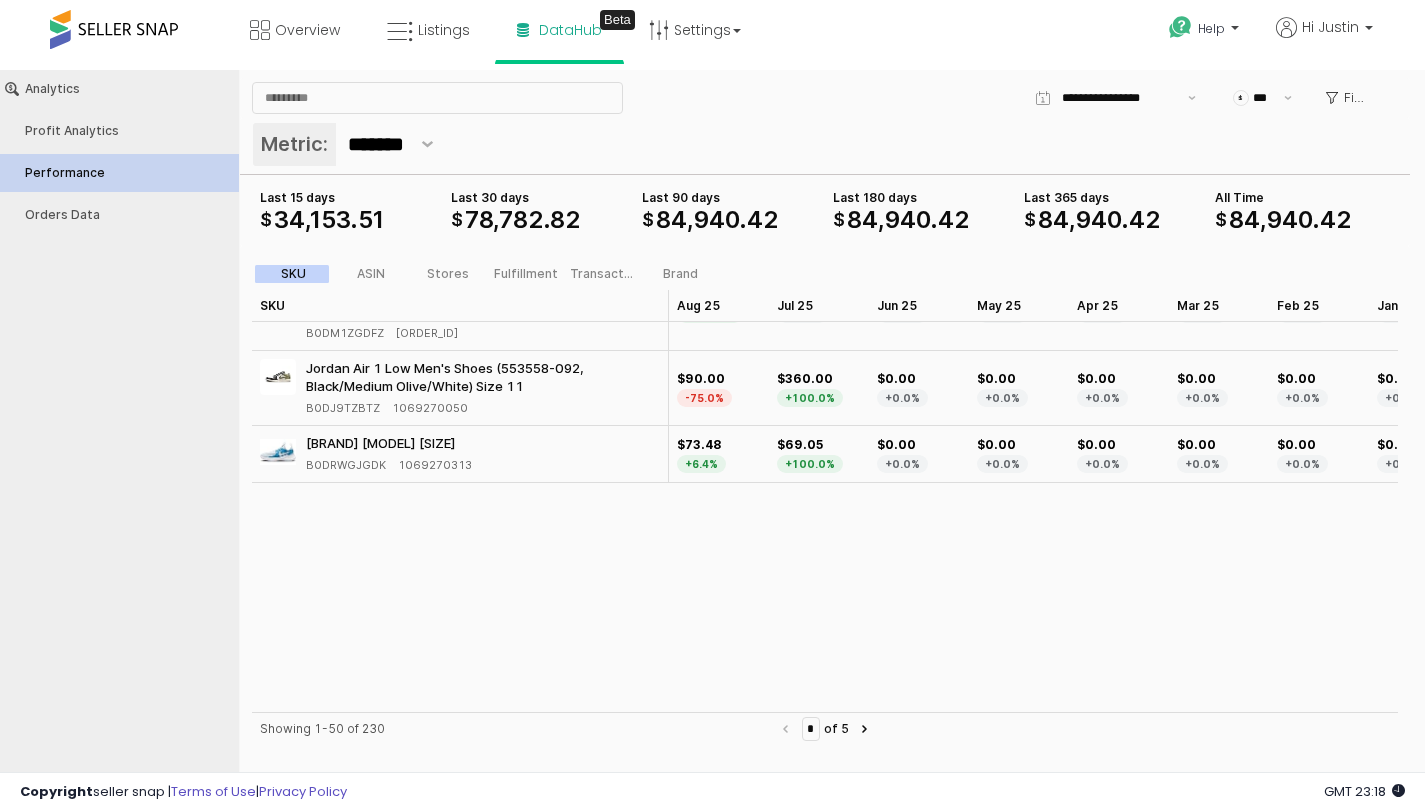 scroll, scrollTop: 0, scrollLeft: 0, axis: both 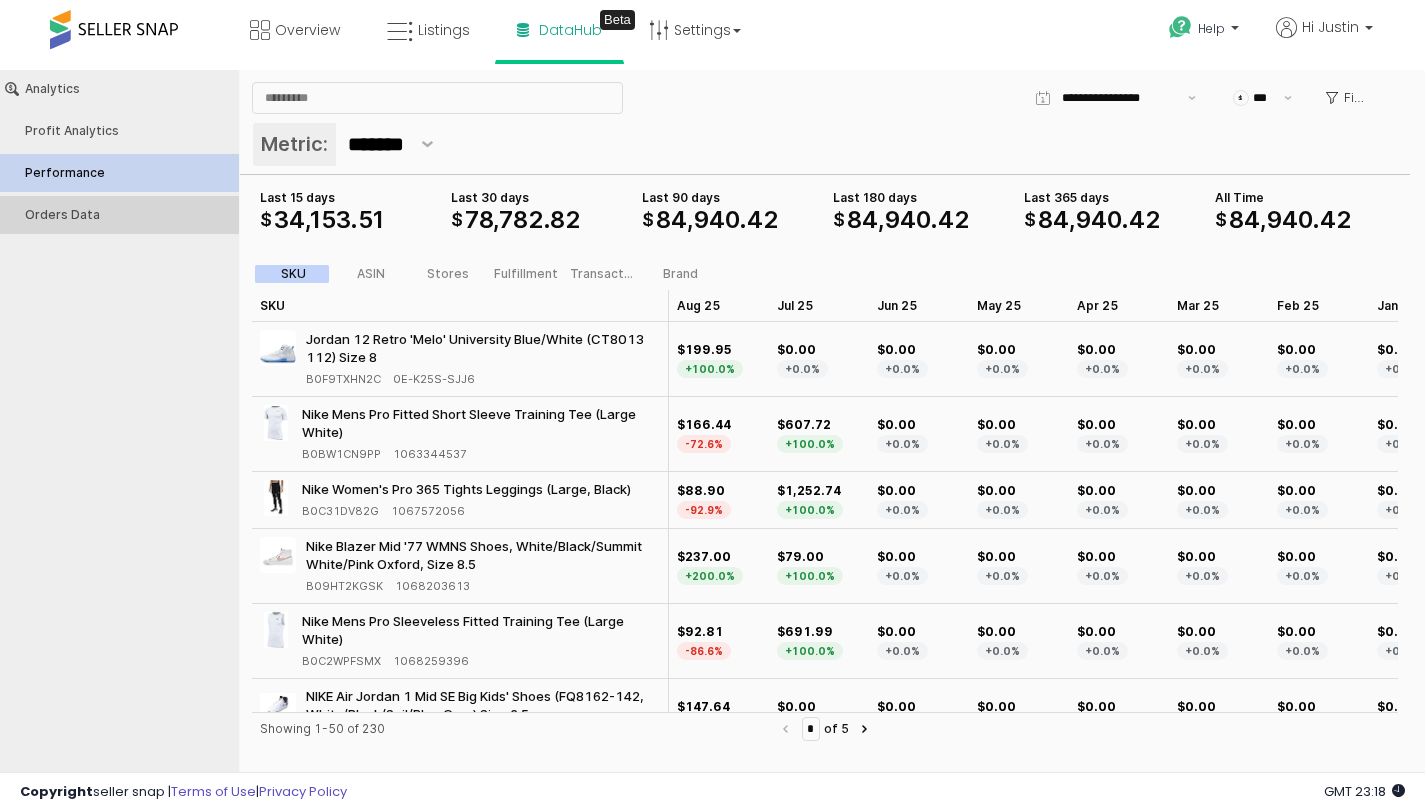 click on "Orders Data" at bounding box center [119, 215] 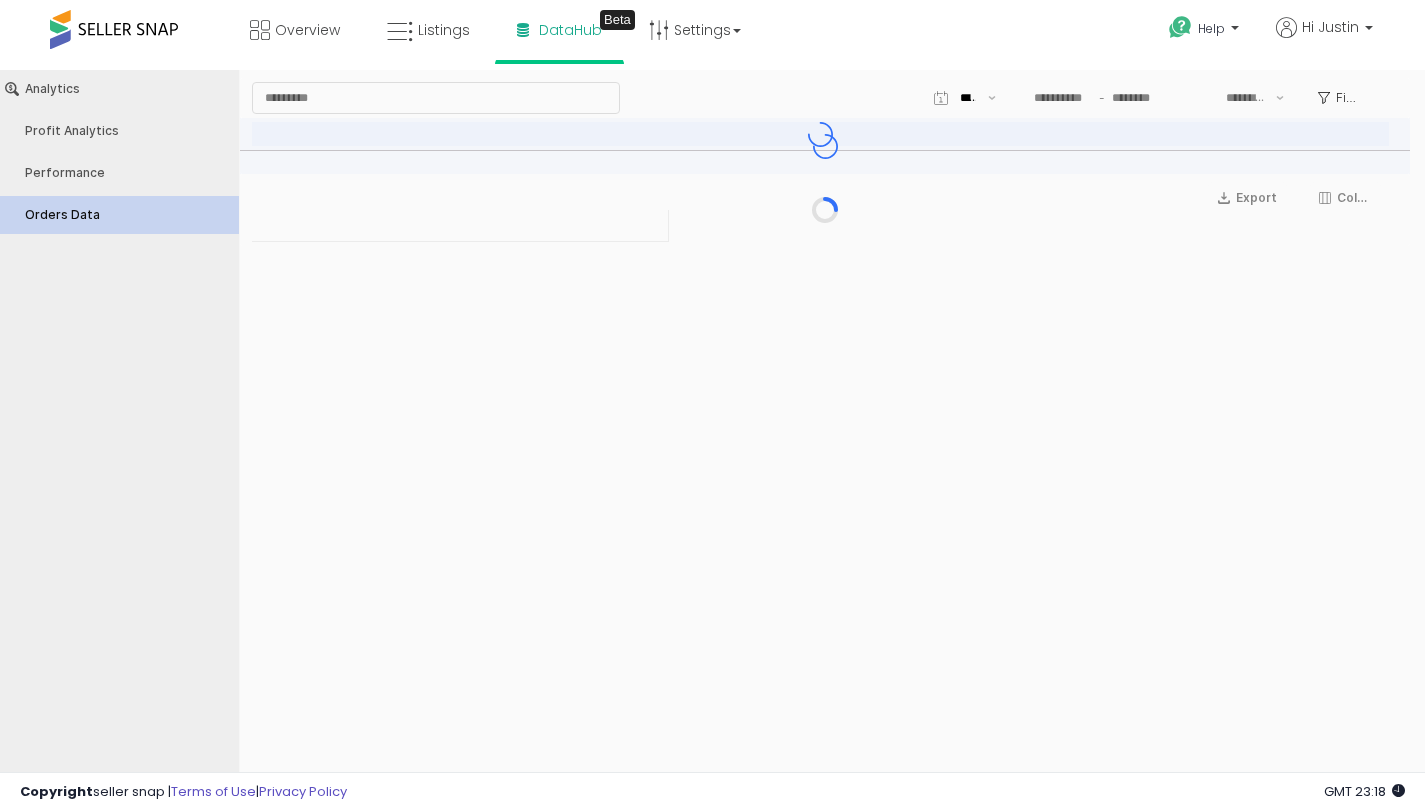 type on "***" 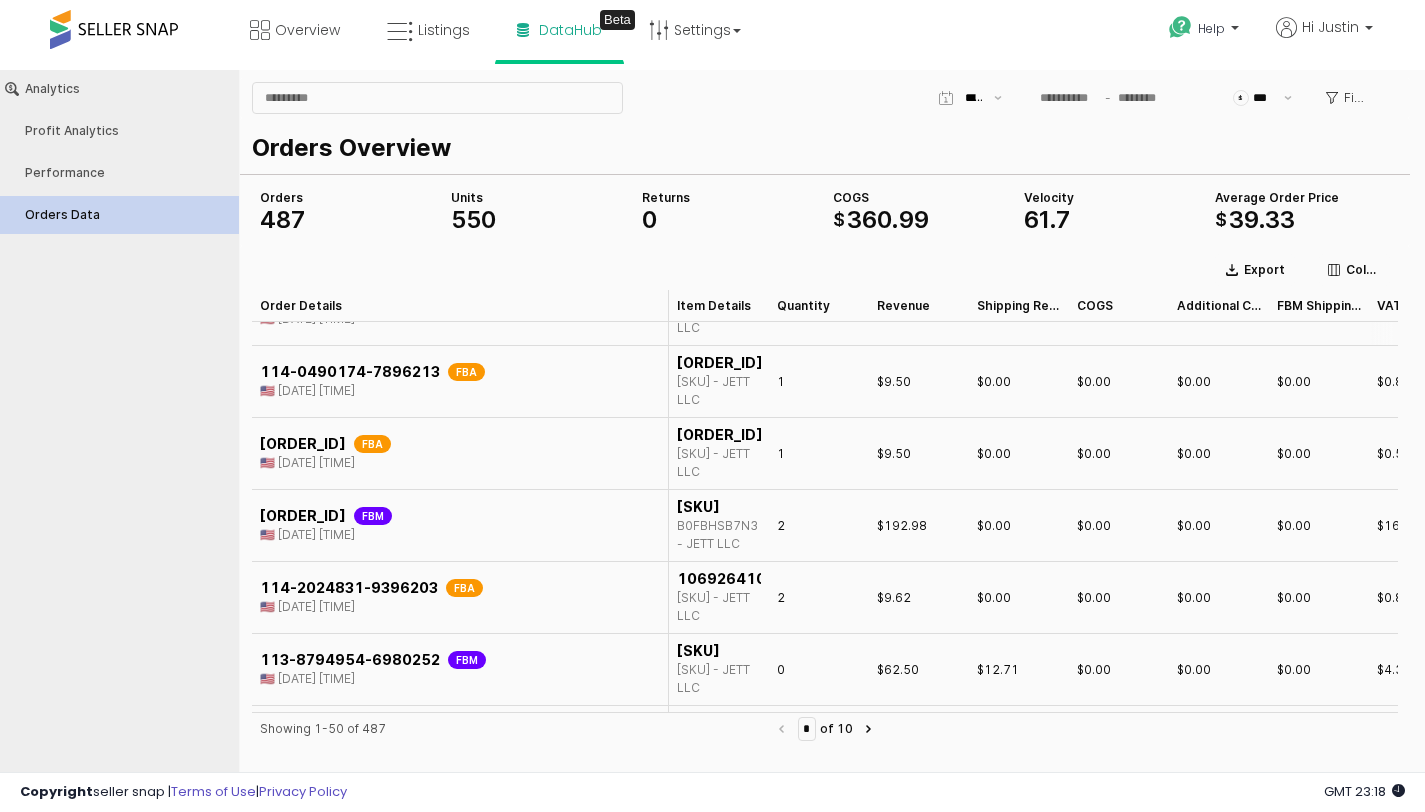 scroll, scrollTop: 0, scrollLeft: 0, axis: both 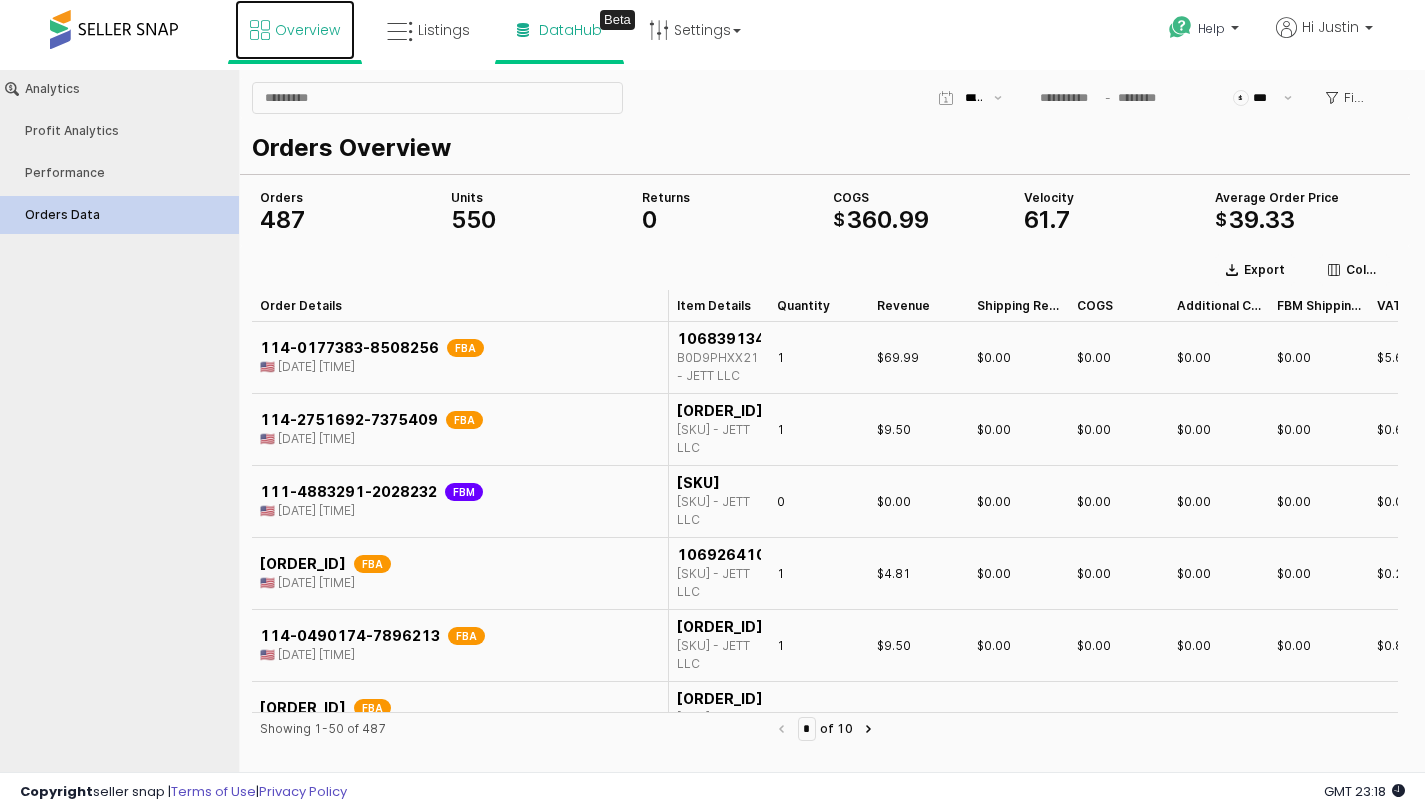 click on "Overview" at bounding box center [295, 30] 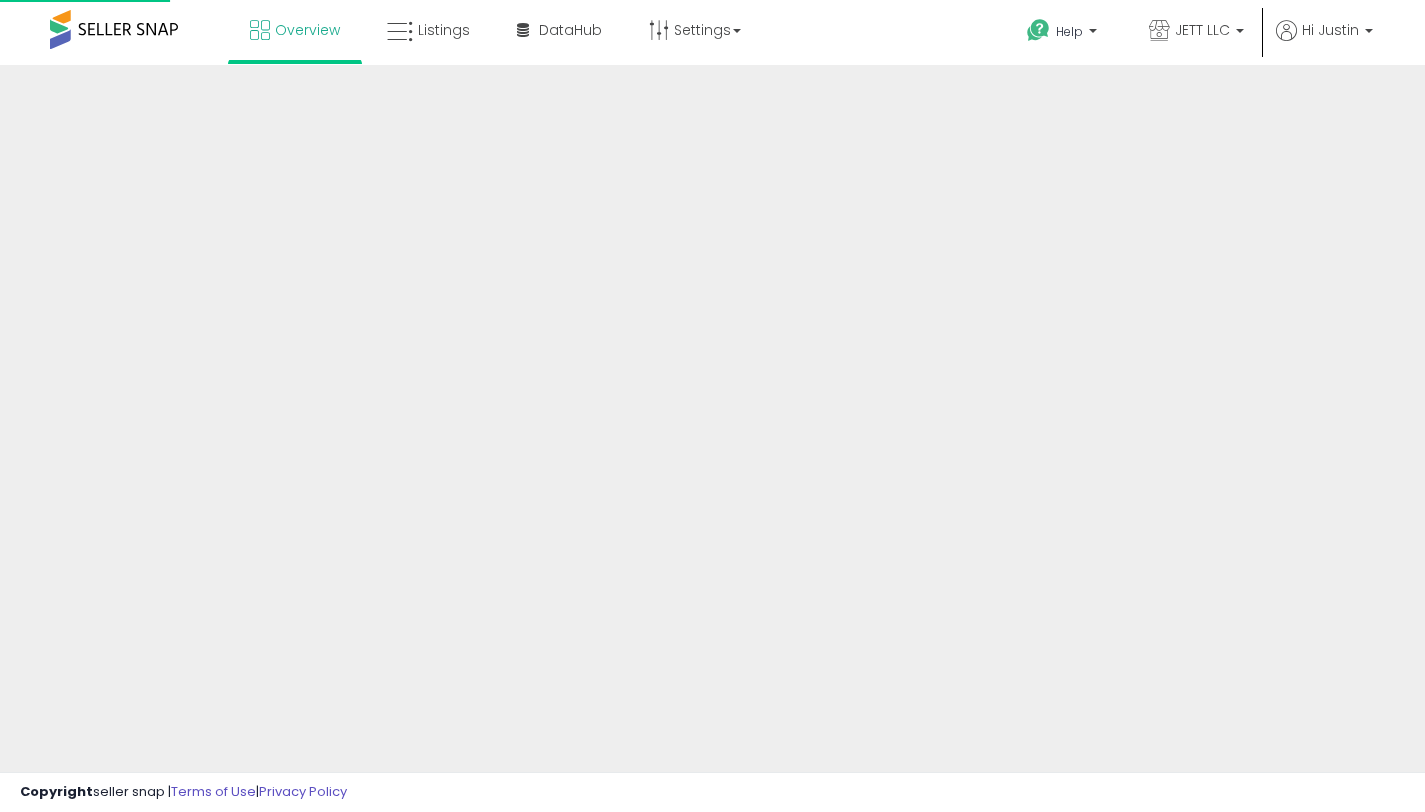 scroll, scrollTop: 0, scrollLeft: 0, axis: both 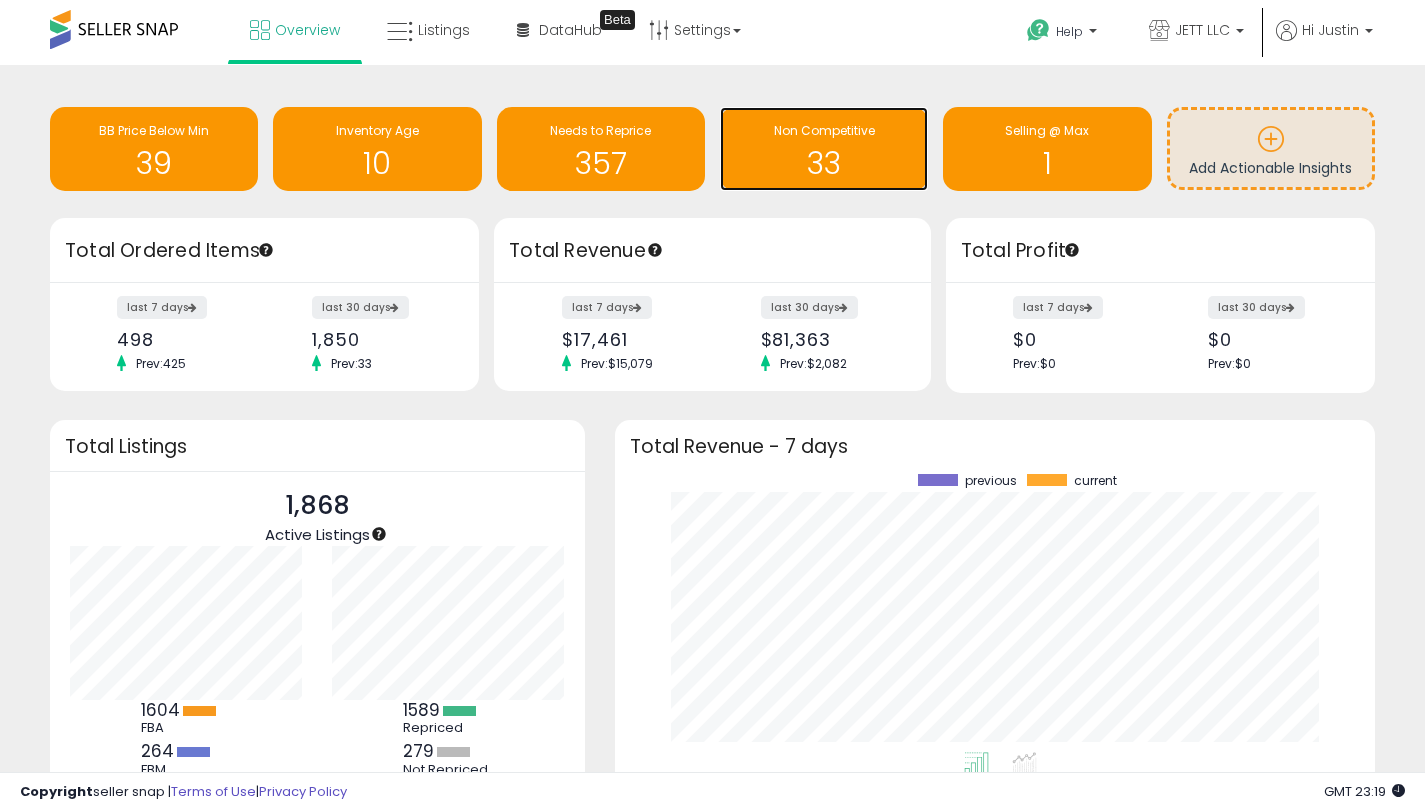 click on "33" at bounding box center [824, 163] 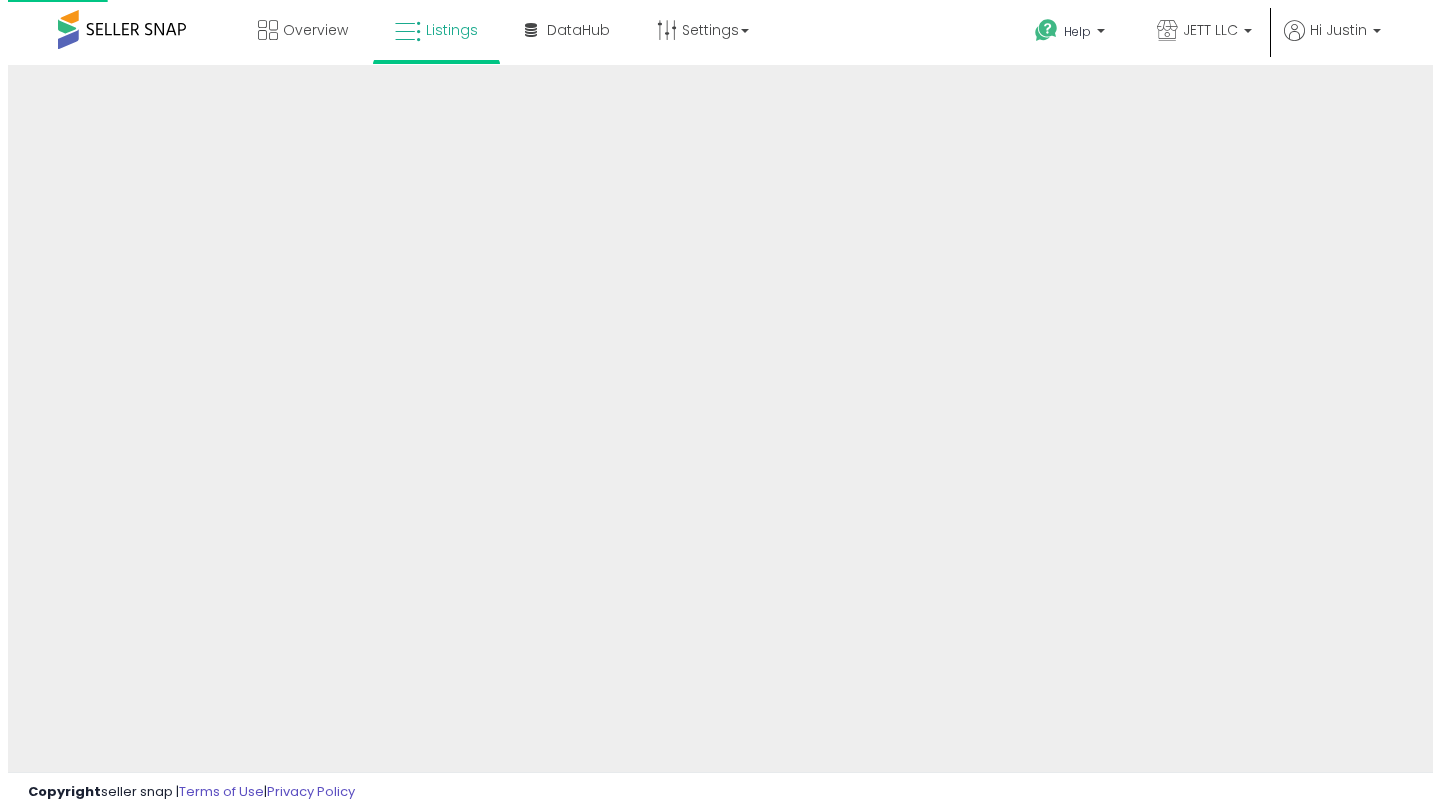 scroll, scrollTop: 0, scrollLeft: 0, axis: both 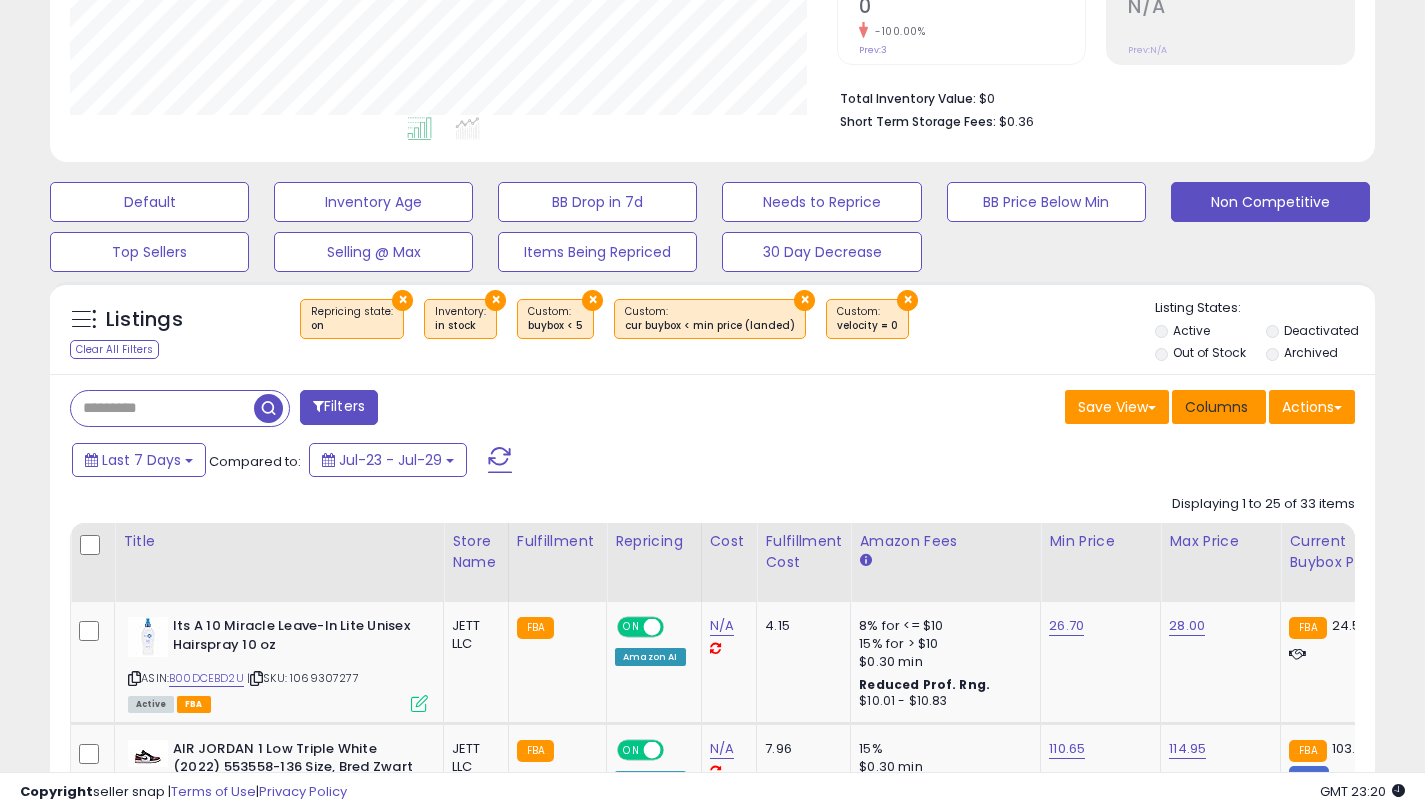 click on "Columns" at bounding box center [1216, 407] 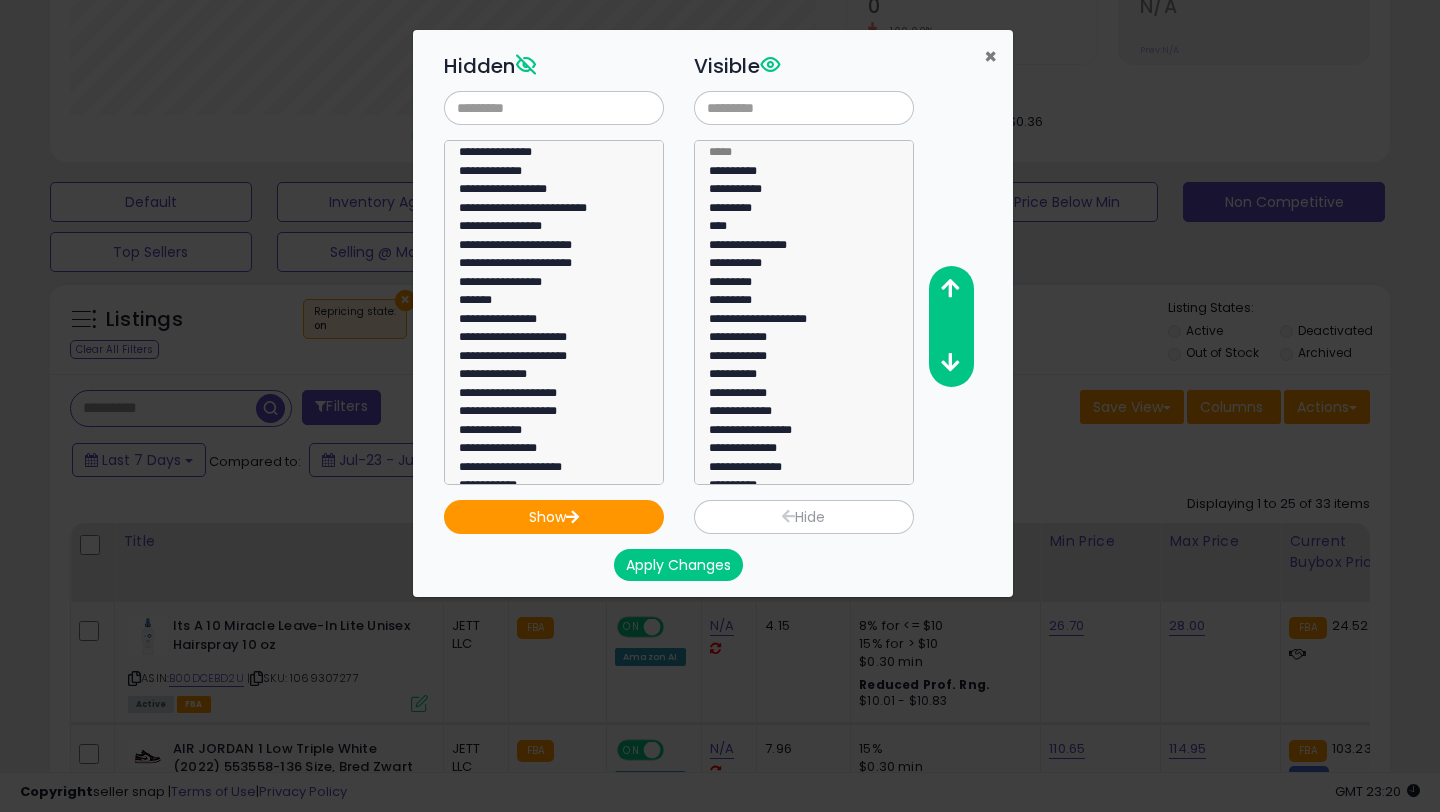 click on "×" at bounding box center [990, 56] 